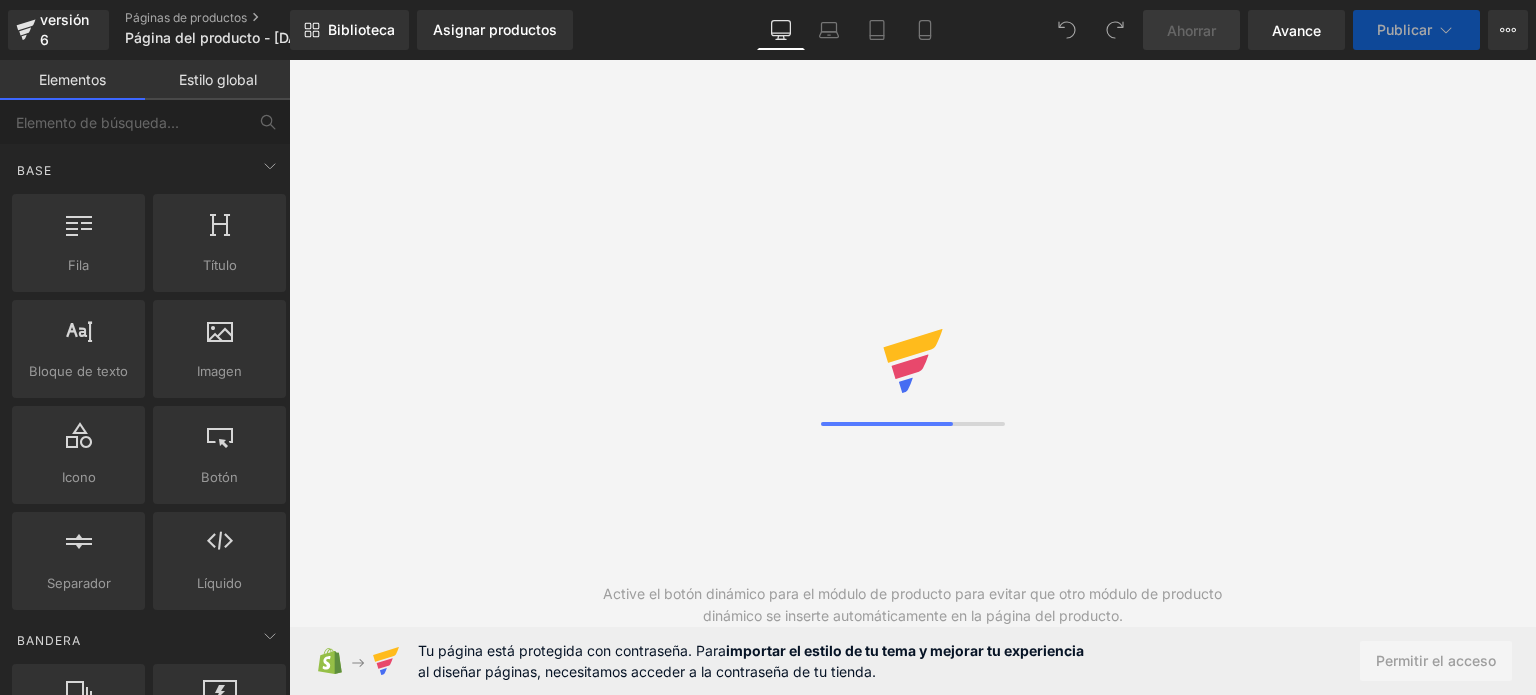 scroll, scrollTop: 0, scrollLeft: 0, axis: both 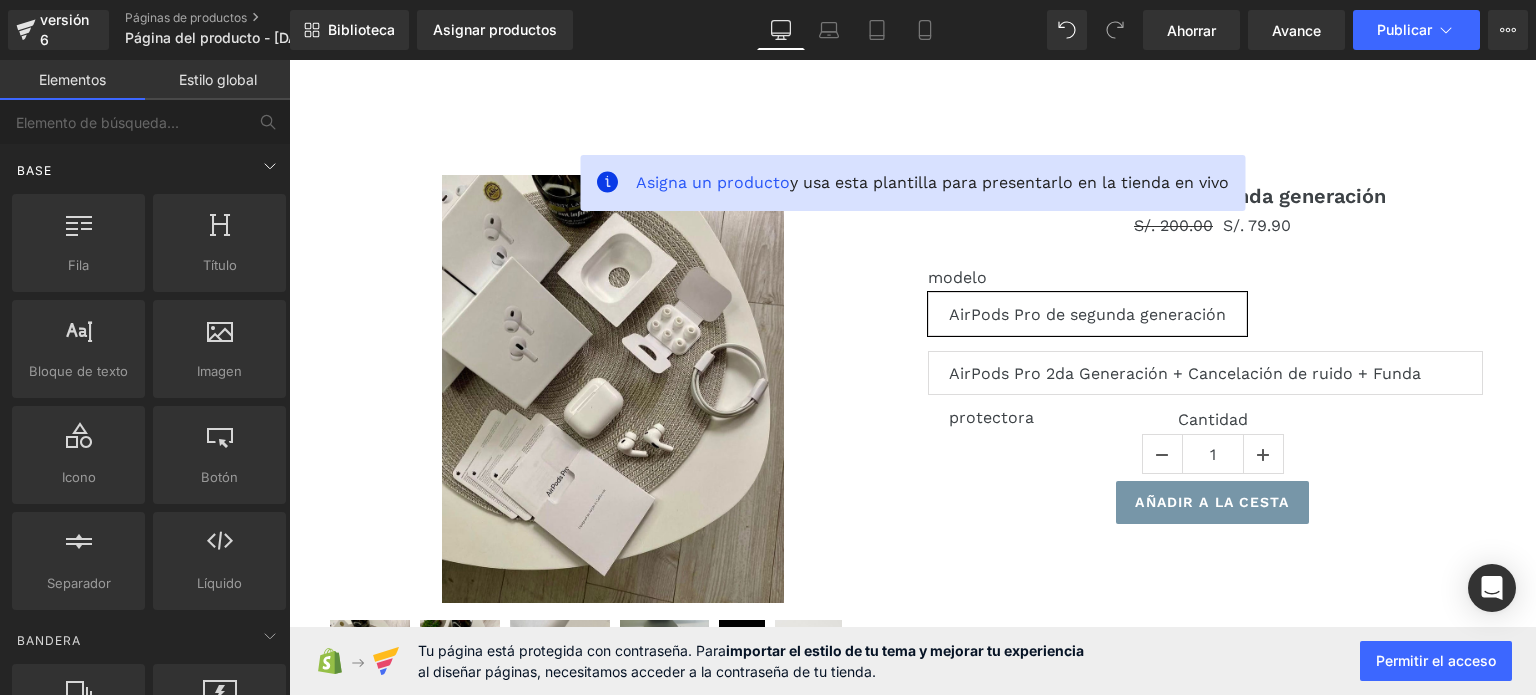 click on "Base" at bounding box center [149, 170] 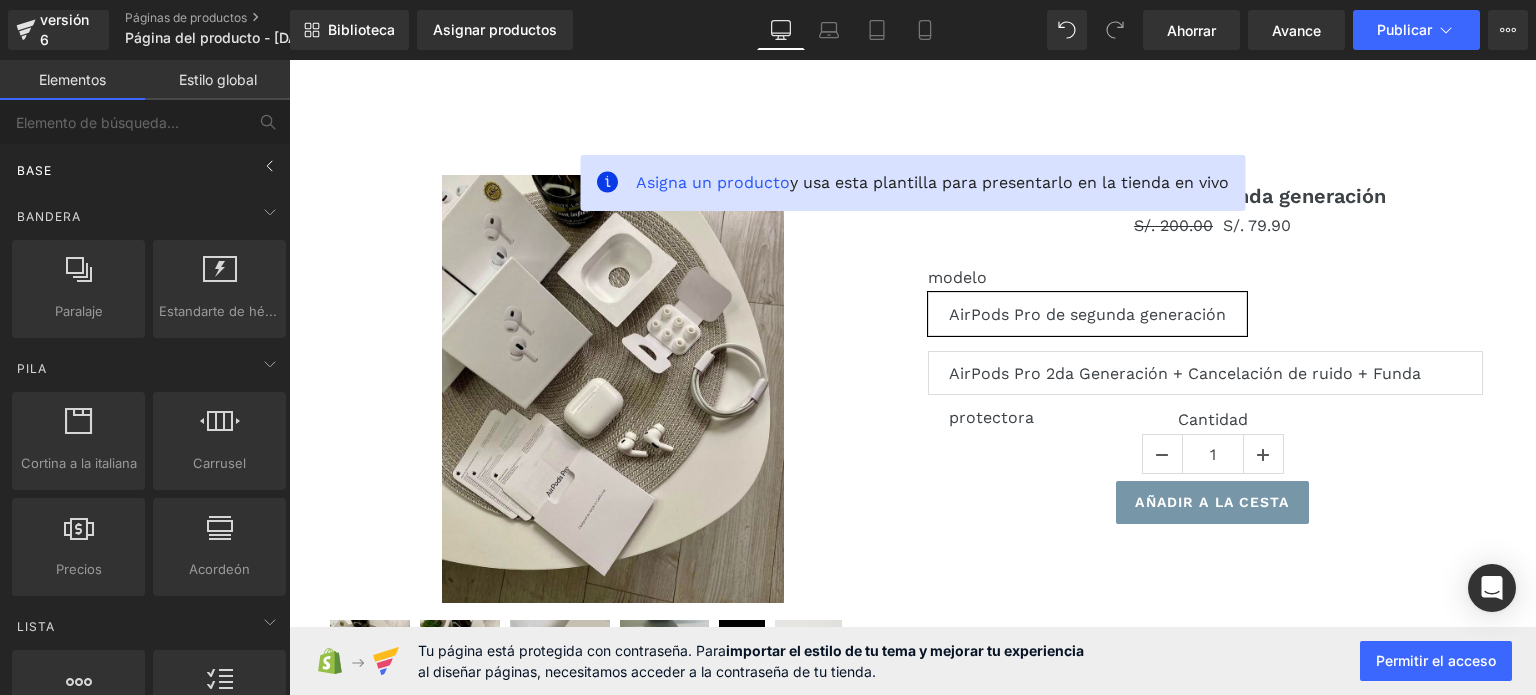 click on "Base" at bounding box center (149, 170) 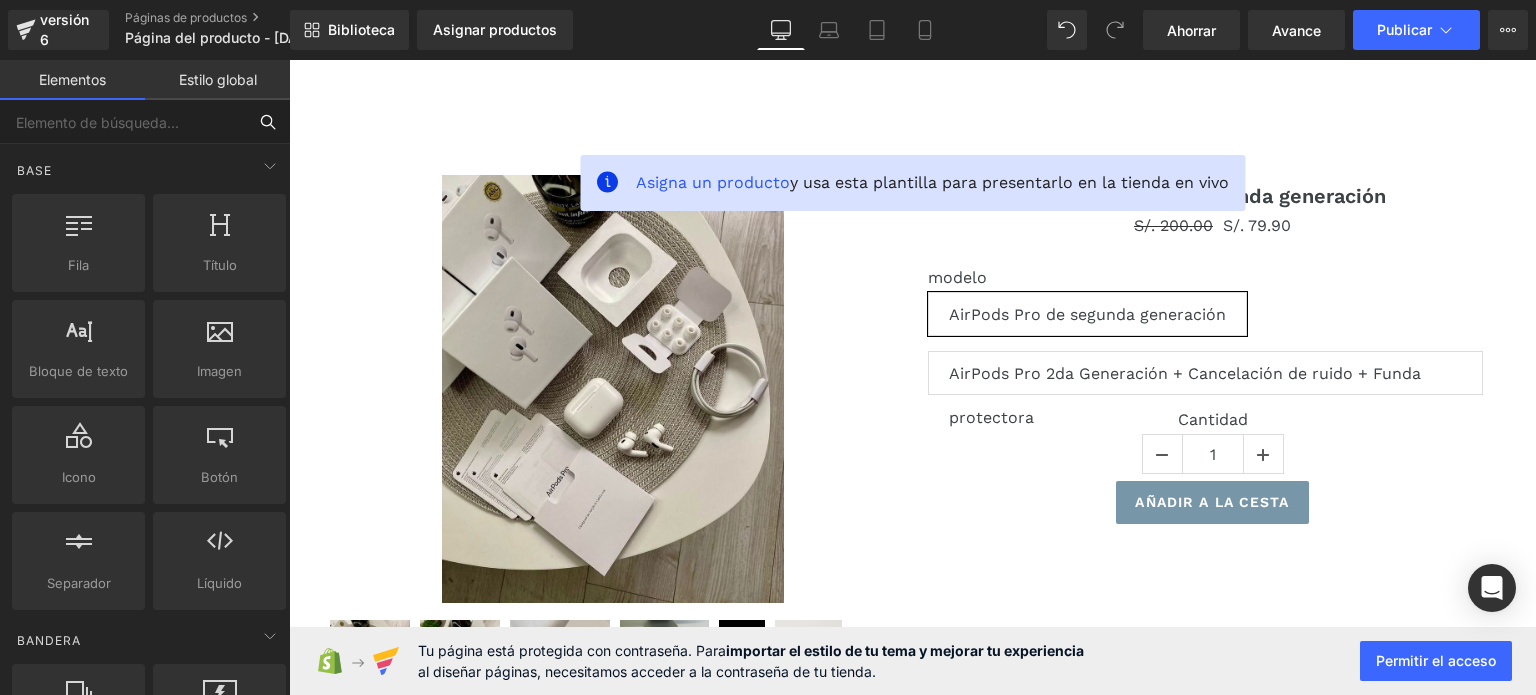 click at bounding box center [123, 122] 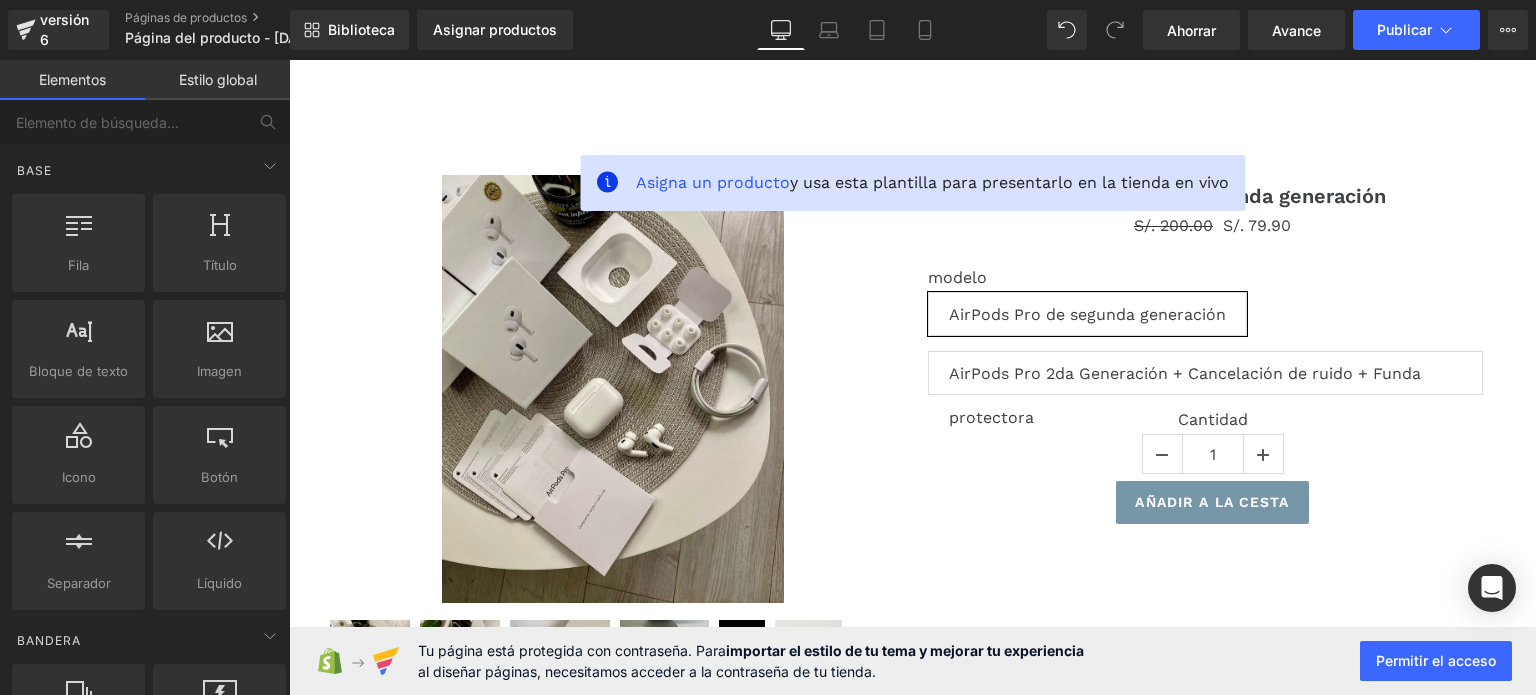 click on "Estilo global" at bounding box center [217, 80] 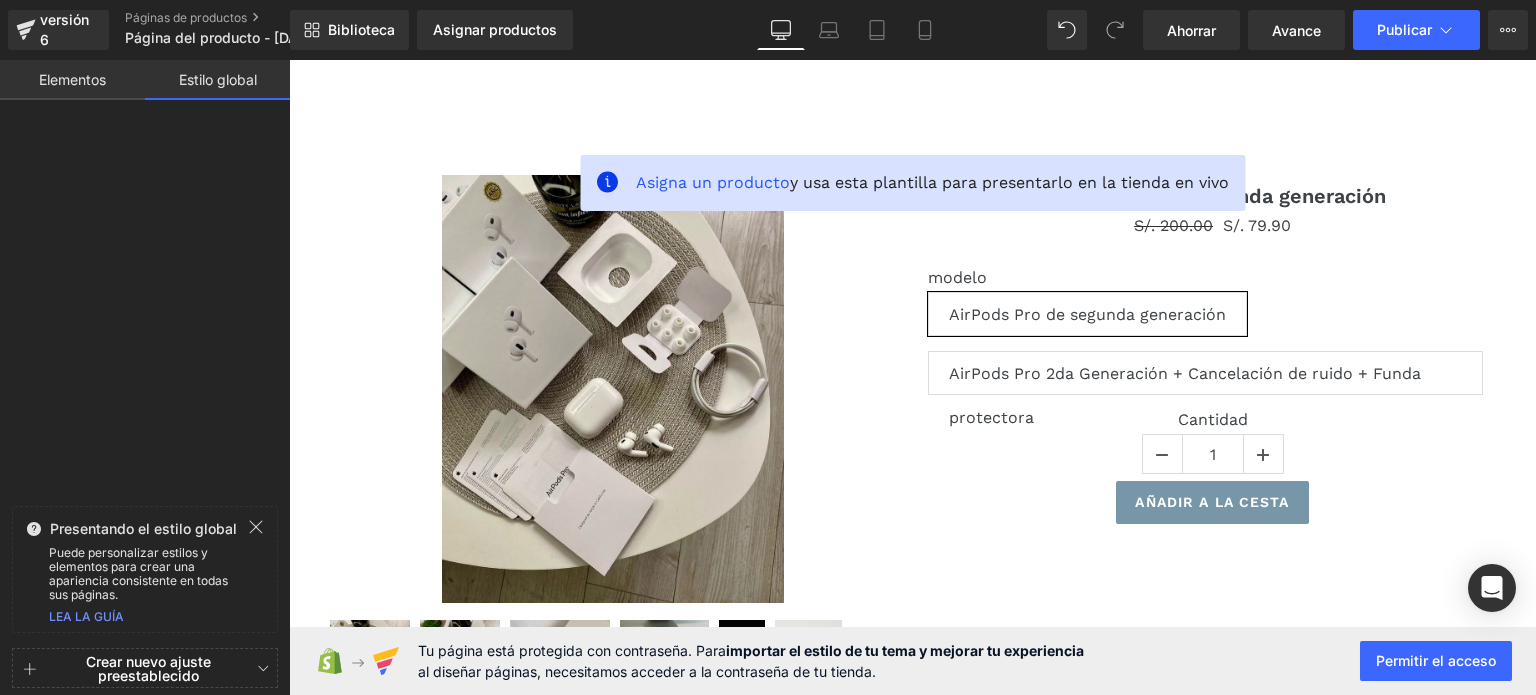 click on "Elementos" at bounding box center (72, 79) 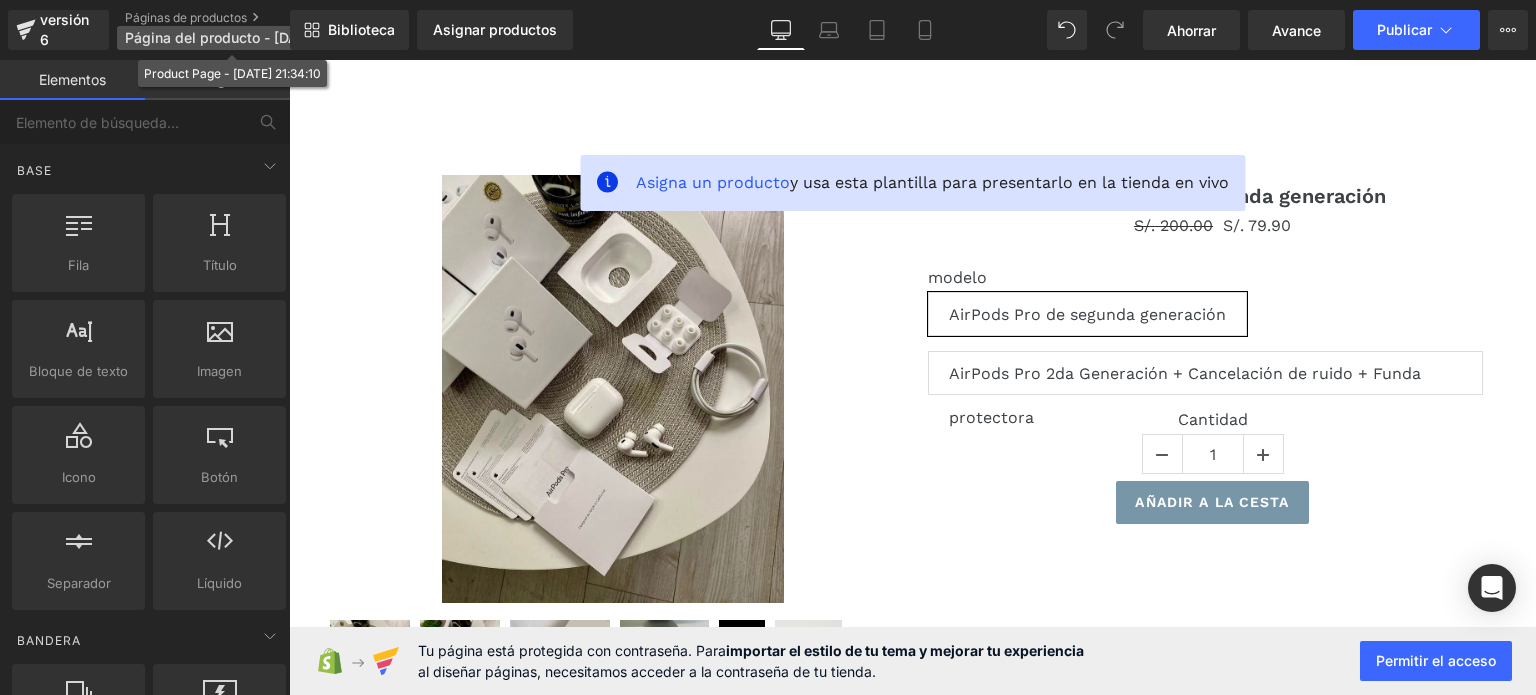 click on "Página del producto - [DATE] 21:34:10" at bounding box center [252, 37] 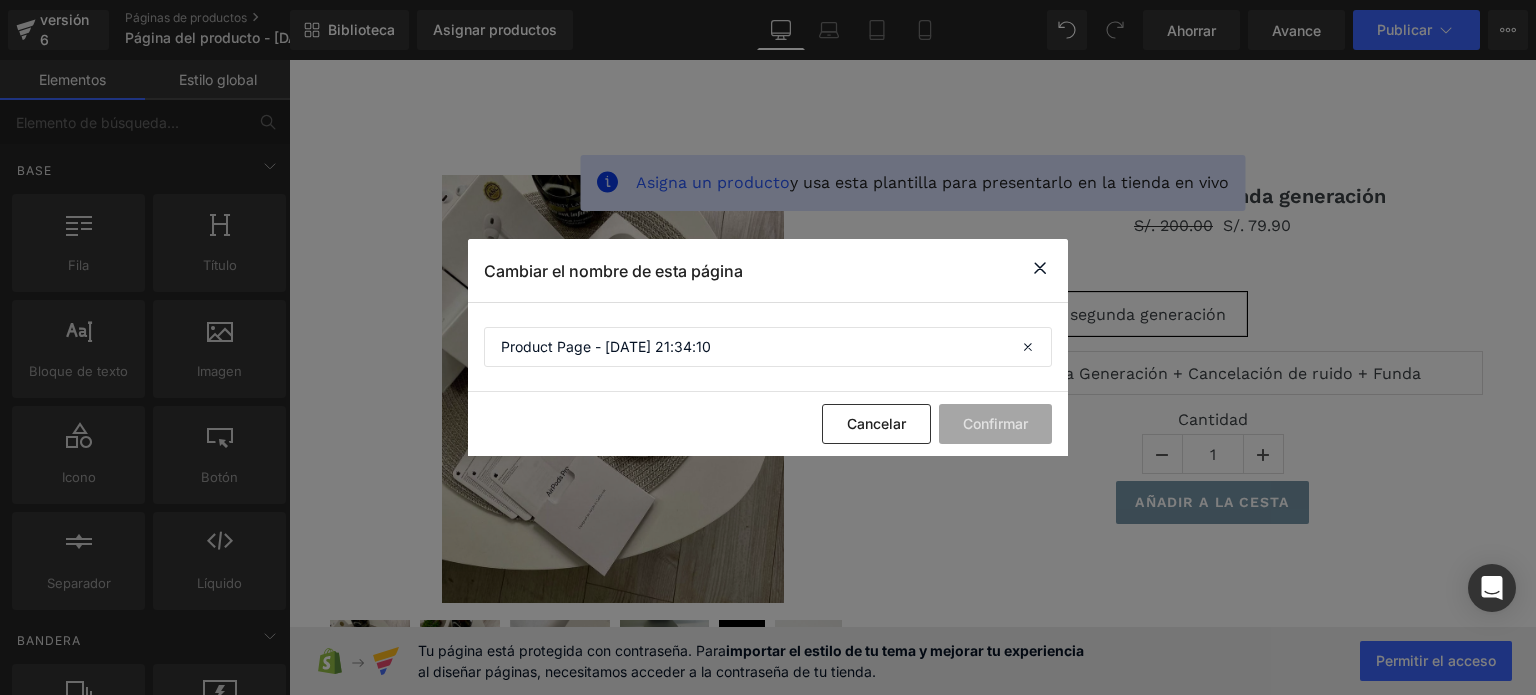 click at bounding box center [1040, 268] 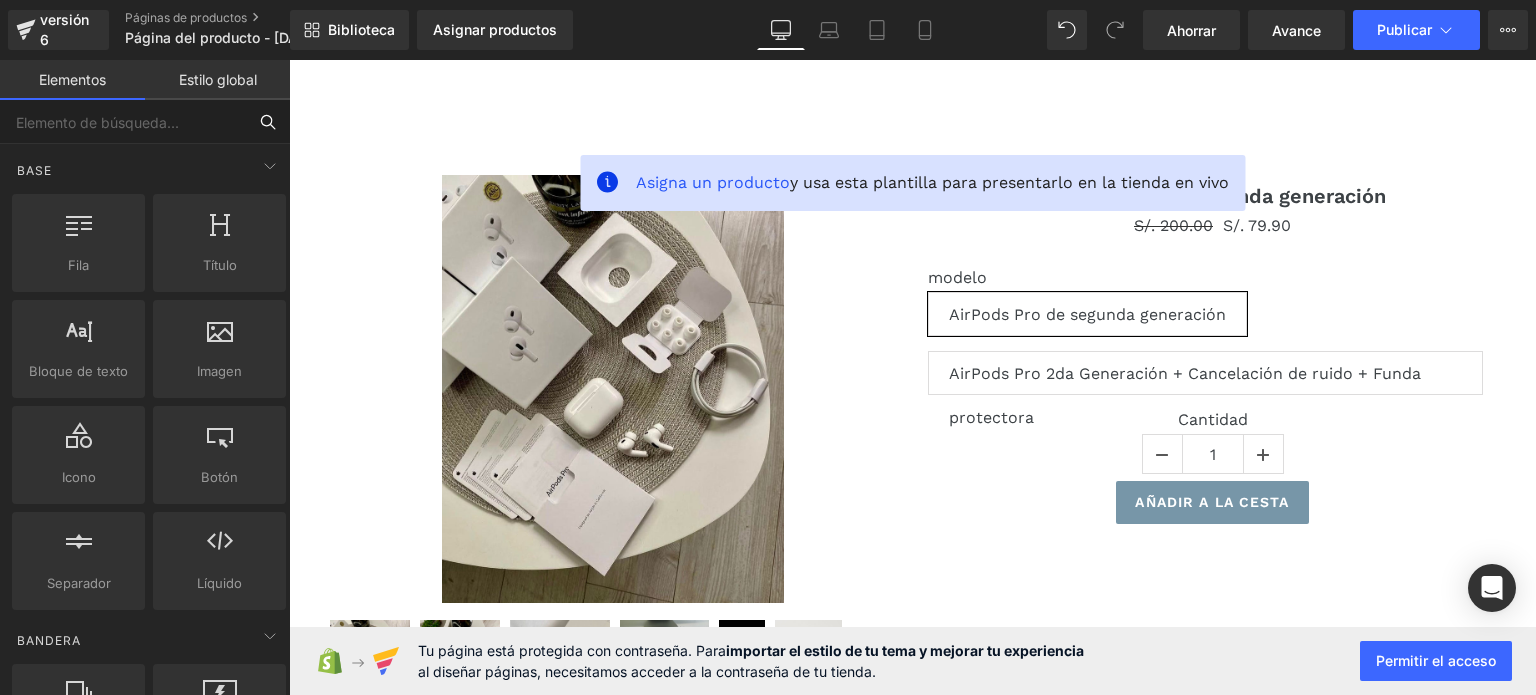 click at bounding box center [123, 122] 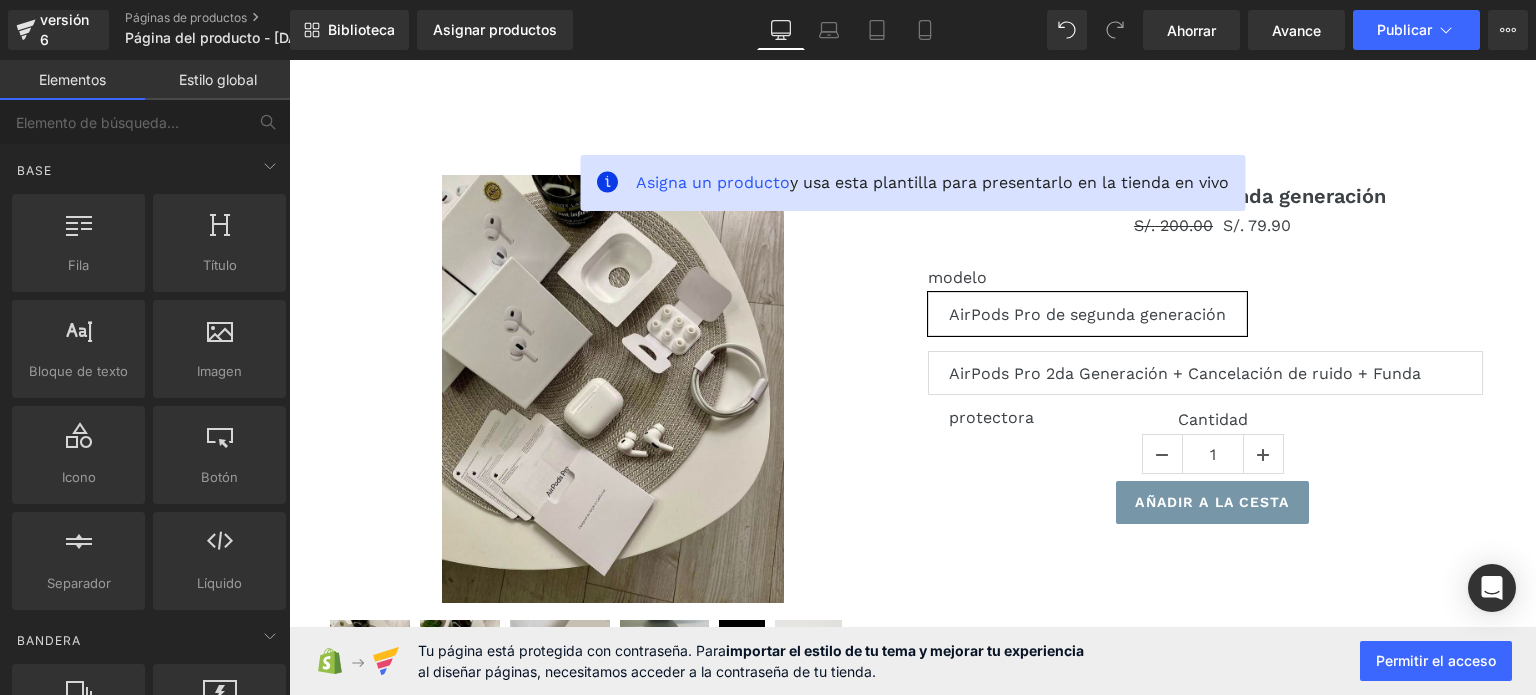 click on "Estilo global" at bounding box center [217, 80] 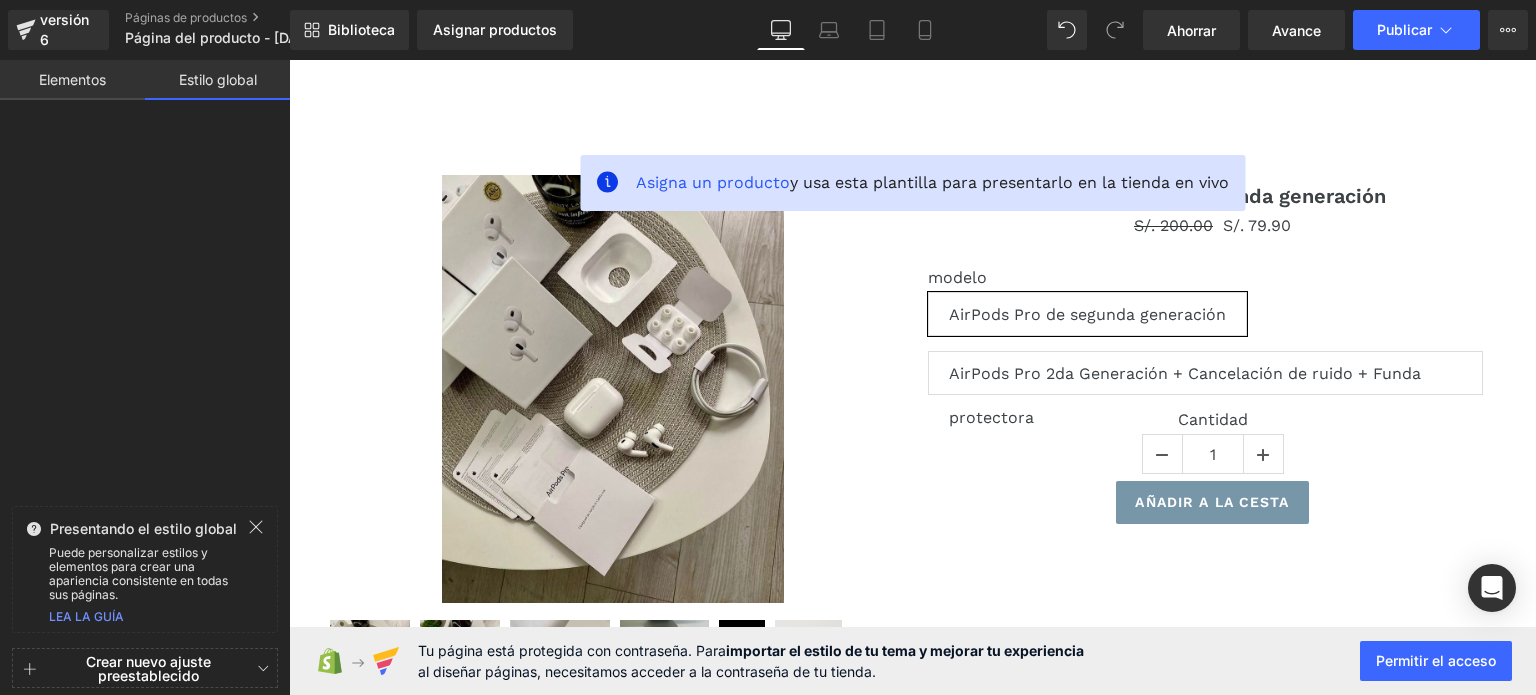 click on "Elementos" at bounding box center (72, 80) 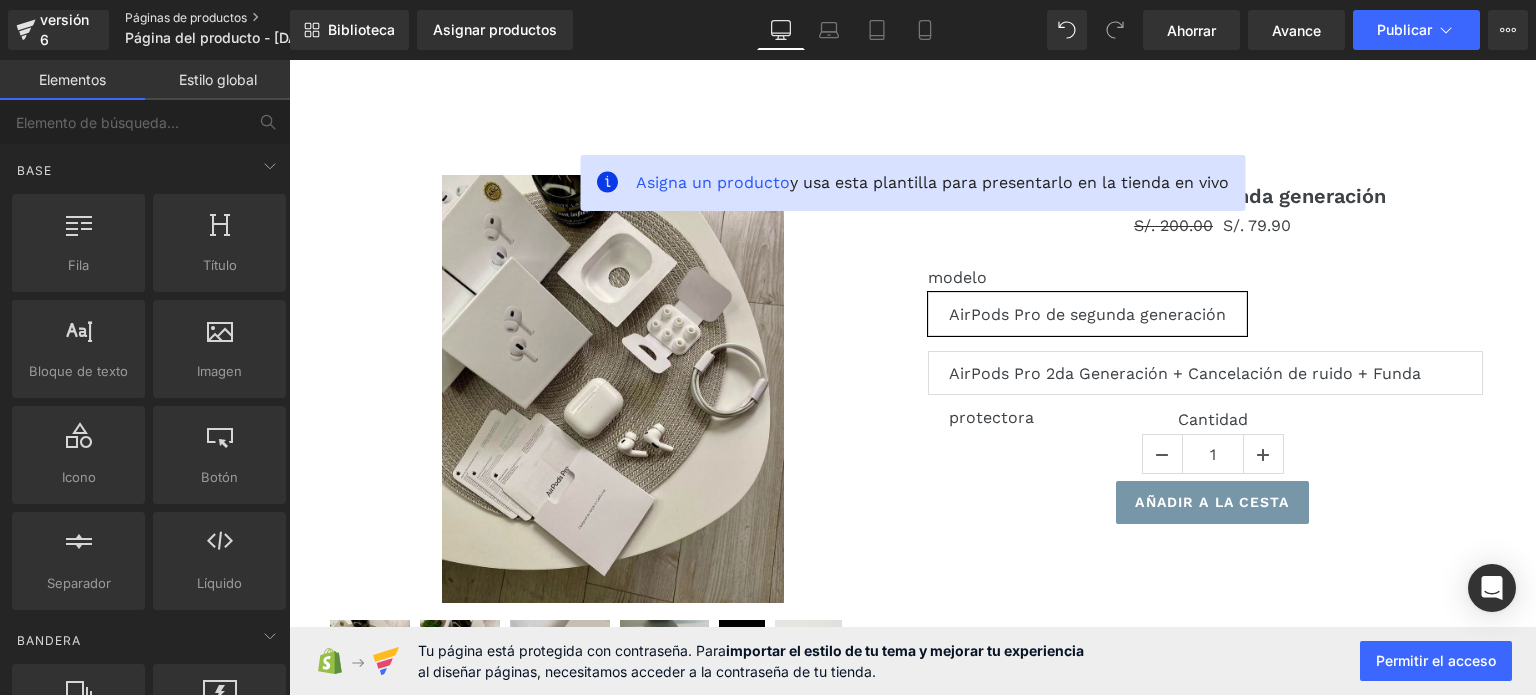 click on "Páginas de productos" at bounding box center [186, 17] 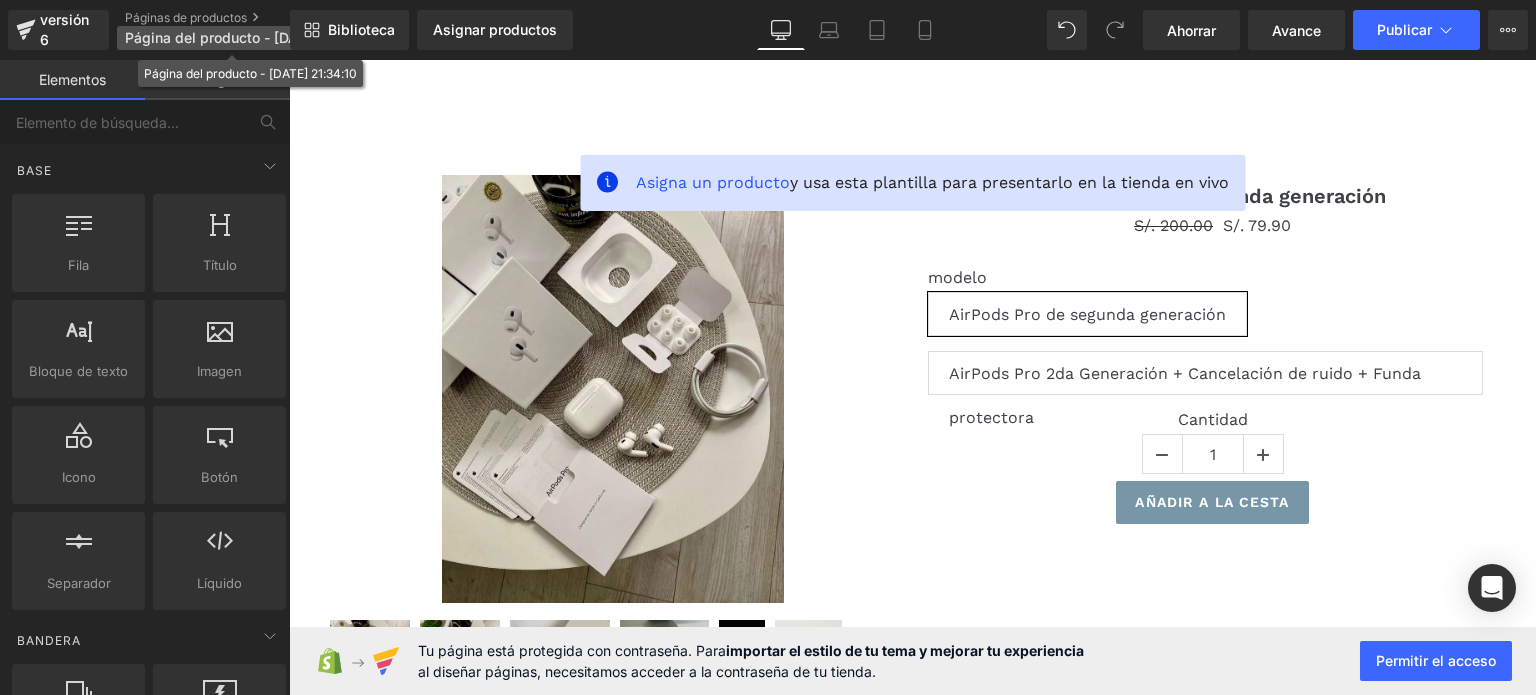 click on "Página del producto - [DATE] 21:34:10" at bounding box center (252, 37) 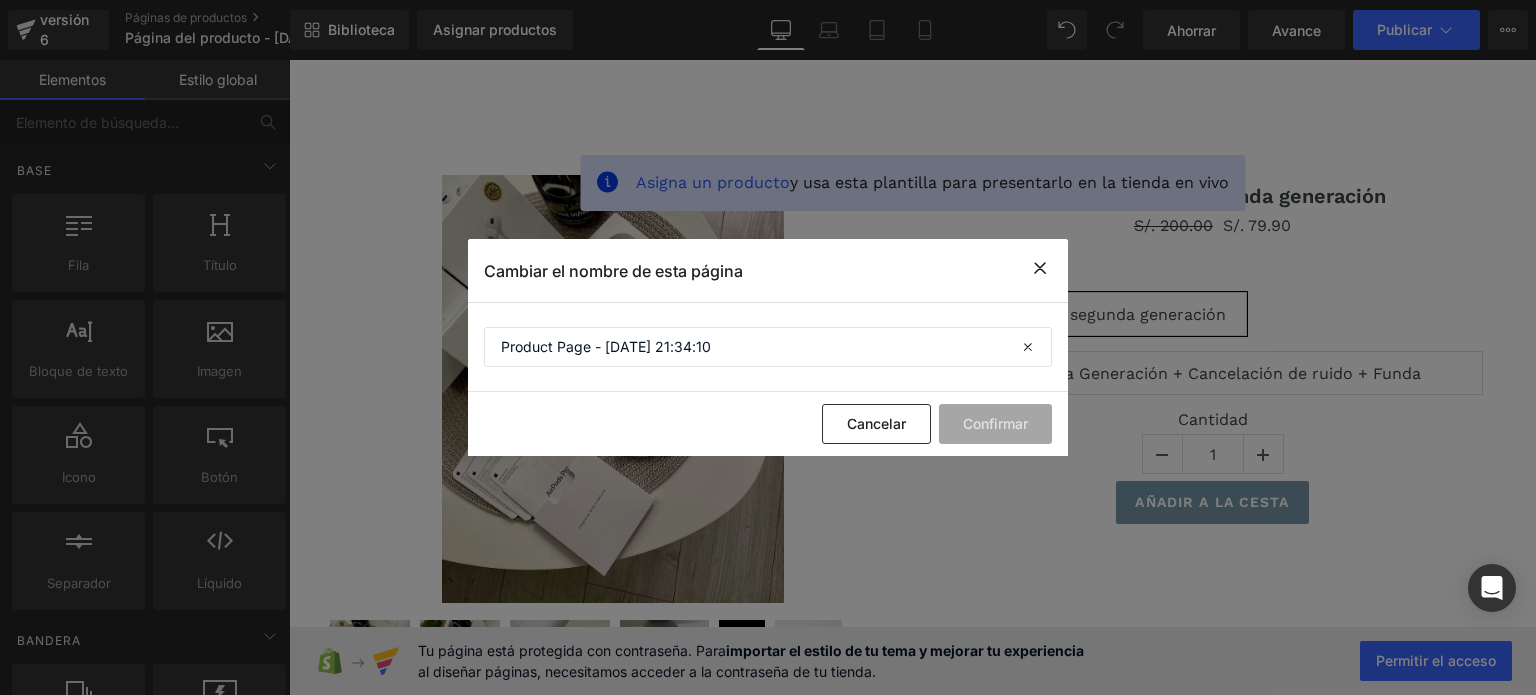 click on "Cambiar el nombre de esta página" 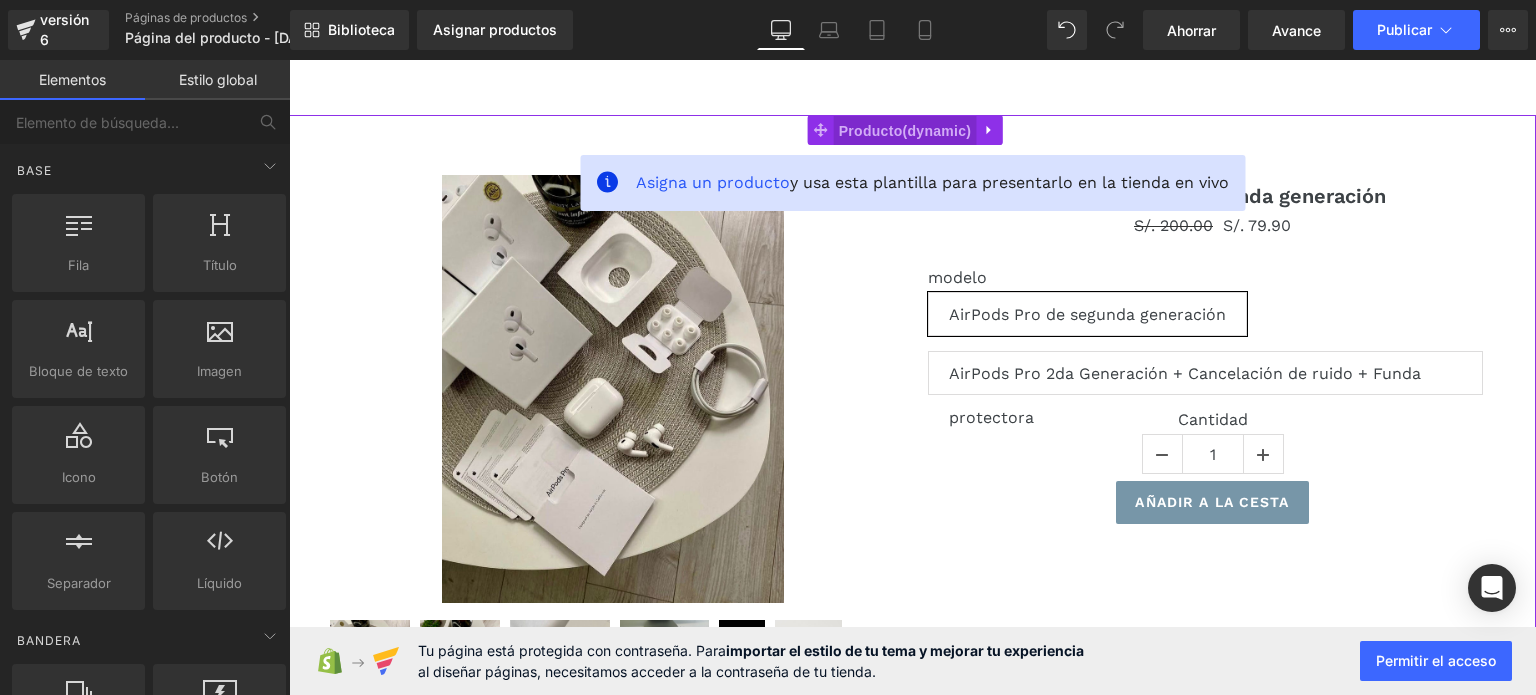 click on "Producto" at bounding box center (871, 131) 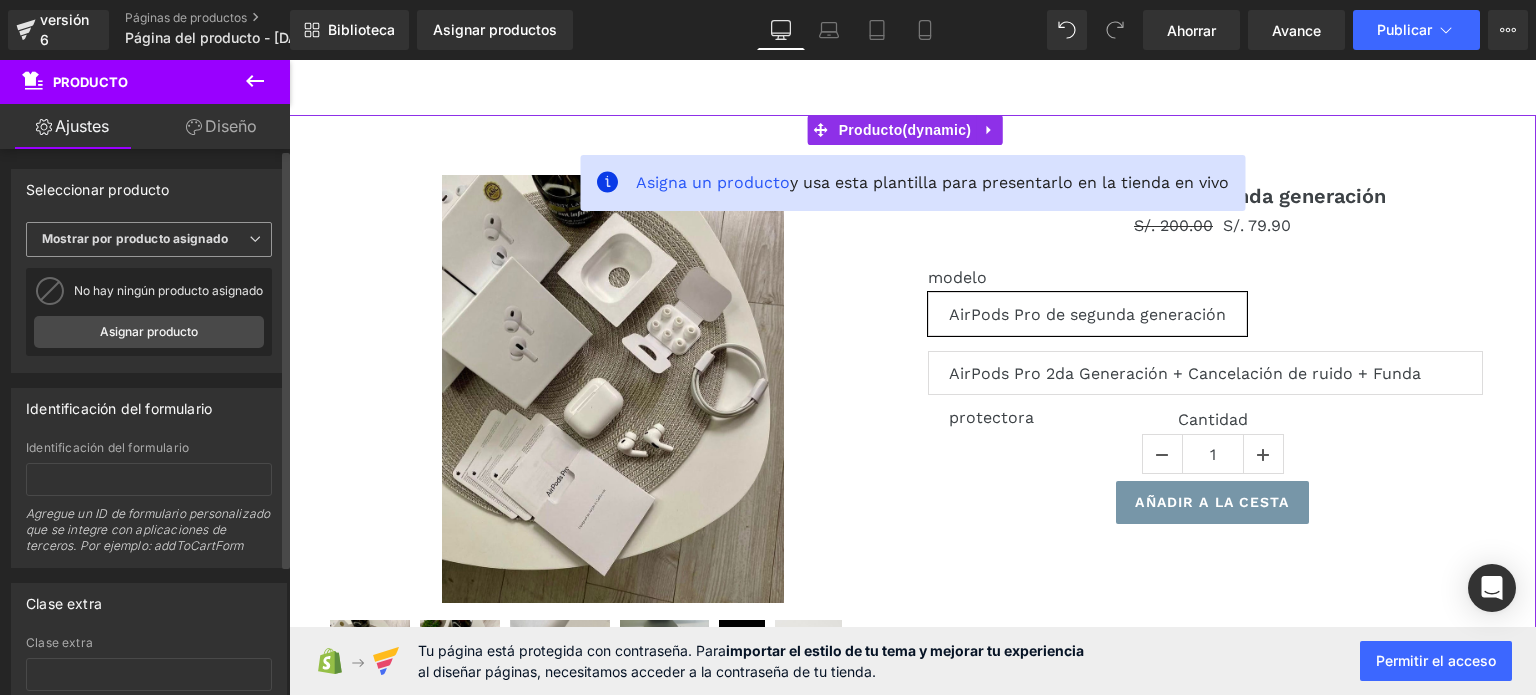 click on "Mostrar por producto asignado" at bounding box center [135, 238] 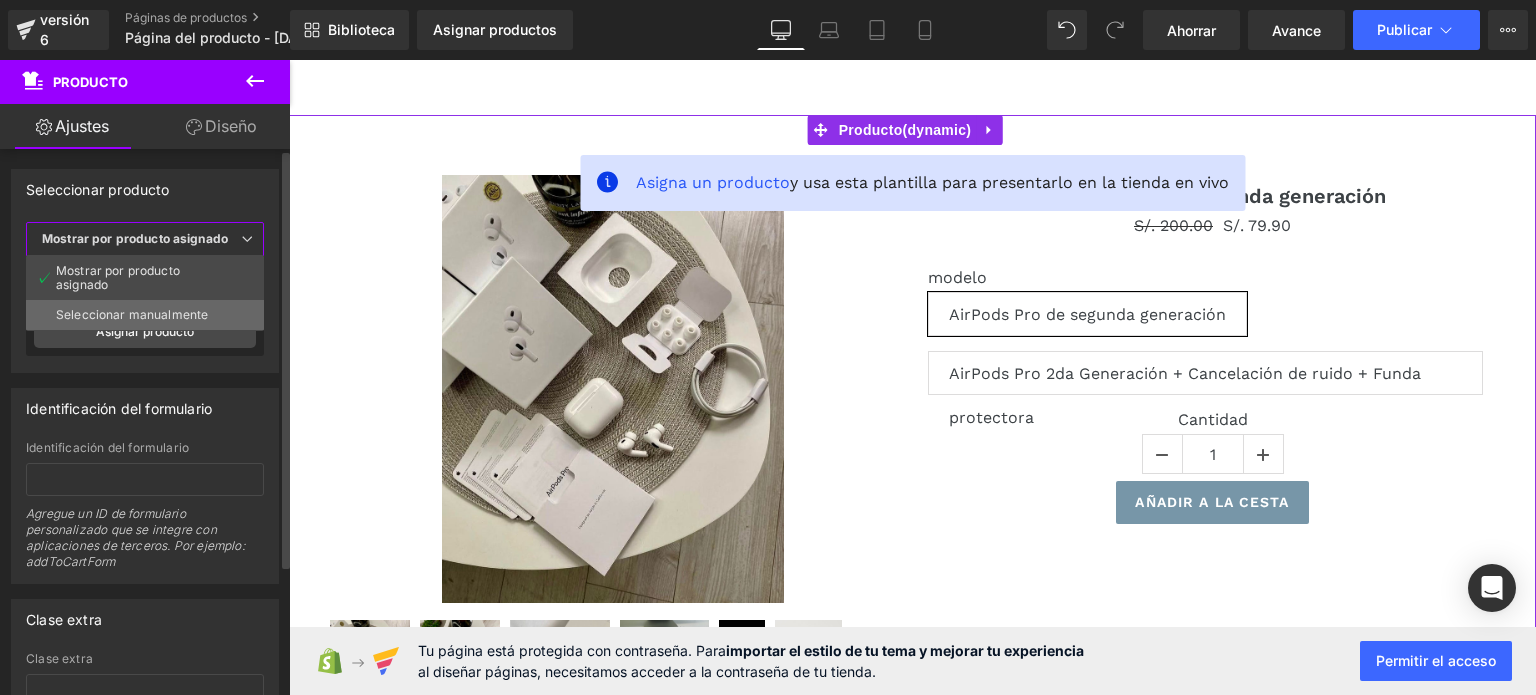click on "Seleccionar manualmente" at bounding box center (132, 314) 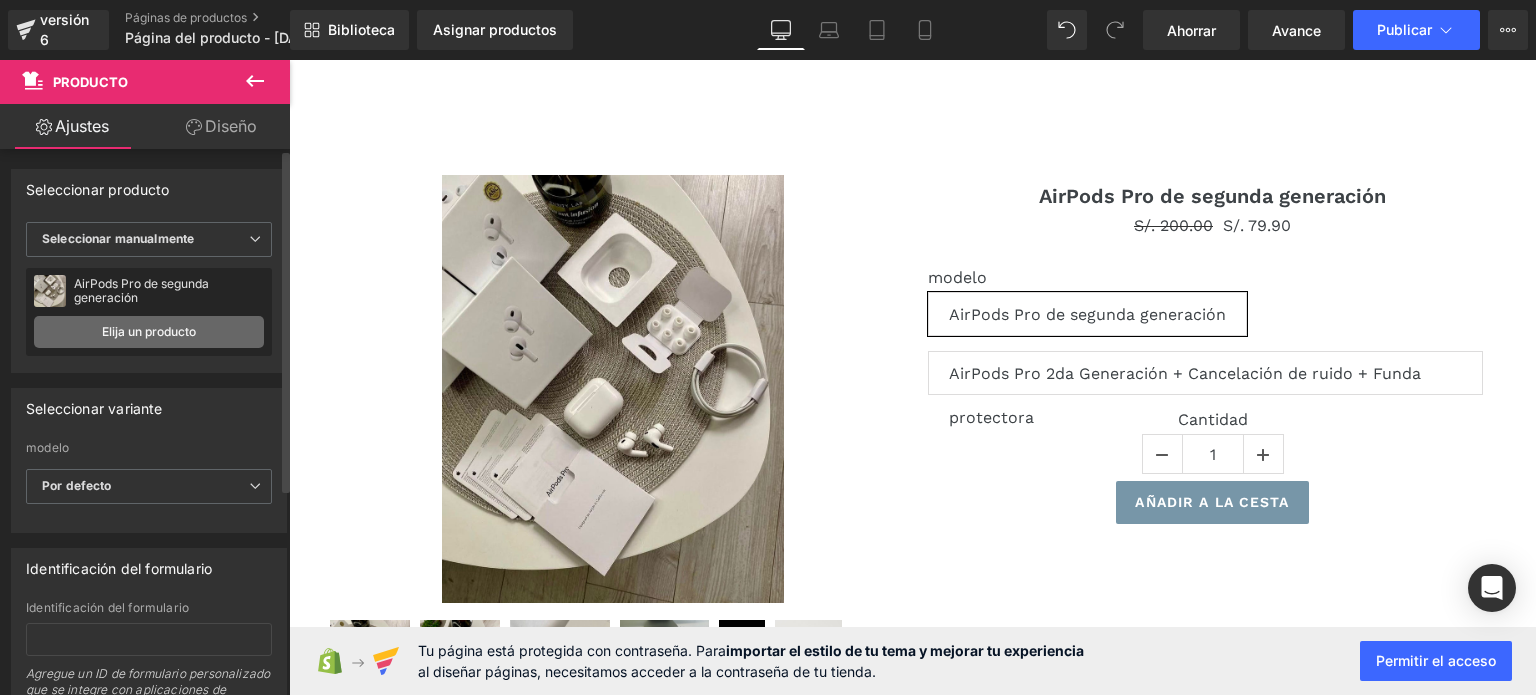 click on "Elija un producto" at bounding box center (149, 331) 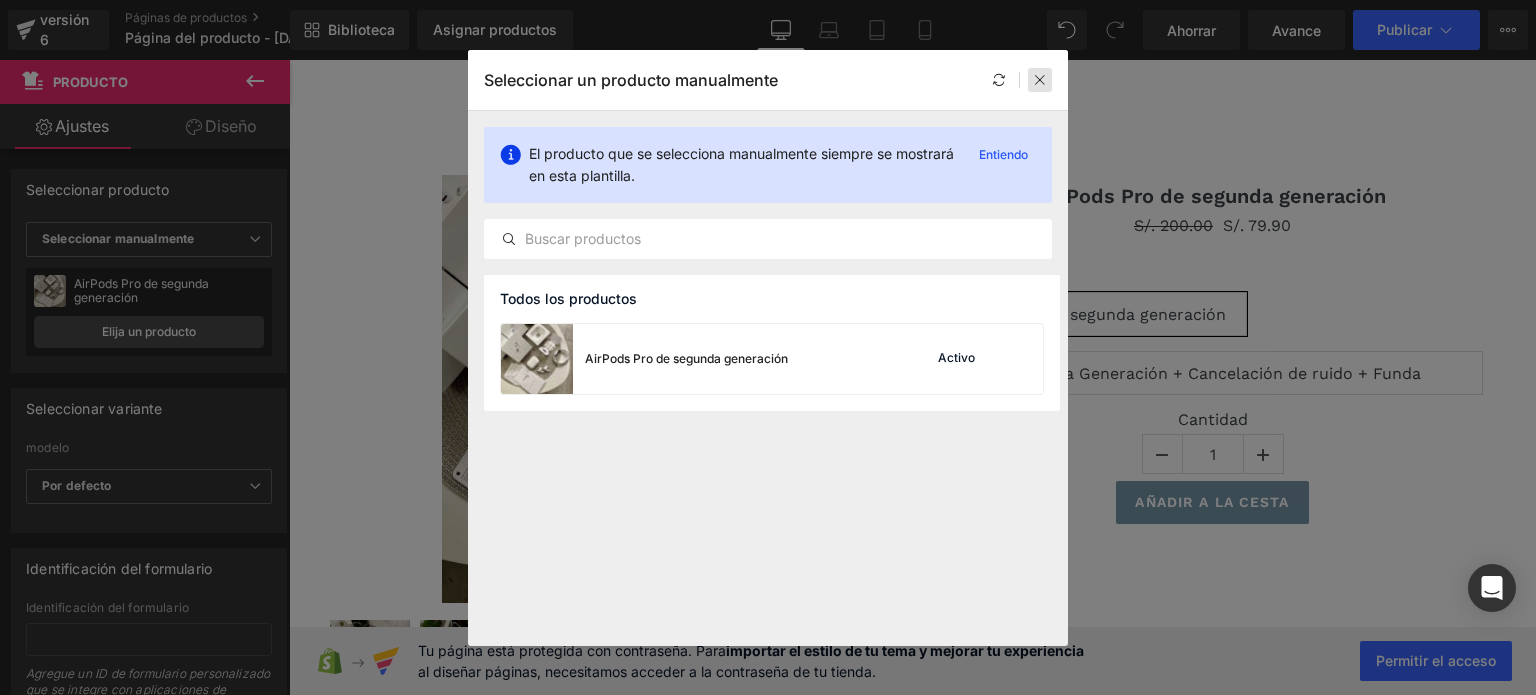 click at bounding box center (1040, 80) 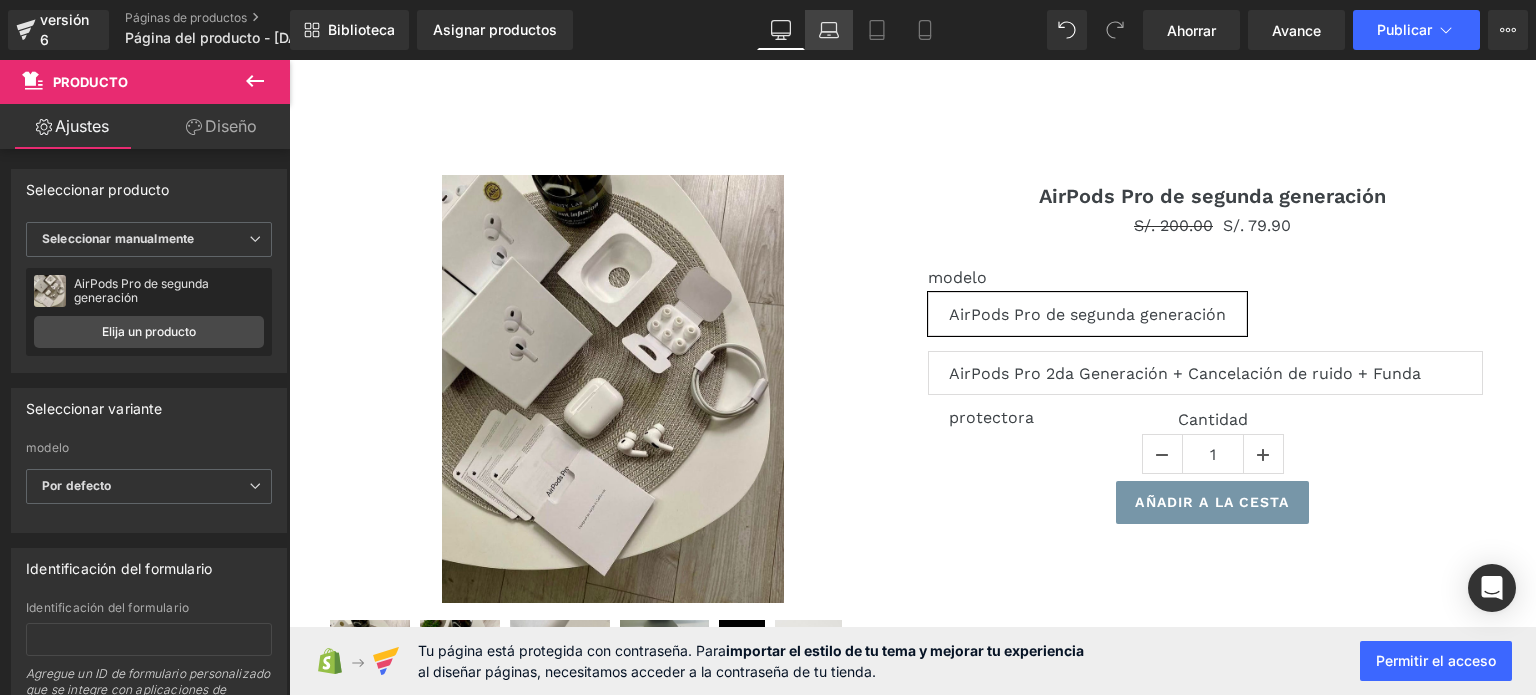 click on "Computadora portátil" at bounding box center (829, 30) 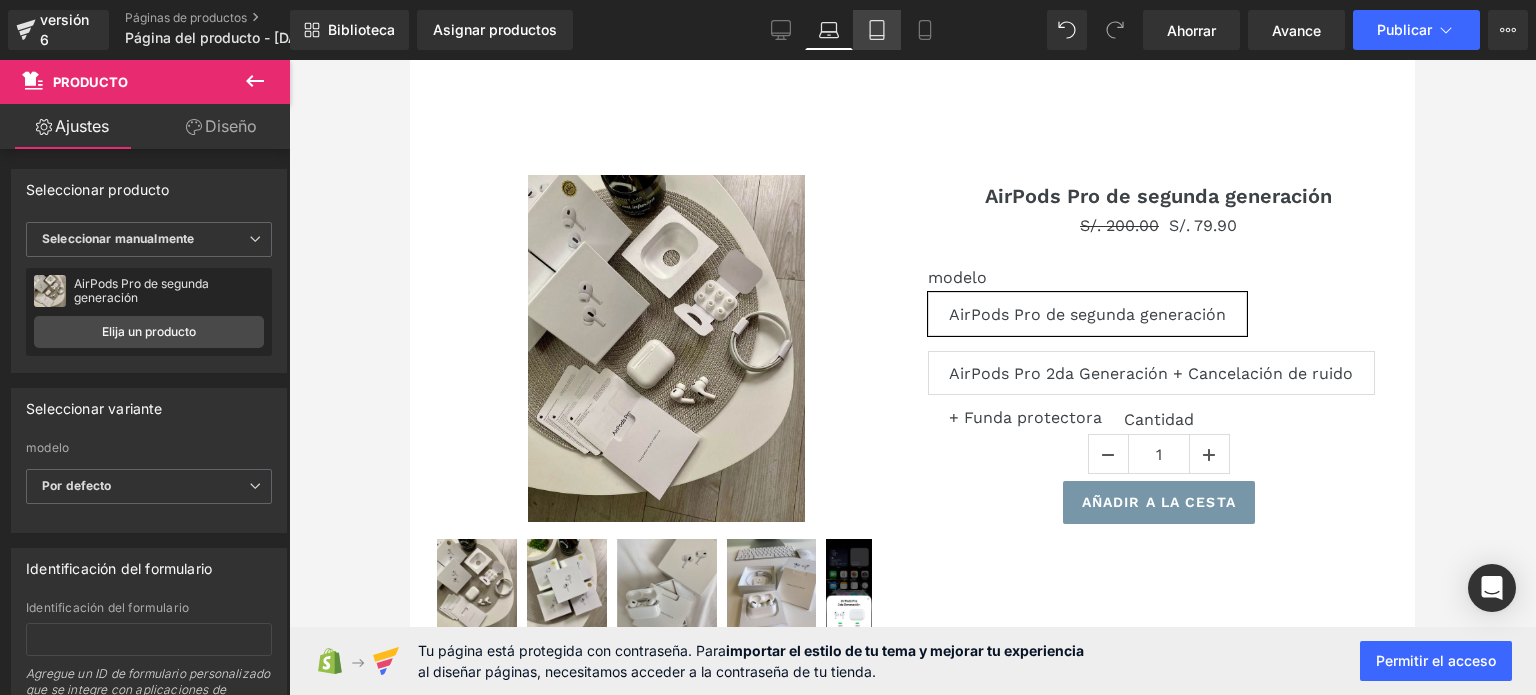 click 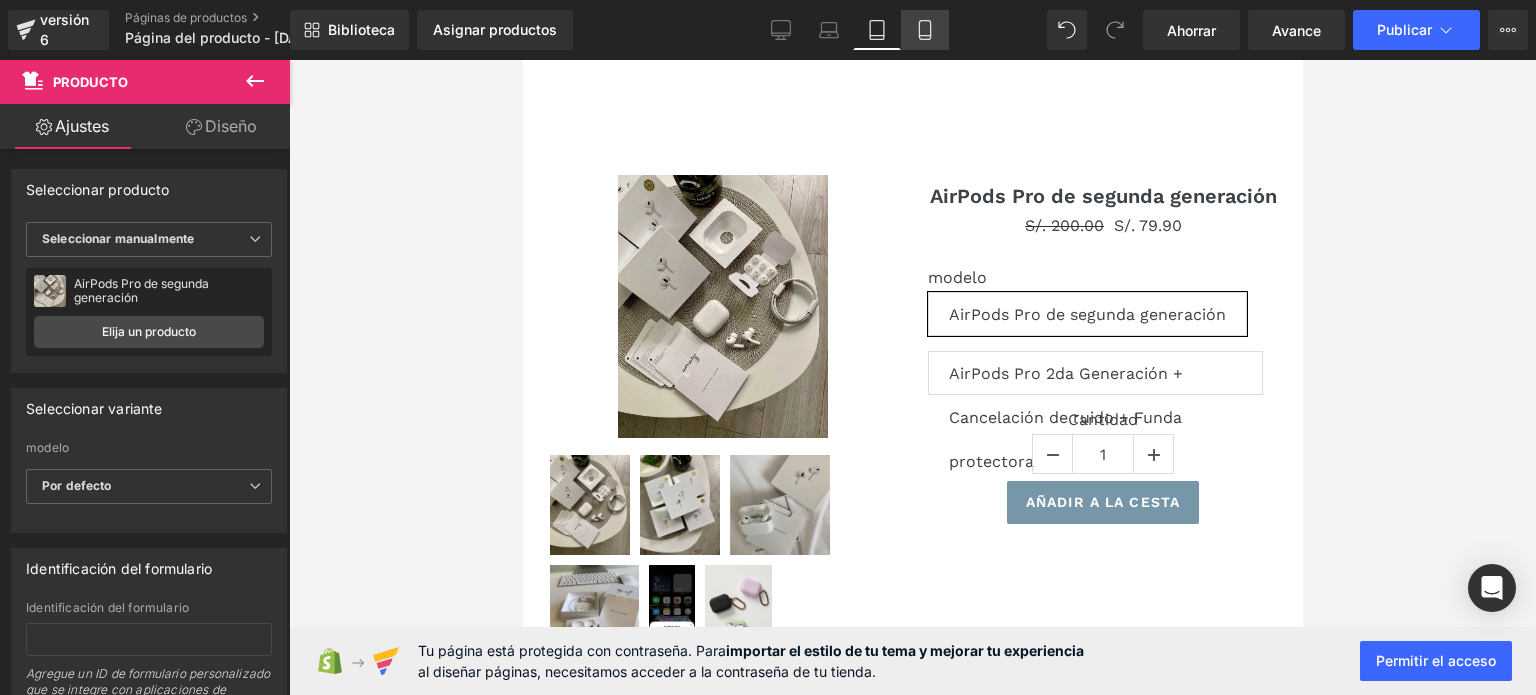click 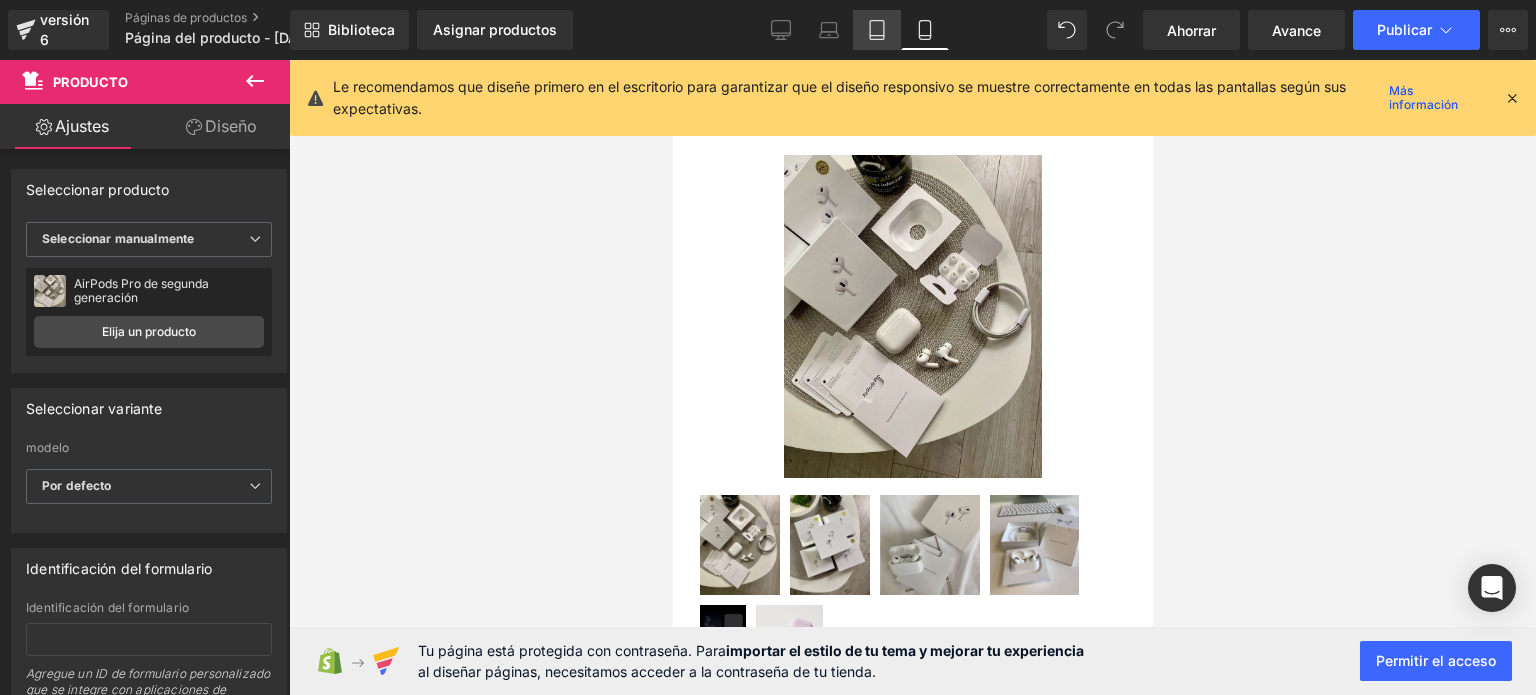 click on "Tableta" at bounding box center [877, 30] 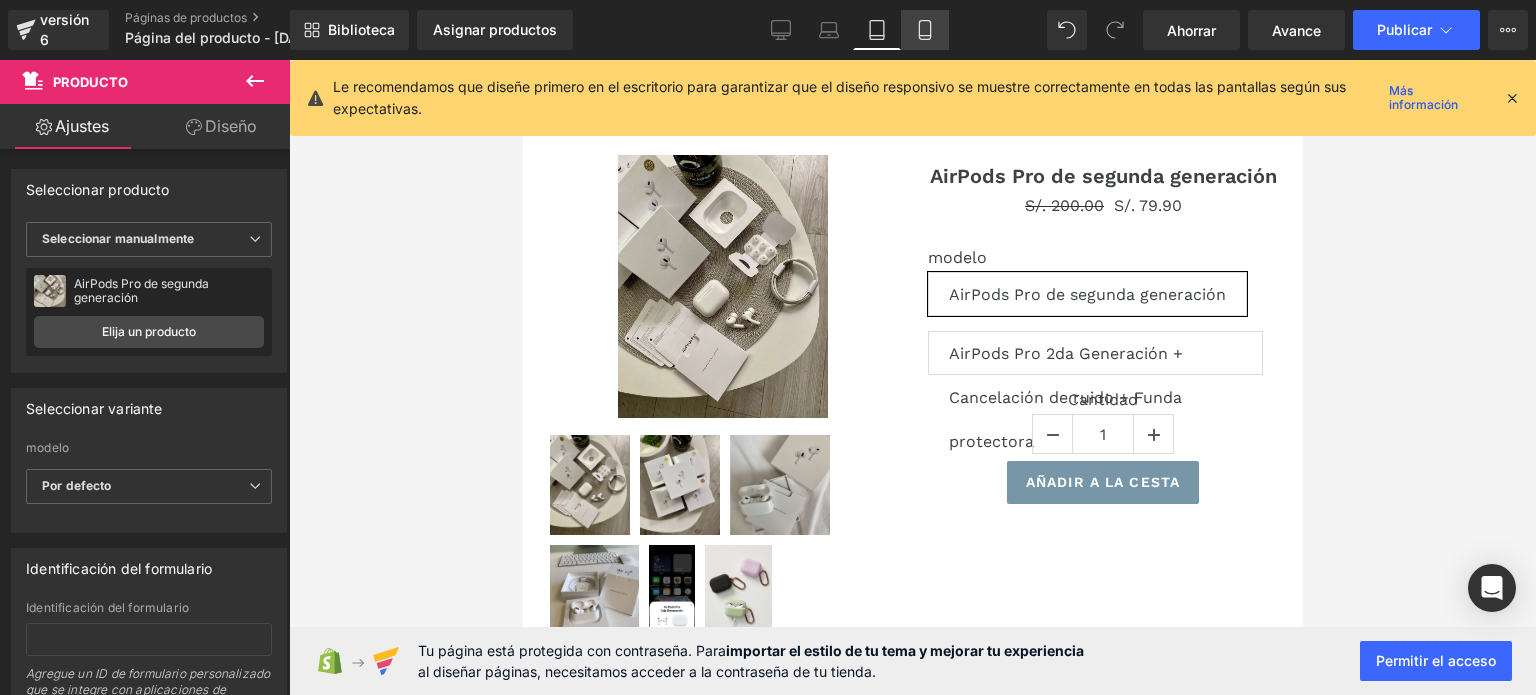 click on "Móvil" at bounding box center (925, 30) 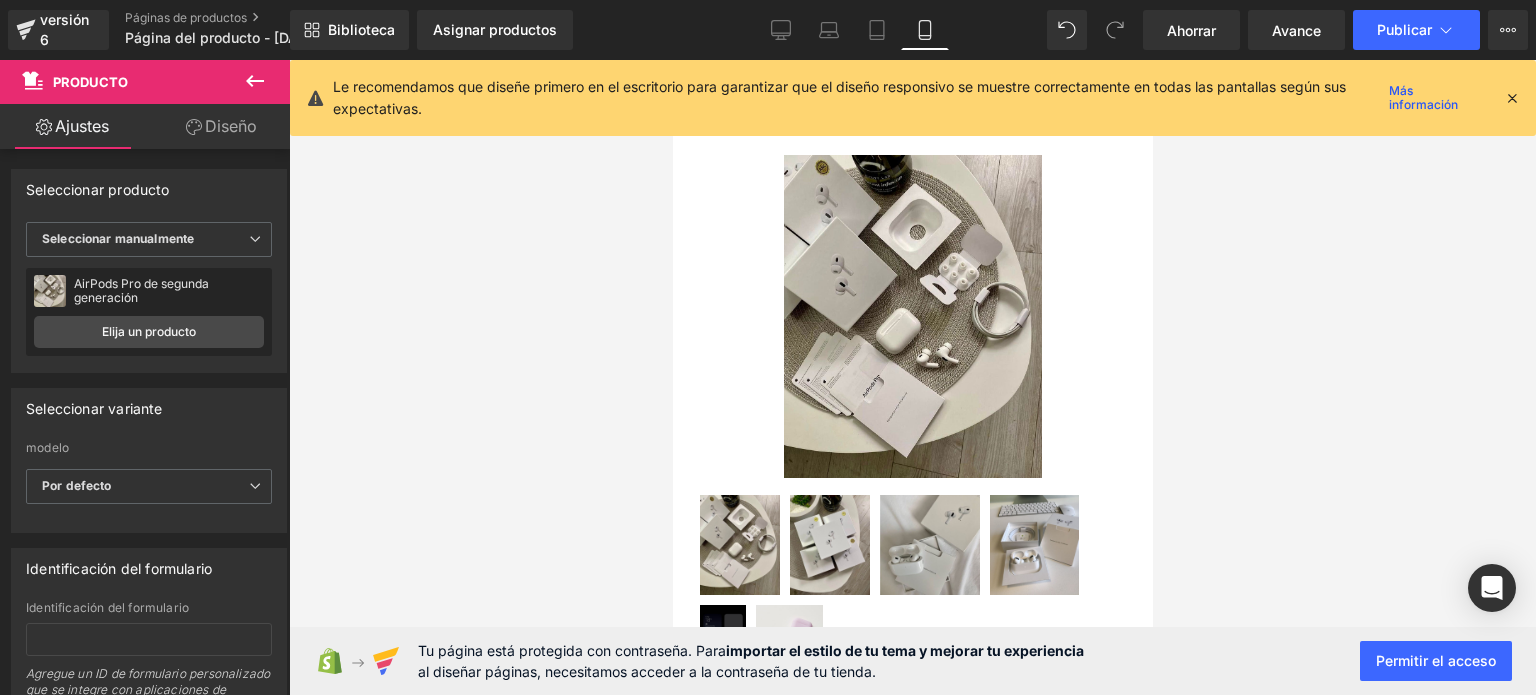 click at bounding box center (1512, 98) 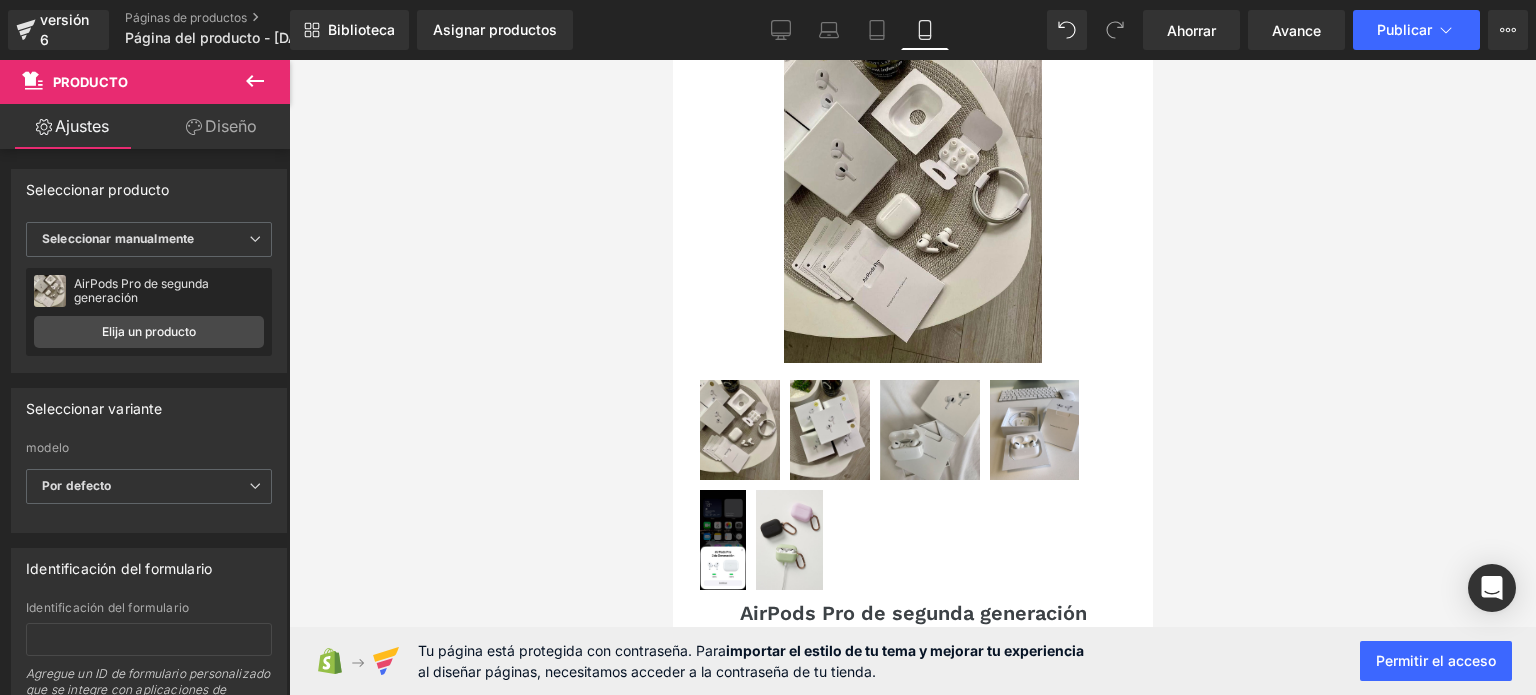 scroll, scrollTop: 0, scrollLeft: 0, axis: both 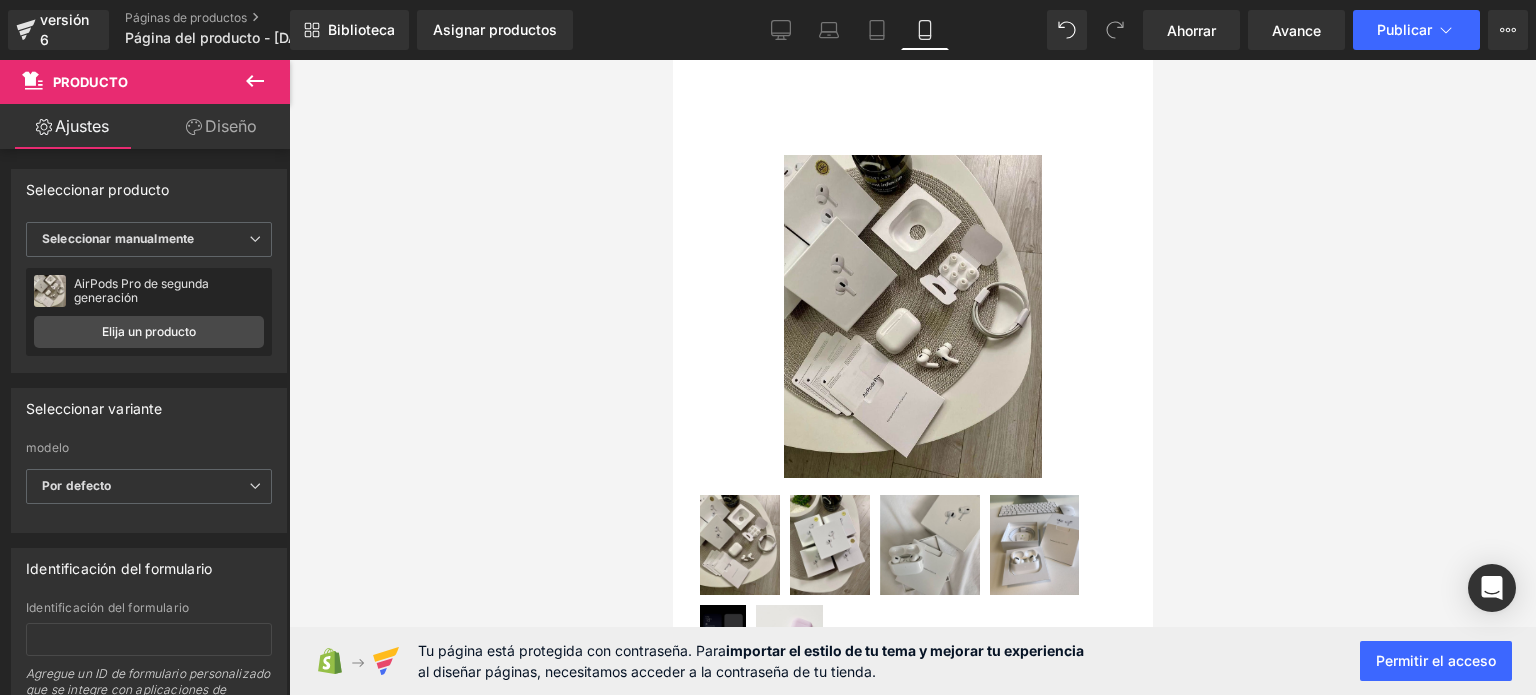 click on "Venta de liquidación
(P) Imagen
0" at bounding box center [912, 734] 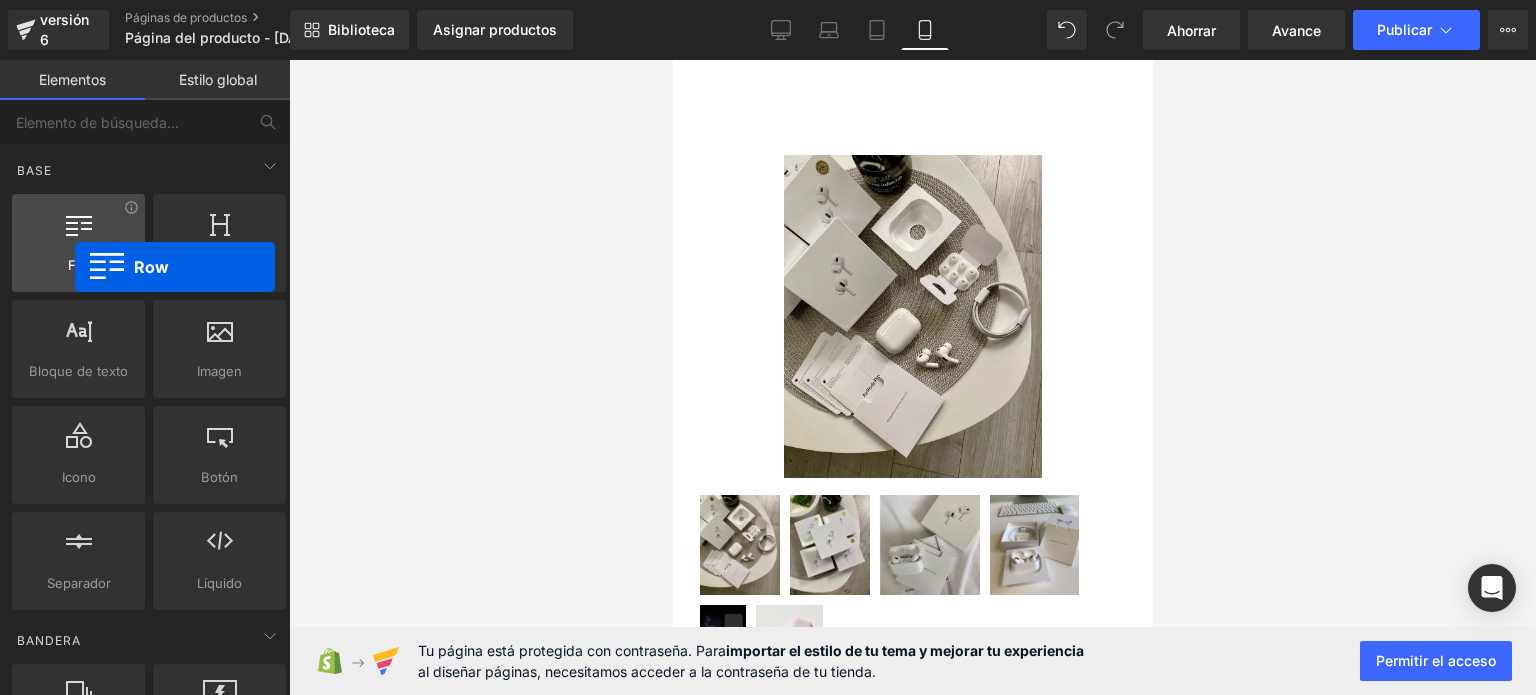 click on "Fila" at bounding box center (78, 265) 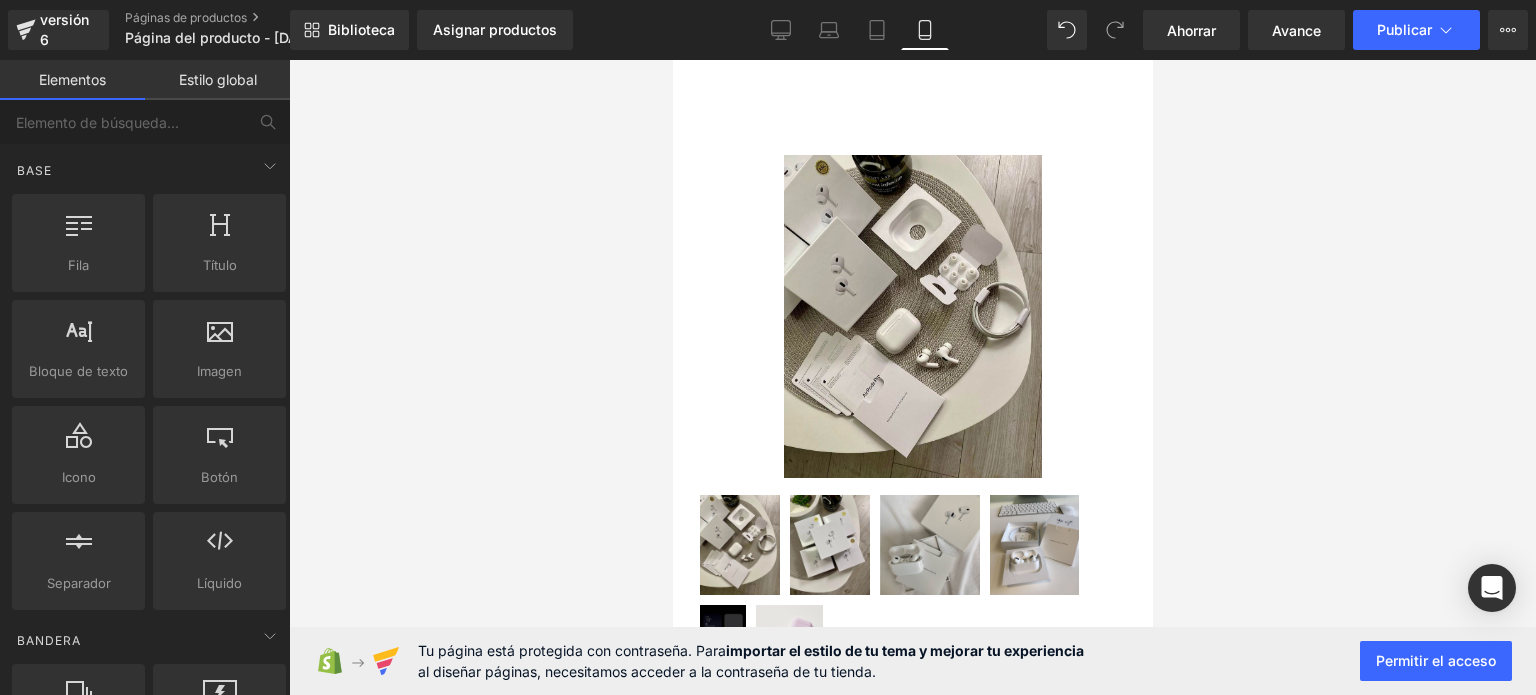 click on "Venta de liquidación
(P) Imagen
0" at bounding box center (912, 734) 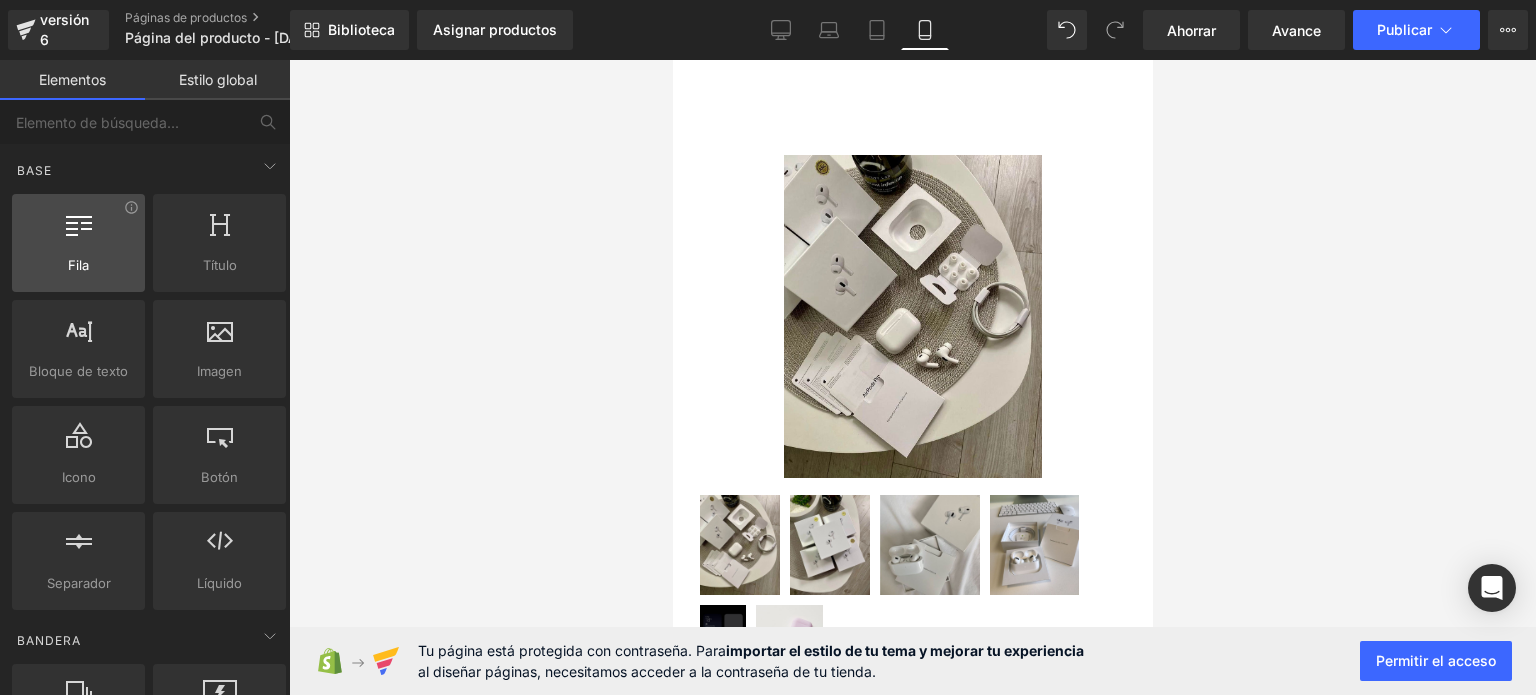 click at bounding box center (79, 223) 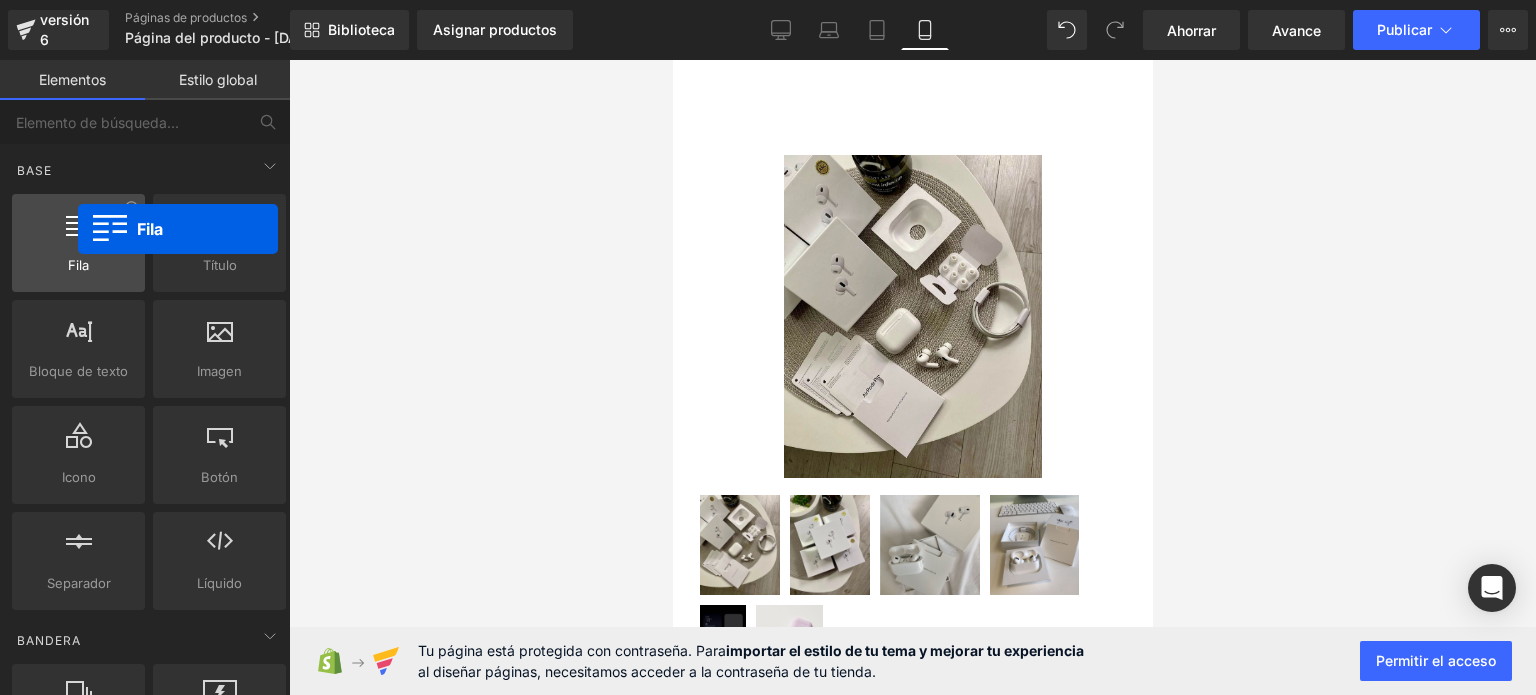 click at bounding box center [79, 223] 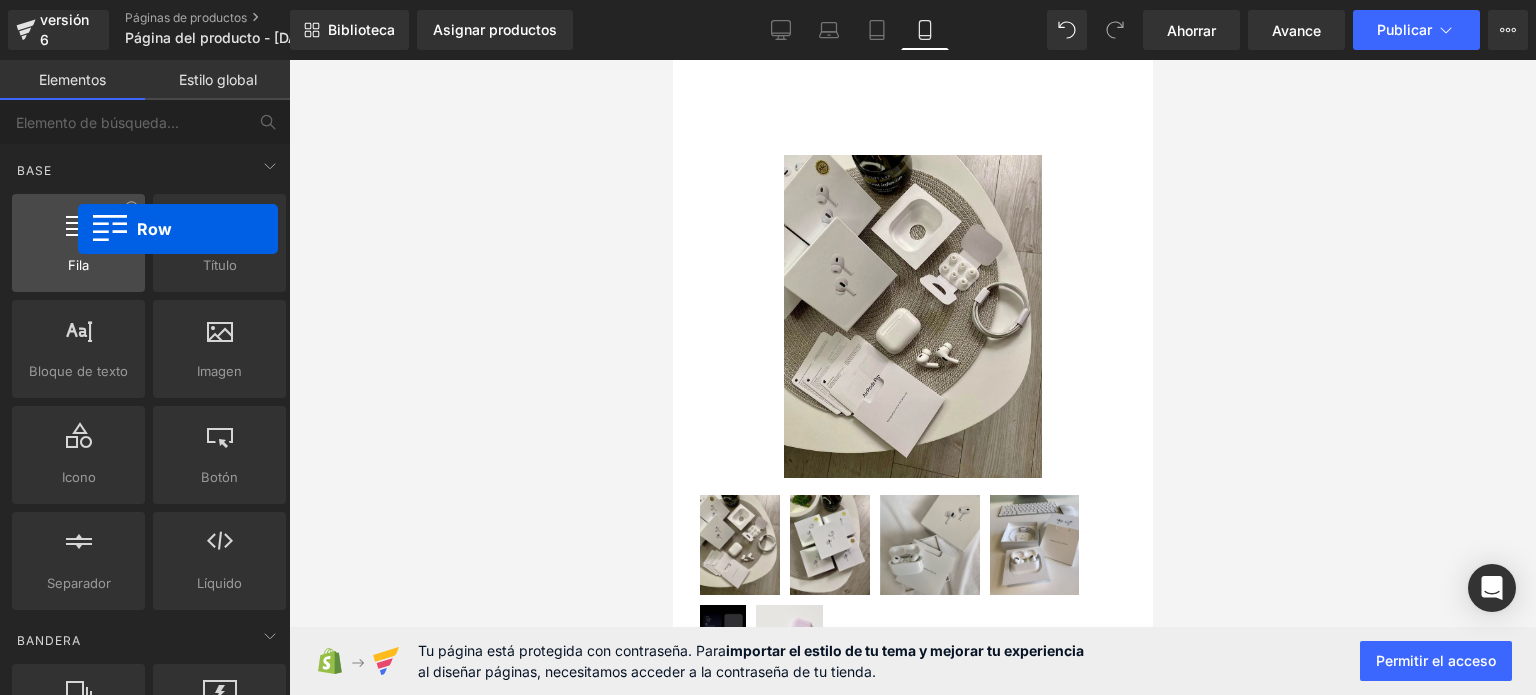 click at bounding box center (79, 223) 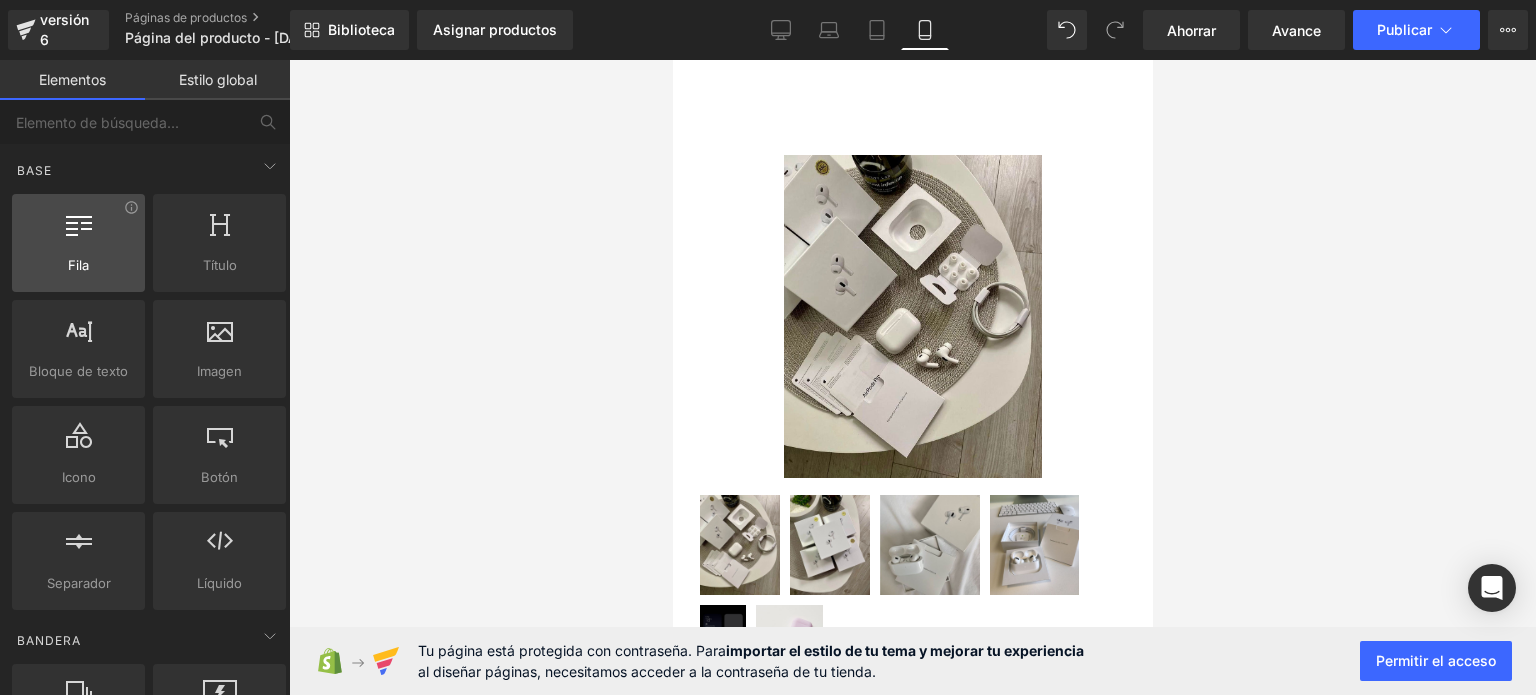 click at bounding box center (79, 223) 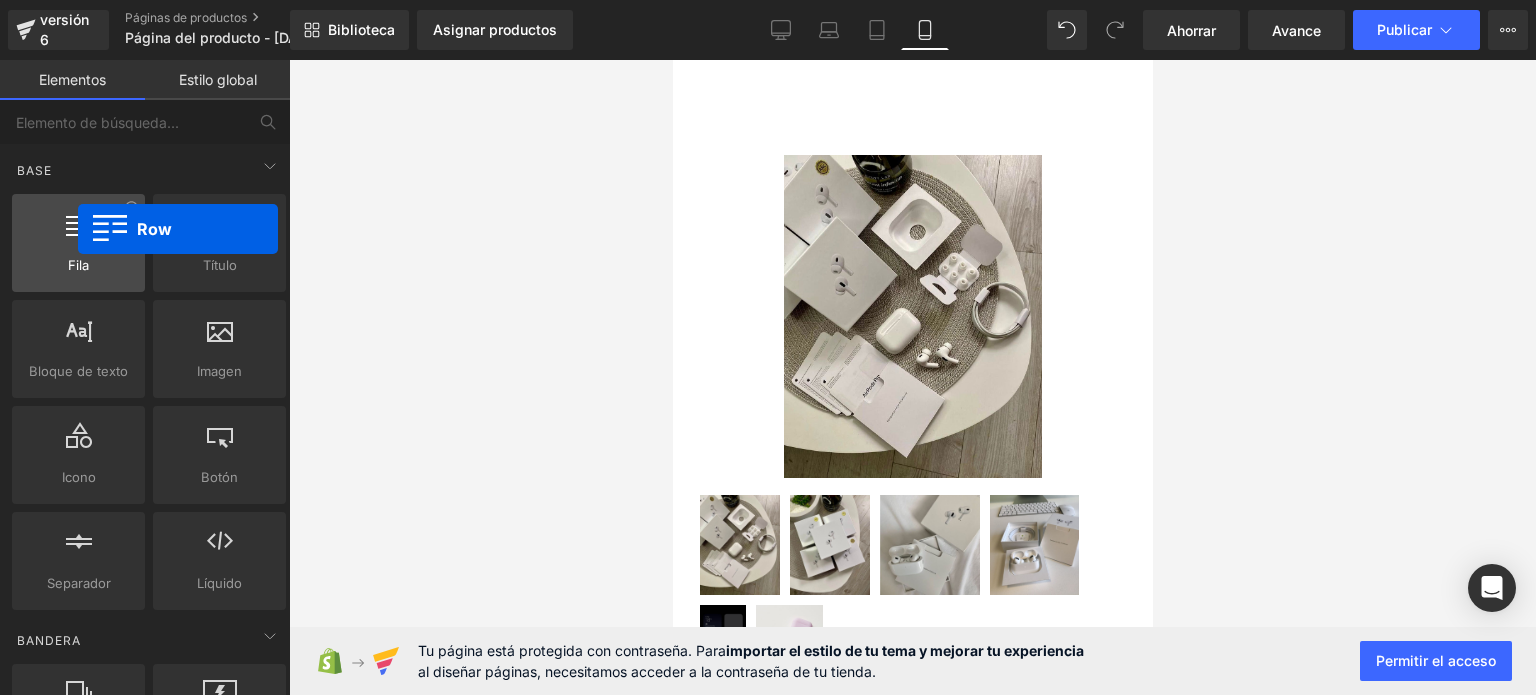 click at bounding box center [79, 223] 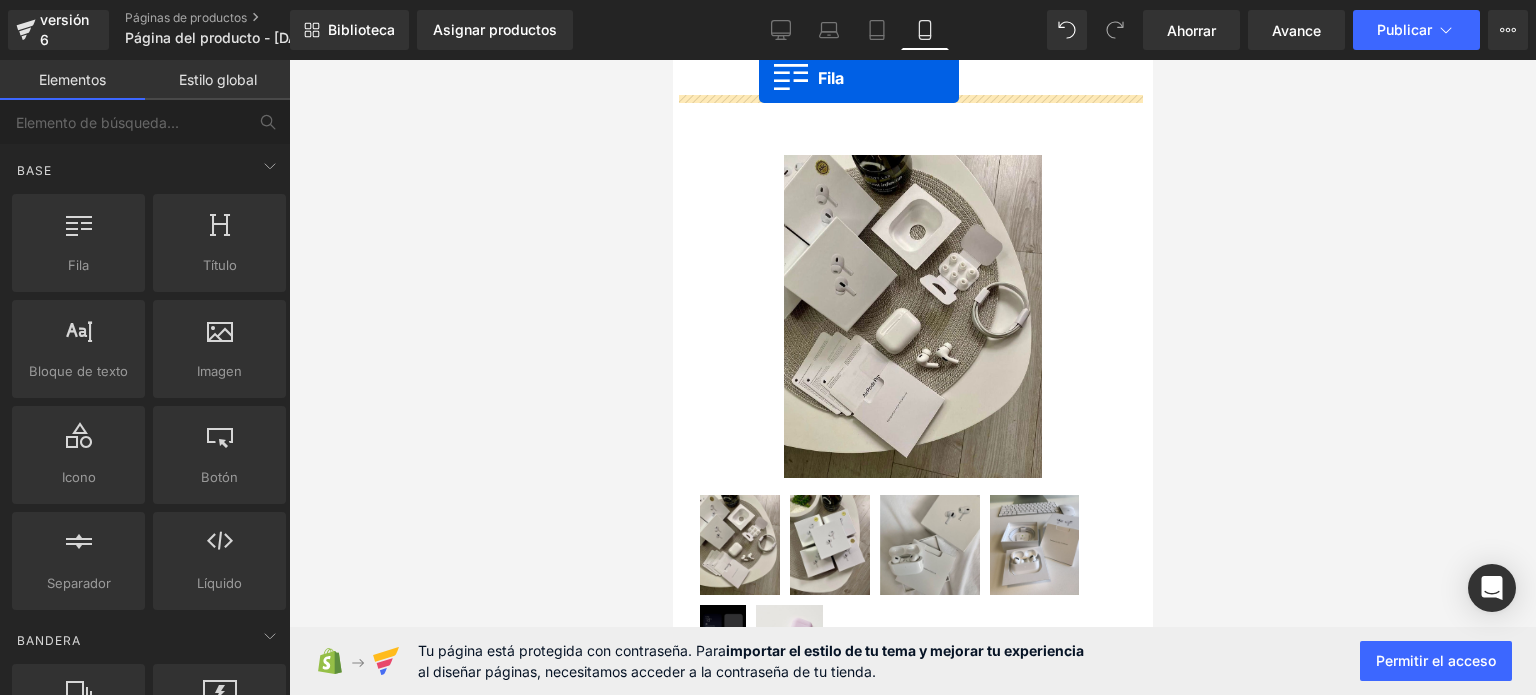 drag, startPoint x: 750, startPoint y: 289, endPoint x: 758, endPoint y: 78, distance: 211.15161 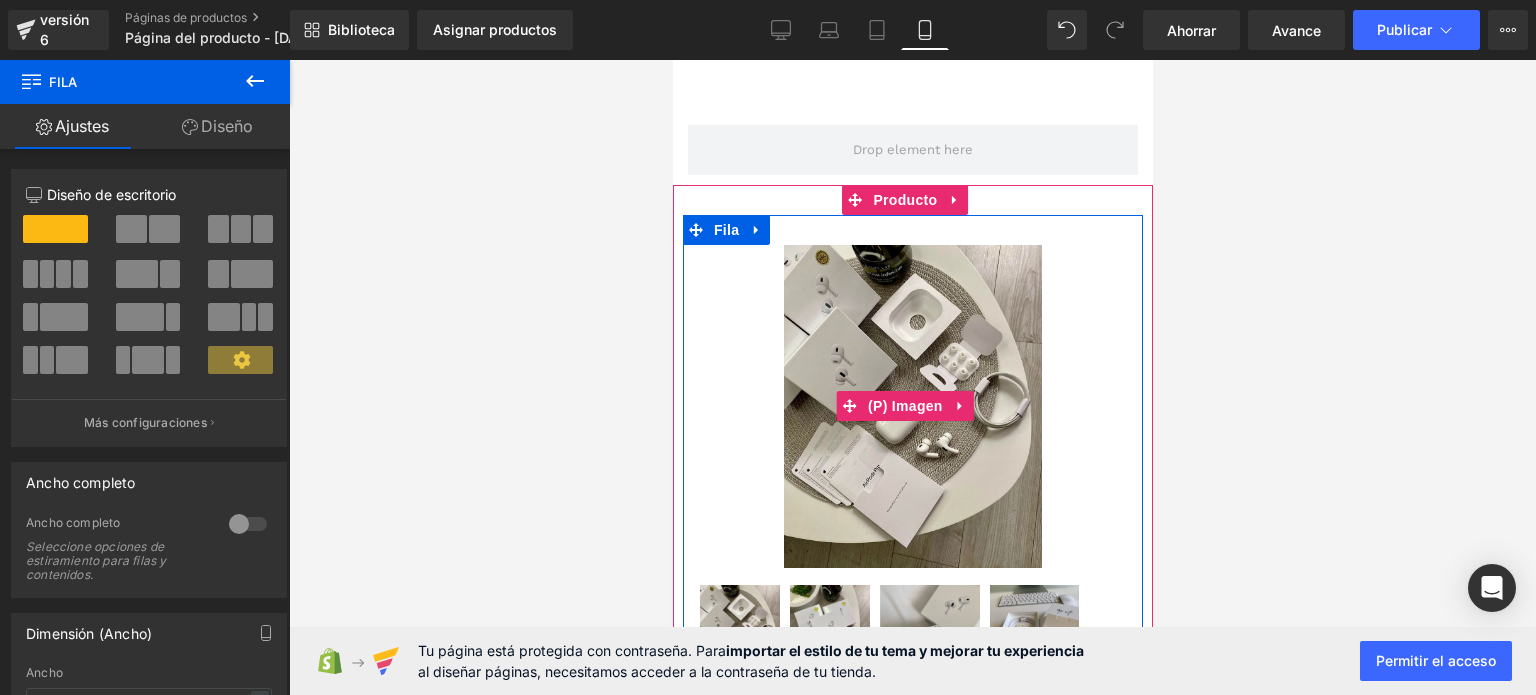 click at bounding box center [912, 406] 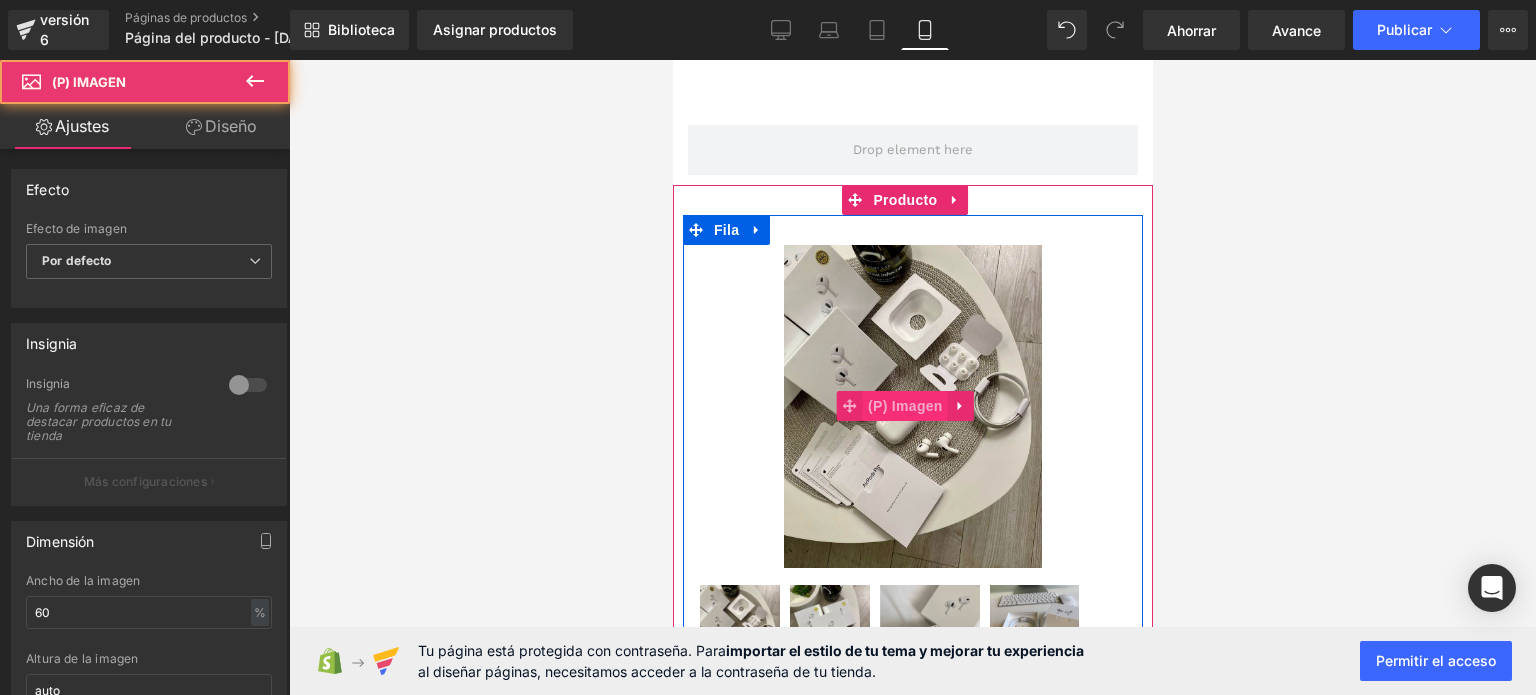 click on "(P) Imagen" at bounding box center (904, 406) 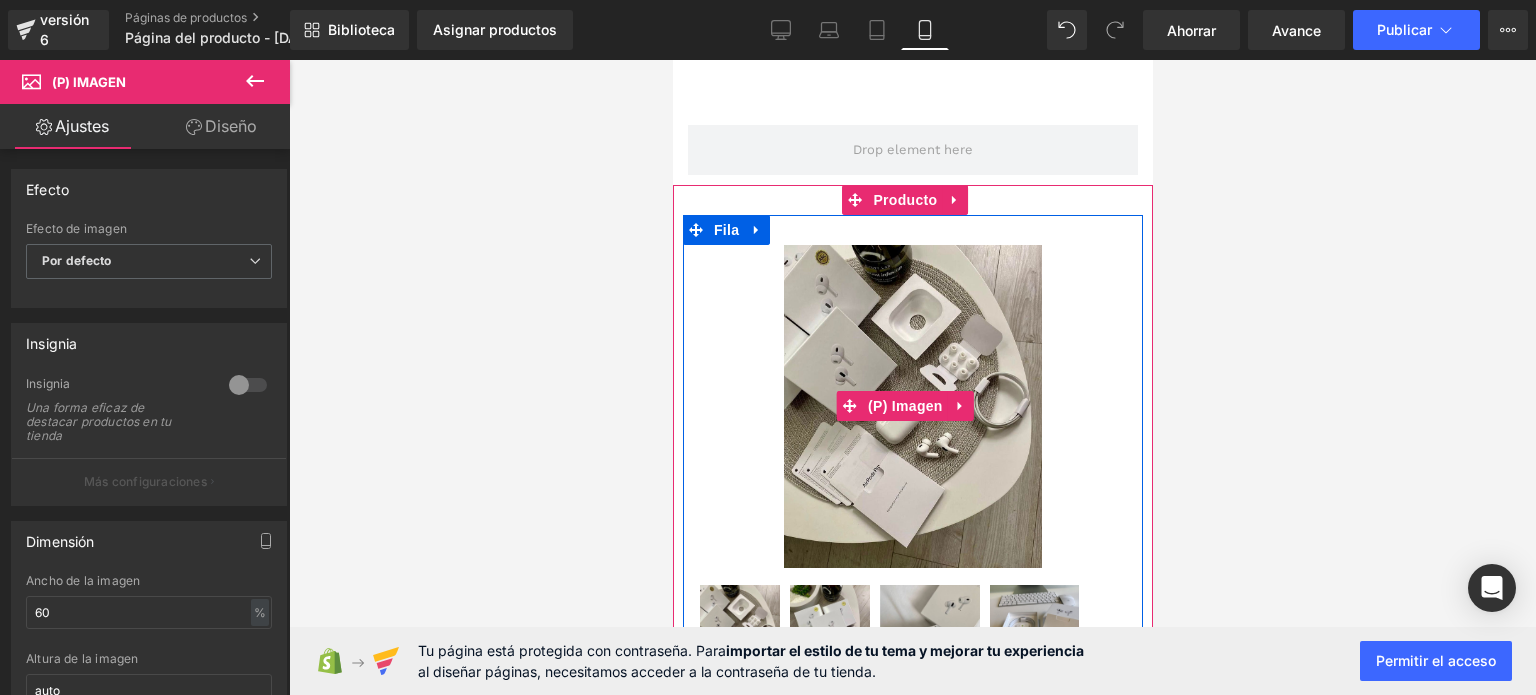 click at bounding box center (912, 406) 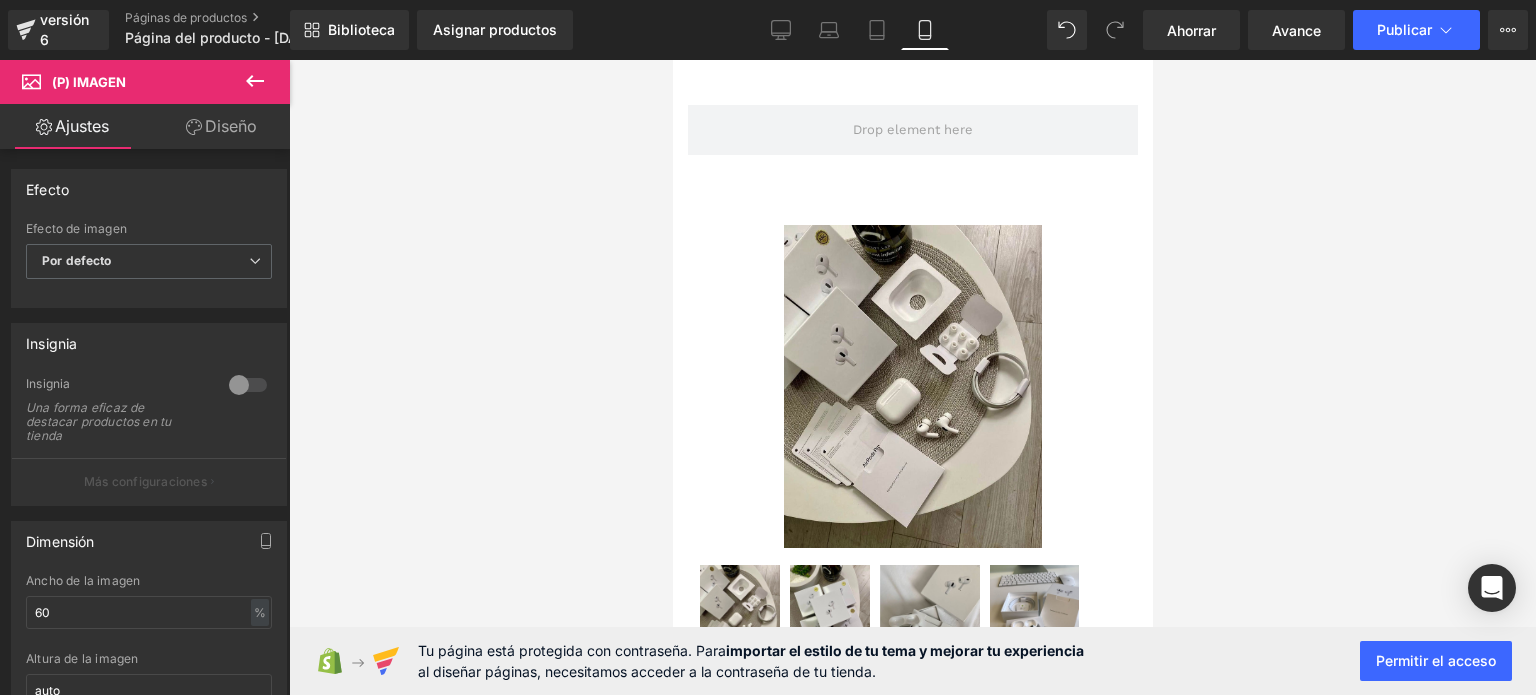 scroll, scrollTop: 0, scrollLeft: 0, axis: both 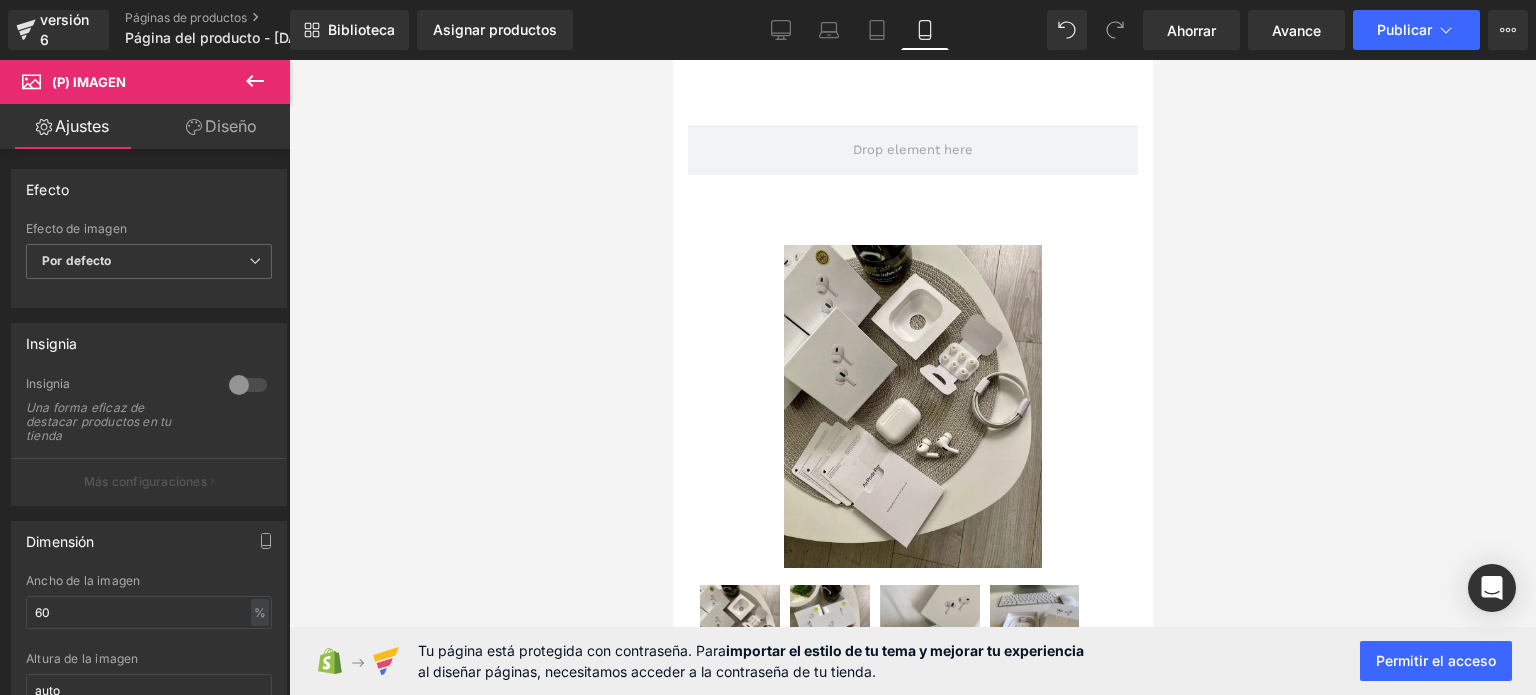 drag, startPoint x: 1145, startPoint y: 196, endPoint x: 1882, endPoint y: 223, distance: 737.4944 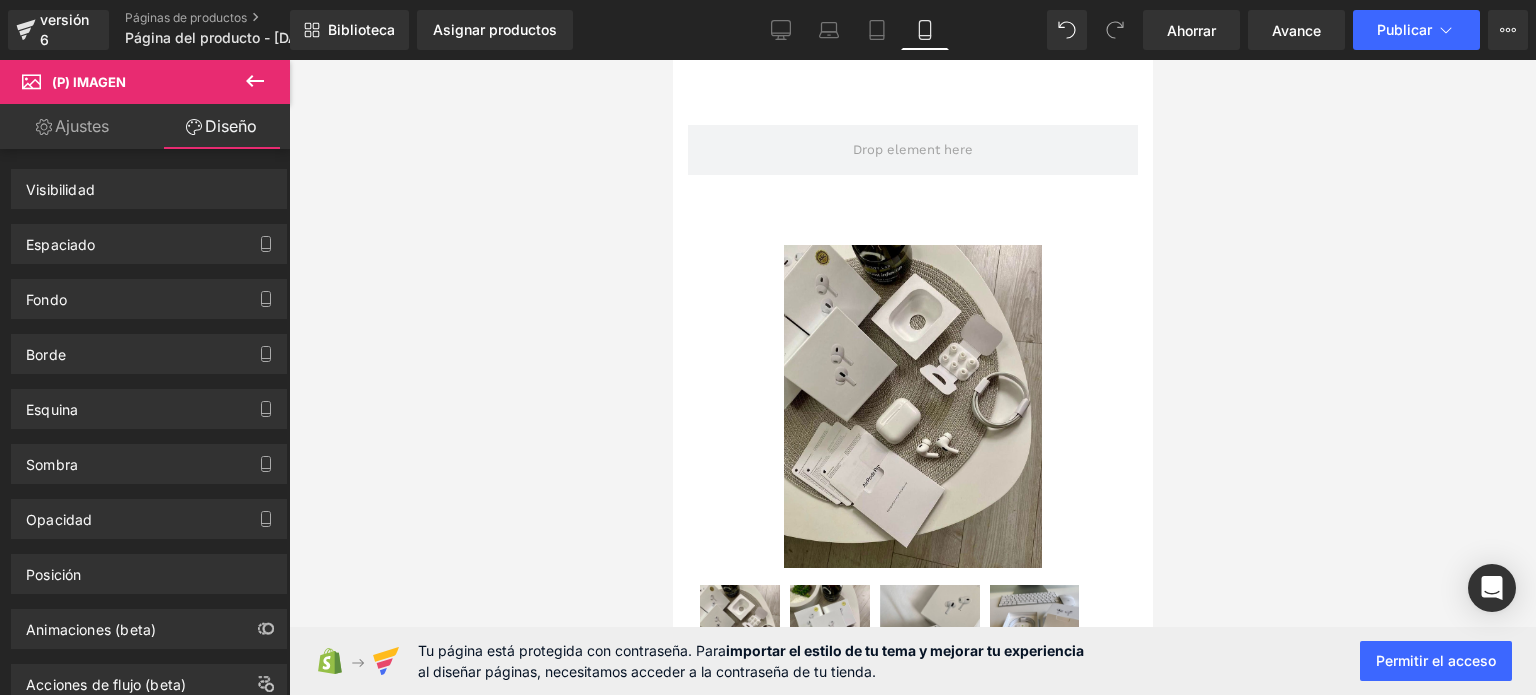 click on "Ajustes" at bounding box center [82, 126] 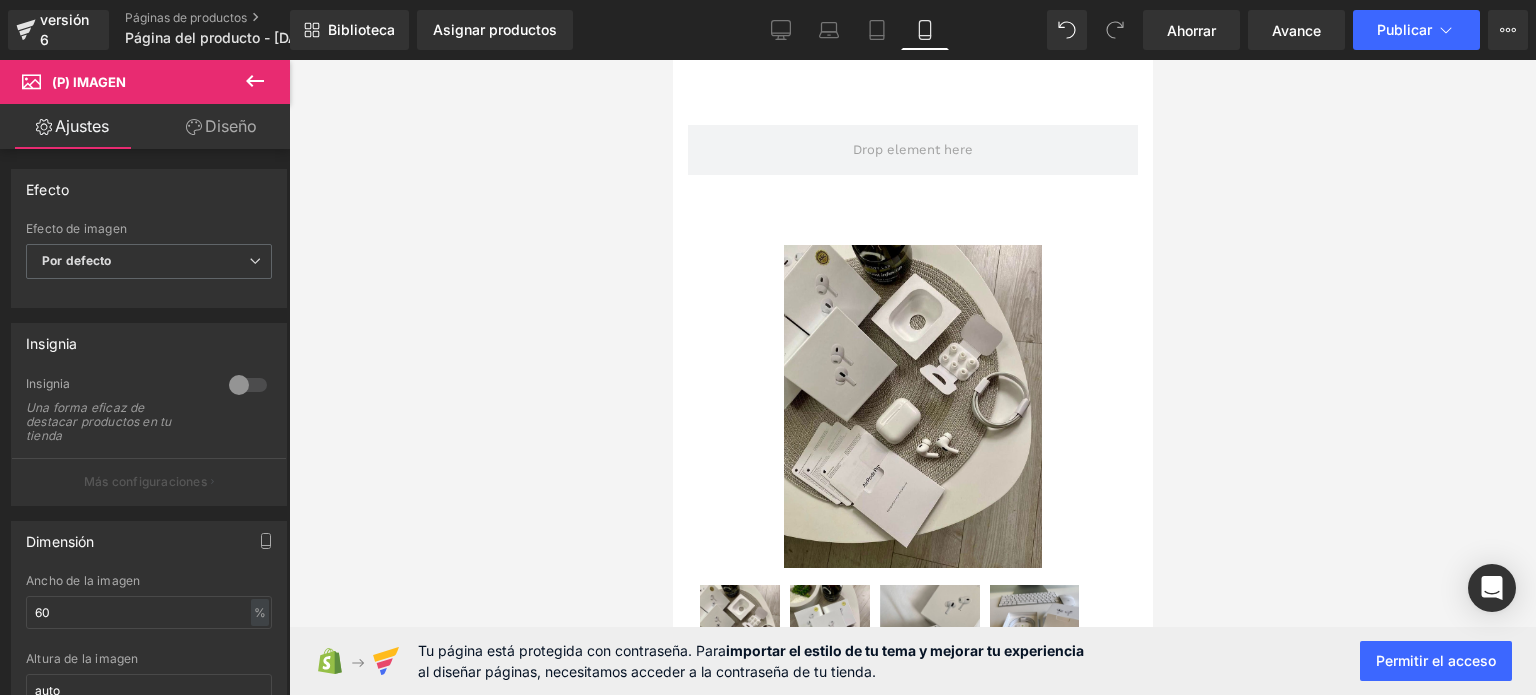 click on "Ajustes" at bounding box center (82, 126) 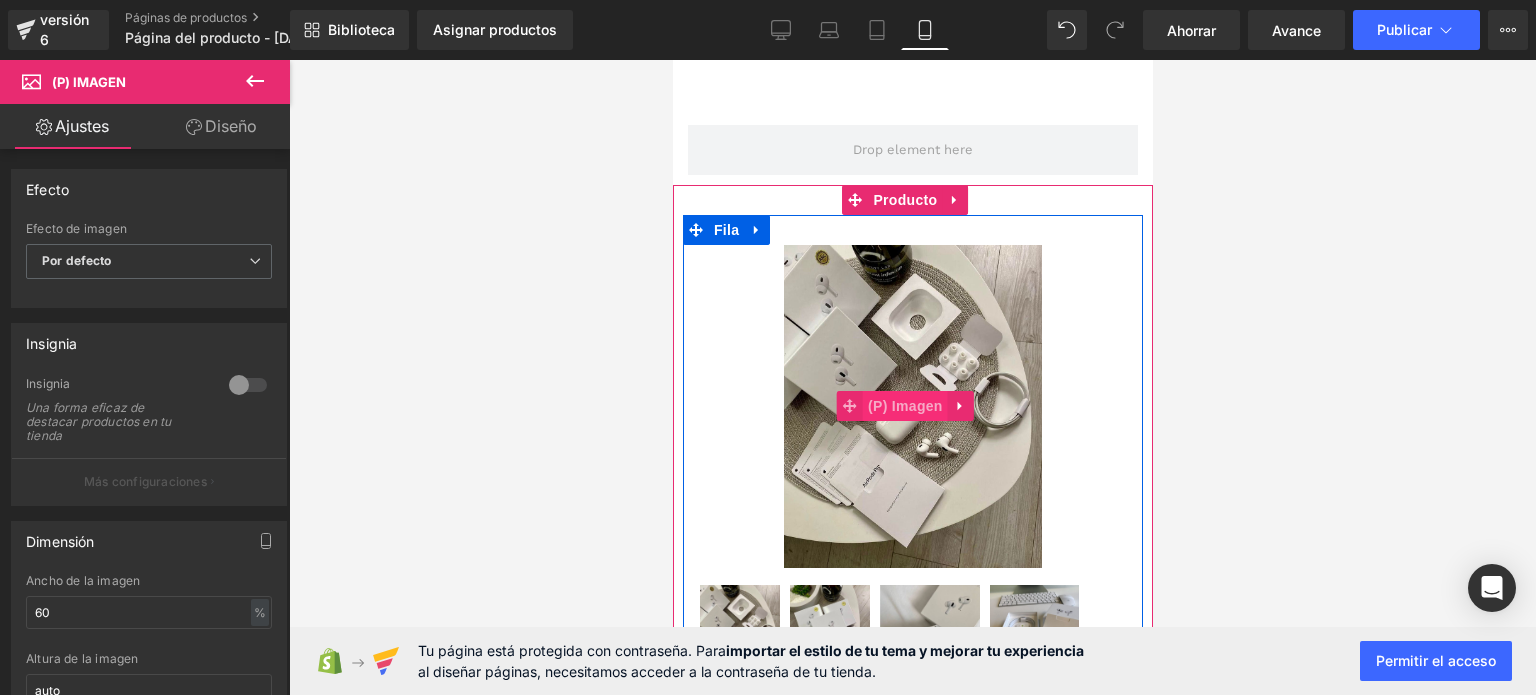 click on "(P) Imagen" at bounding box center (904, 406) 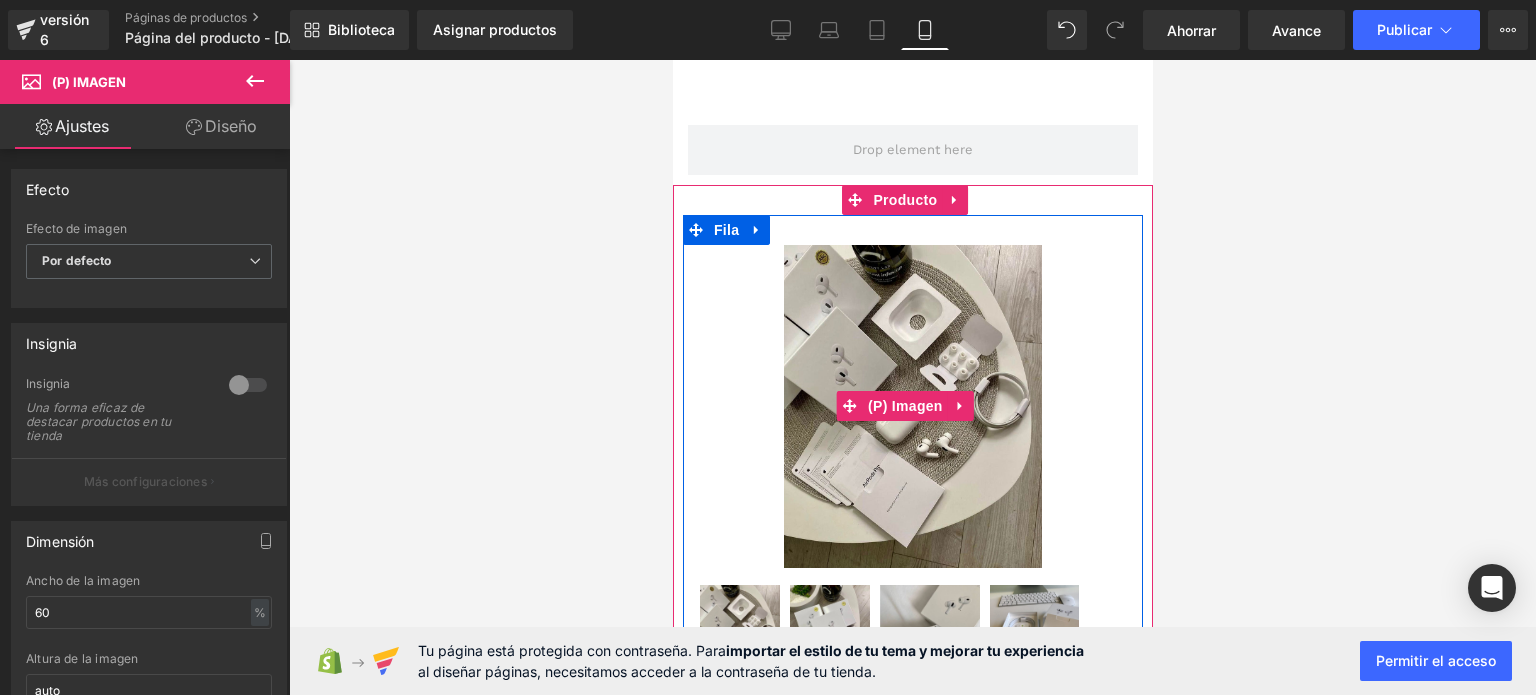 click at bounding box center [912, 406] 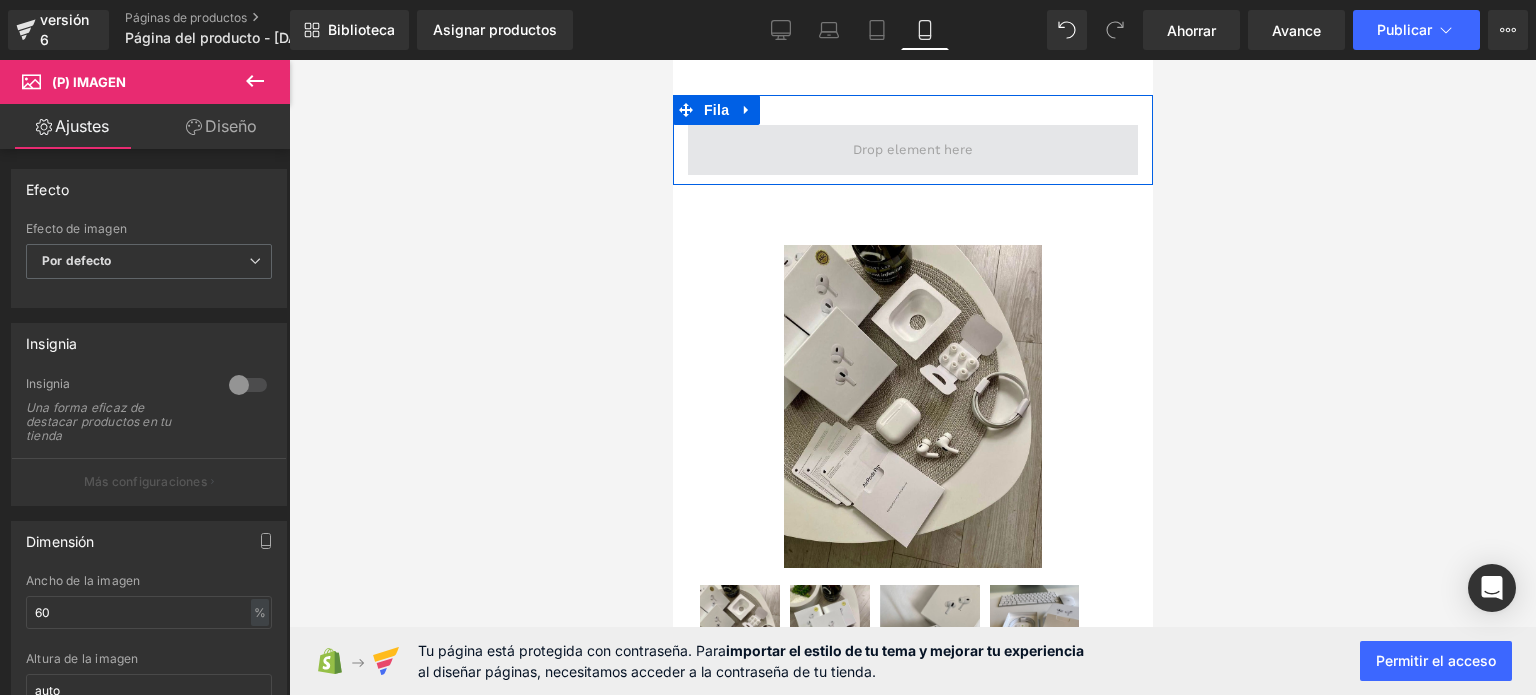 click at bounding box center [912, 150] 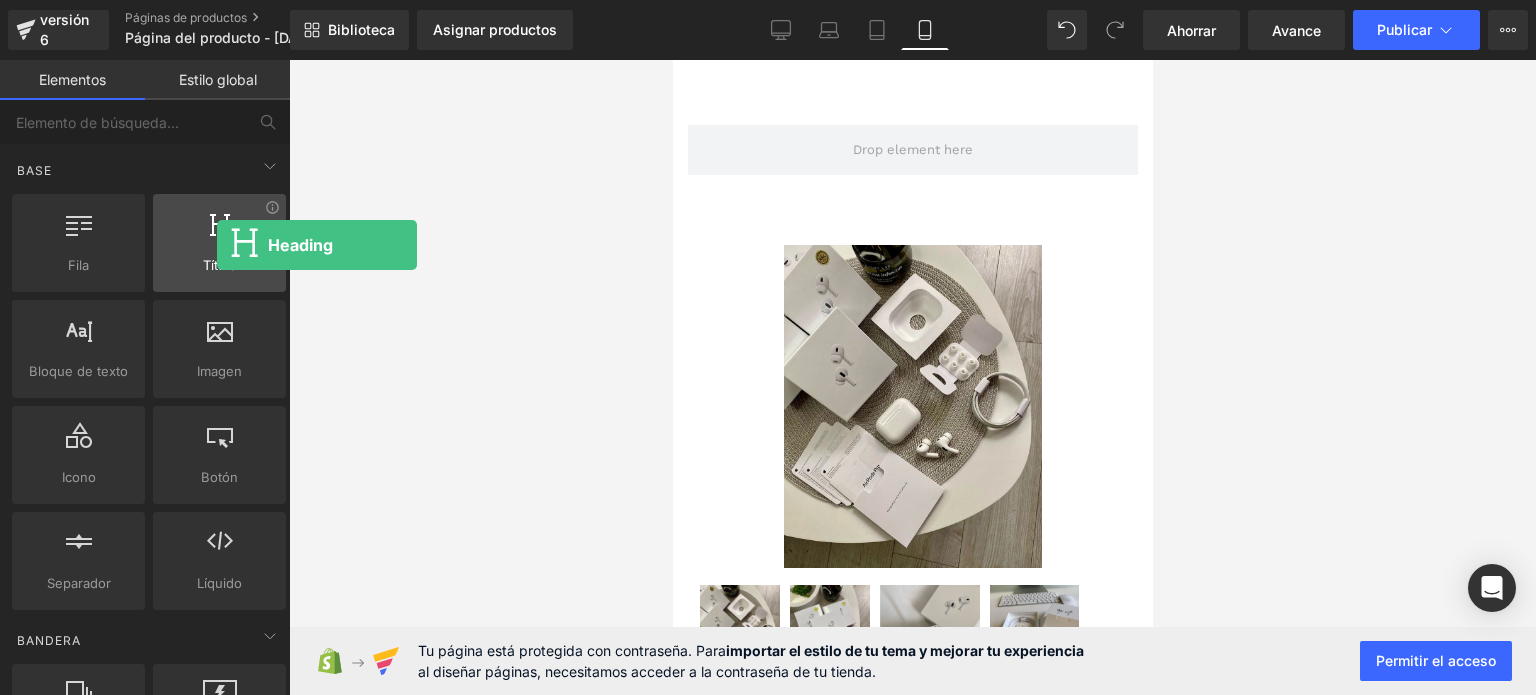 click at bounding box center [219, 232] 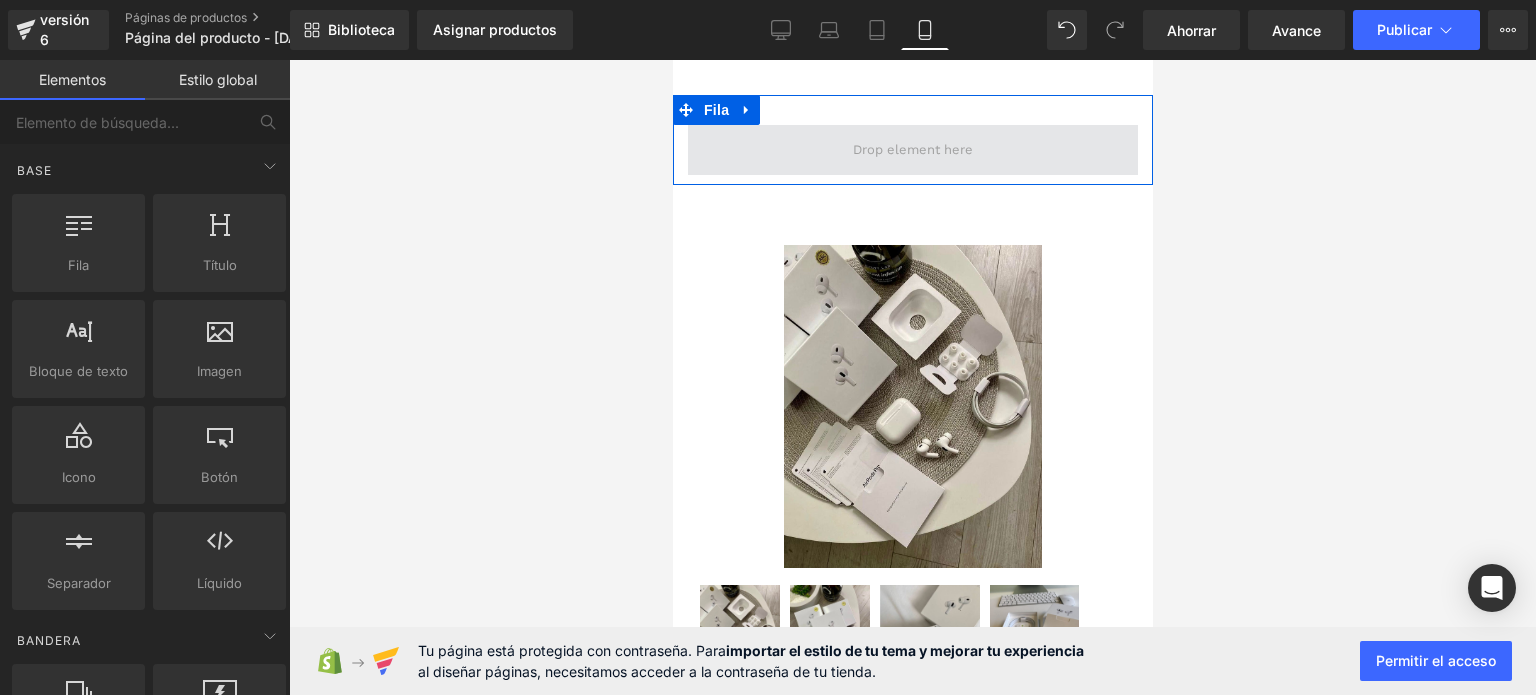 click at bounding box center [912, 150] 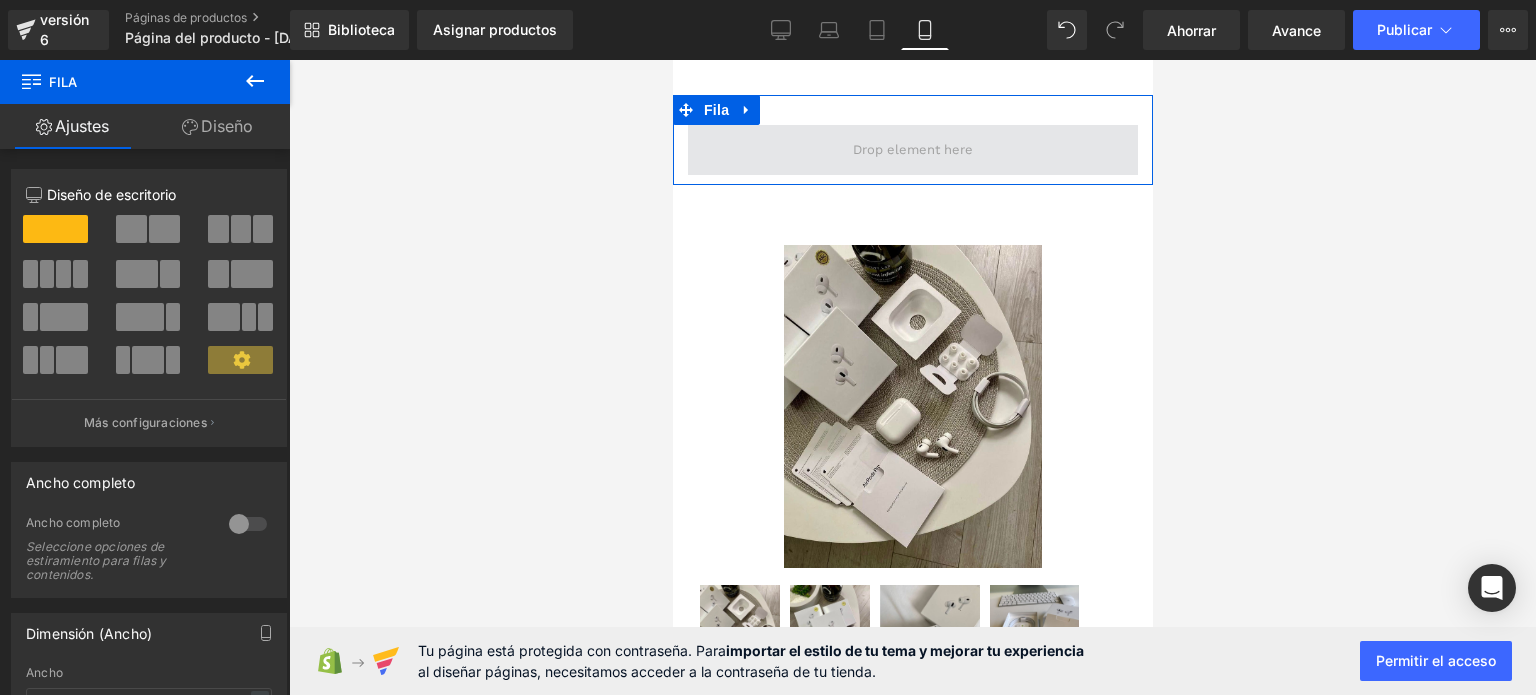 click at bounding box center [912, 150] 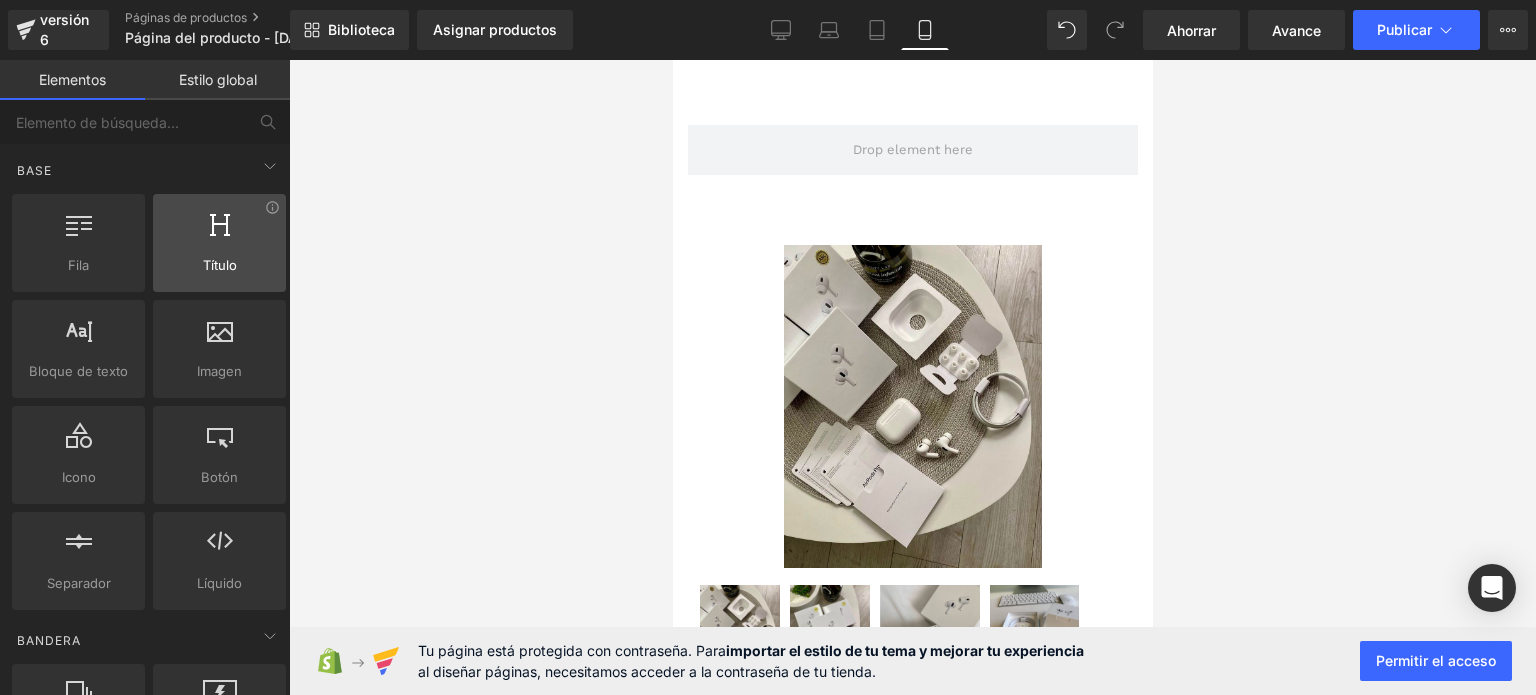 click on "Título" at bounding box center [220, 265] 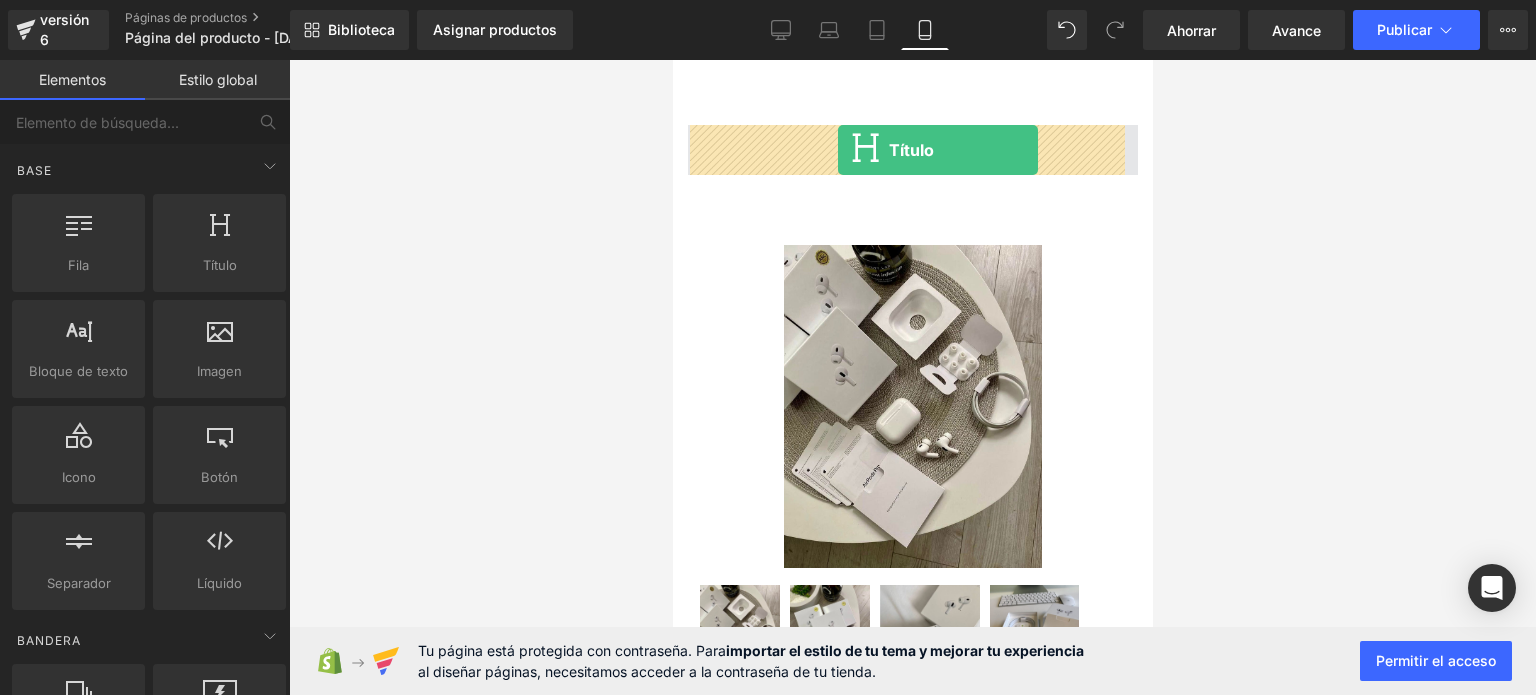 drag, startPoint x: 885, startPoint y: 329, endPoint x: 837, endPoint y: 149, distance: 186.2901 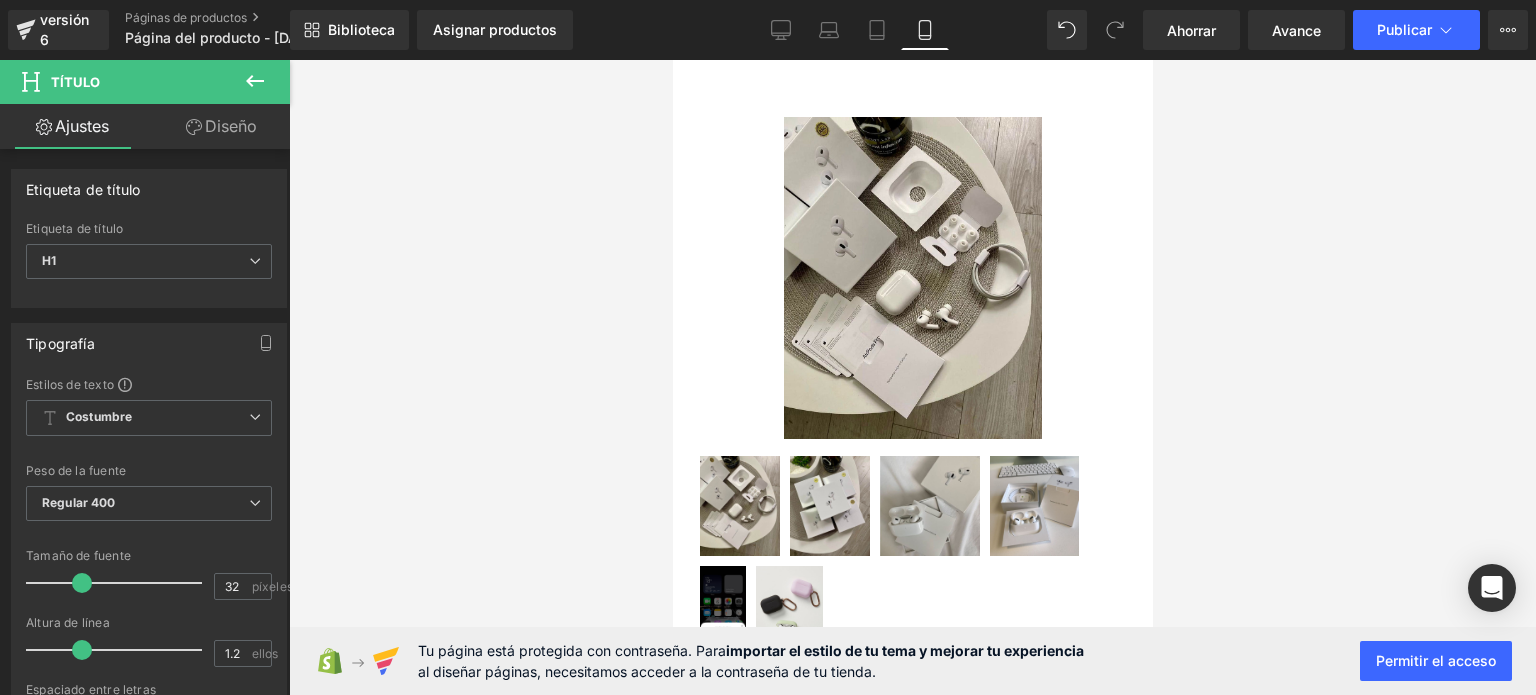 scroll, scrollTop: 151, scrollLeft: 0, axis: vertical 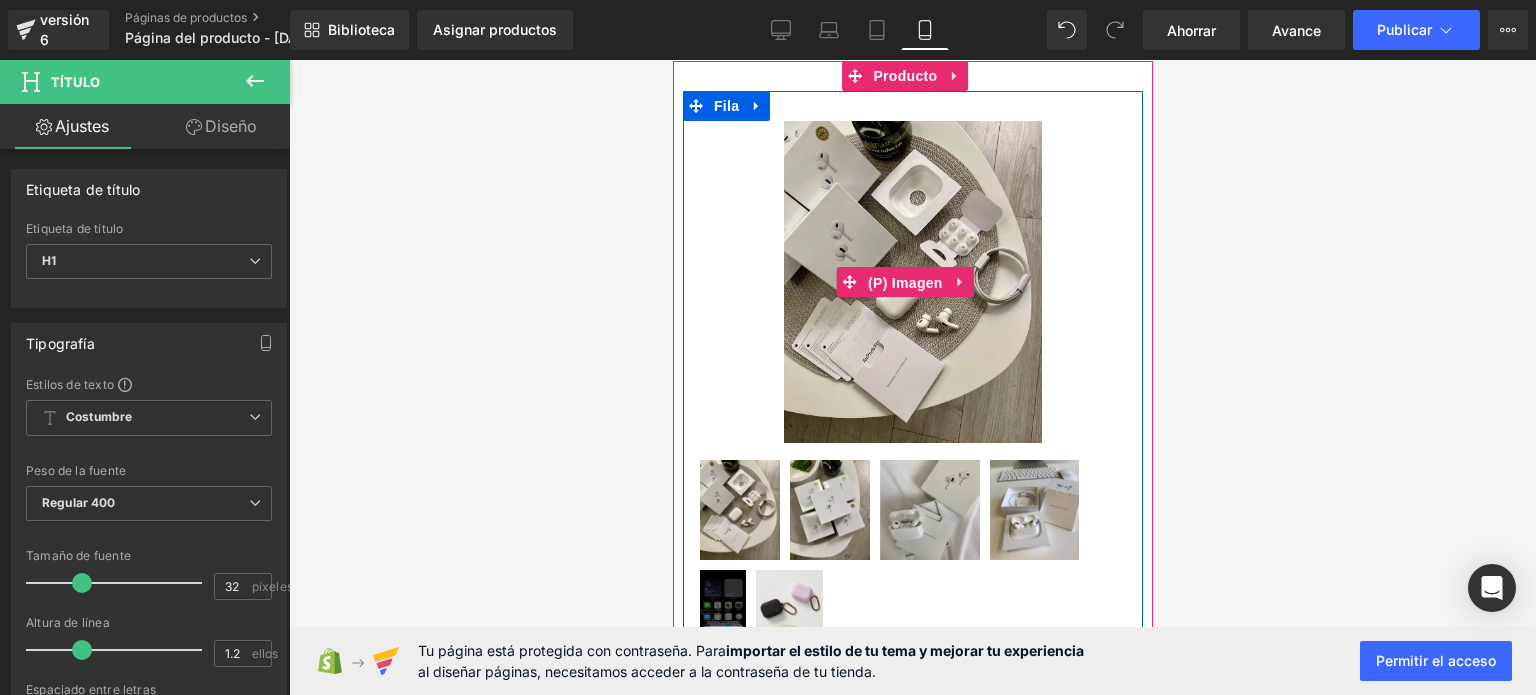 click on "(P) Imagen" at bounding box center (904, 283) 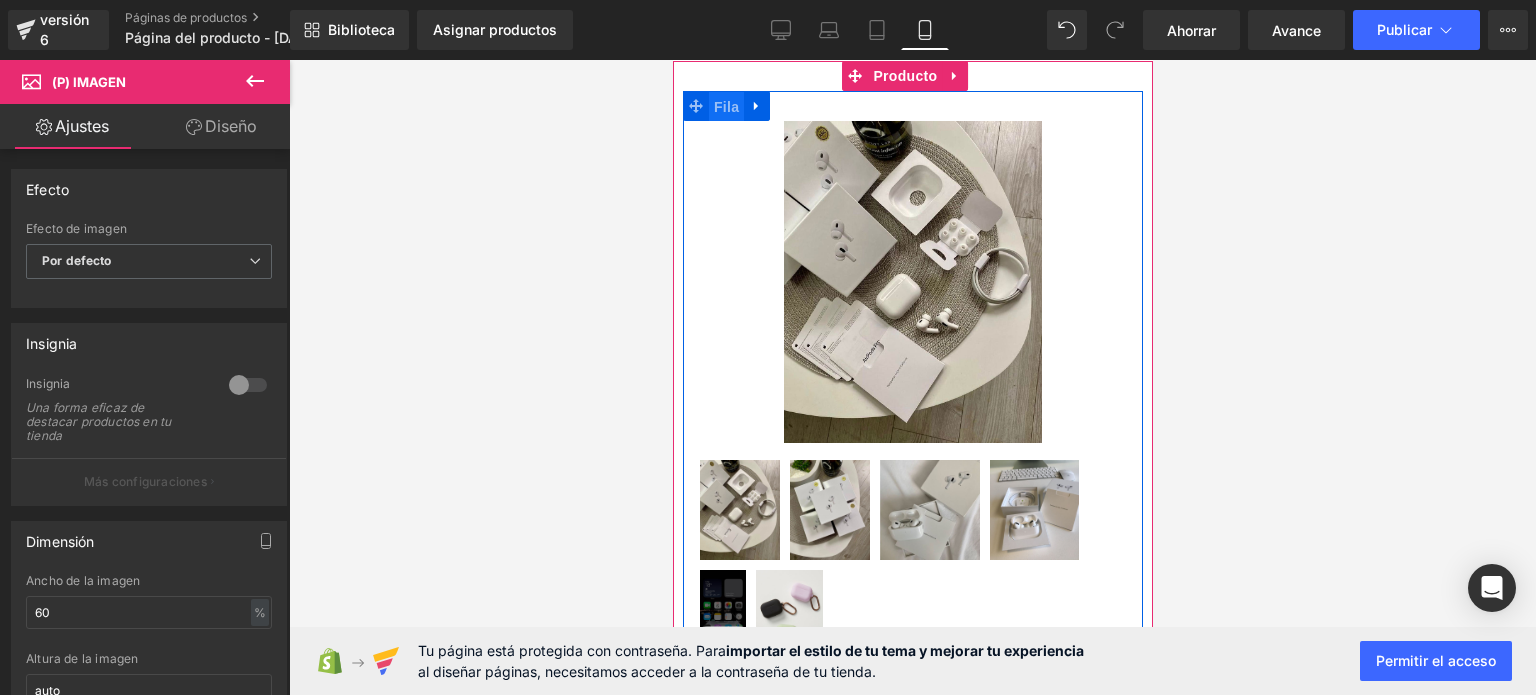 click on "Fila" at bounding box center (725, 107) 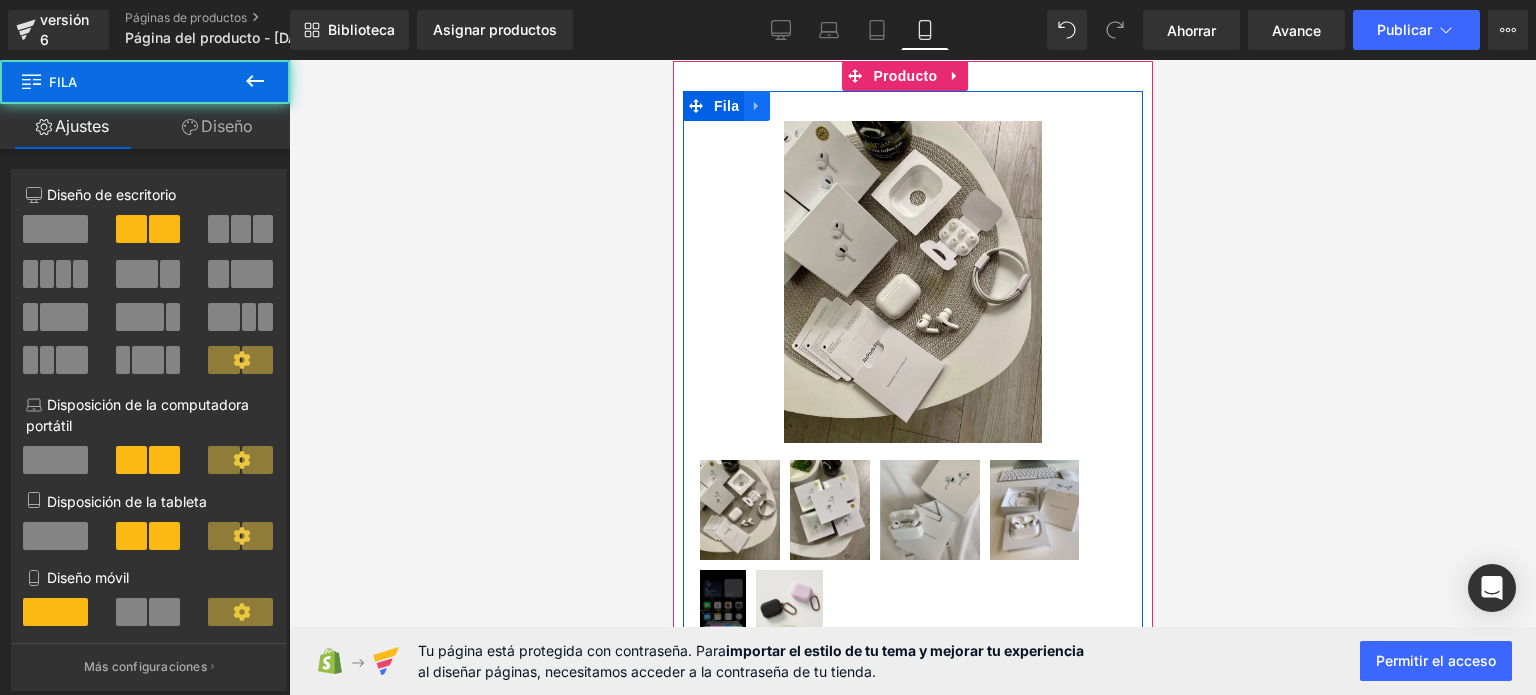 click 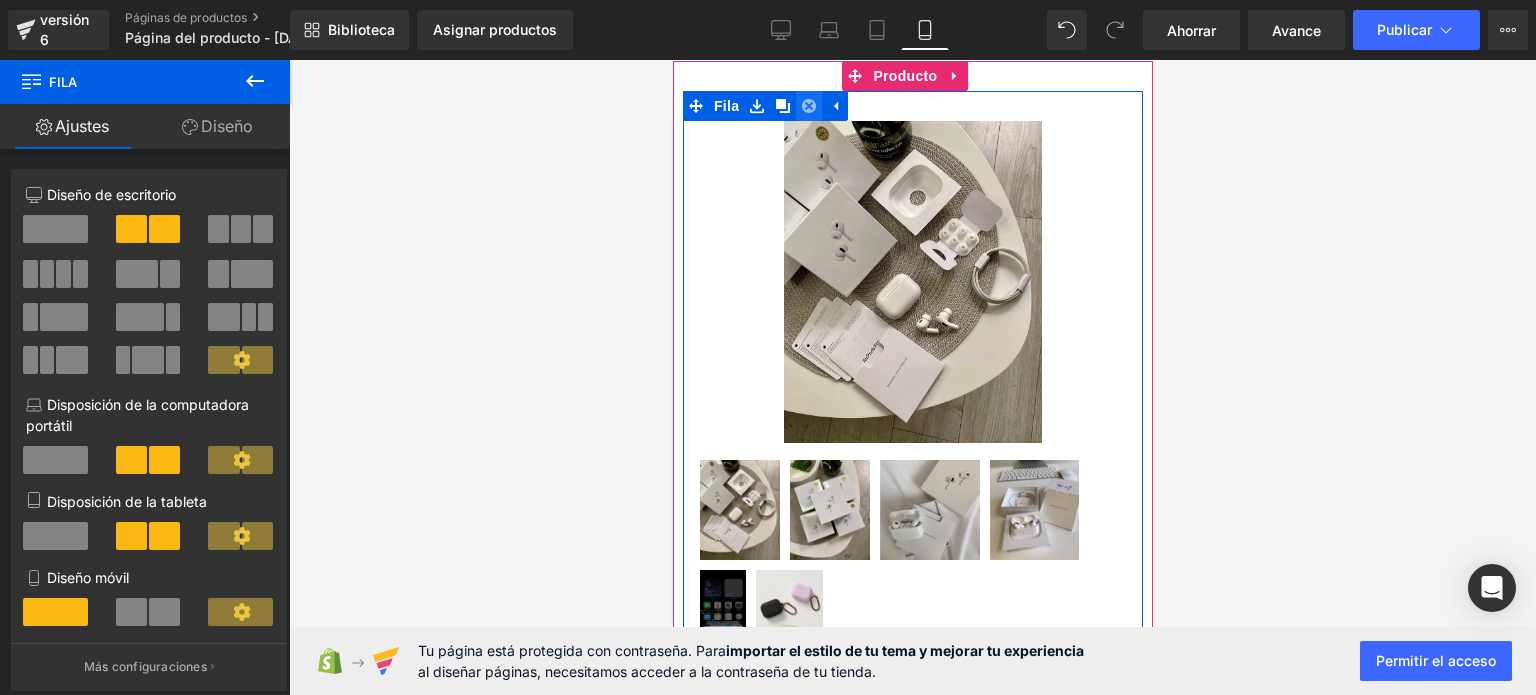 click 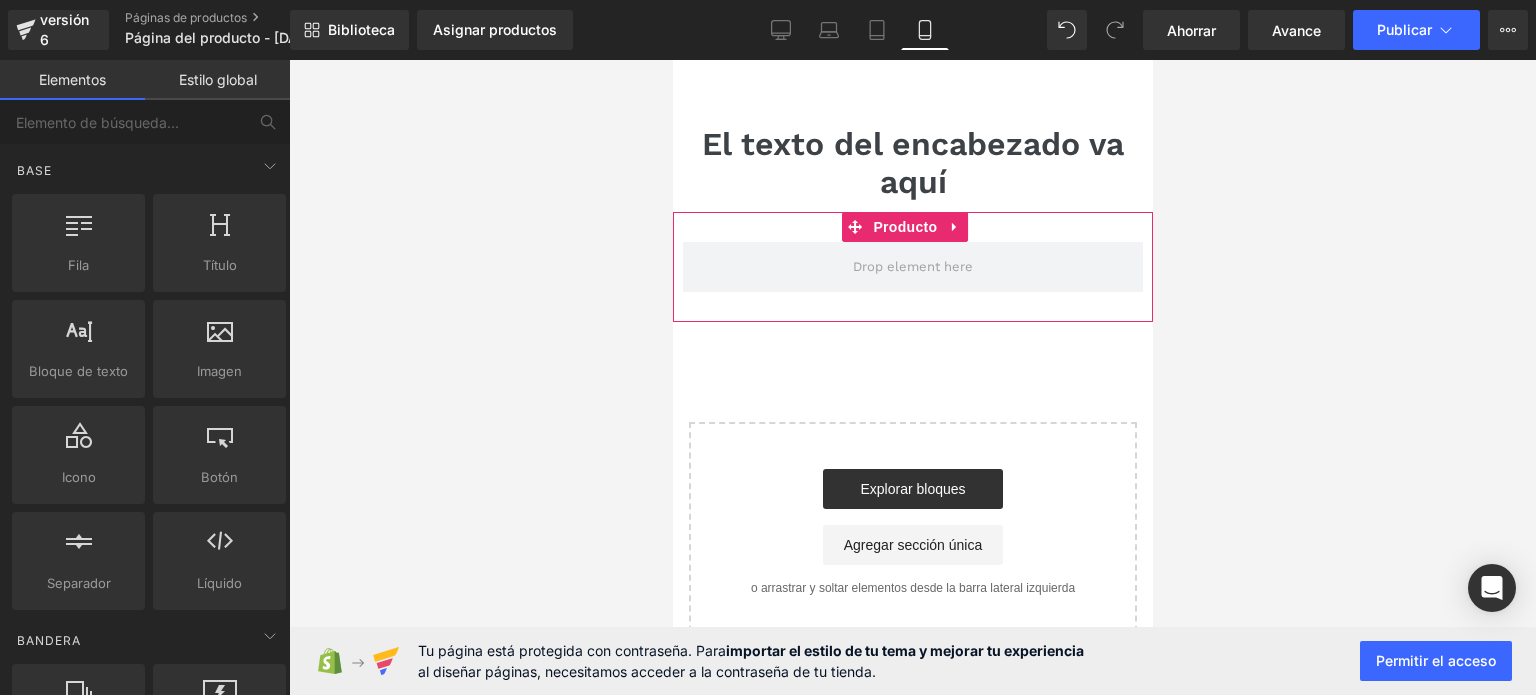 scroll, scrollTop: 0, scrollLeft: 0, axis: both 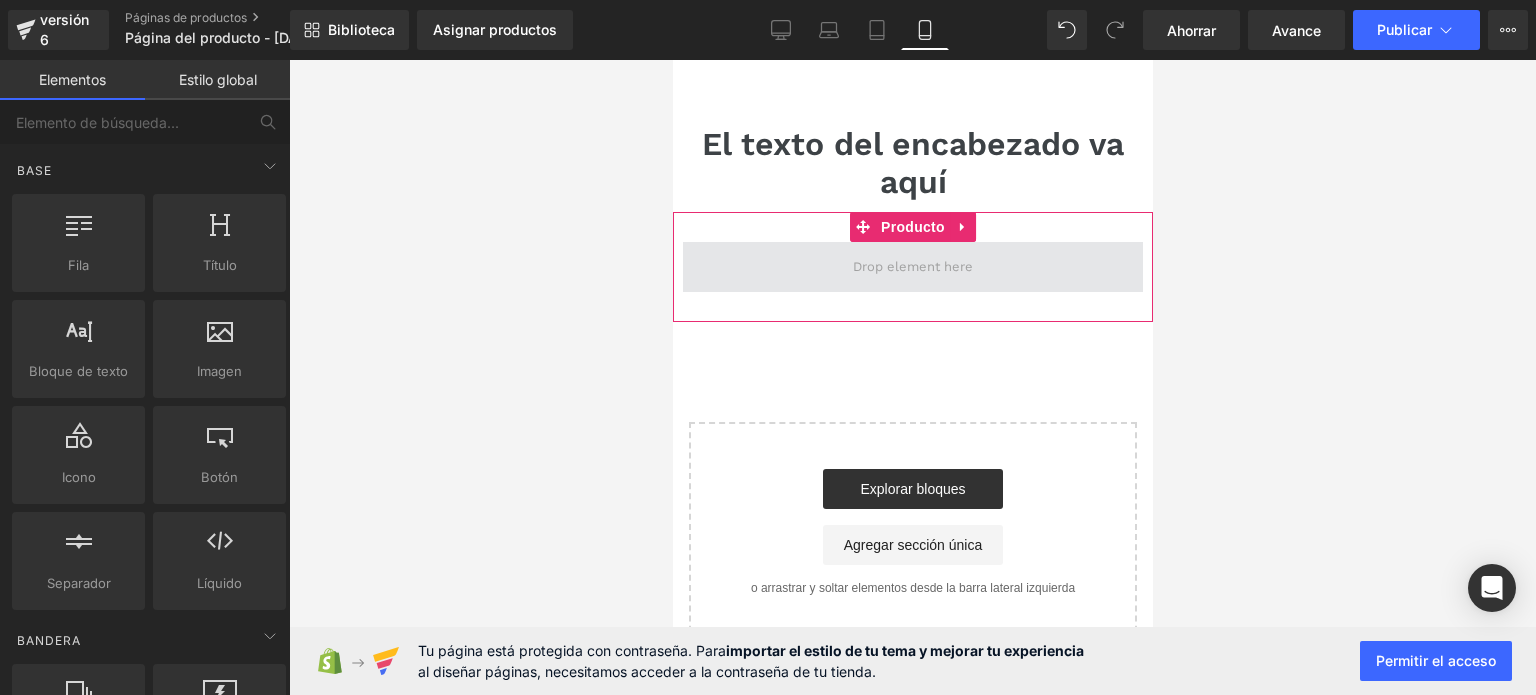 click at bounding box center (912, 267) 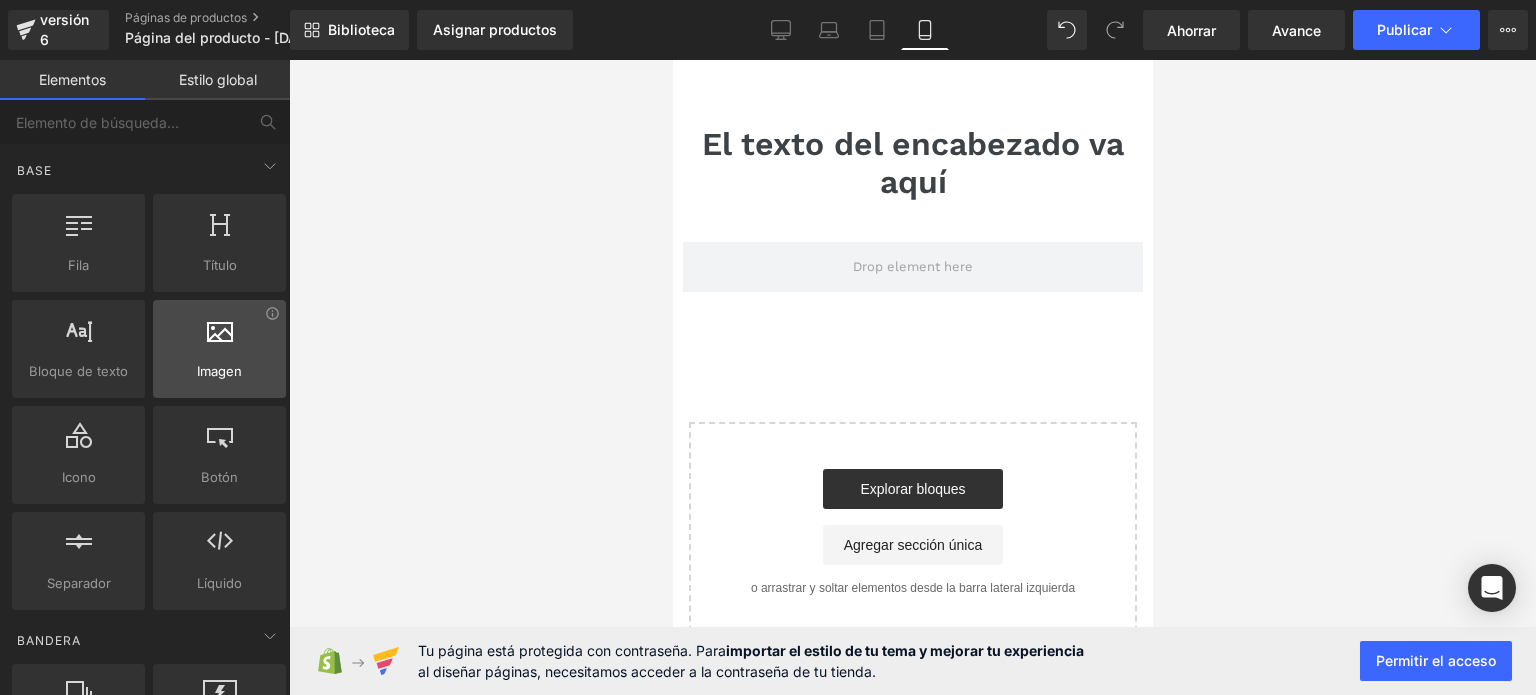 click at bounding box center [219, 338] 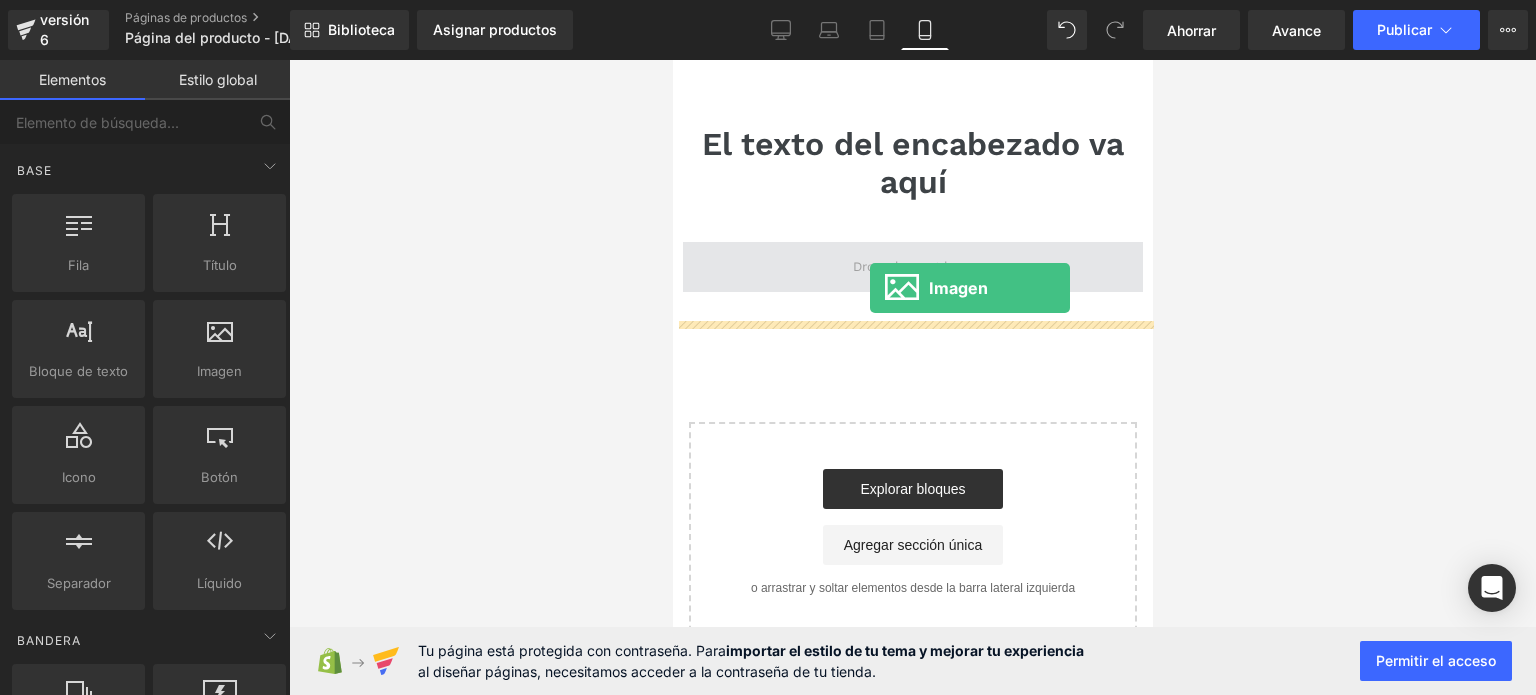 drag, startPoint x: 910, startPoint y: 411, endPoint x: 869, endPoint y: 288, distance: 129.65338 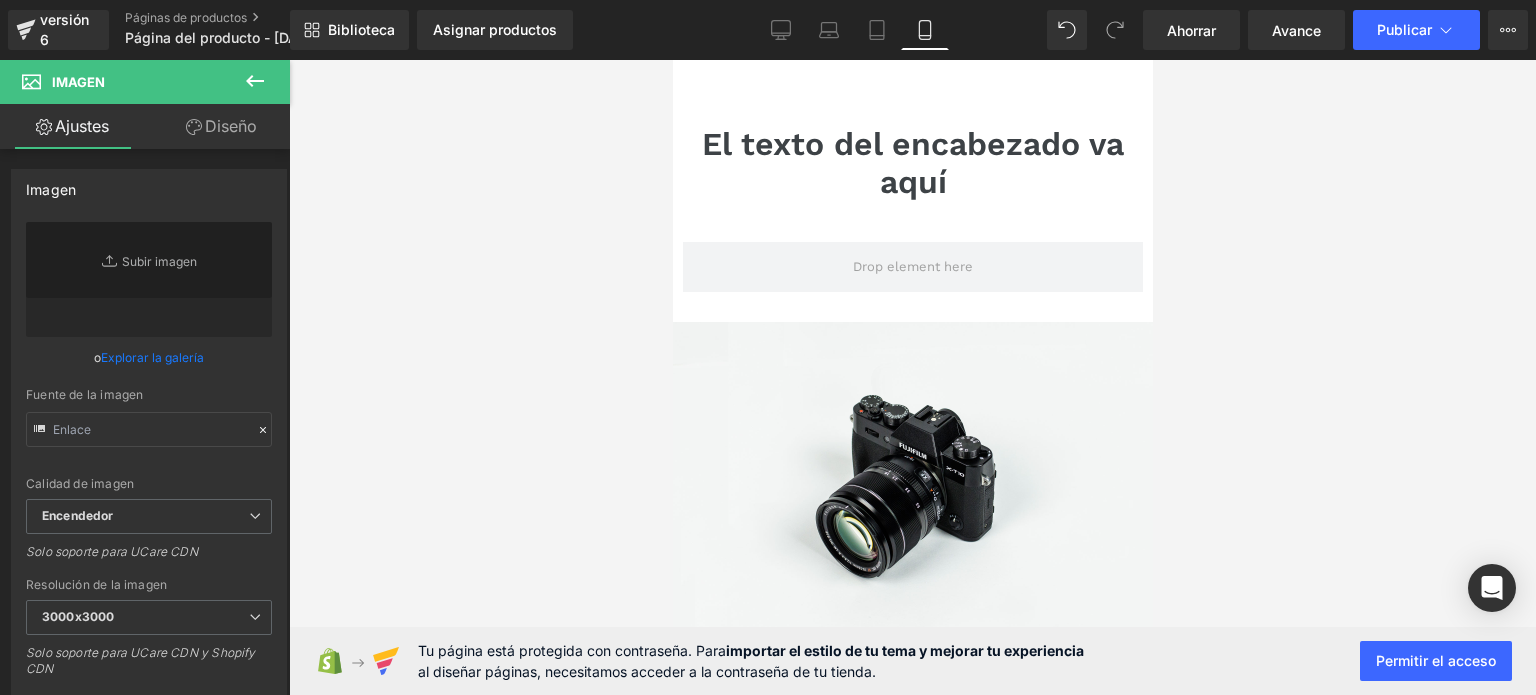 type on "//[DOMAIN_NAME][URL]" 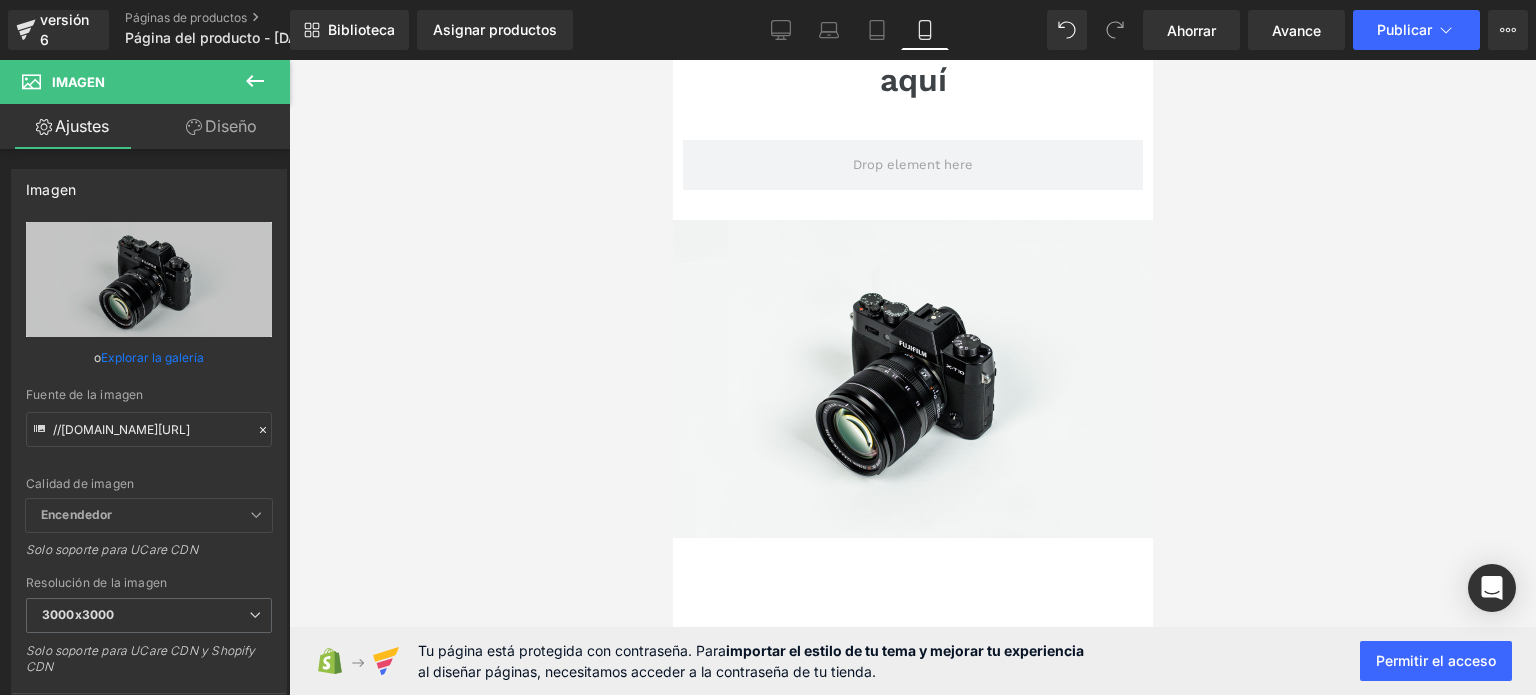 drag, startPoint x: 1141, startPoint y: 370, endPoint x: 1832, endPoint y: 504, distance: 703.87286 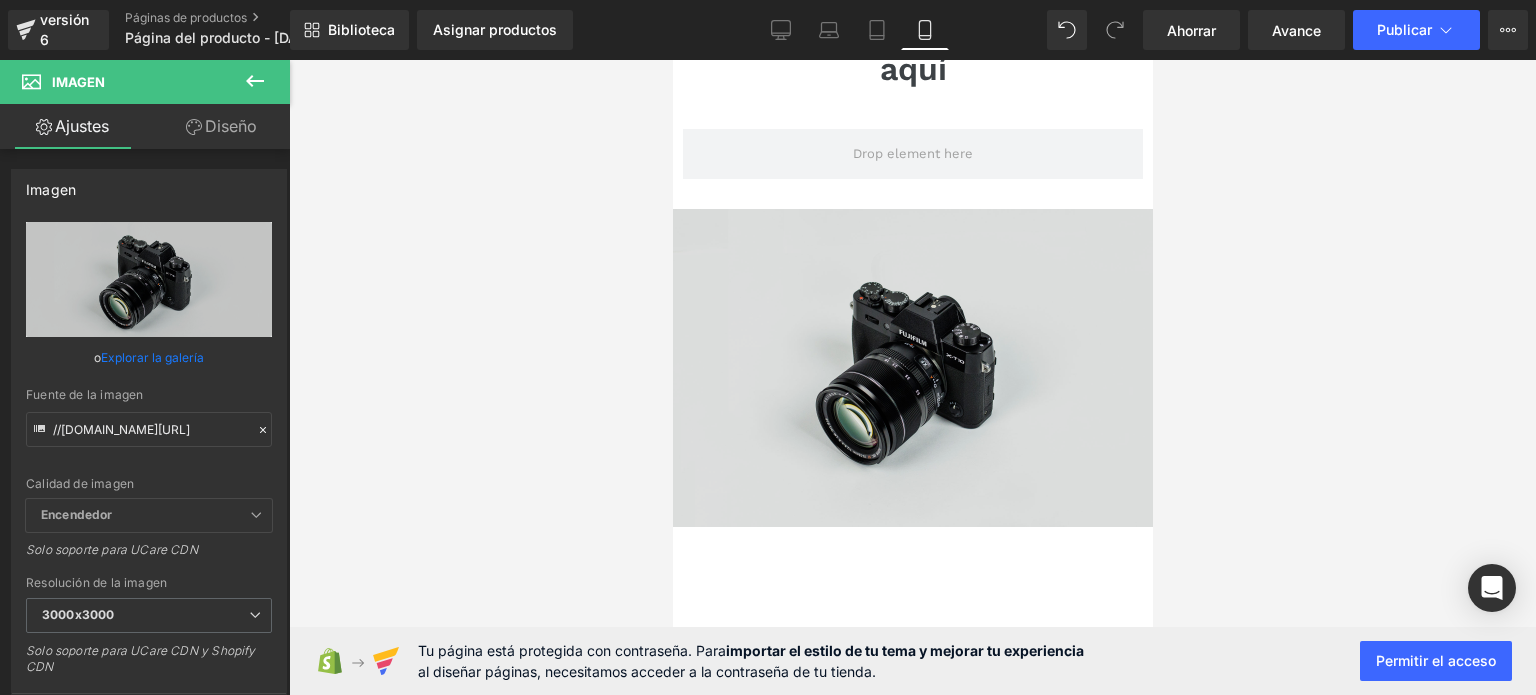 click at bounding box center (912, 368) 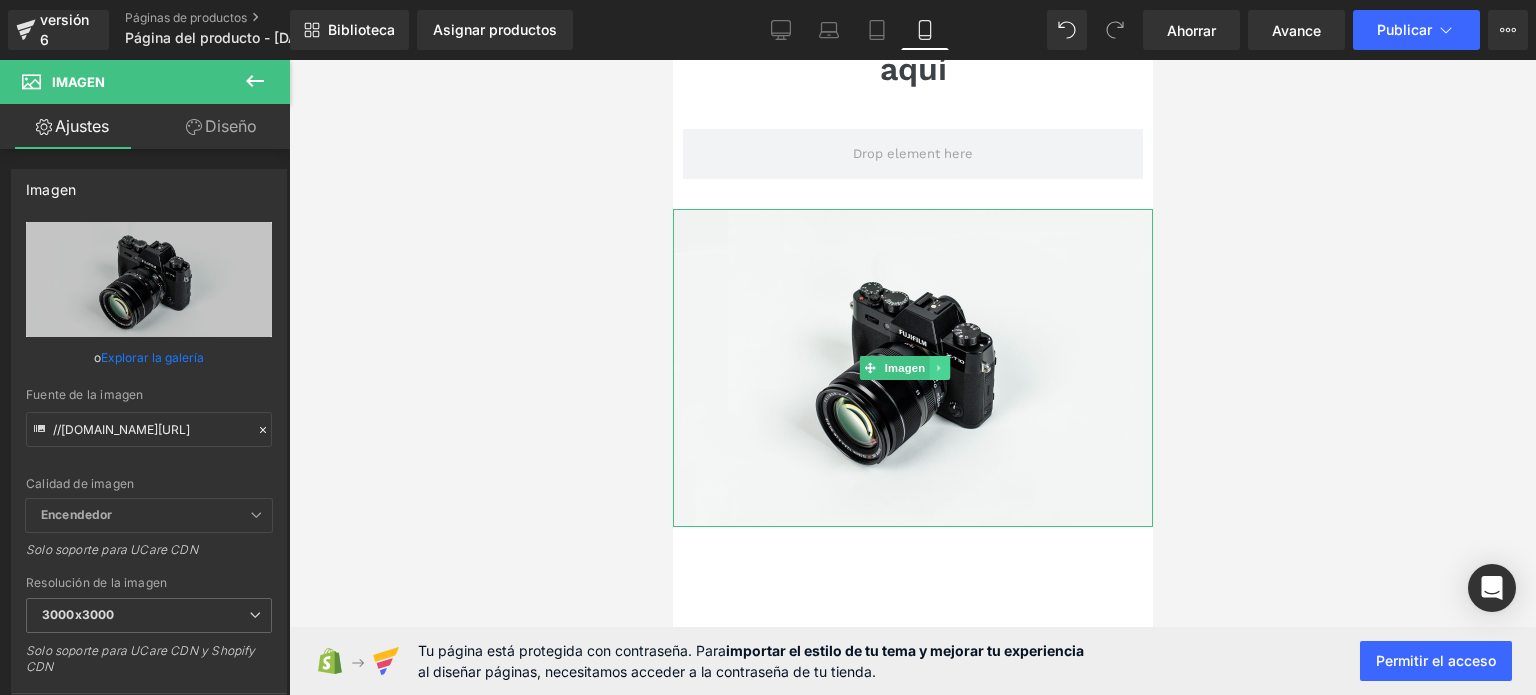 click 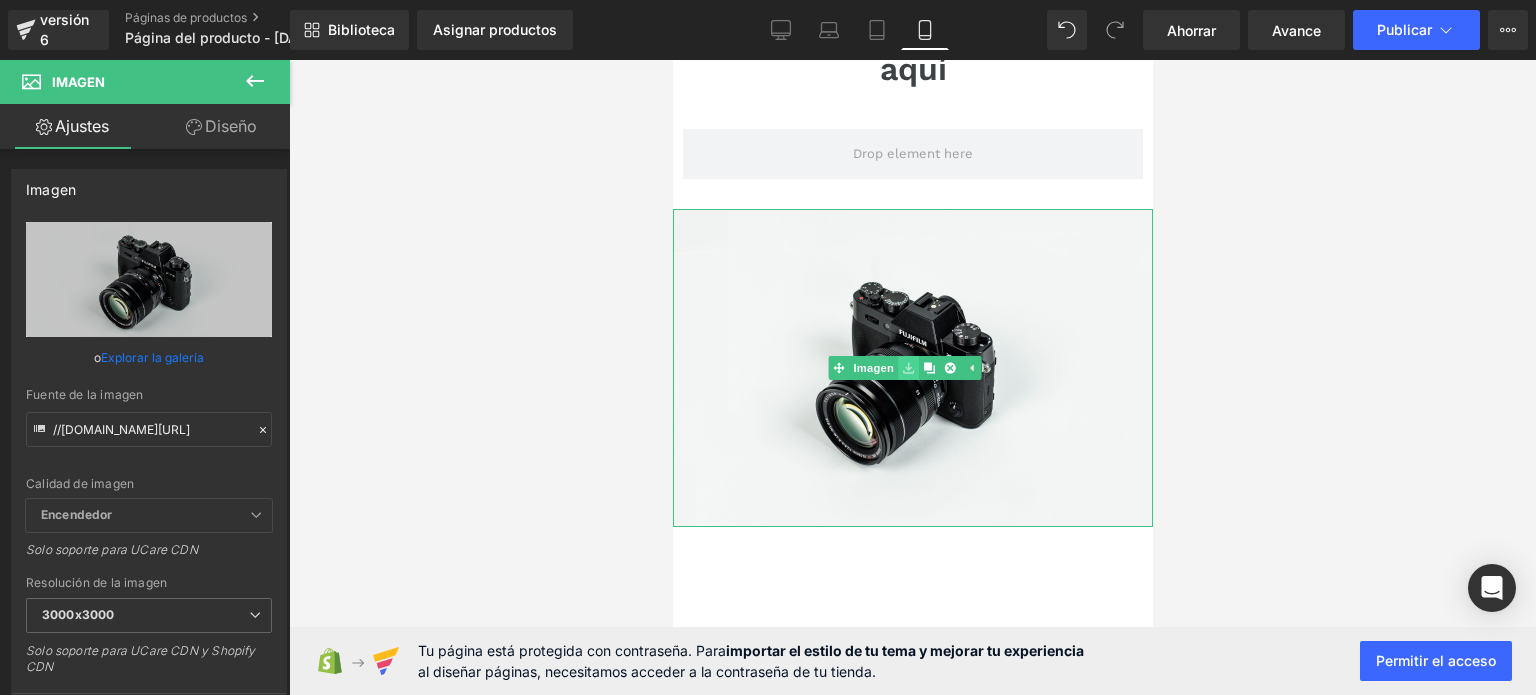 click 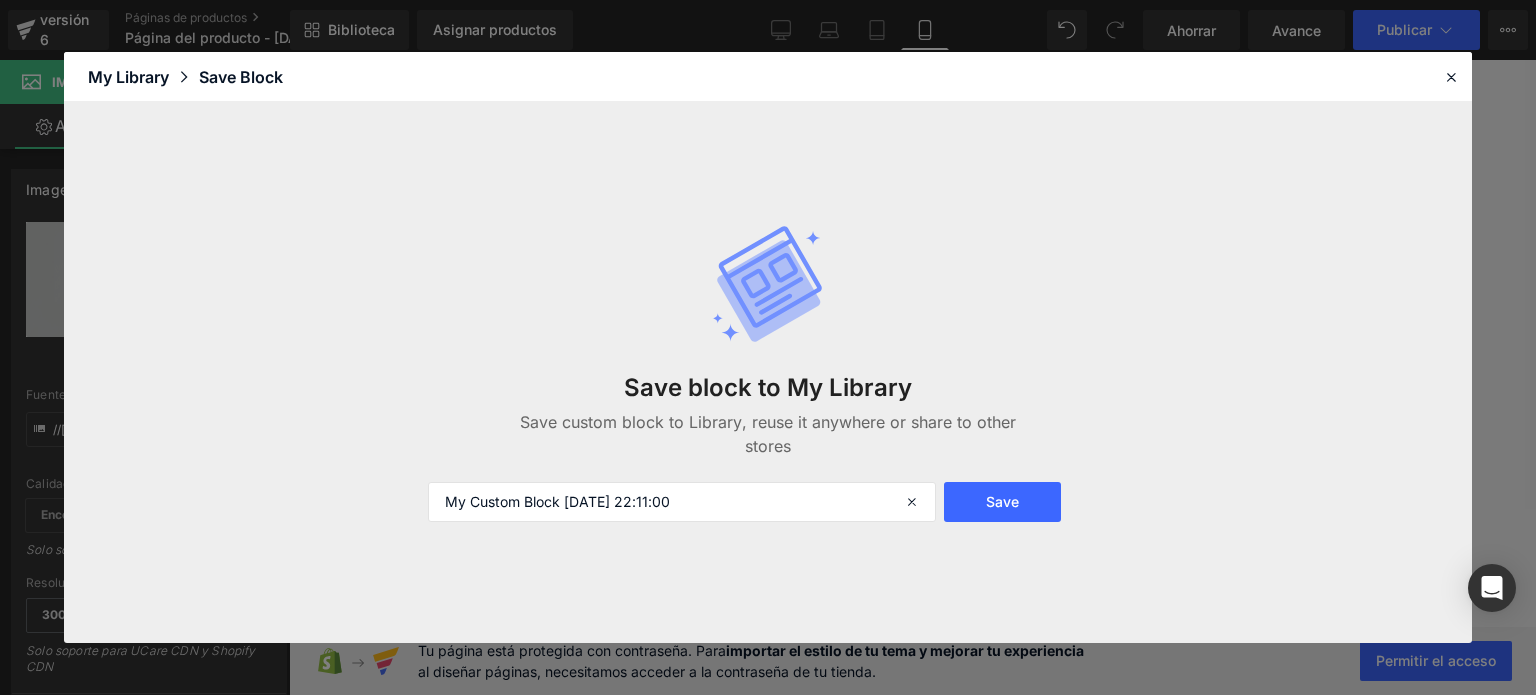 click on "Save block to My Library  Save custom block to Library, reuse it anywhere or share to other stores" at bounding box center (768, 403) 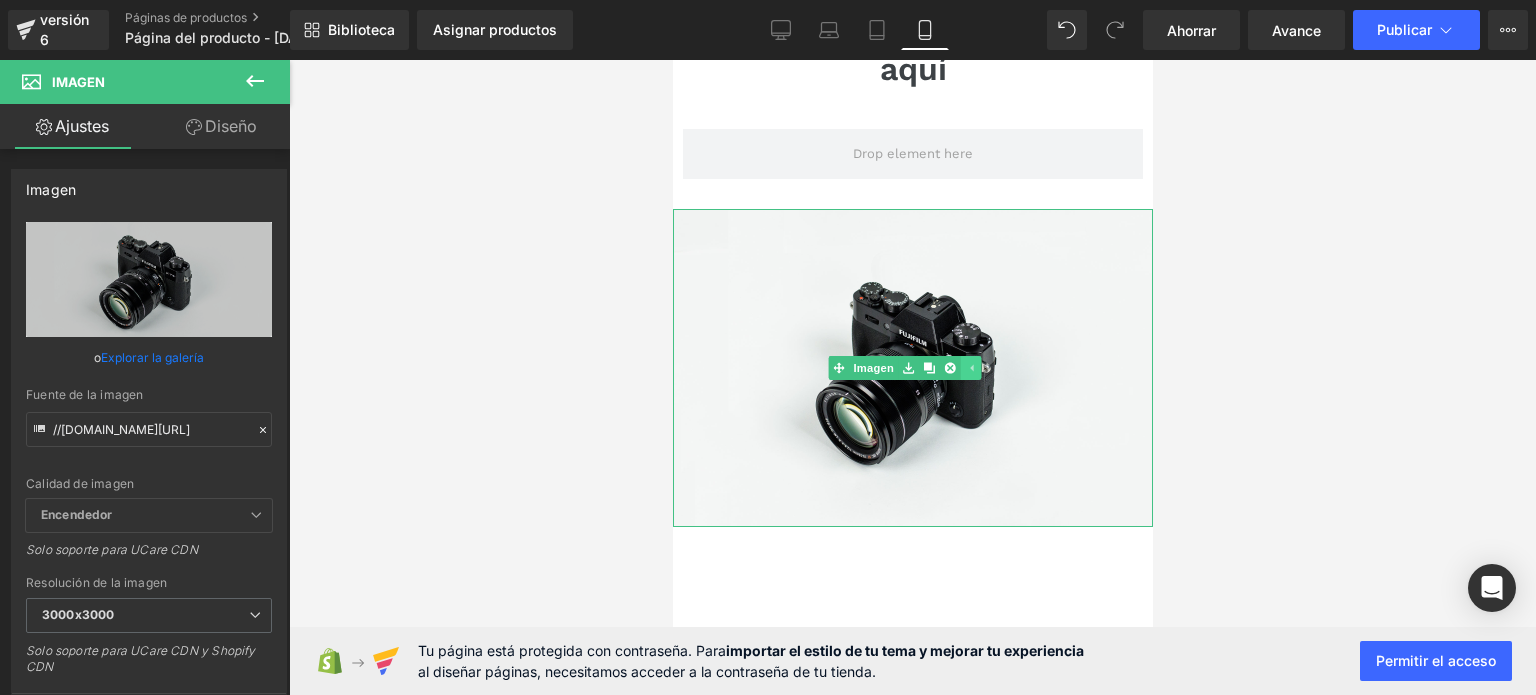 click 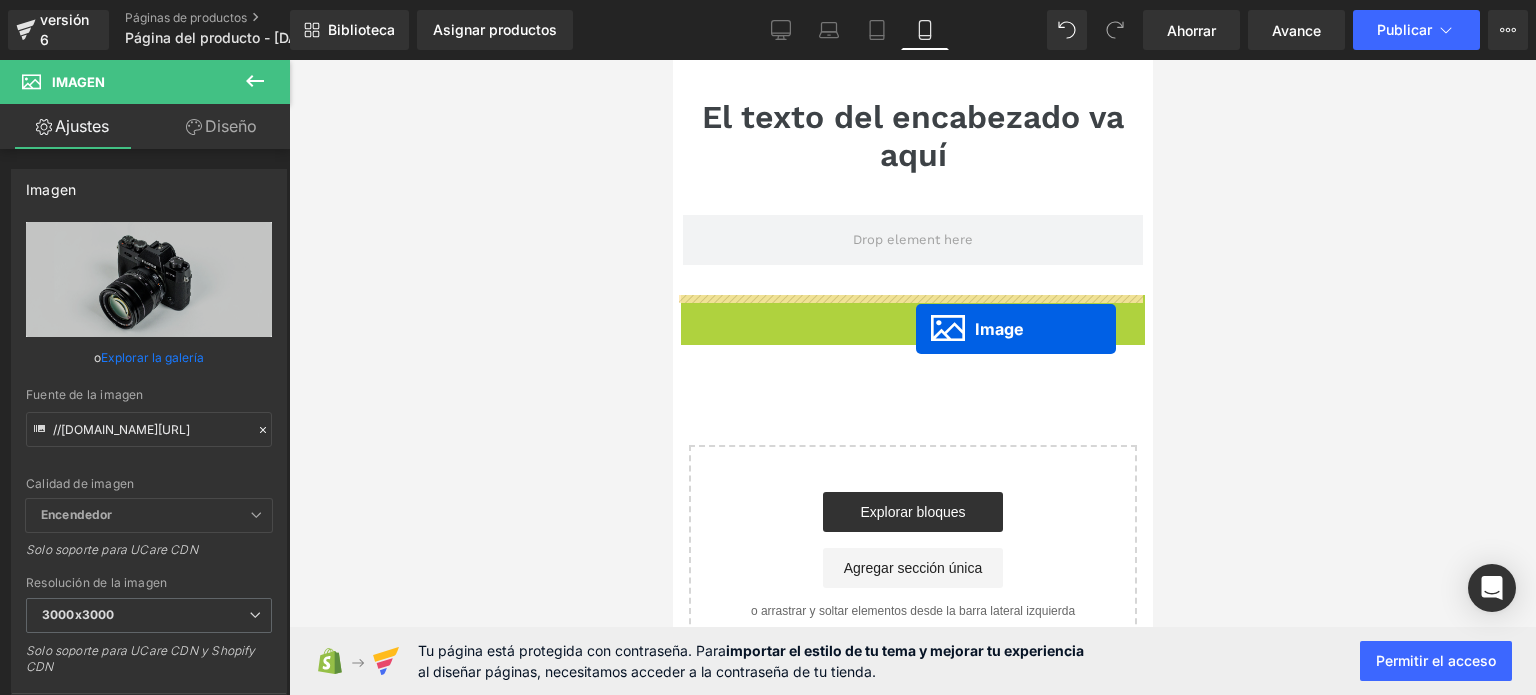 scroll, scrollTop: 25, scrollLeft: 0, axis: vertical 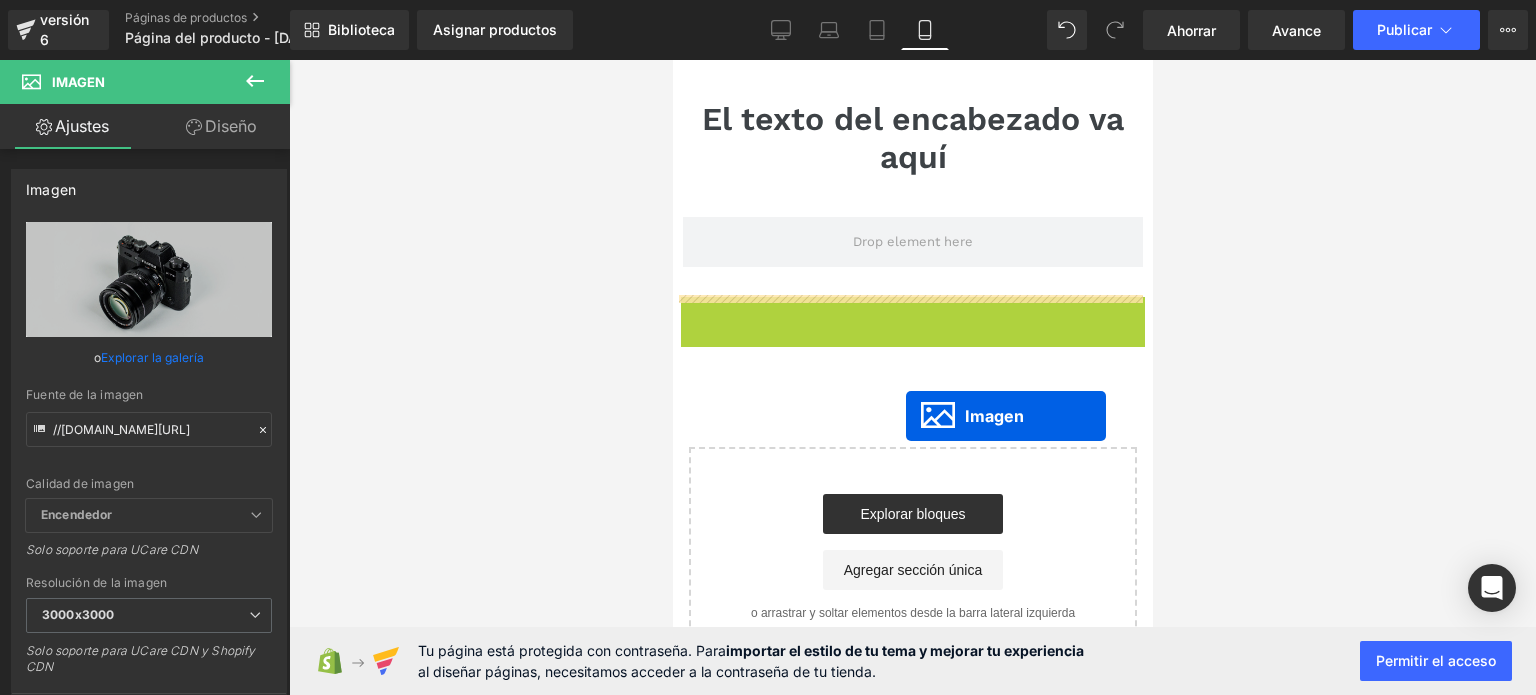 drag, startPoint x: 915, startPoint y: 358, endPoint x: 905, endPoint y: 415, distance: 57.870544 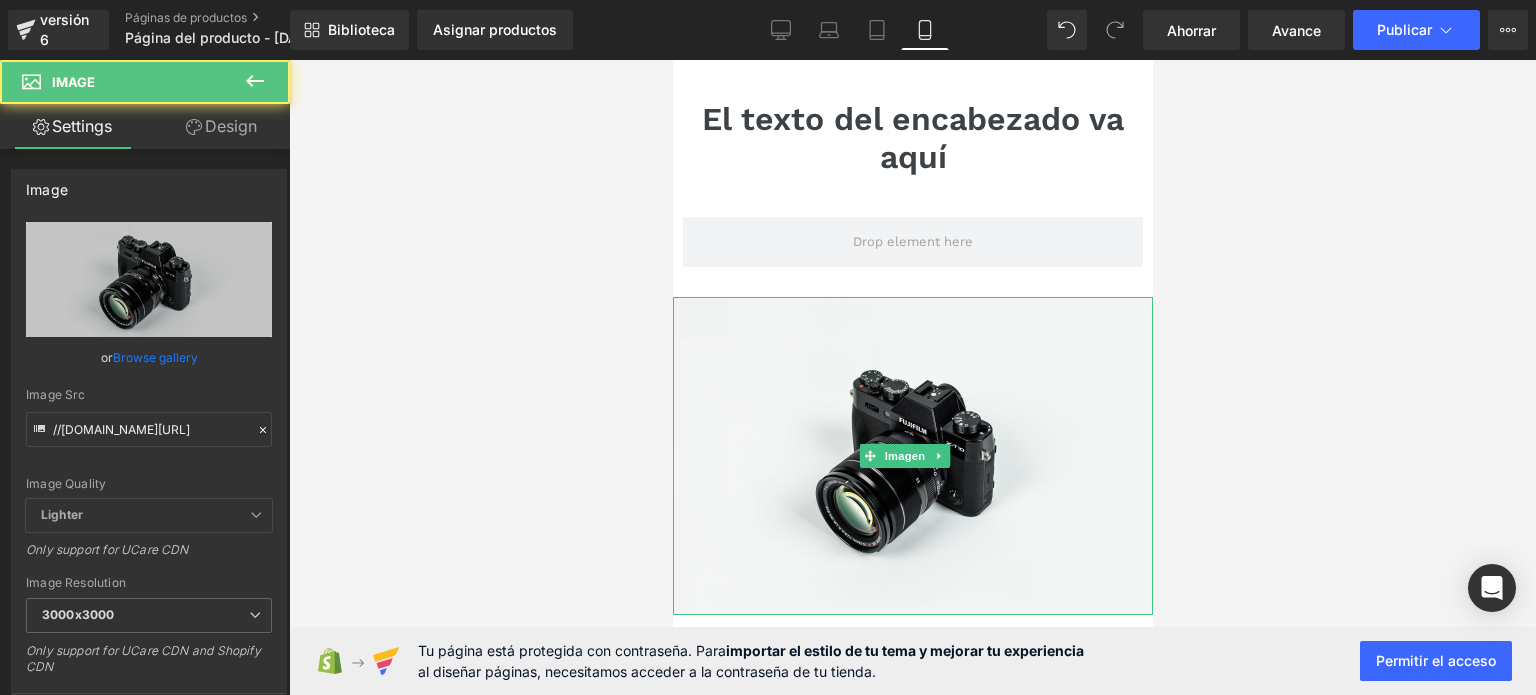 scroll, scrollTop: 113, scrollLeft: 0, axis: vertical 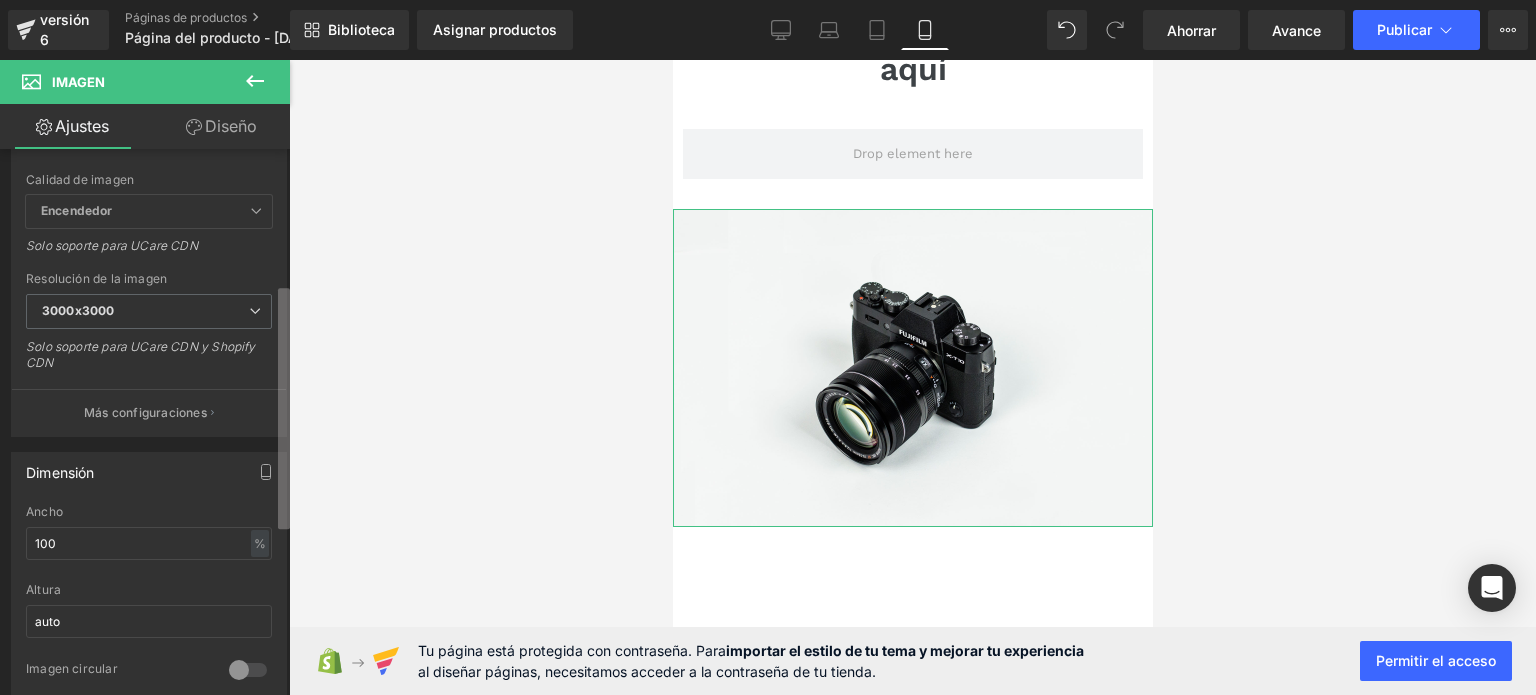 click at bounding box center [284, 408] 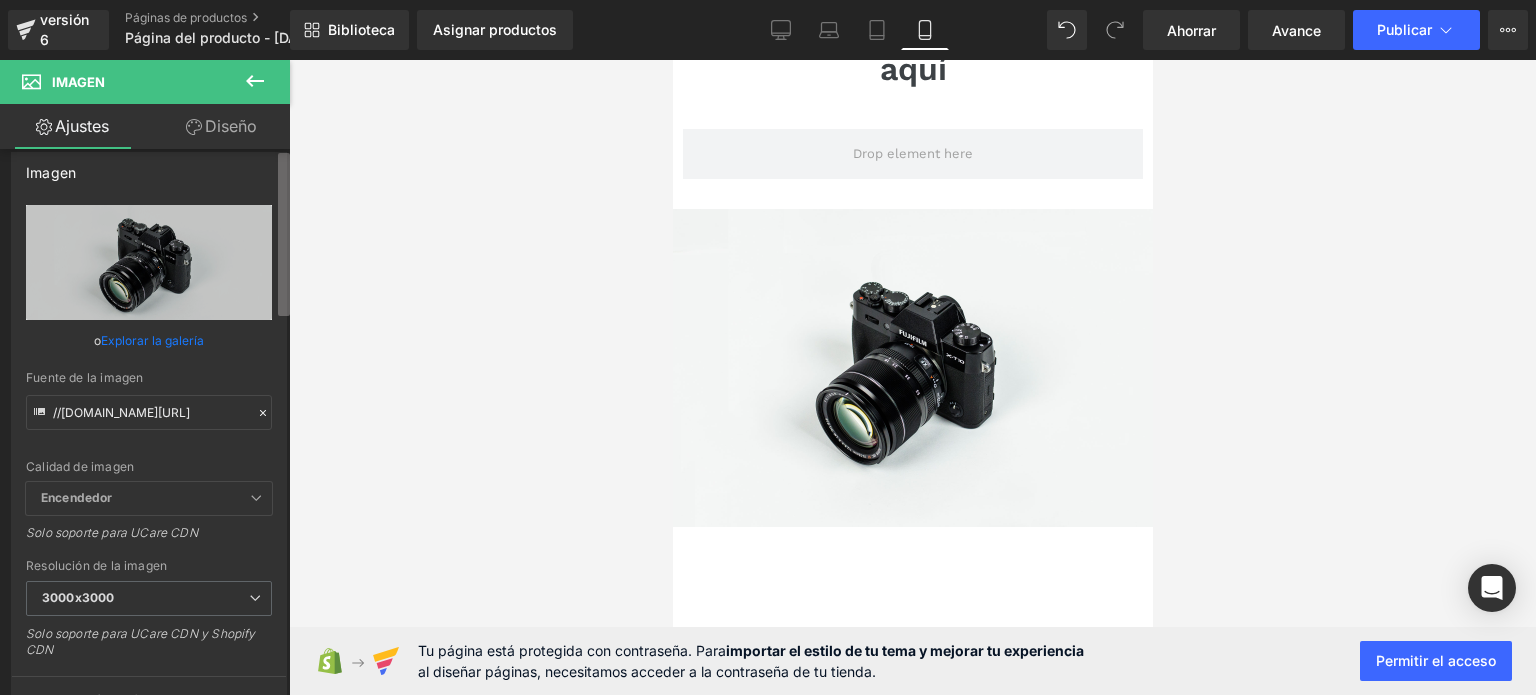 scroll, scrollTop: 0, scrollLeft: 0, axis: both 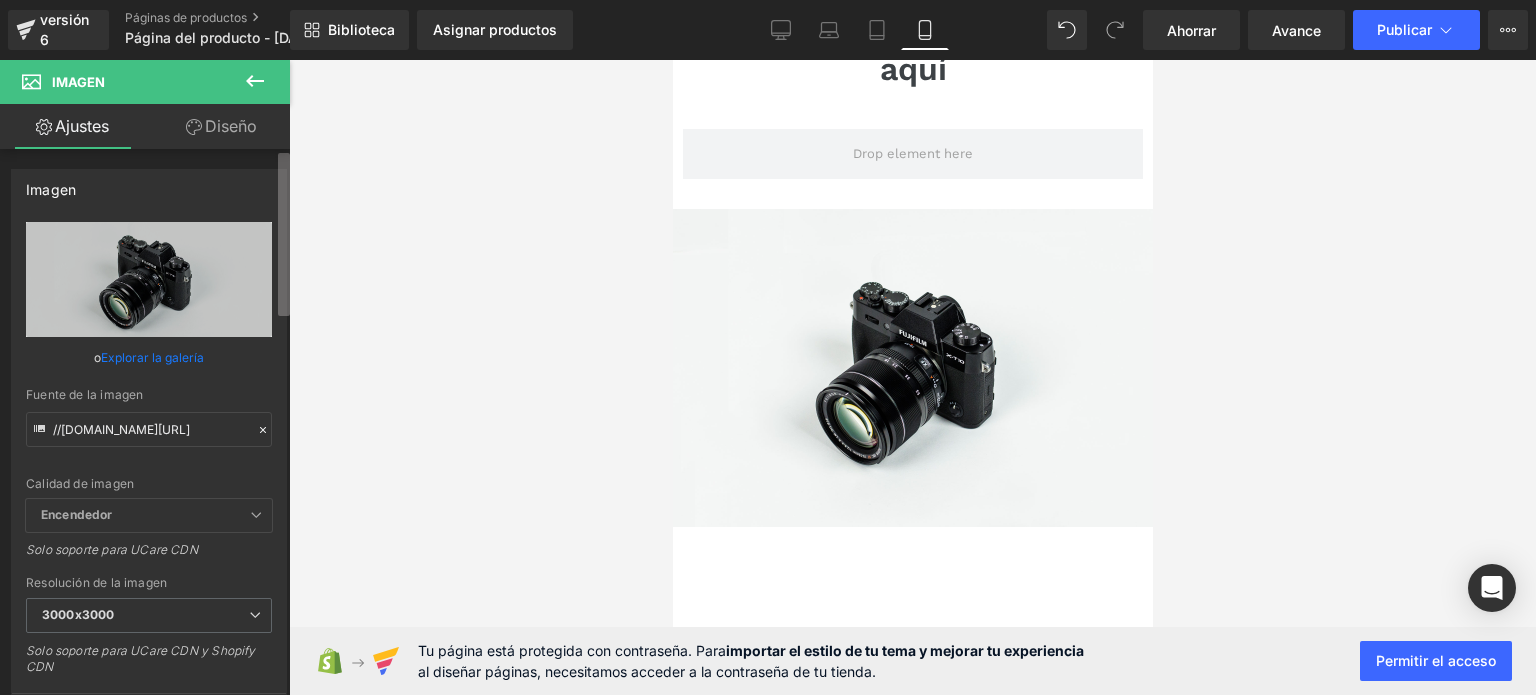 click on "Imagen Estás previsualizando cómo funciona el Reestilizará tu página. No puedes editar elementos en el modo de vista previa preestablecida. versión 6 Páginas de productos Página del producto - [DATE] 21:34:10 Biblioteca Asignar productos Vista previa del producto
No product match your search.  Please try another keyword  Administrar productos asignados Móvil De oficina Computadora portátil Tableta Móvil Ahorrar Avance Publicar Programado Plan de actualización Ver página en vivo Ver con plantilla actual Guardar plantilla en la biblioteca Programar publicación Optimizar Configuración de publicación Atajos Tu página no se puede publicar Has alcanzado el número máximo de páginas publicadas en tu plan  (0/1).  Necesitas mejorar tu plan o cancelar la publicación de todas tus páginas para obtener un espacio de publicación. Anular la publicación de páginas Plan de actualización Elementos Estilo global Base Fila filas, columnas, diseños, div Título Bloque de texto Imagen" at bounding box center [768, 364] 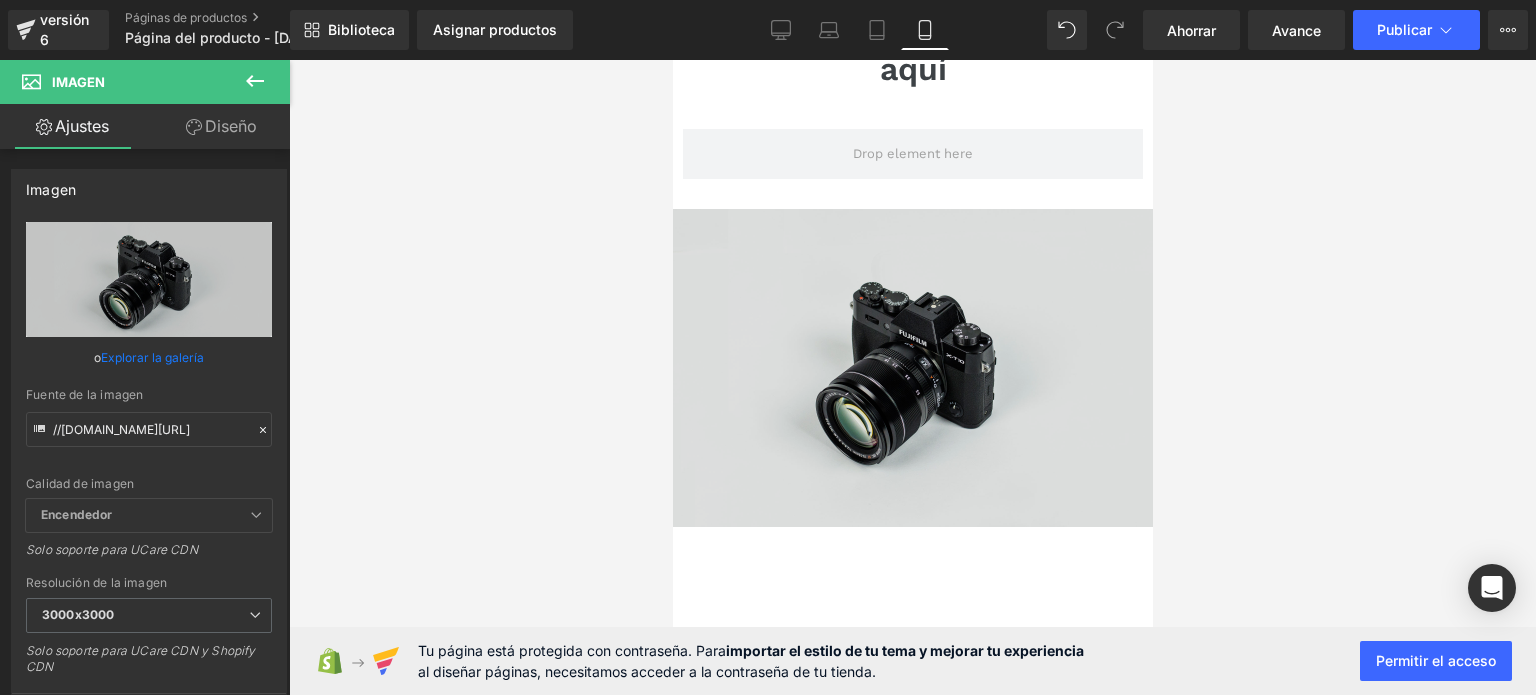 click at bounding box center [912, 368] 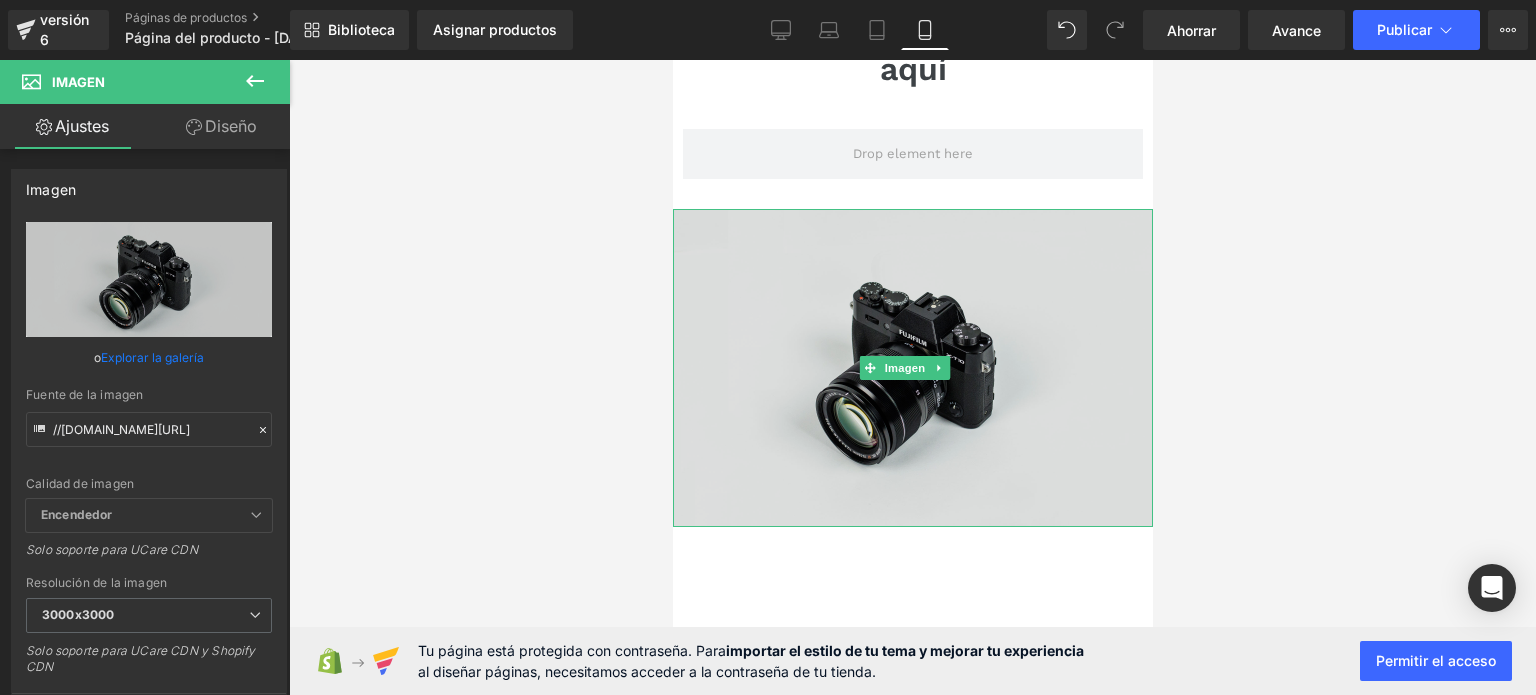 click at bounding box center [912, 368] 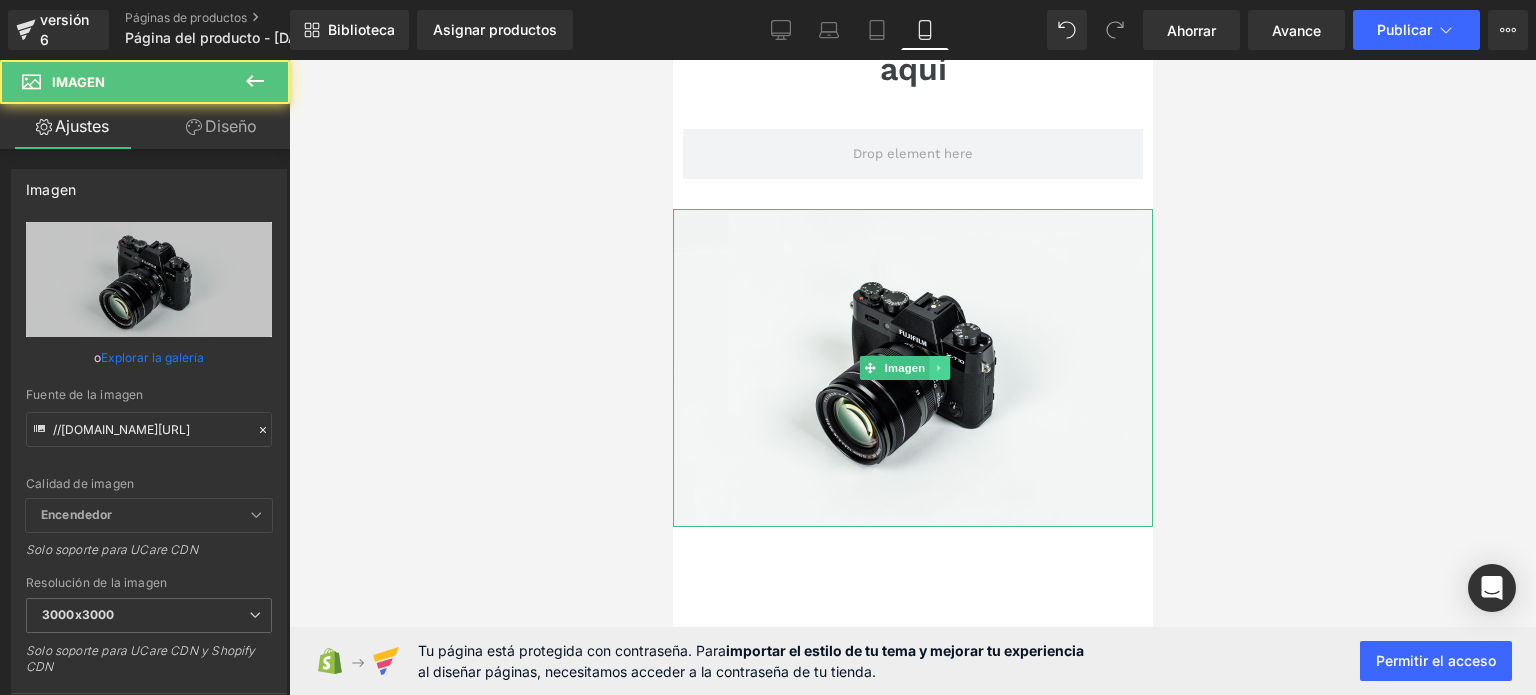 click 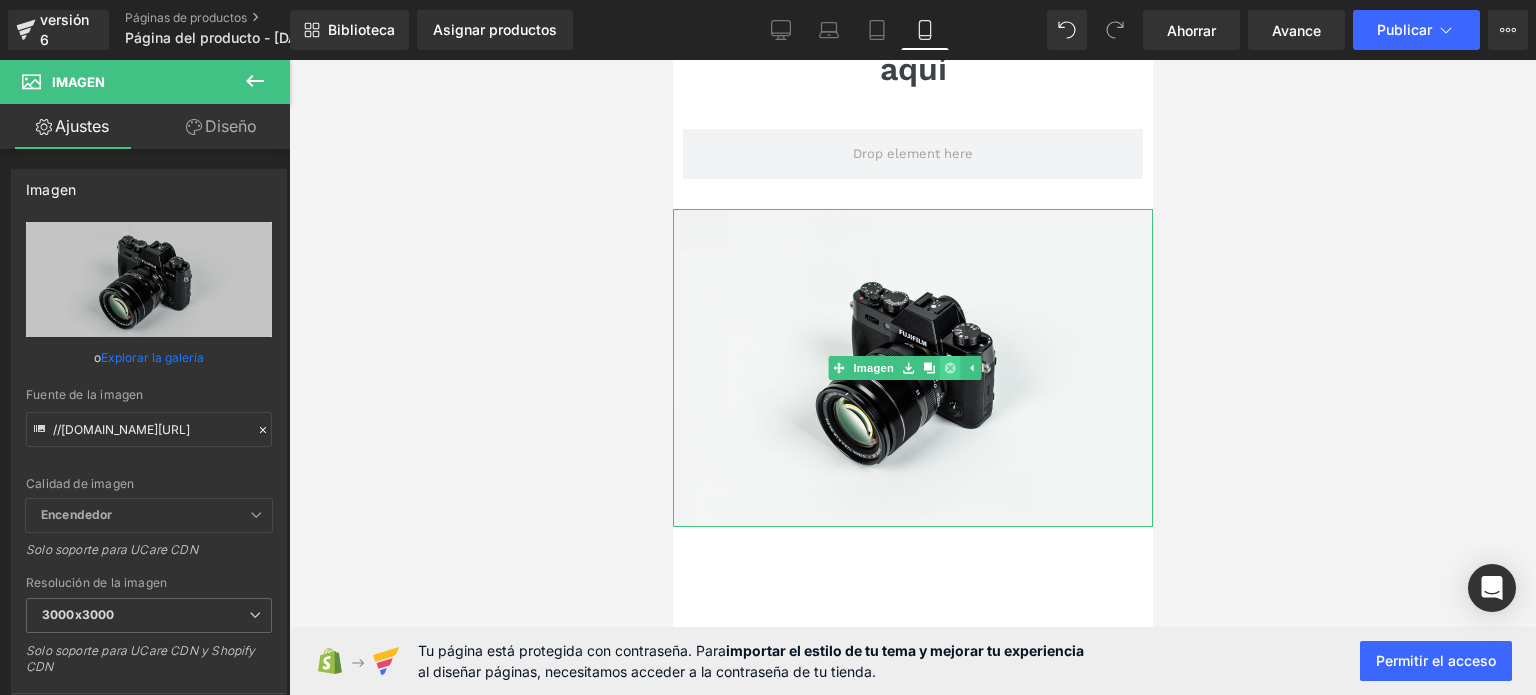 click 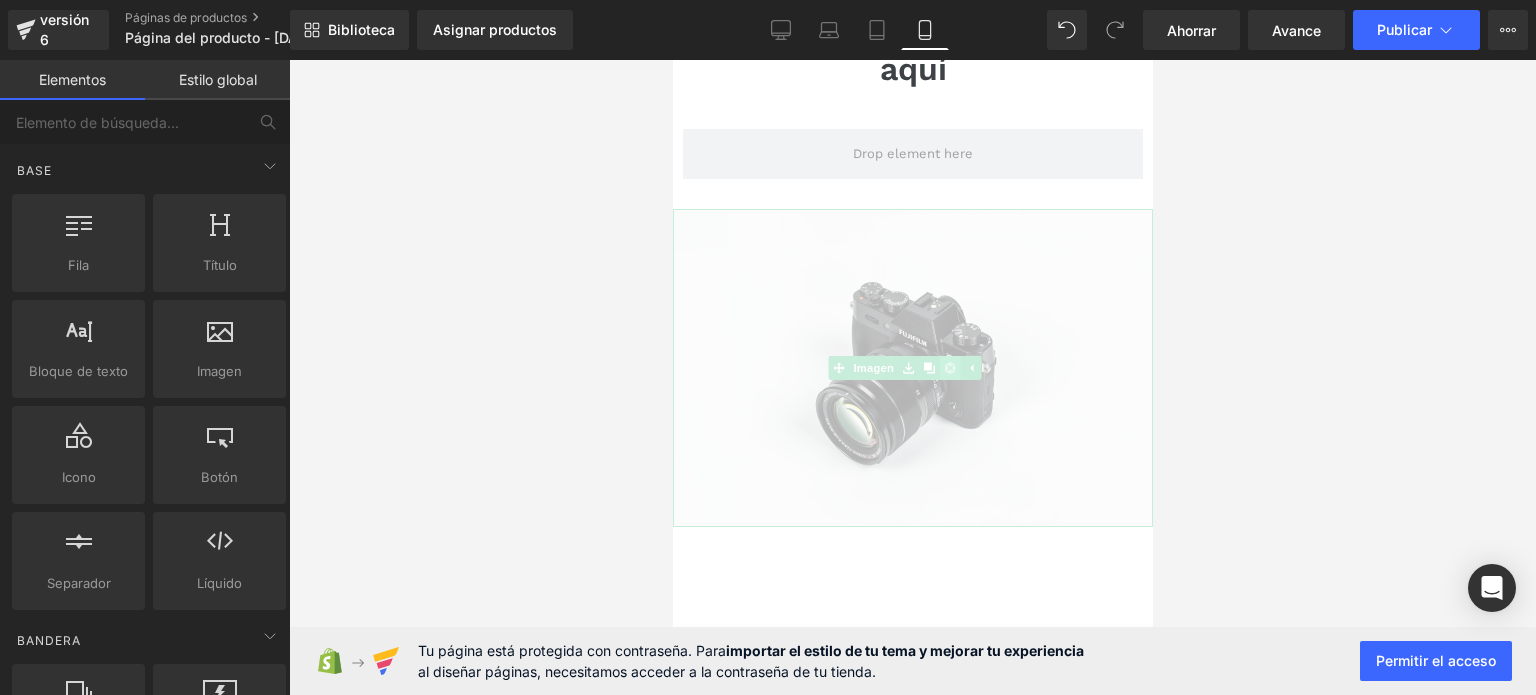 scroll, scrollTop: 0, scrollLeft: 0, axis: both 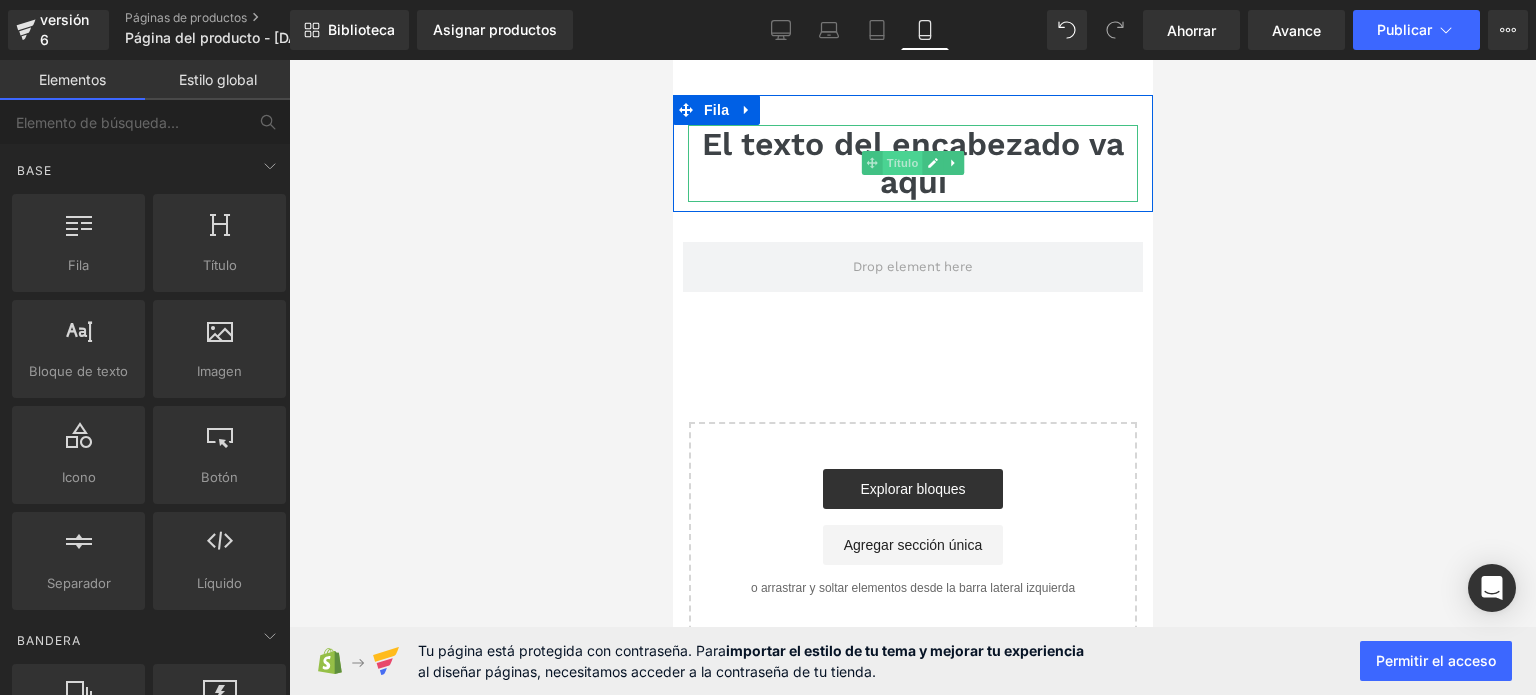 click on "Título" at bounding box center (902, 163) 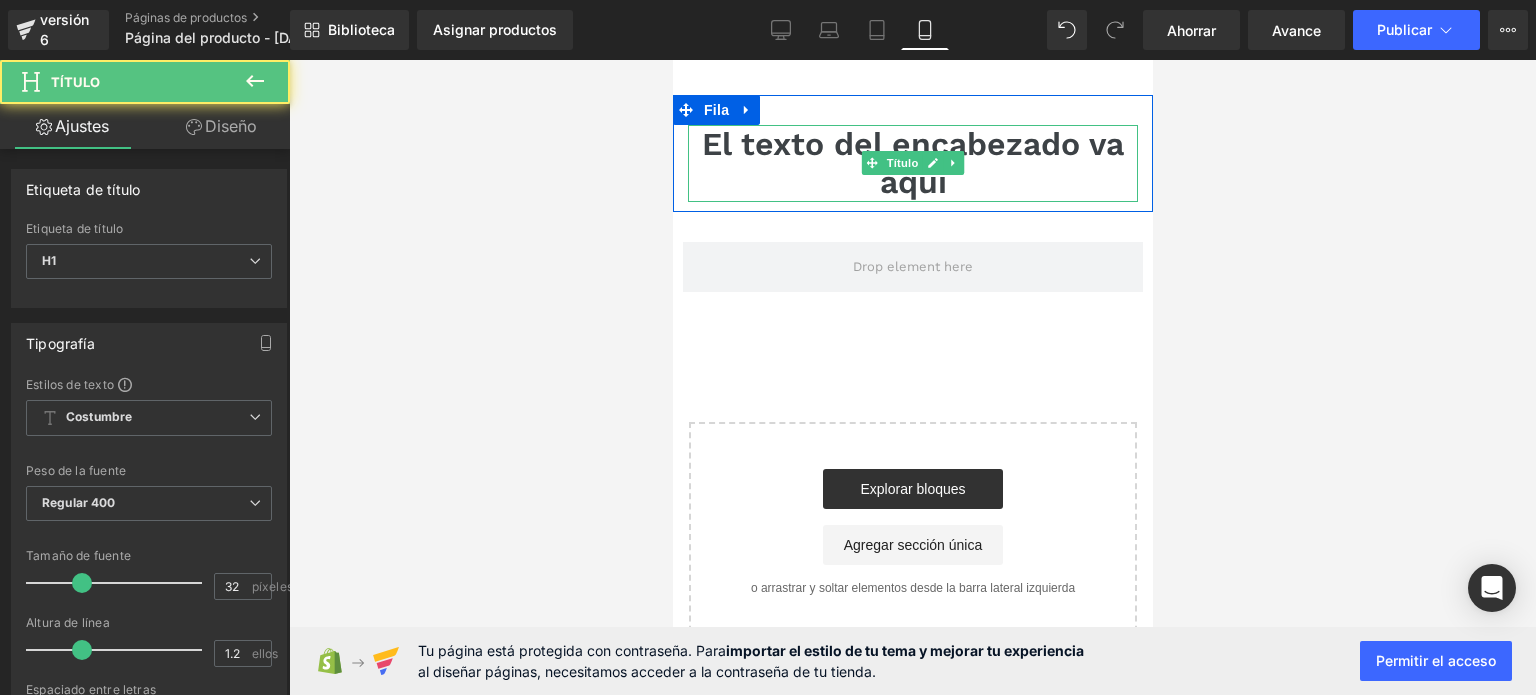 click on "El texto del encabezado va aquí" at bounding box center (912, 163) 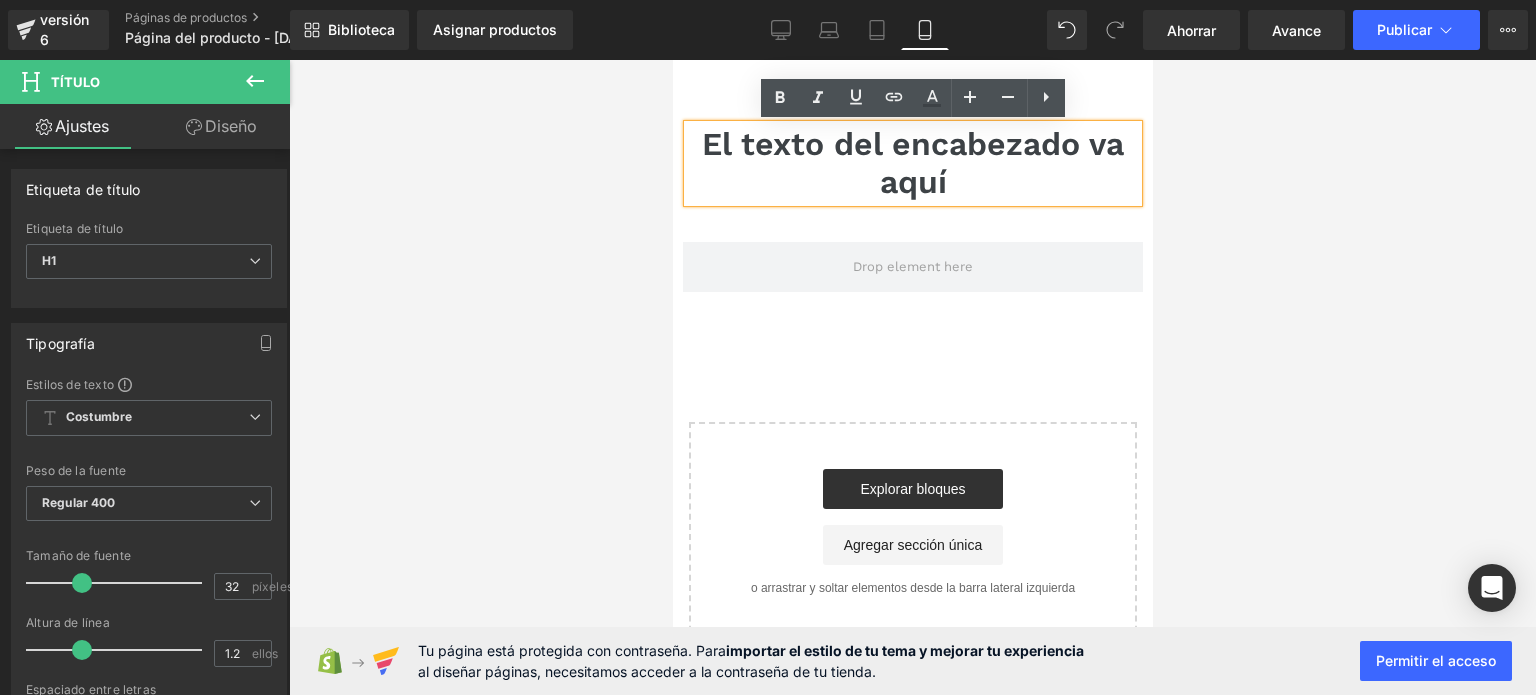 click on "El texto del encabezado va aquí" at bounding box center (912, 163) 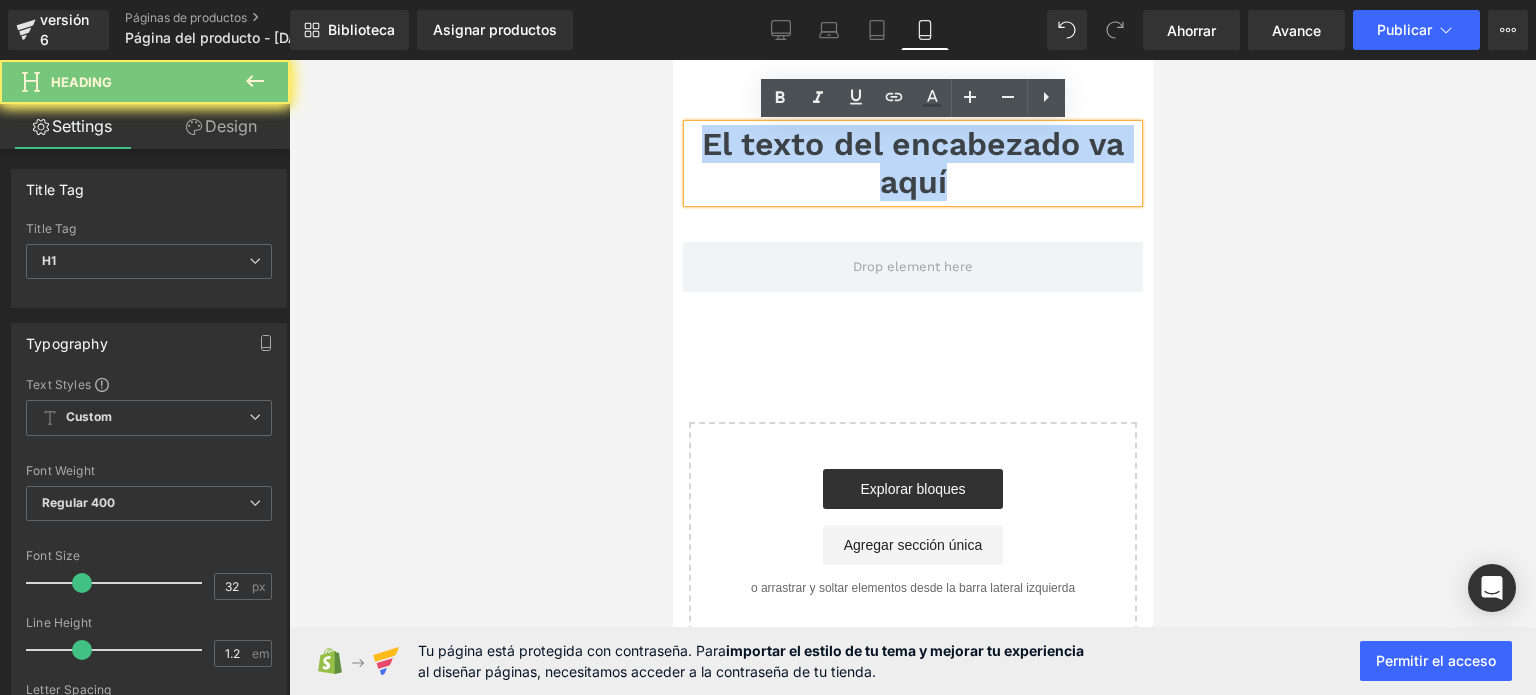 click on "El texto del encabezado va aquí" at bounding box center (912, 163) 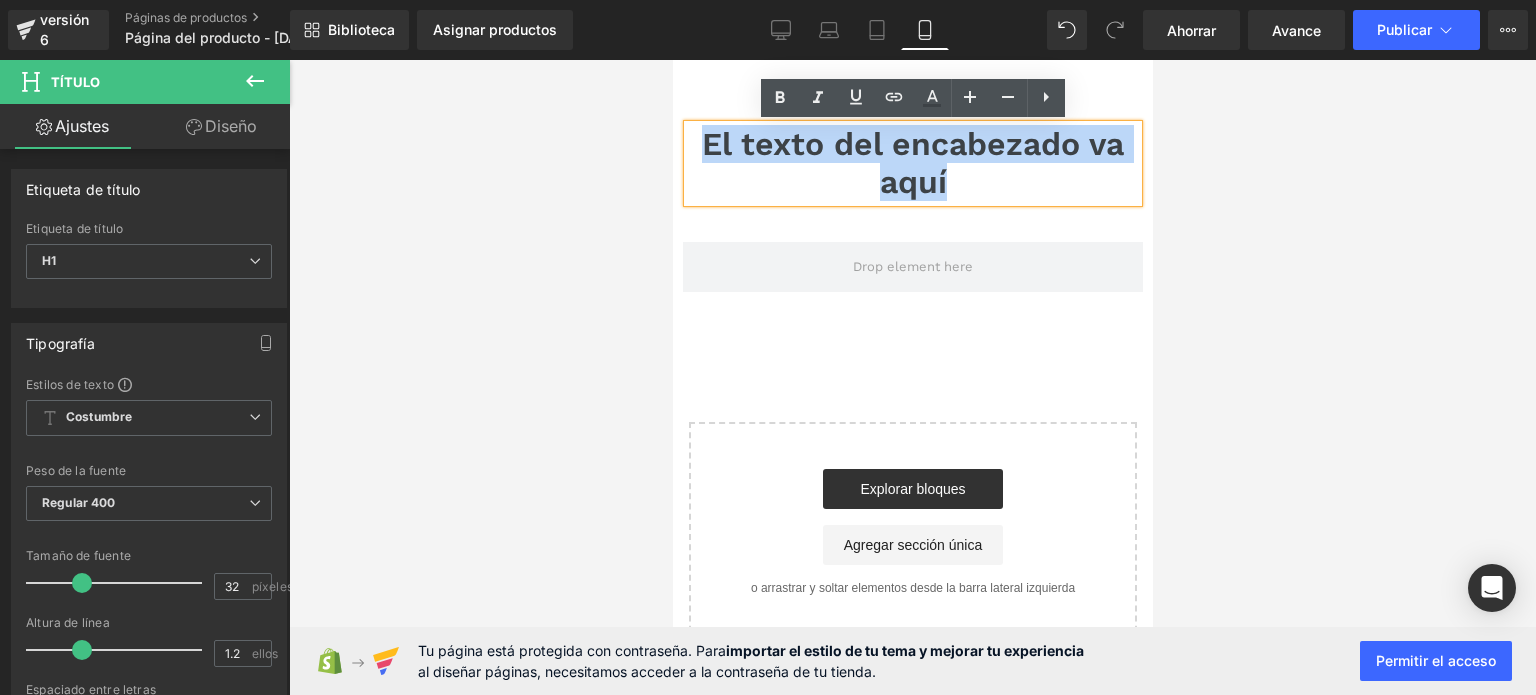 type 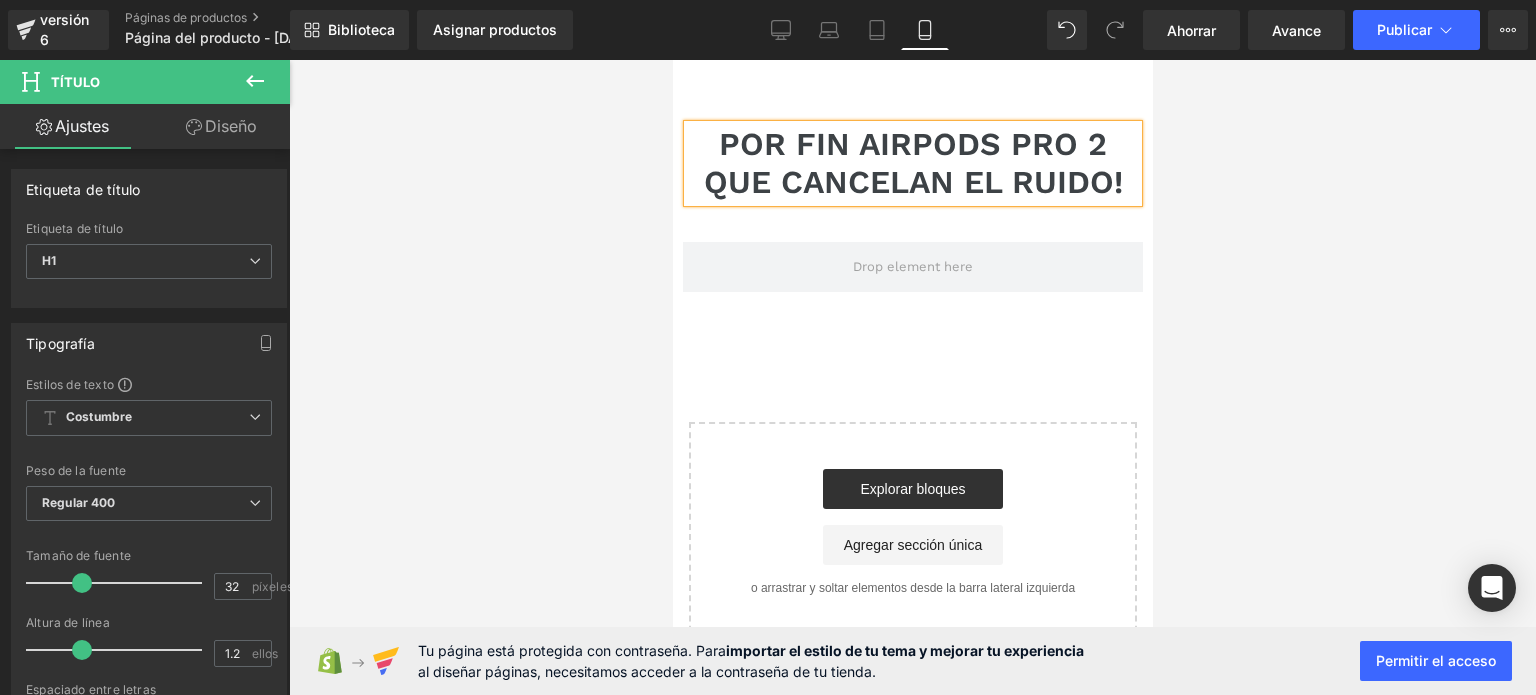 click on "POR FIN AIRPODS PRO 2 QUE CANCELAN EL RUIDO!" at bounding box center (912, 163) 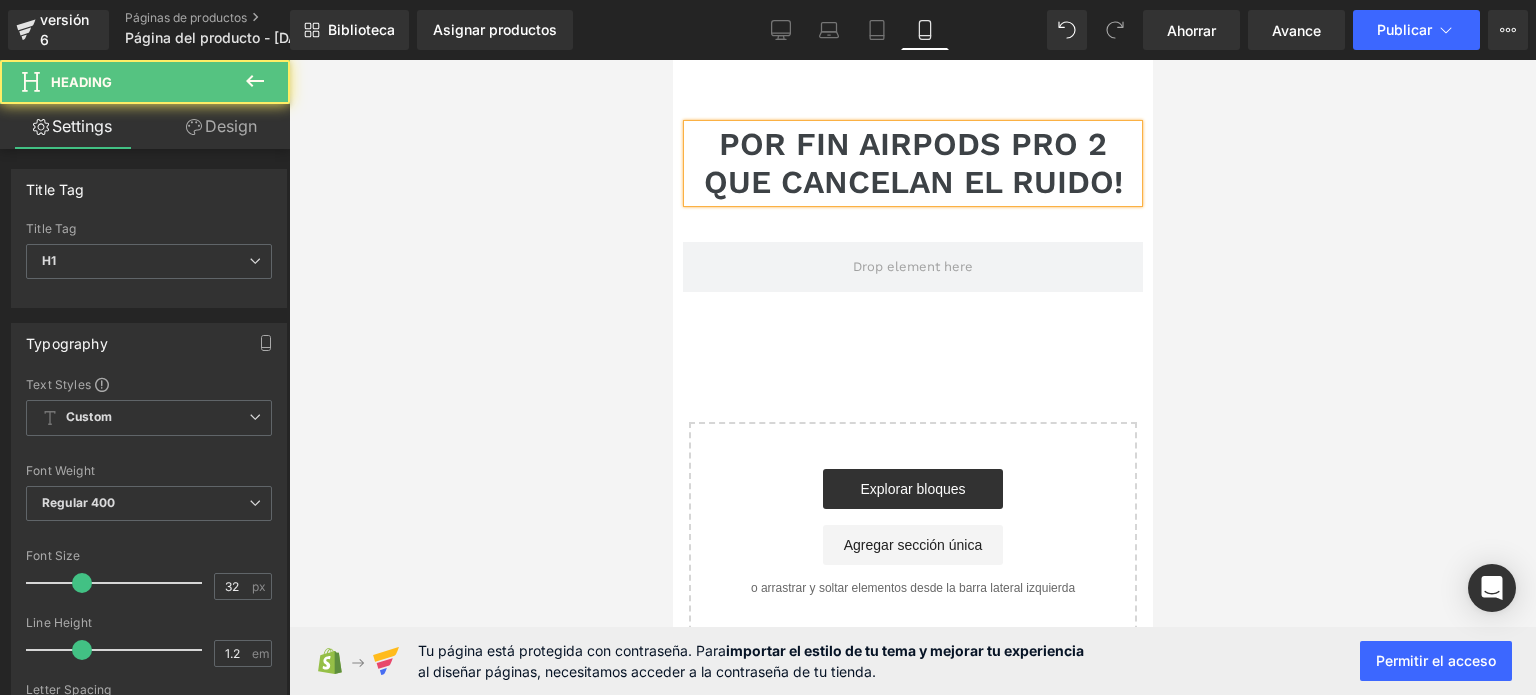 click on "POR FIN AIRPODS PRO 2 QUE CANCELAN EL RUIDO!" at bounding box center [912, 163] 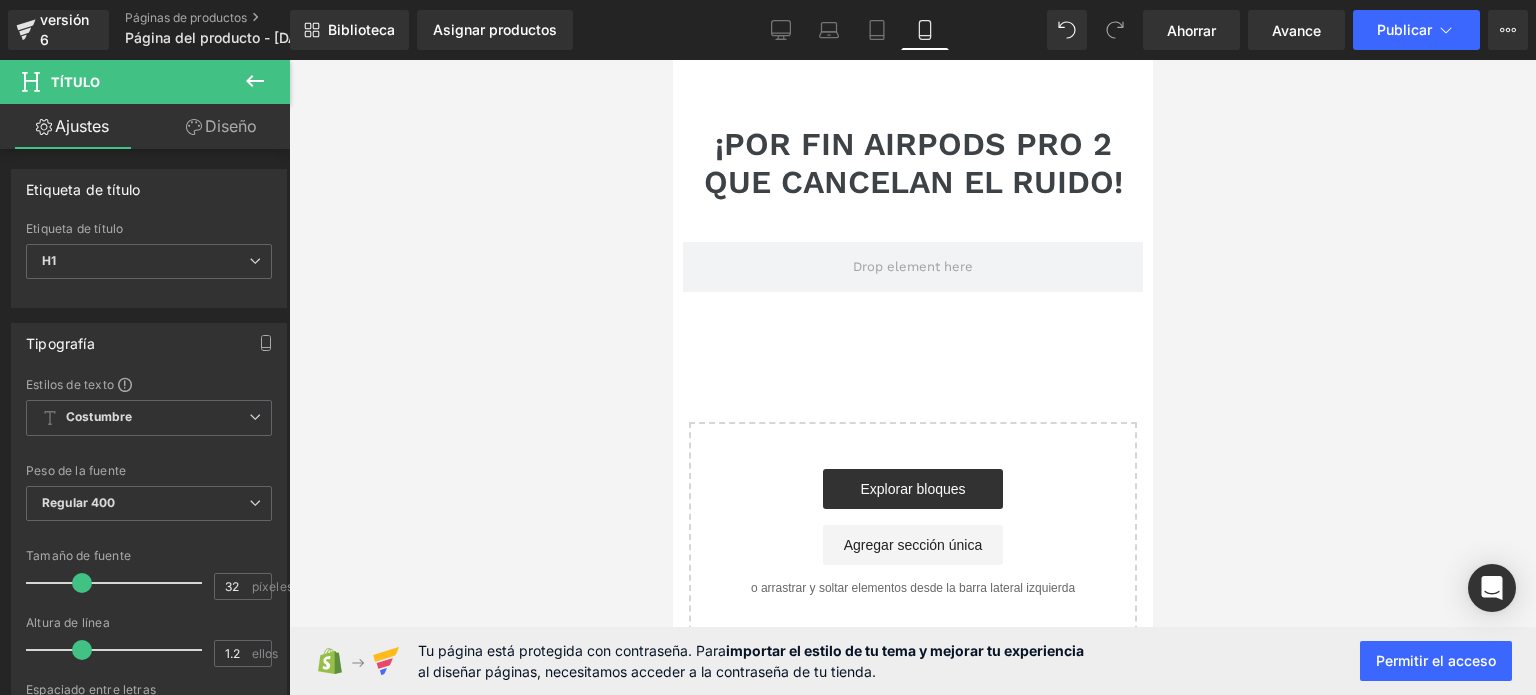 drag, startPoint x: 1265, startPoint y: 185, endPoint x: 1252, endPoint y: 125, distance: 61.39218 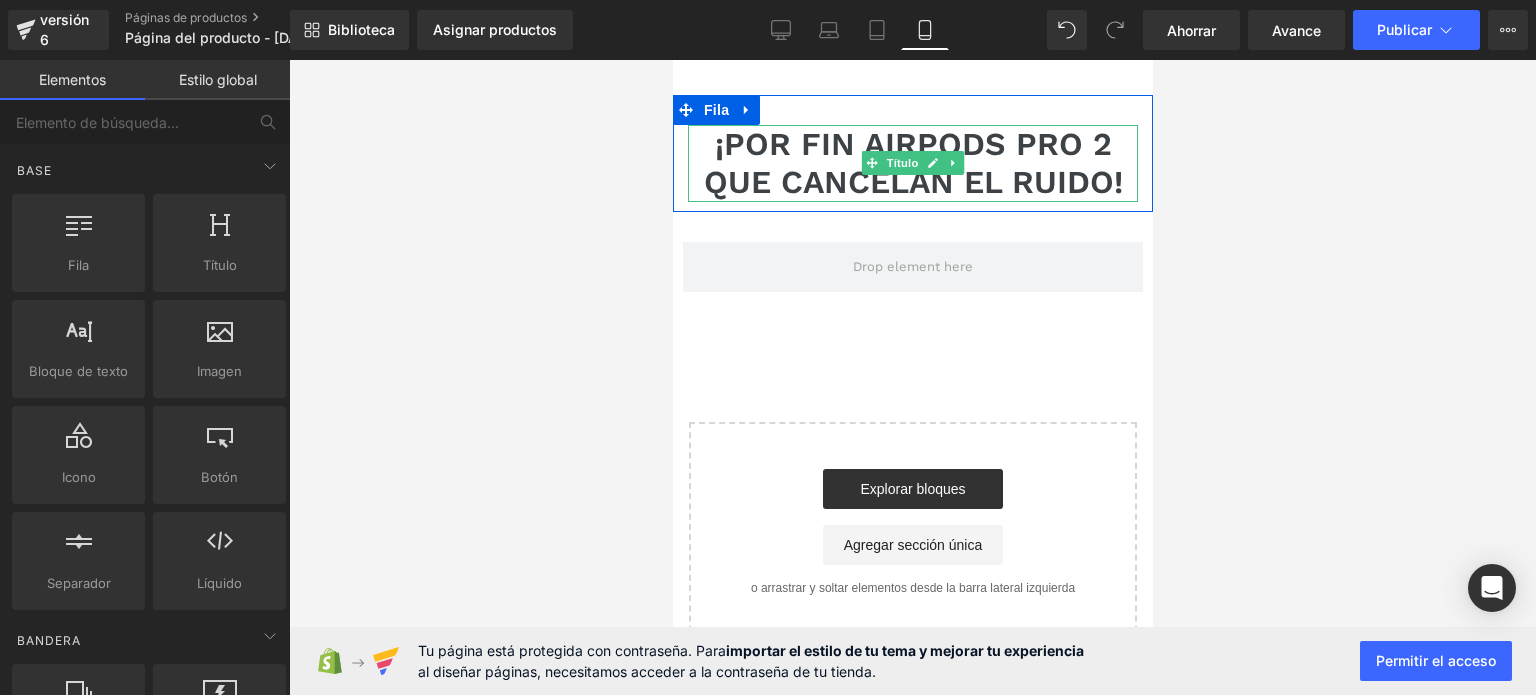 click on "¡POR FIN AIRPODS PRO 2 QUE CANCELAN EL RUIDO!" at bounding box center [912, 163] 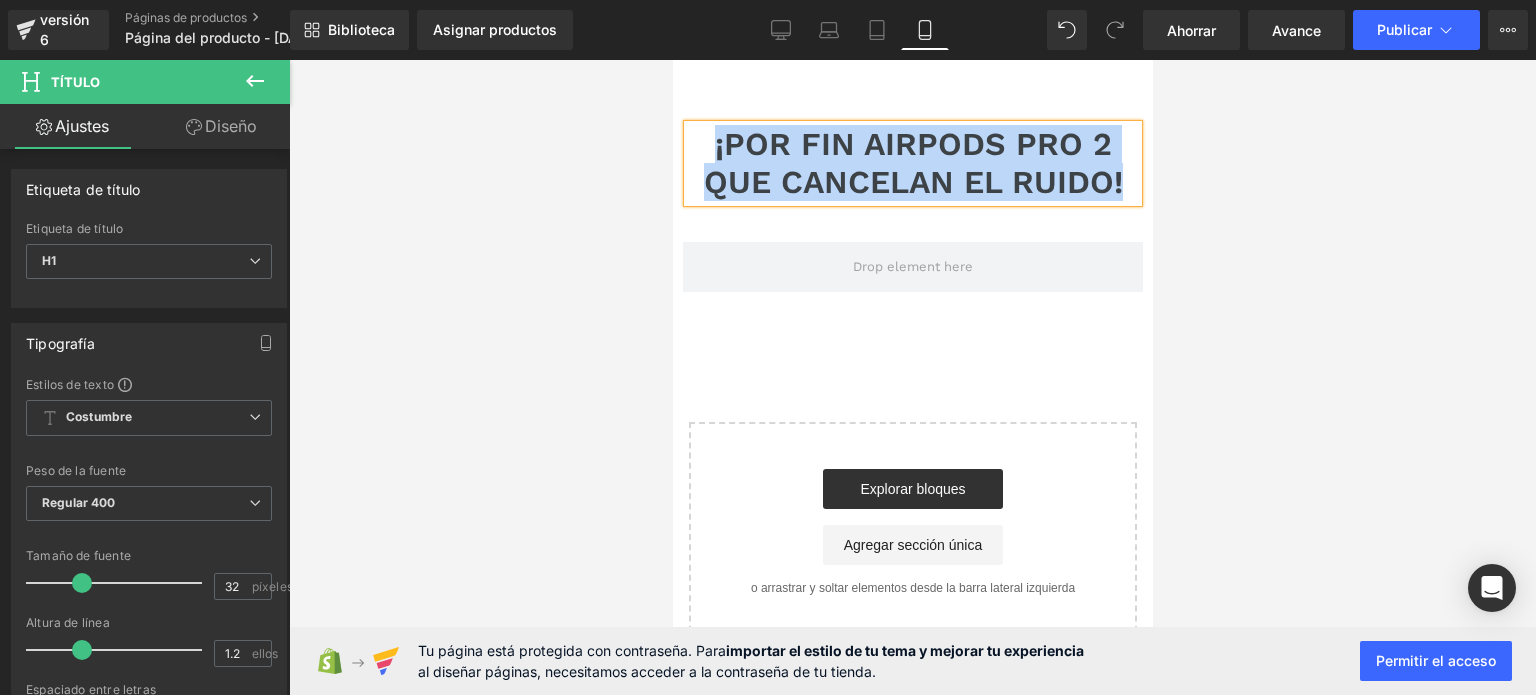 drag, startPoint x: 1135, startPoint y: 188, endPoint x: 714, endPoint y: 156, distance: 422.2144 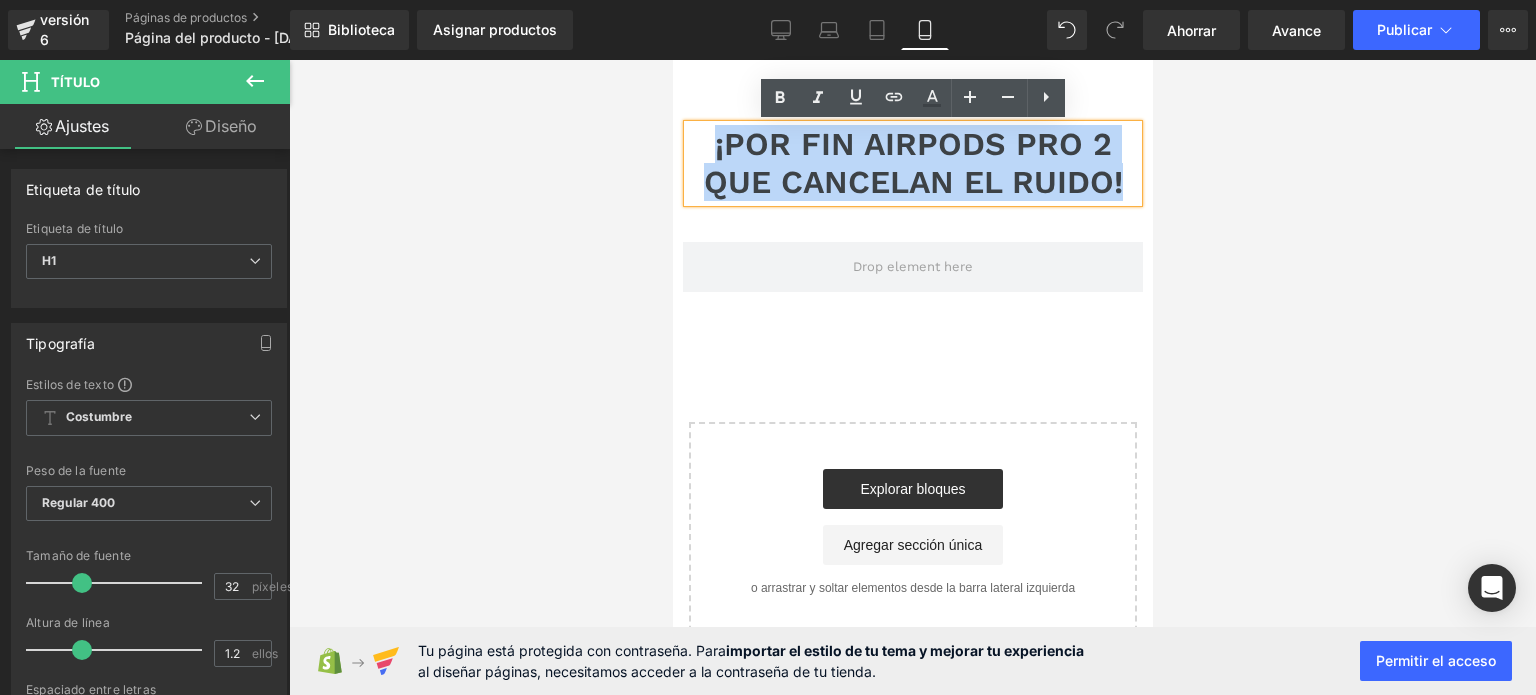 click on "¡POR FIN AIRPODS PRO 2 QUE CANCELAN EL RUIDO!" at bounding box center [912, 163] 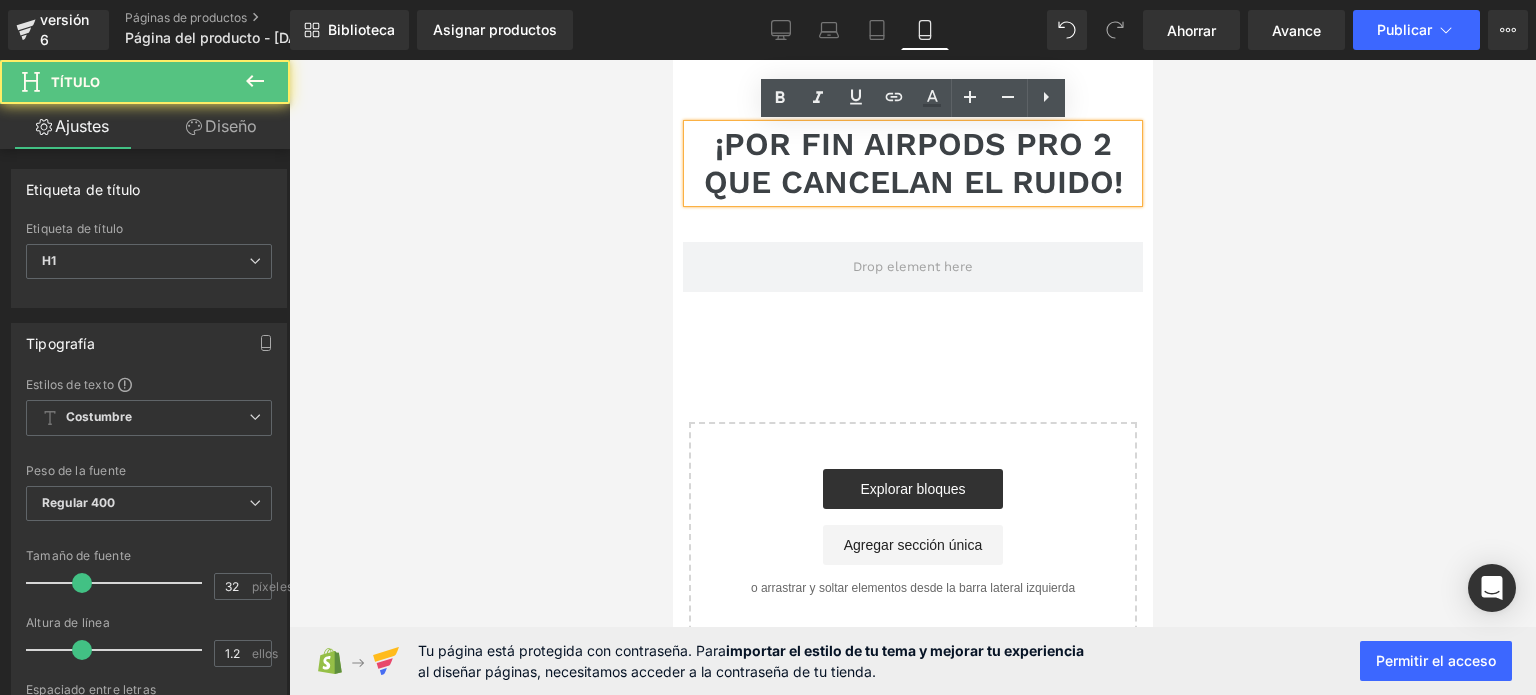 click on "¡POR FIN AIRPODS PRO 2 QUE CANCELAN EL RUIDO!" at bounding box center [912, 163] 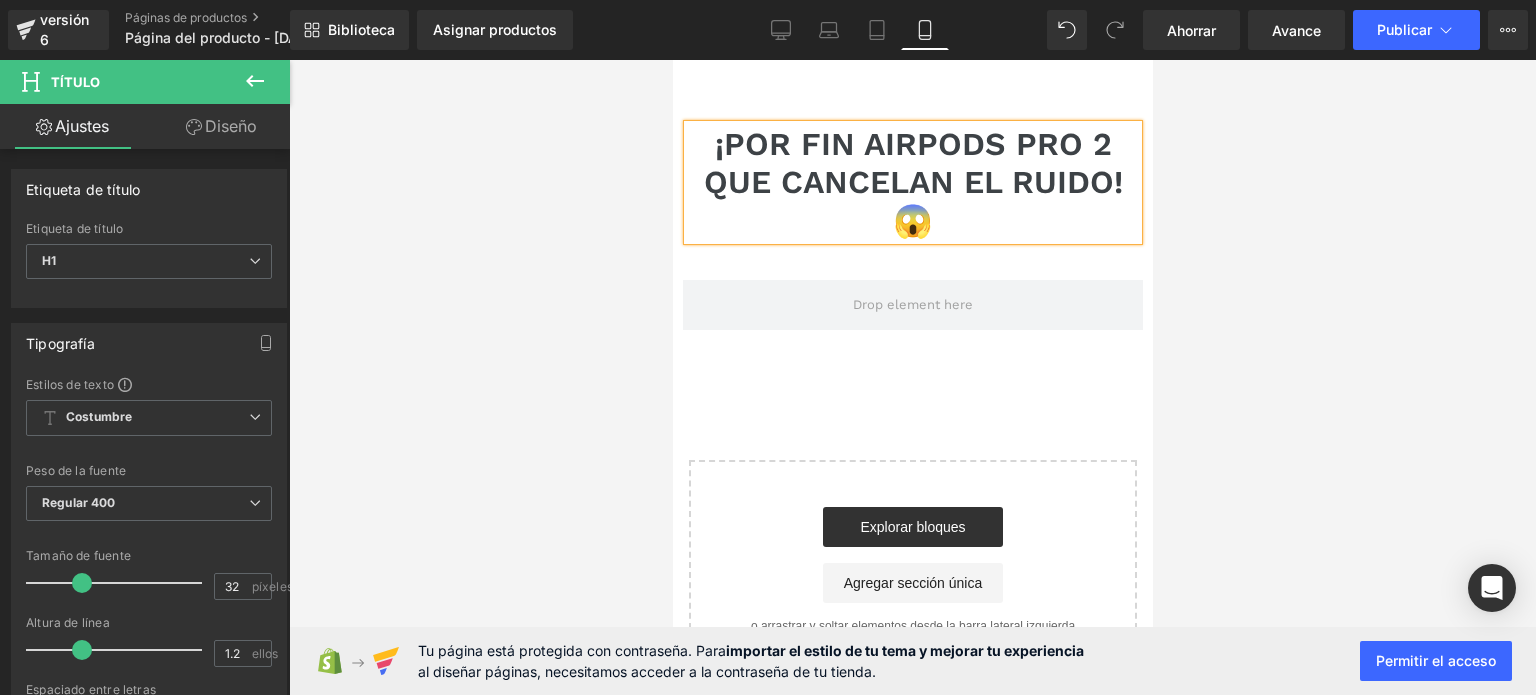 click on "¡POR FIN AIRPODS PRO 2 QUE CANCELAN EL RUIDO!😱" at bounding box center (912, 182) 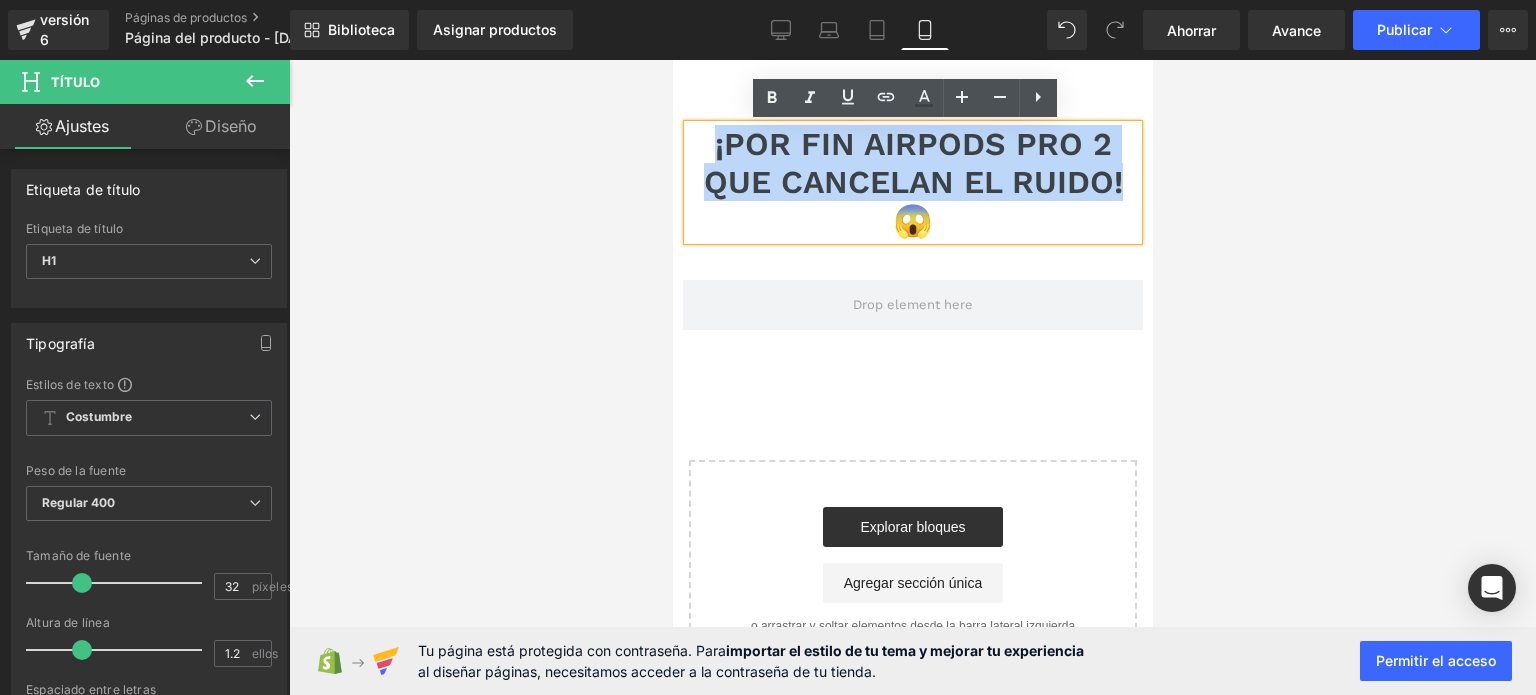 drag, startPoint x: 1119, startPoint y: 184, endPoint x: 709, endPoint y: 151, distance: 411.3259 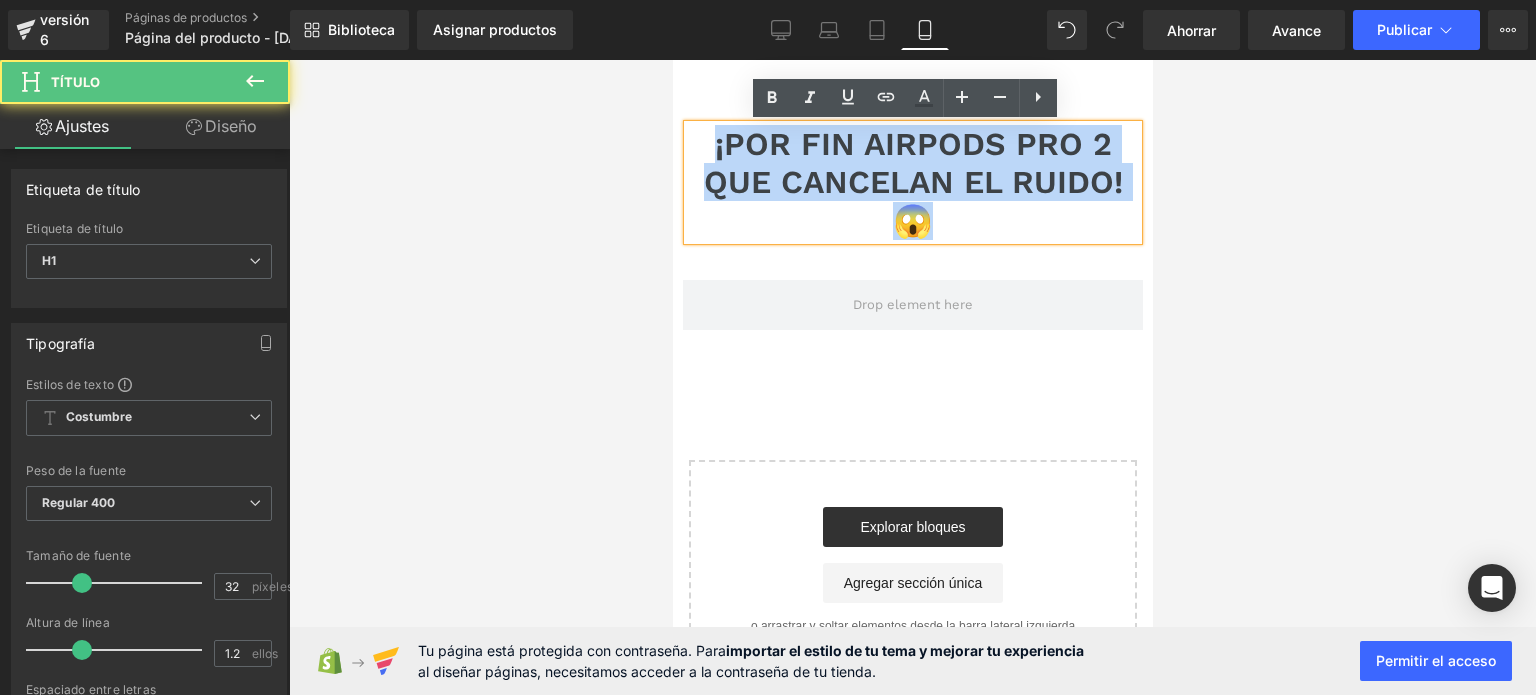 drag, startPoint x: 908, startPoint y: 222, endPoint x: 705, endPoint y: 147, distance: 216.41165 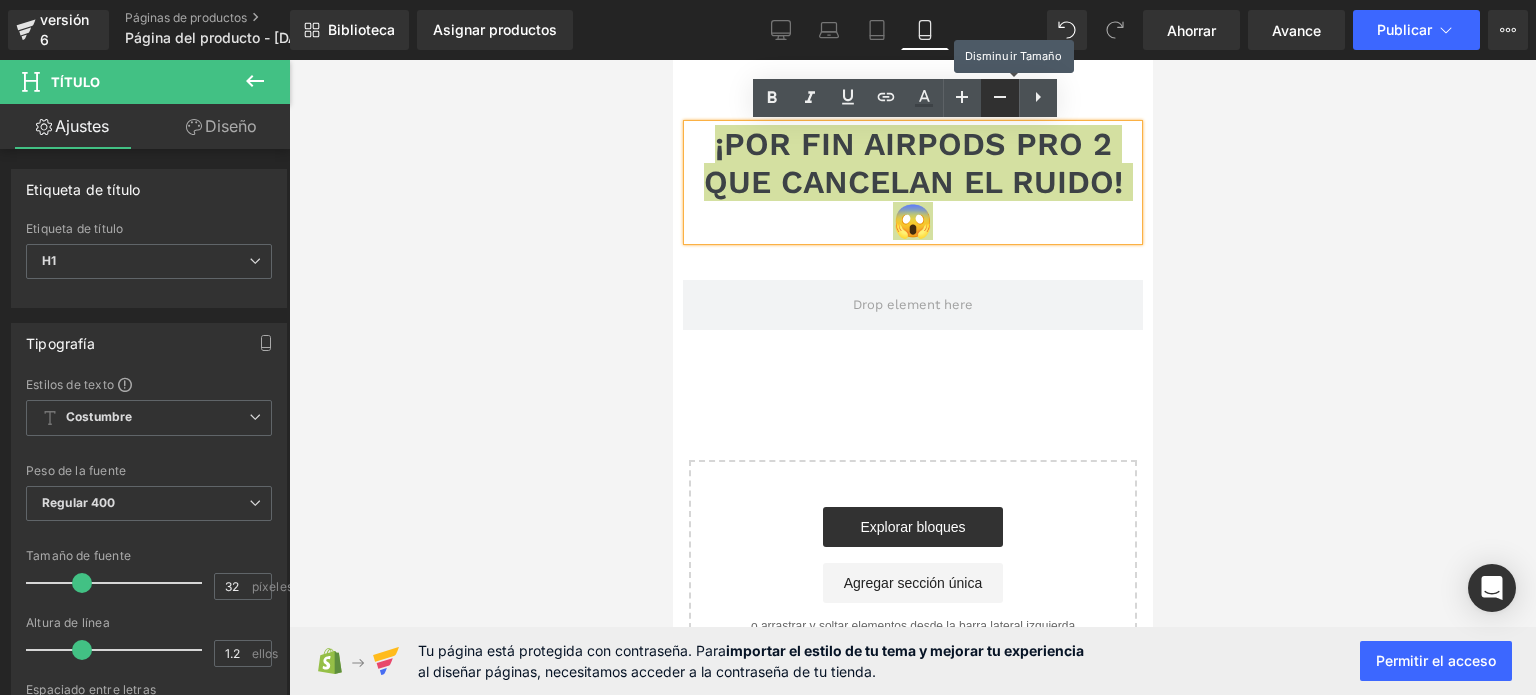 click 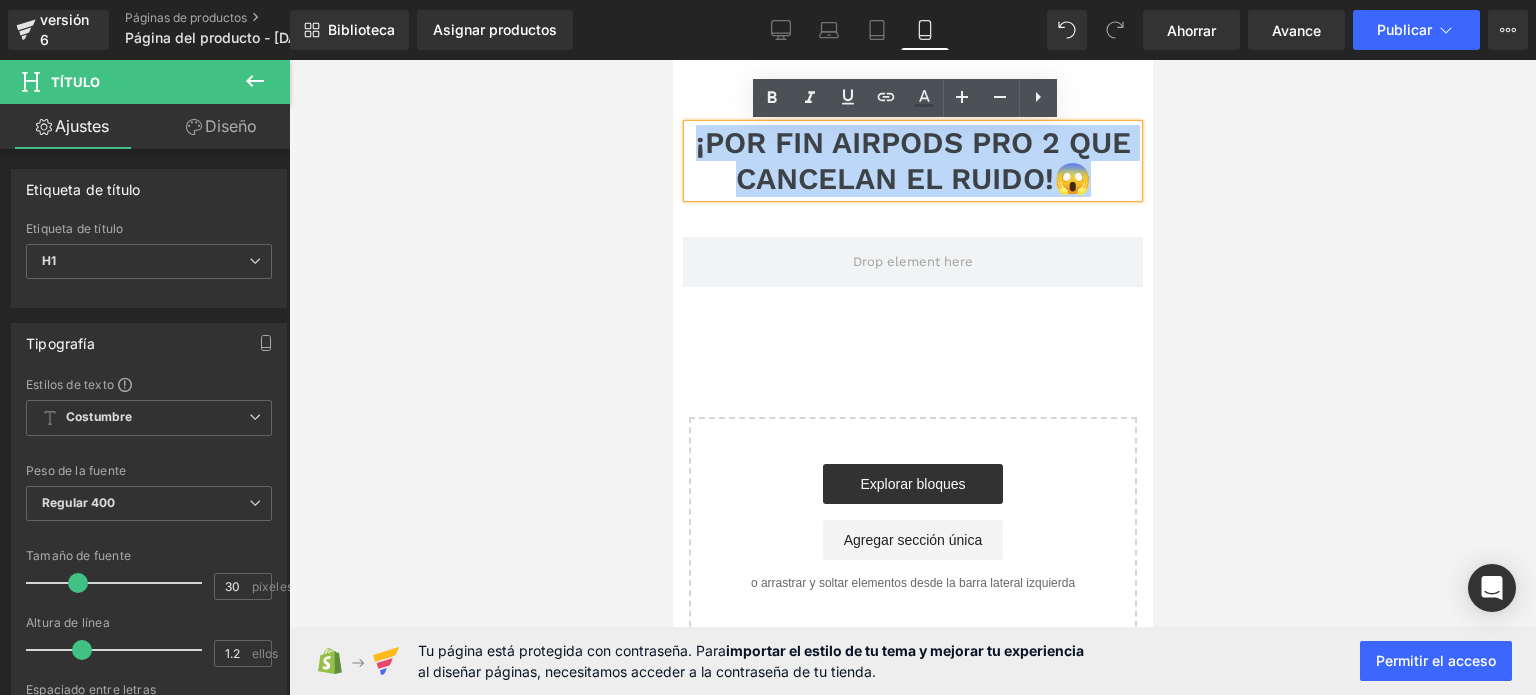click on "¡POR FIN AIRPODS PRO 2 QUE CANCELAN EL RUIDO!😱" at bounding box center [912, 160] 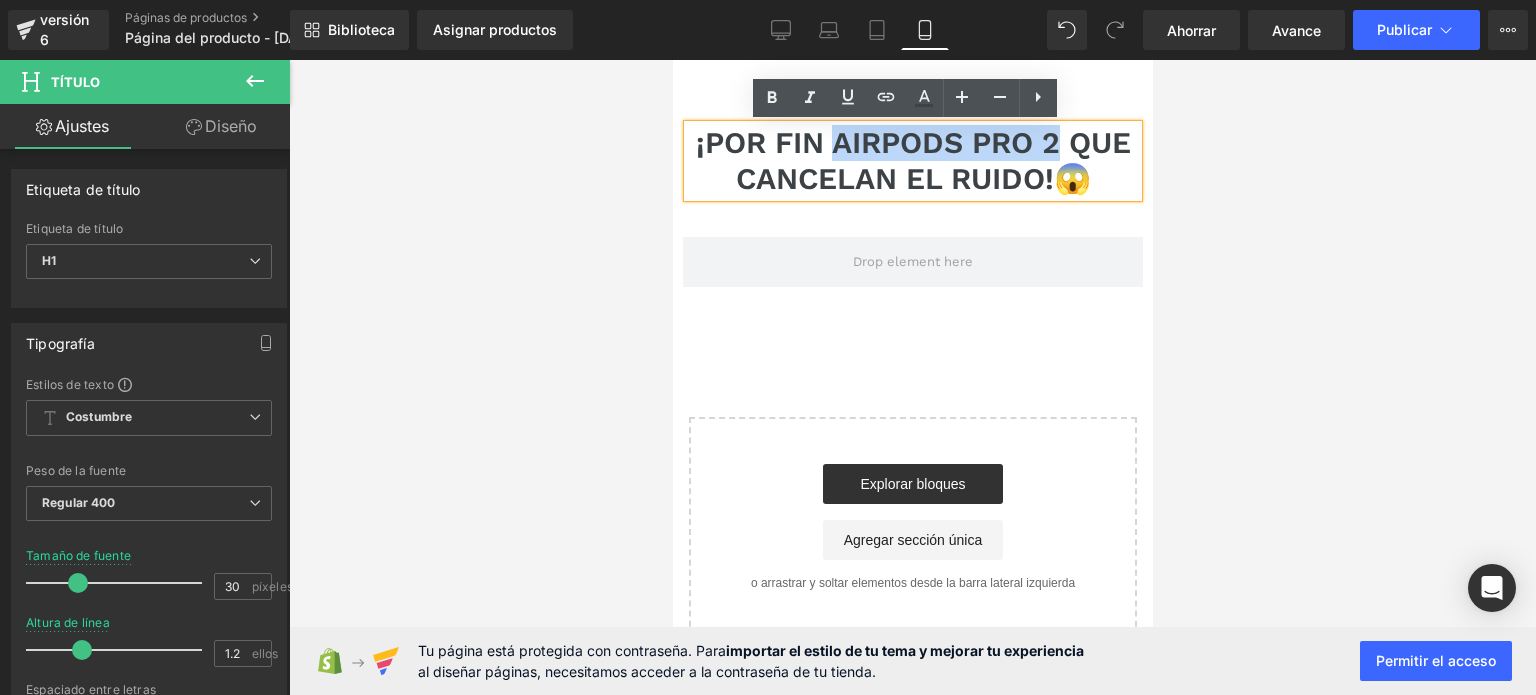 drag, startPoint x: 836, startPoint y: 149, endPoint x: 1055, endPoint y: 139, distance: 219.2282 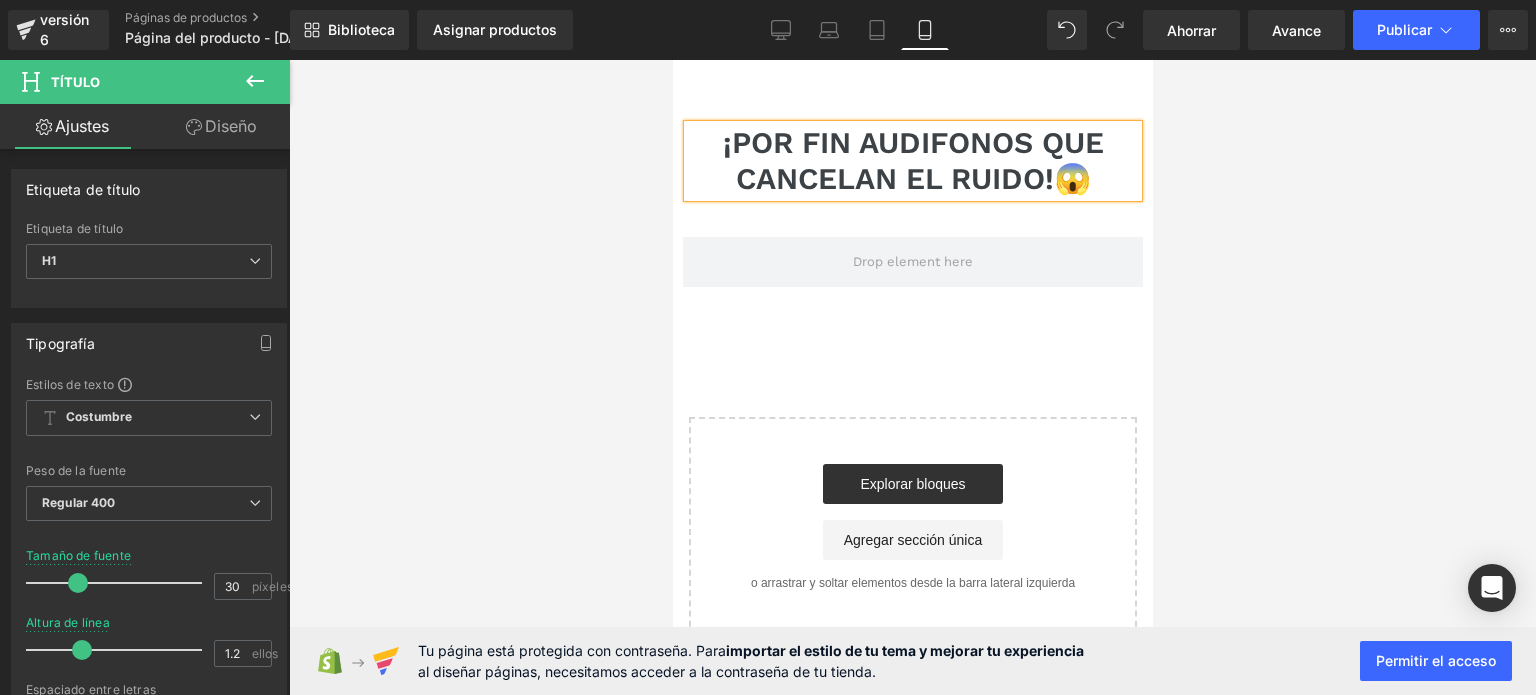 click on "¡POR FIN AUDIFONOS QUE CANCELAN EL RUIDO!😱" at bounding box center [912, 160] 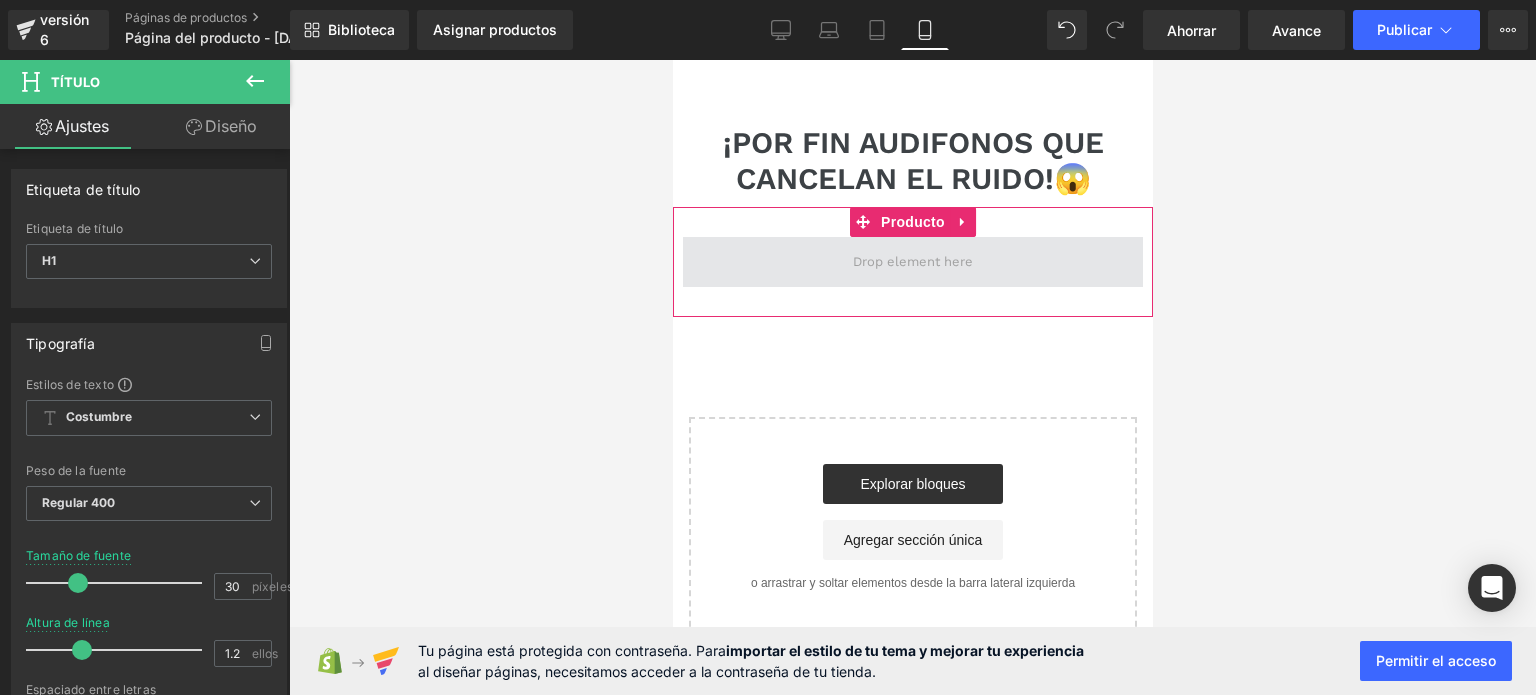 click at bounding box center [912, 262] 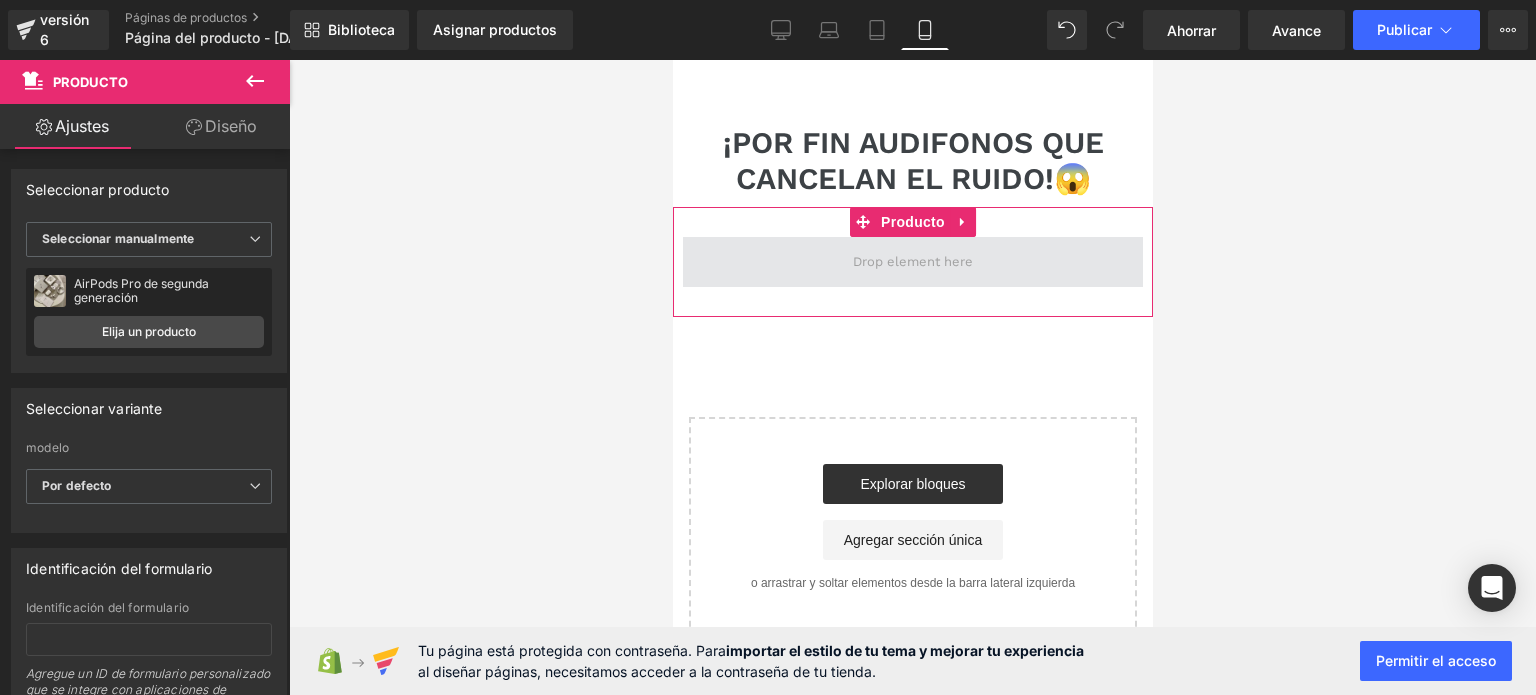 click at bounding box center [912, 262] 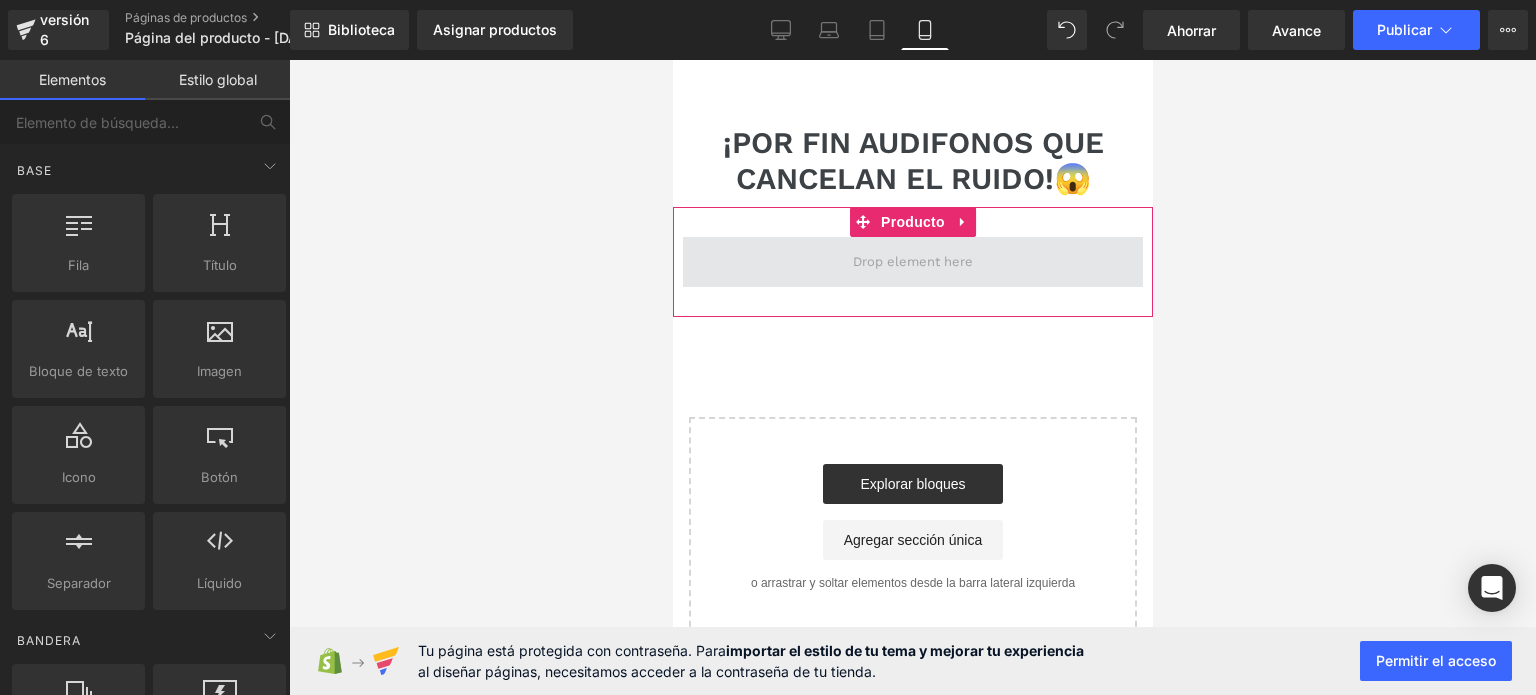 click at bounding box center (912, 262) 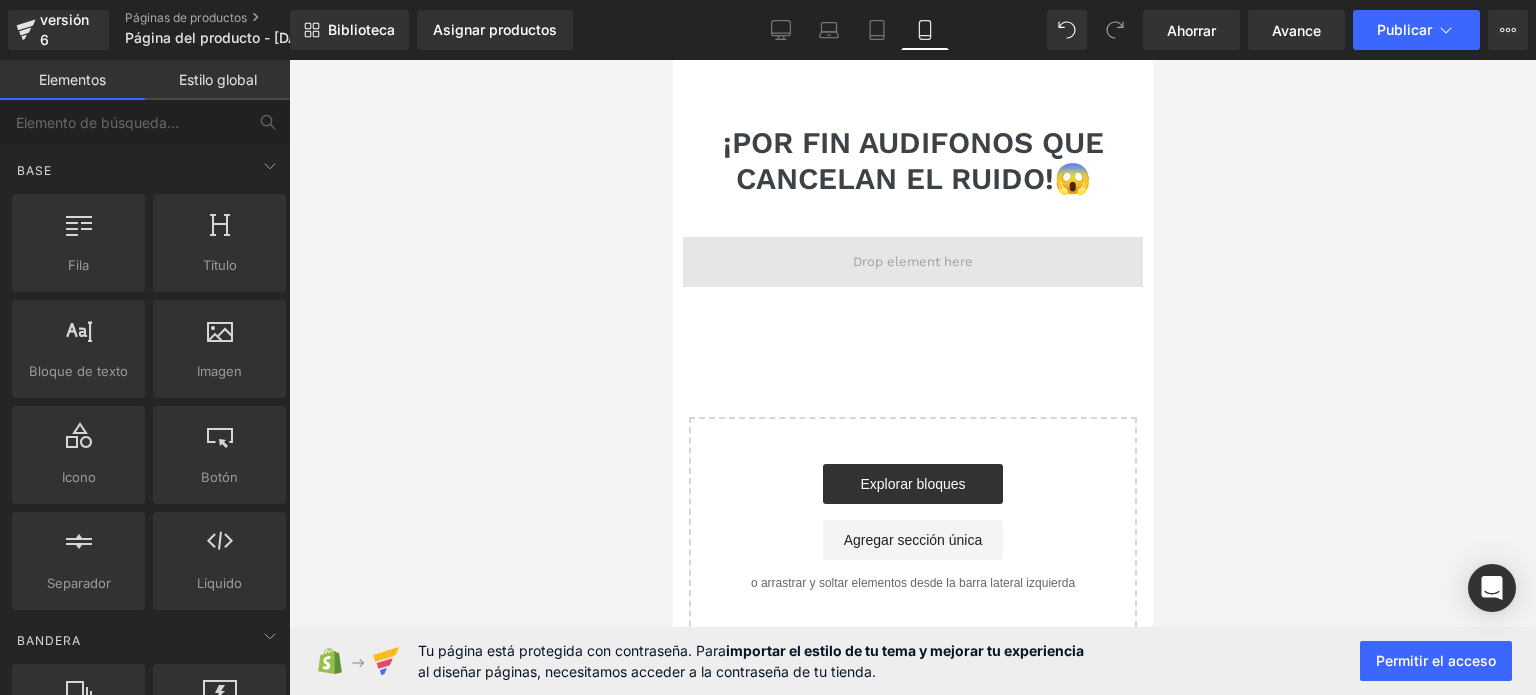 click at bounding box center [912, 262] 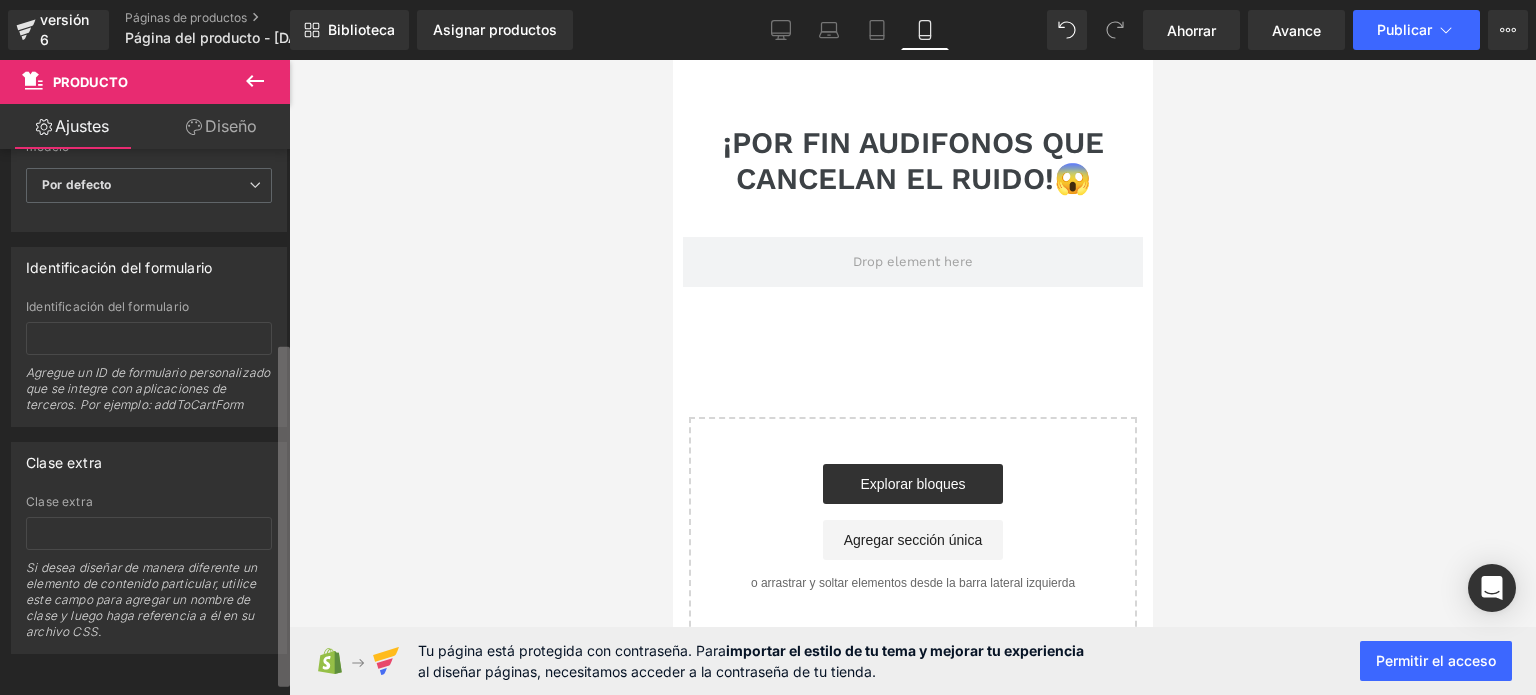 scroll, scrollTop: 328, scrollLeft: 0, axis: vertical 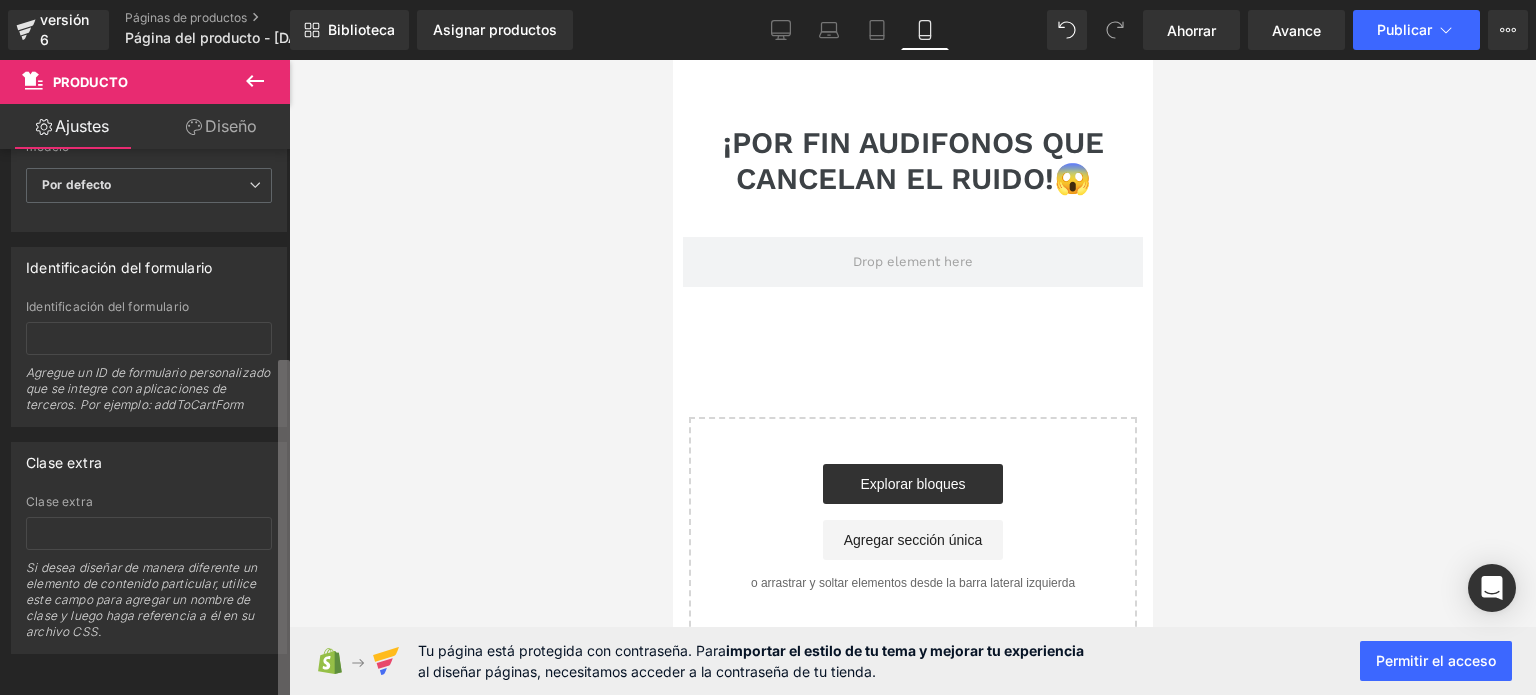 click on "Heading Estás previsualizando cómo funciona el Reestilizará tu página. No puedes editar elementos en el modo de vista previa preestablecida. versión 6 Páginas de productos Página del producto - [DATE] 21:34:10 Biblioteca Asignar productos Vista previa del producto
No product match your search.  Please try another keyword  Administrar productos asignados Móvil De oficina Computadora portátil Tableta Móvil Ahorrar Avance Publicar Programado Plan de actualización Ver página en vivo Ver con plantilla actual Guardar plantilla en la biblioteca Programar publicación Optimizar Configuración de publicación Atajos Tu página no se puede publicar Has alcanzado el número máximo de páginas publicadas en tu plan  (0/1).  Necesitas mejorar tu plan o cancelar la publicación de todas tus páginas para obtener un espacio de publicación. Anular la publicación de páginas Plan de actualización Elementos Estilo global Base Fila filas, columnas, diseños, div Título Bloque de texto Imagen" at bounding box center (768, 364) 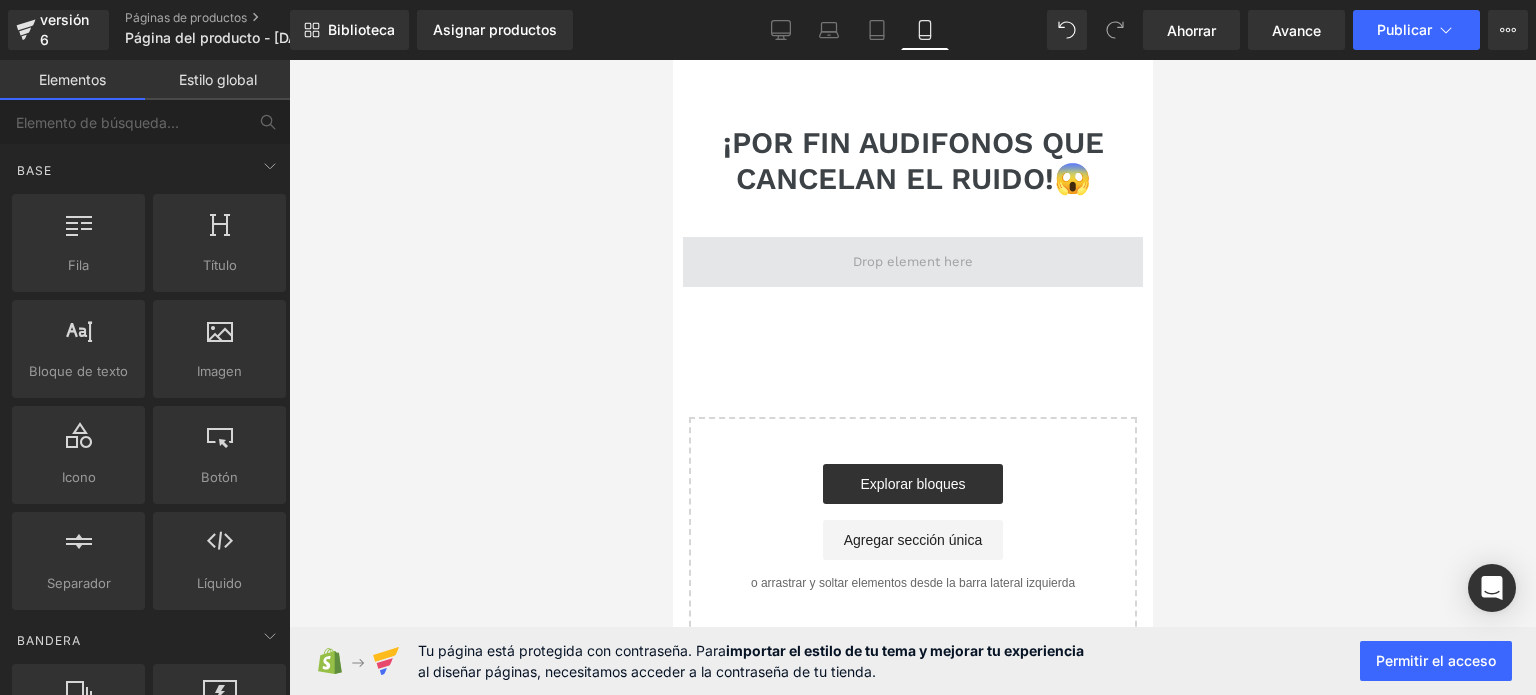 click at bounding box center [912, 262] 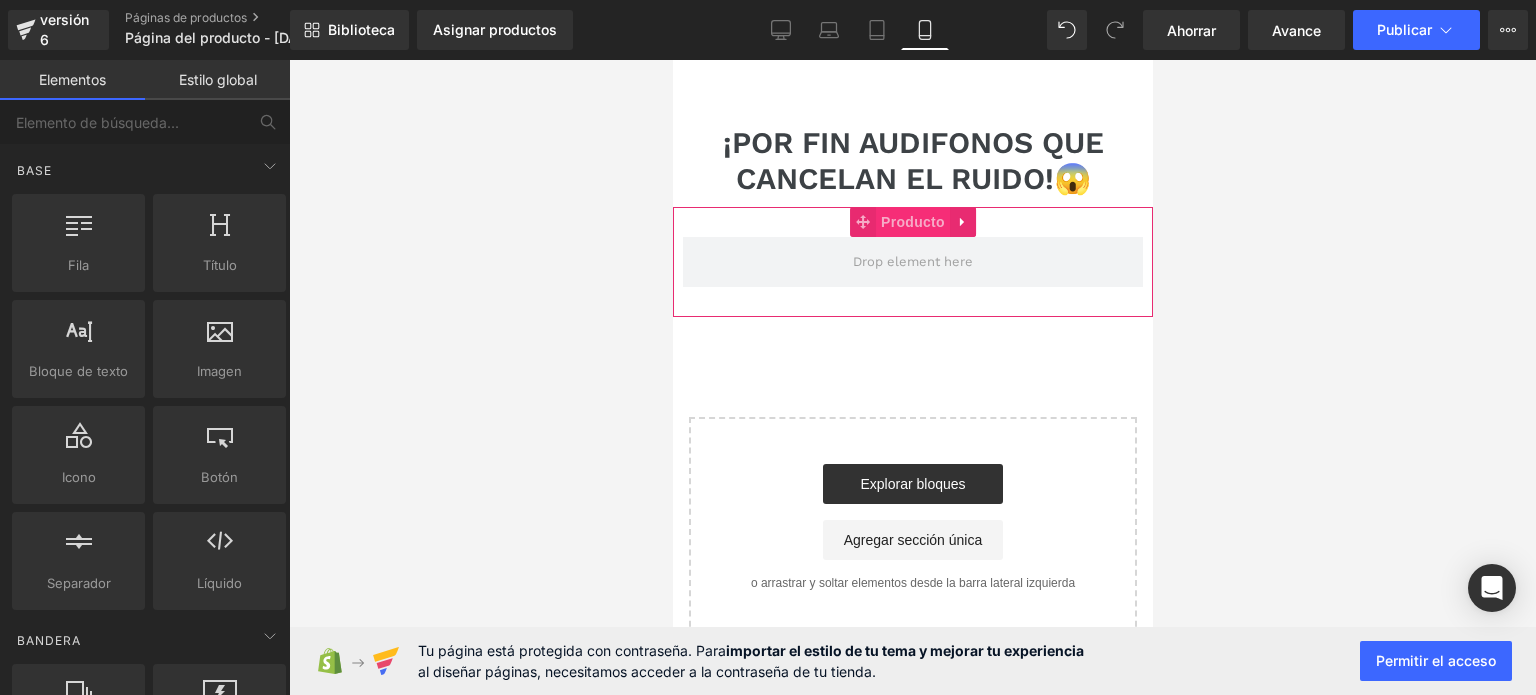 click on "Producto" at bounding box center [912, 222] 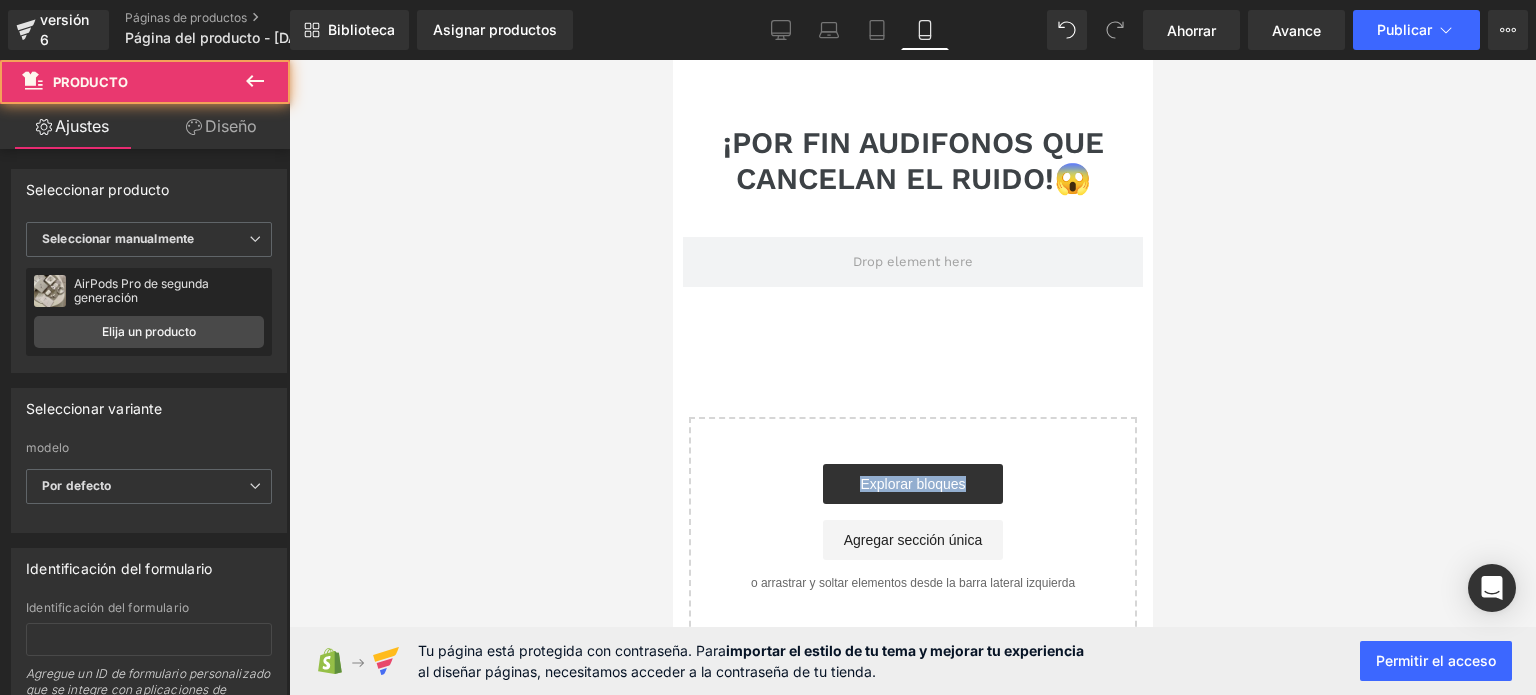 drag, startPoint x: 961, startPoint y: 246, endPoint x: 965, endPoint y: 359, distance: 113.07078 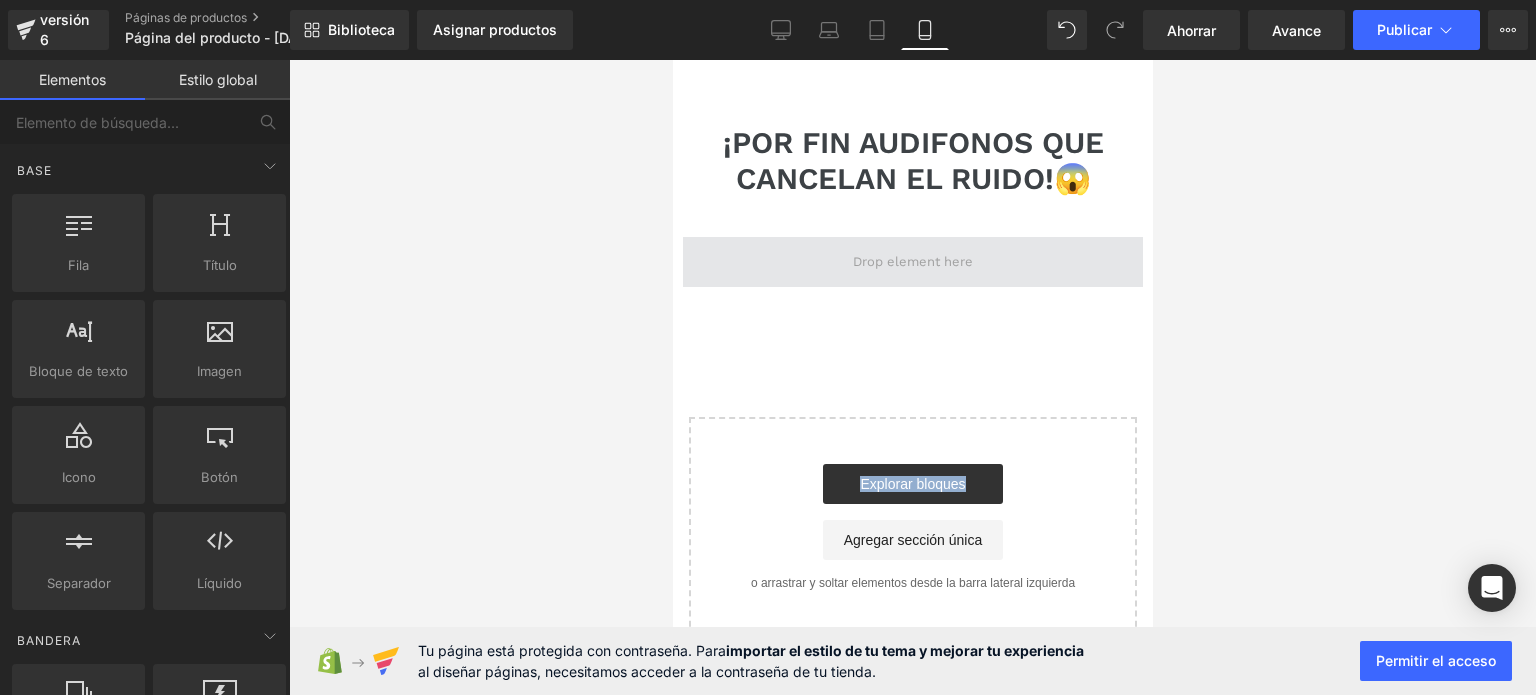 click at bounding box center [912, 262] 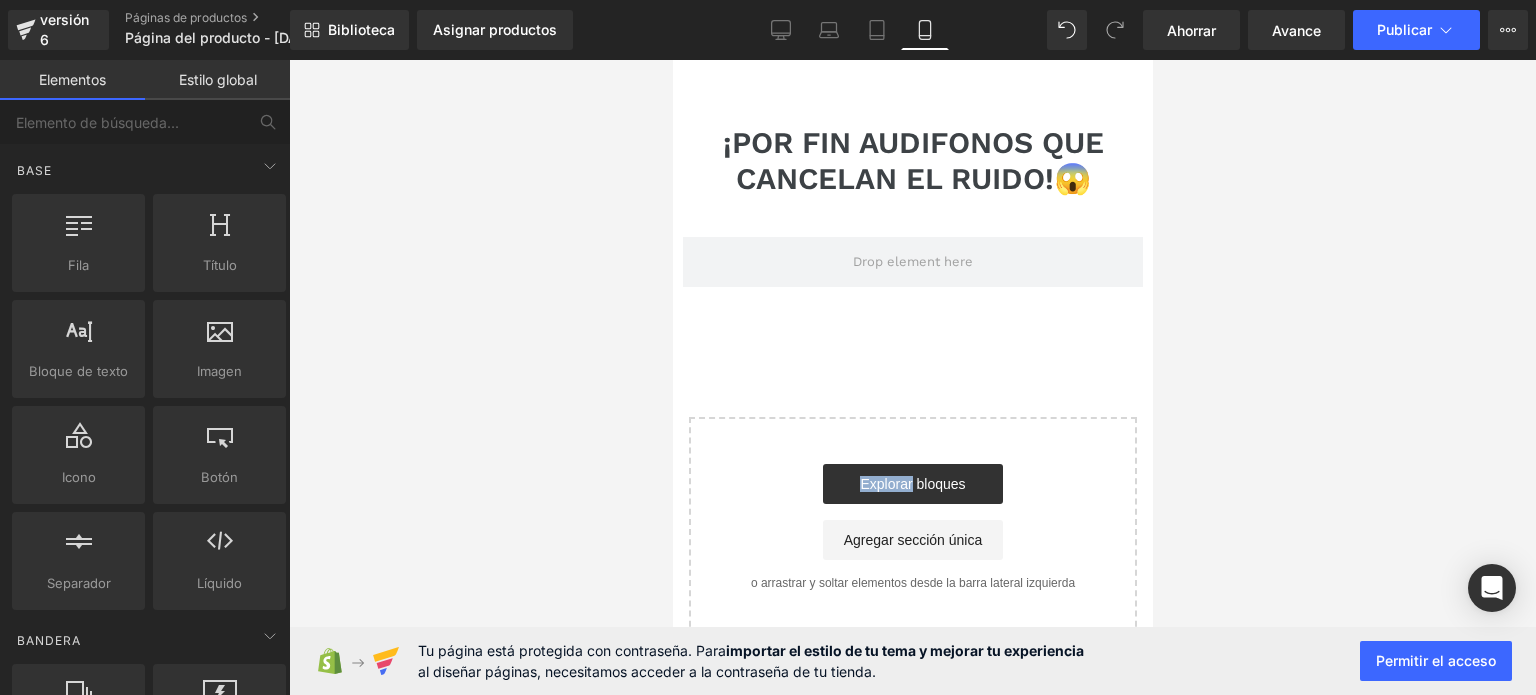 drag, startPoint x: 899, startPoint y: 275, endPoint x: 897, endPoint y: 381, distance: 106.01887 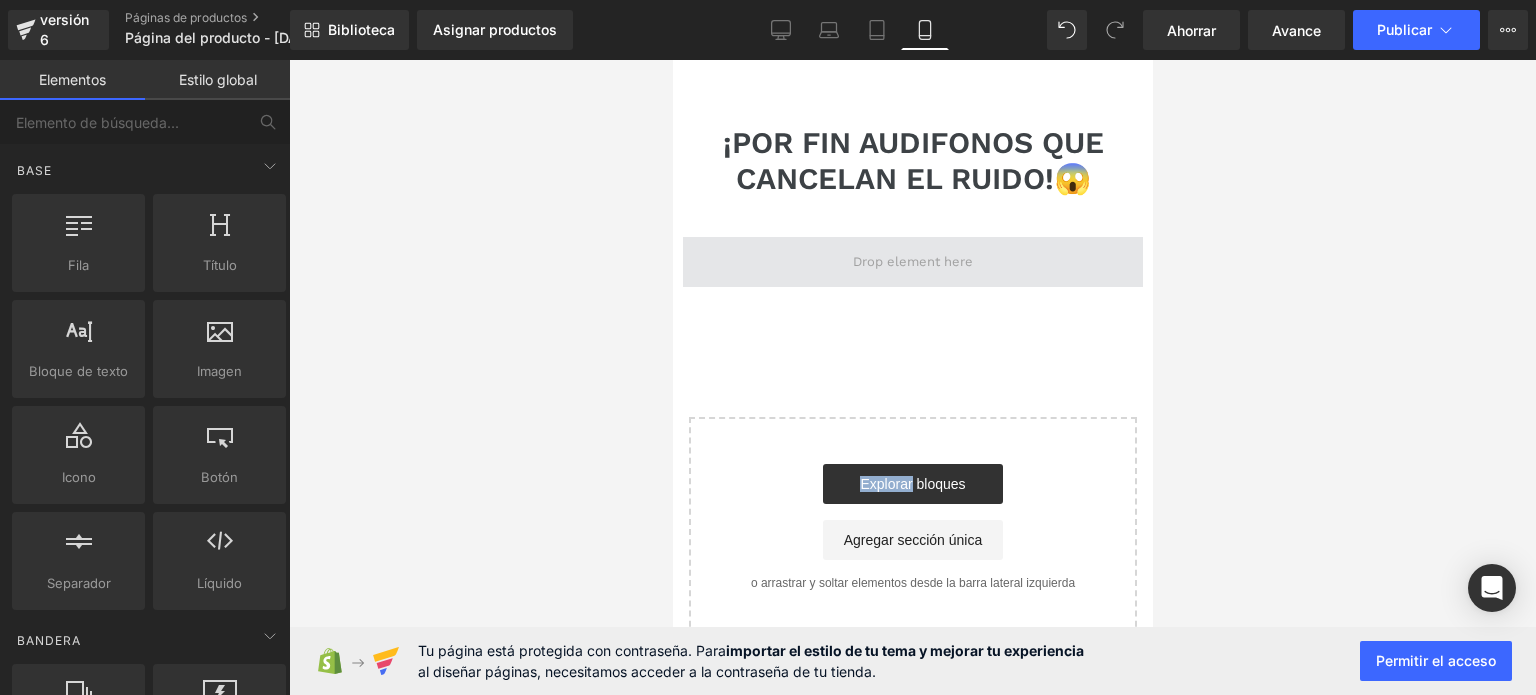 click at bounding box center [912, 262] 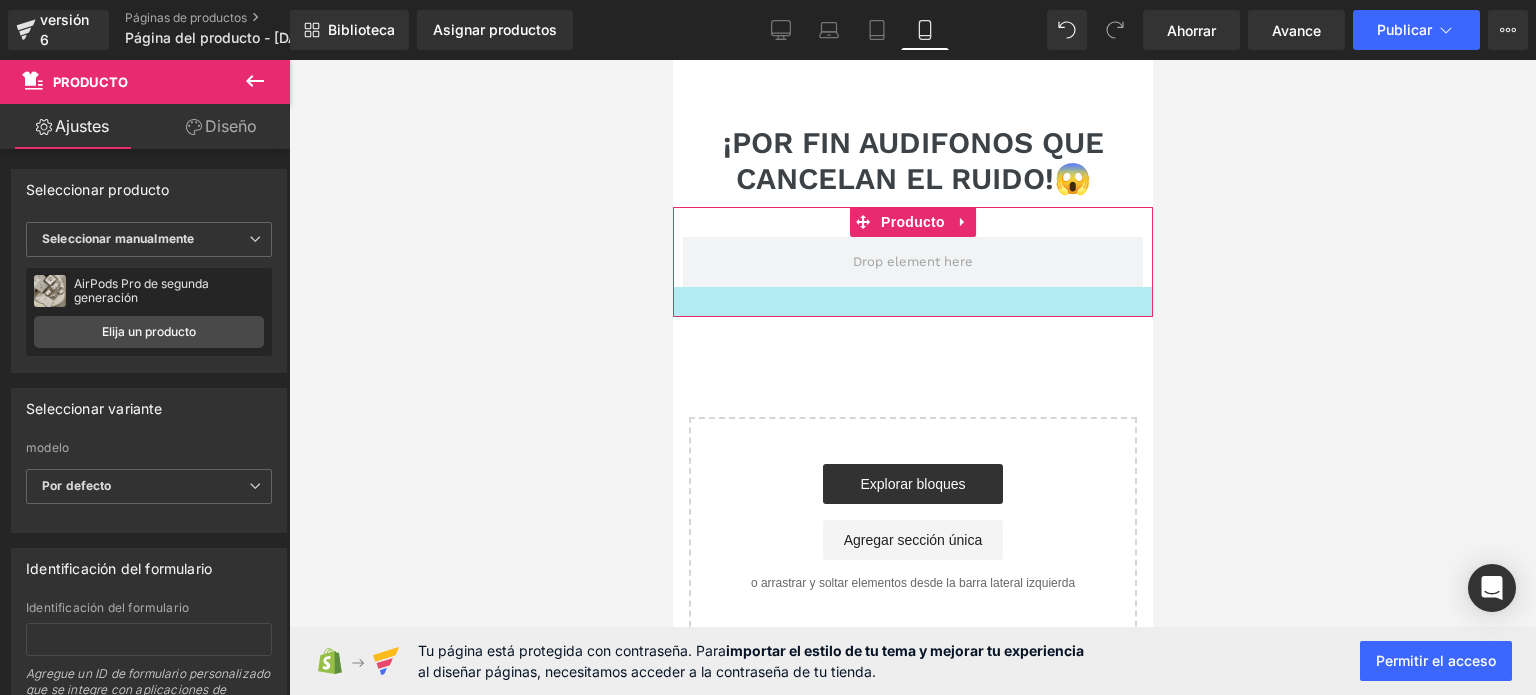 click at bounding box center [912, 302] 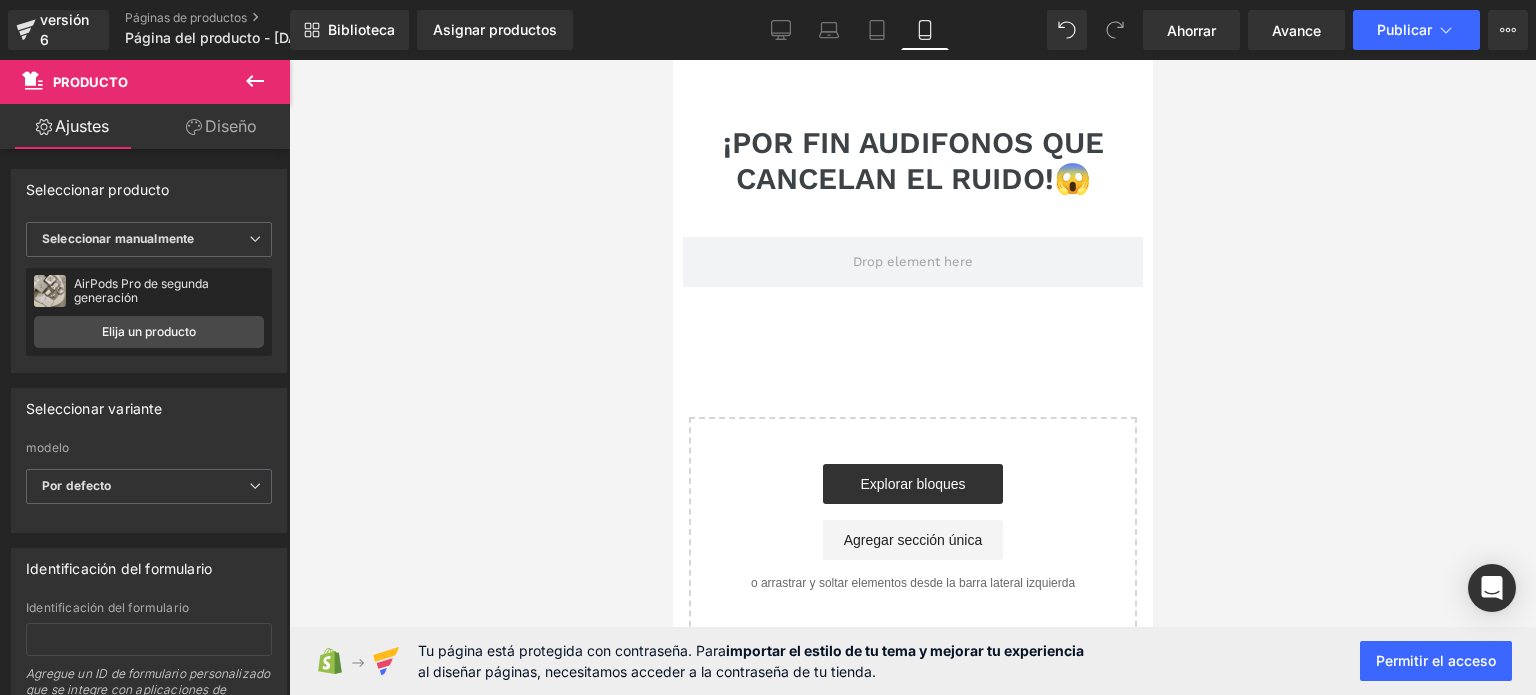 click on "¡POR FIN AUDIFONOS QUE CANCELAN EL RUIDO!😱
Título
Fila
Producto
Seleccione su diseño" at bounding box center (912, 366) 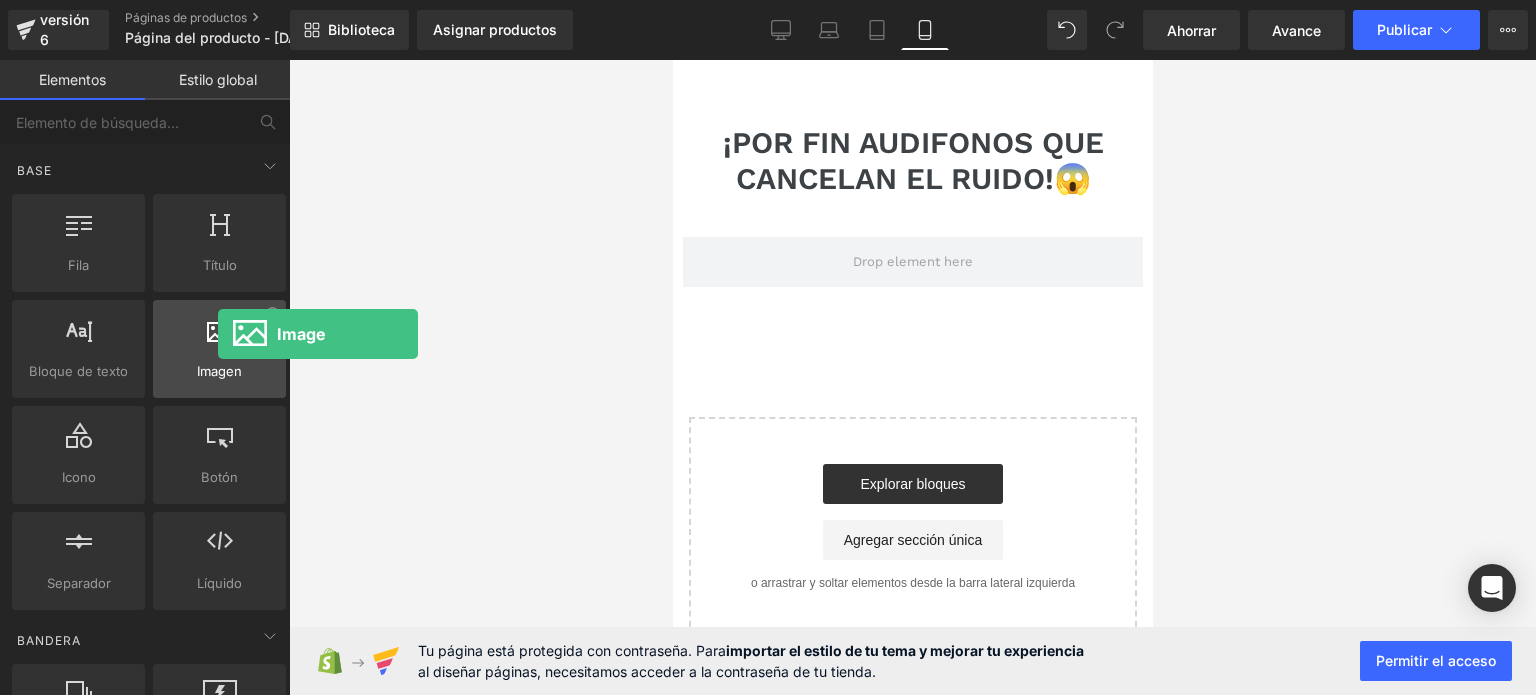 click at bounding box center [220, 329] 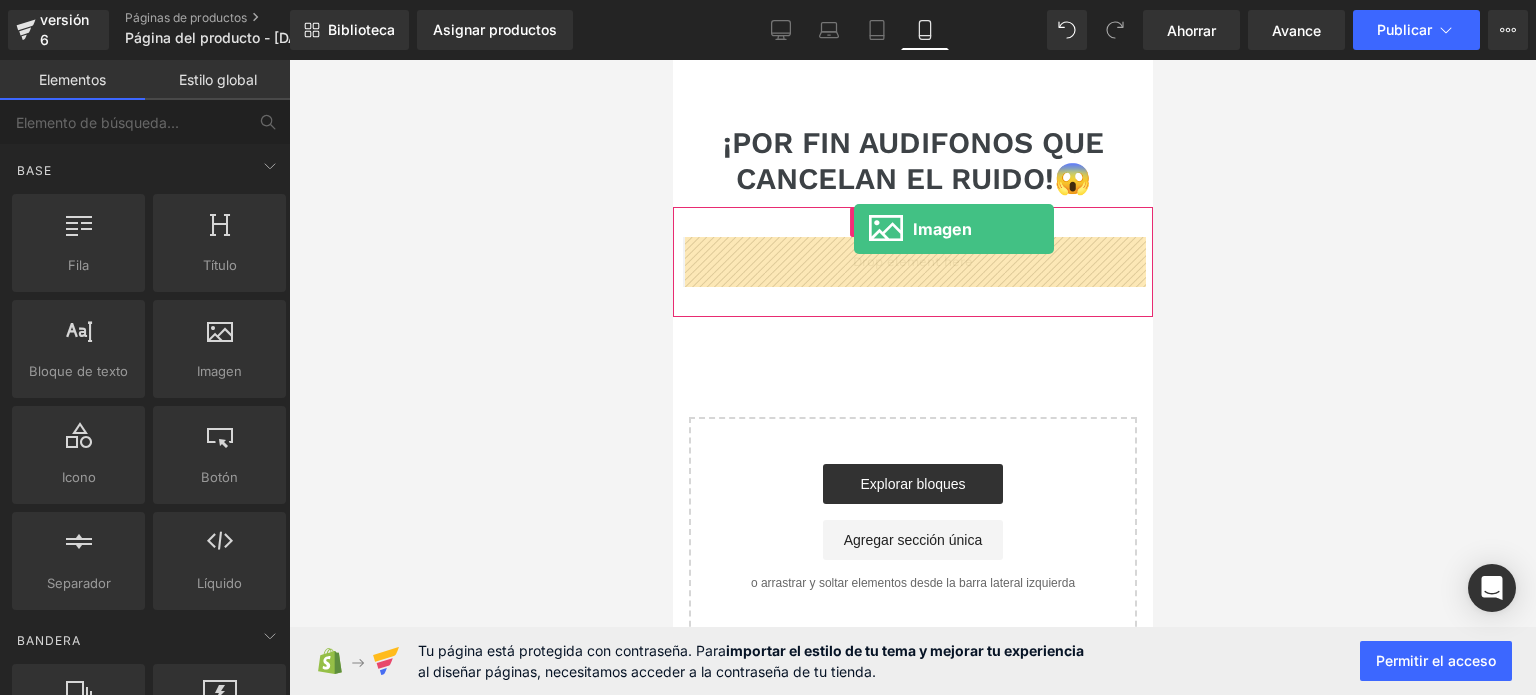drag, startPoint x: 890, startPoint y: 394, endPoint x: 853, endPoint y: 231, distance: 167.14664 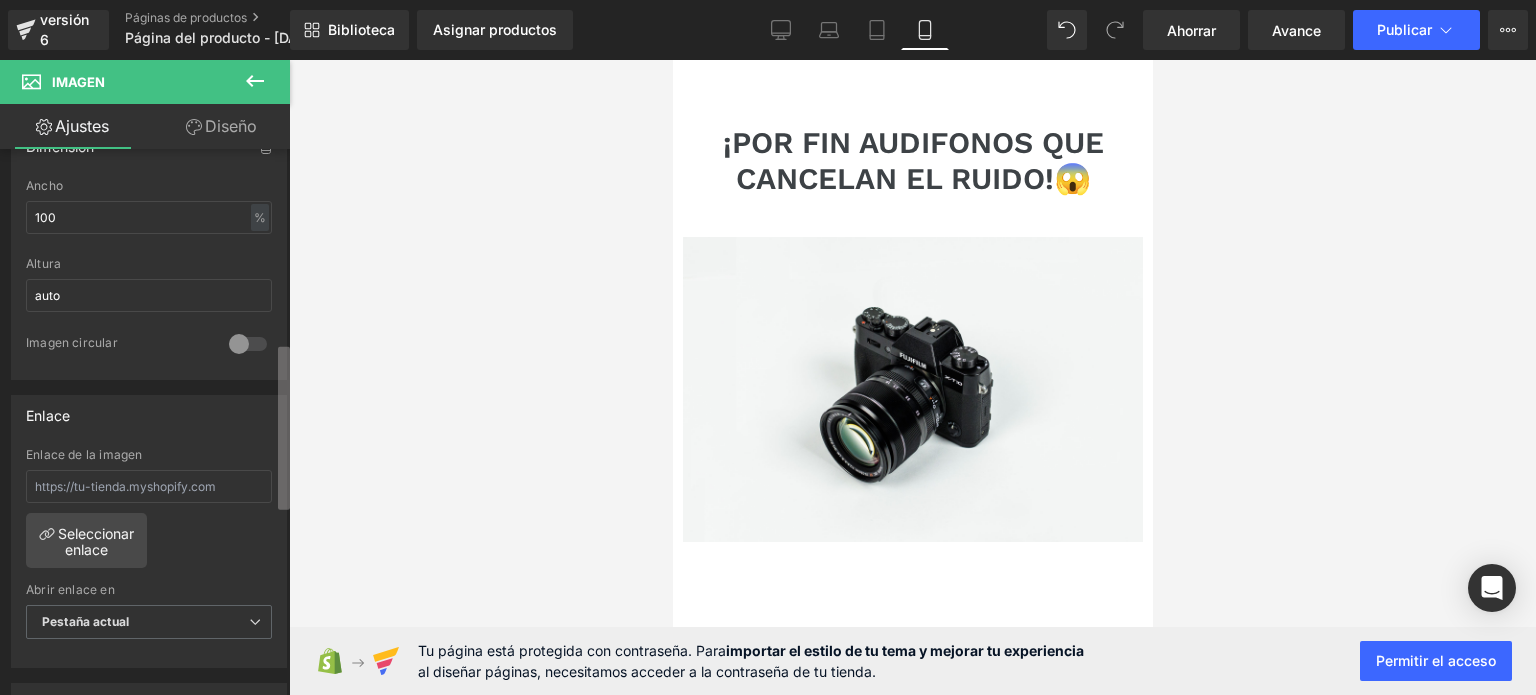 scroll, scrollTop: 641, scrollLeft: 0, axis: vertical 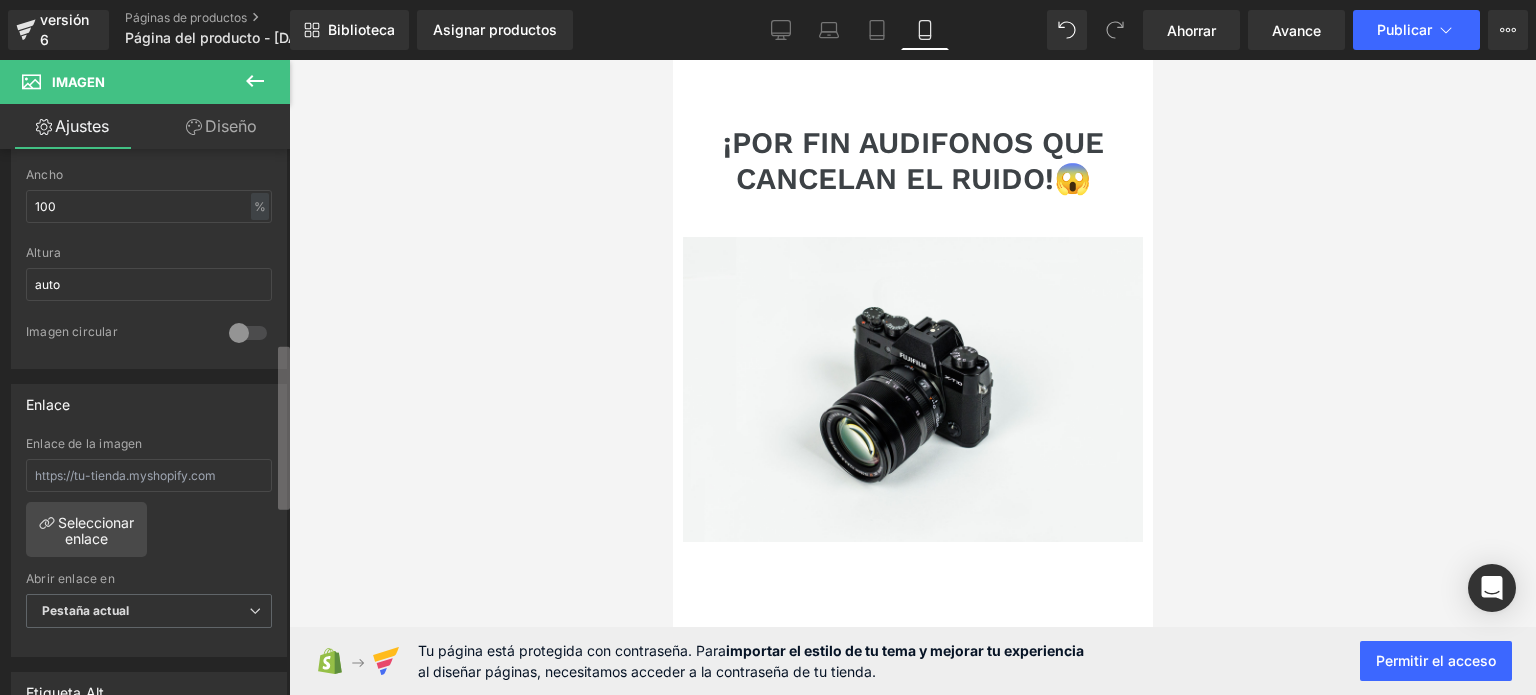 click on "Imagen Estás previsualizando cómo funciona el Reestilizará tu página. No puedes editar elementos en el modo de vista previa preestablecida. versión 6 Páginas de productos Página del producto - [DATE] 21:34:10 Biblioteca Asignar productos Vista previa del producto
No product match your search.  Please try another keyword  Administrar productos asignados Móvil De oficina Computadora portátil Tableta Móvil Ahorrar Avance Publicar Programado Plan de actualización Ver página en vivo Ver con plantilla actual Guardar plantilla en la biblioteca Programar publicación Optimizar Configuración de publicación Atajos Tu página no se puede publicar Has alcanzado el número máximo de páginas publicadas en tu plan  (0/1).  Necesitas mejorar tu plan o cancelar la publicación de todas tus páginas para obtener un espacio de publicación. Anular la publicación de páginas Plan de actualización Elementos Estilo global Base Fila filas, columnas, diseños, div Título Bloque de texto Imagen" at bounding box center (768, 364) 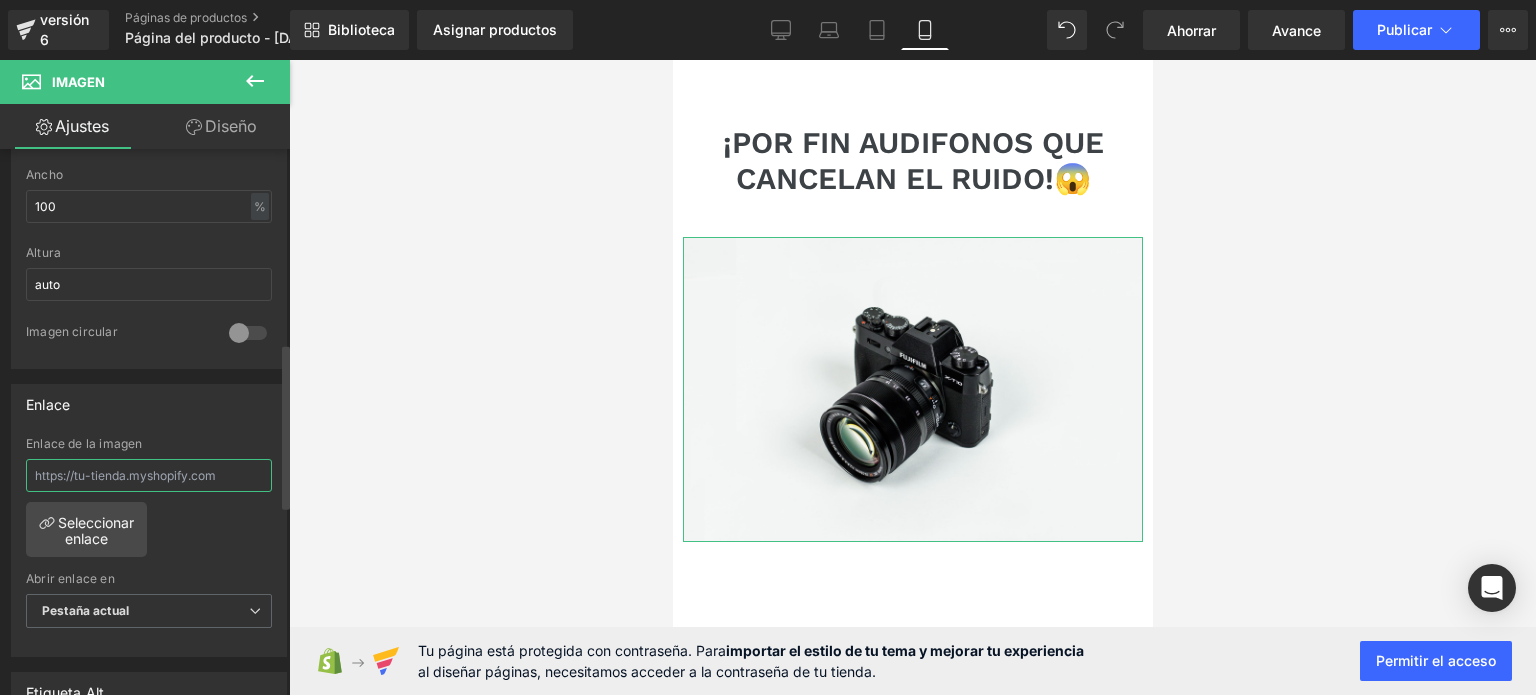 click at bounding box center [149, 475] 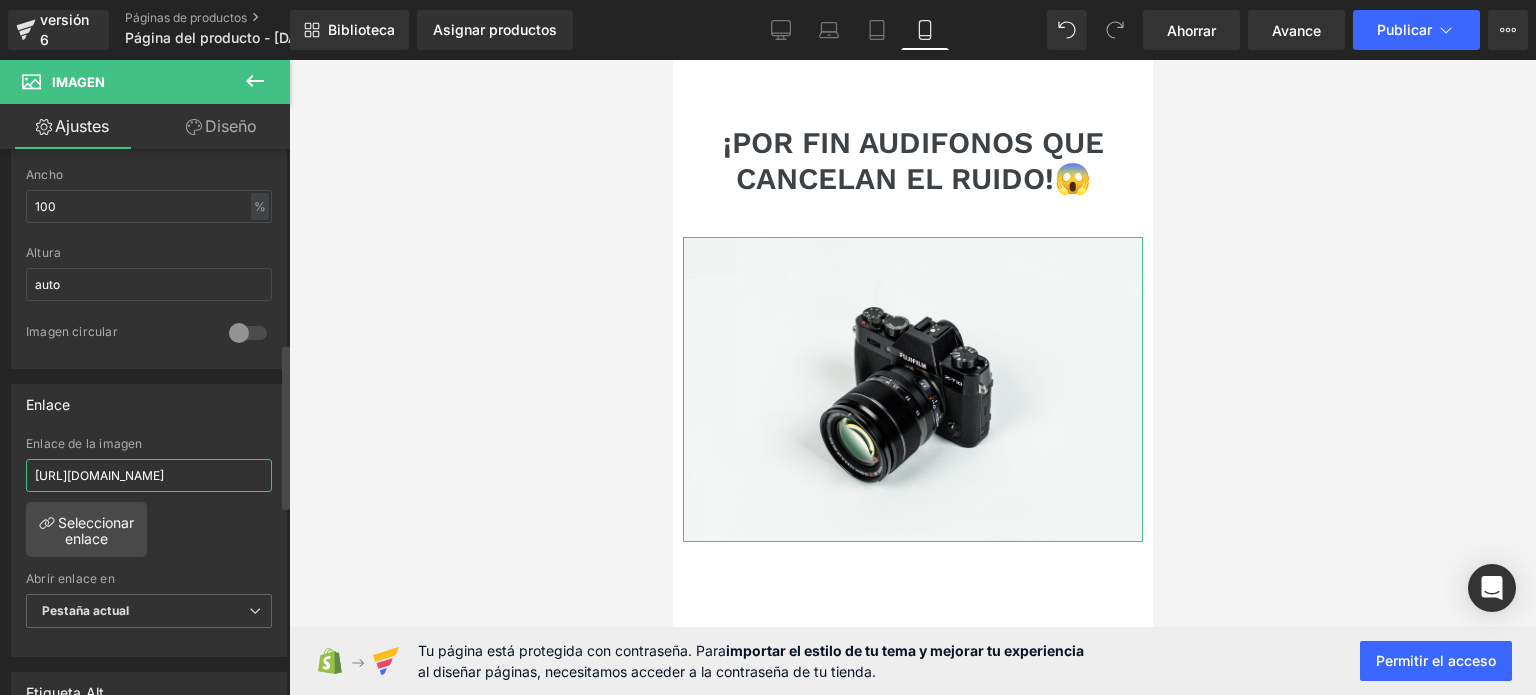 scroll, scrollTop: 0, scrollLeft: 986, axis: horizontal 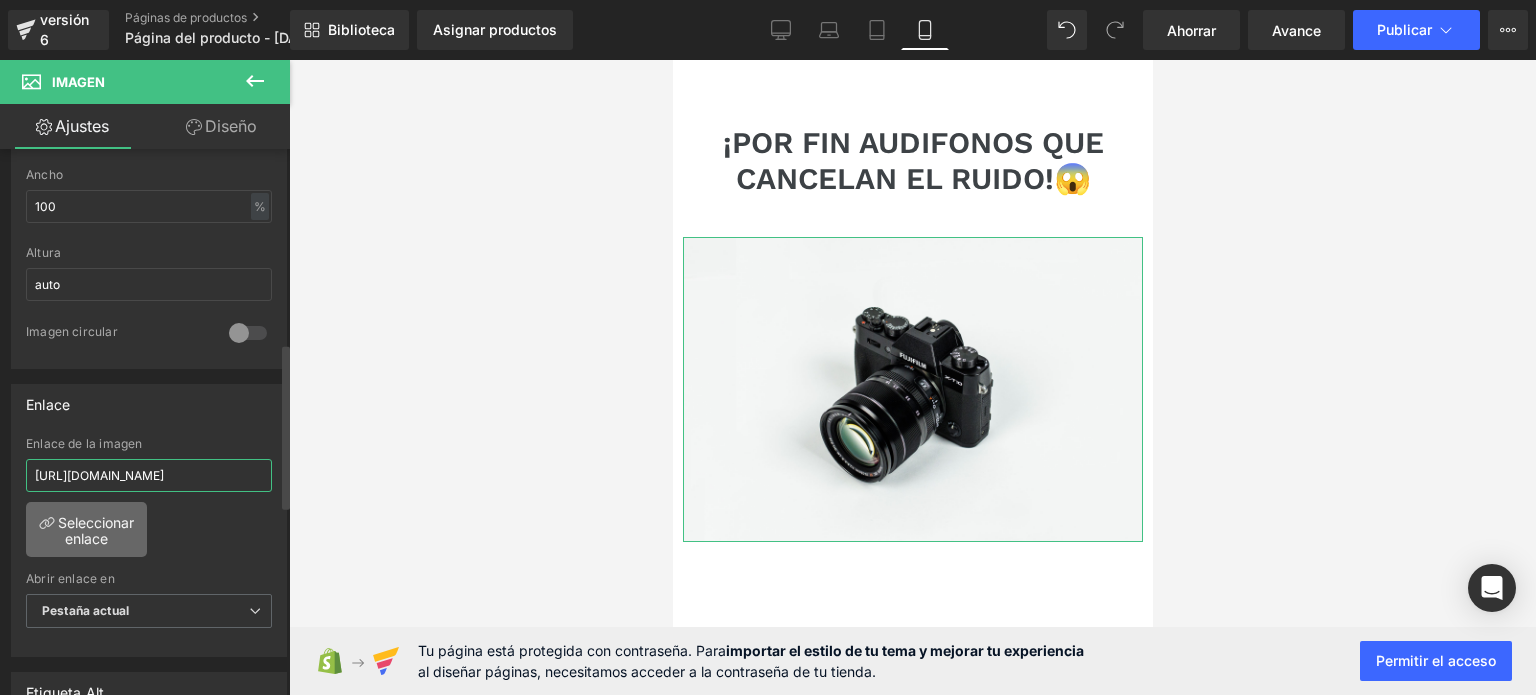 type on "[URL][DOMAIN_NAME]" 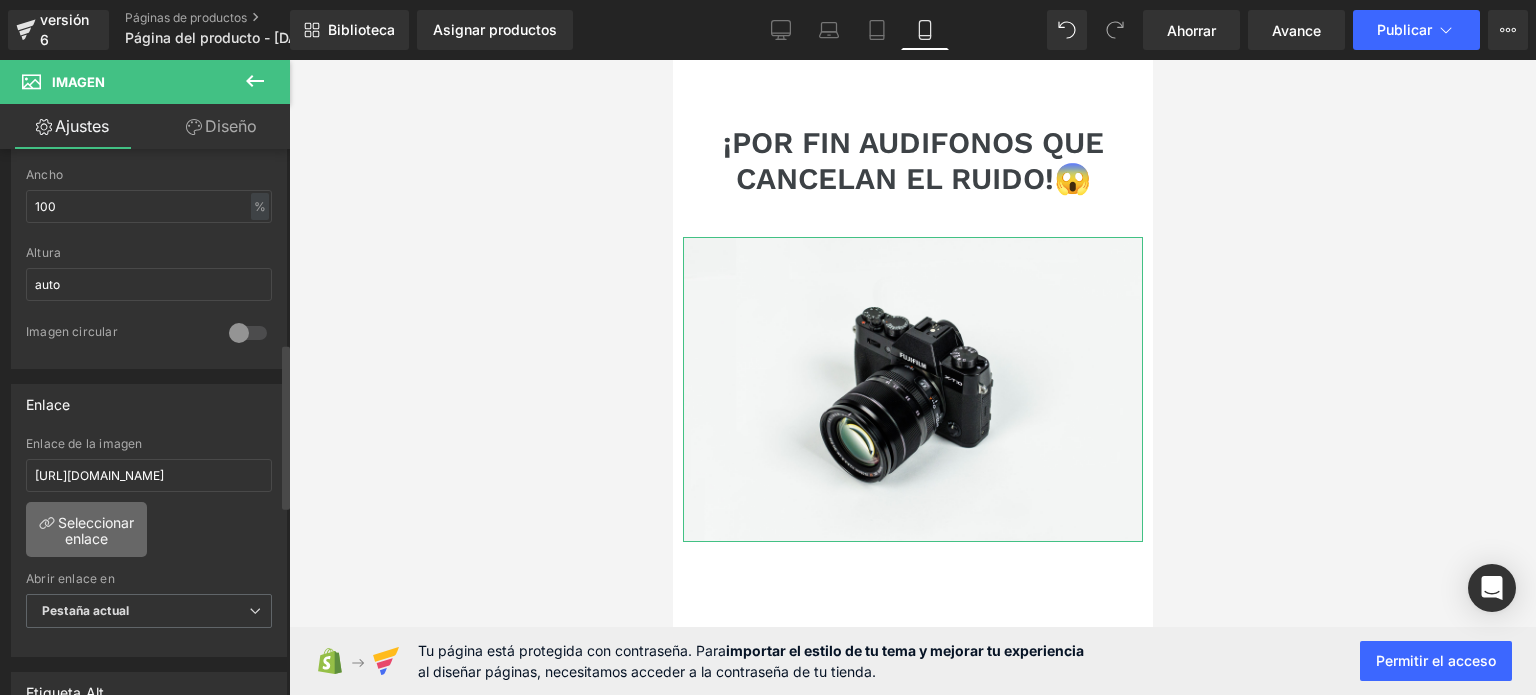 click on "Seleccionar enlace" at bounding box center [96, 530] 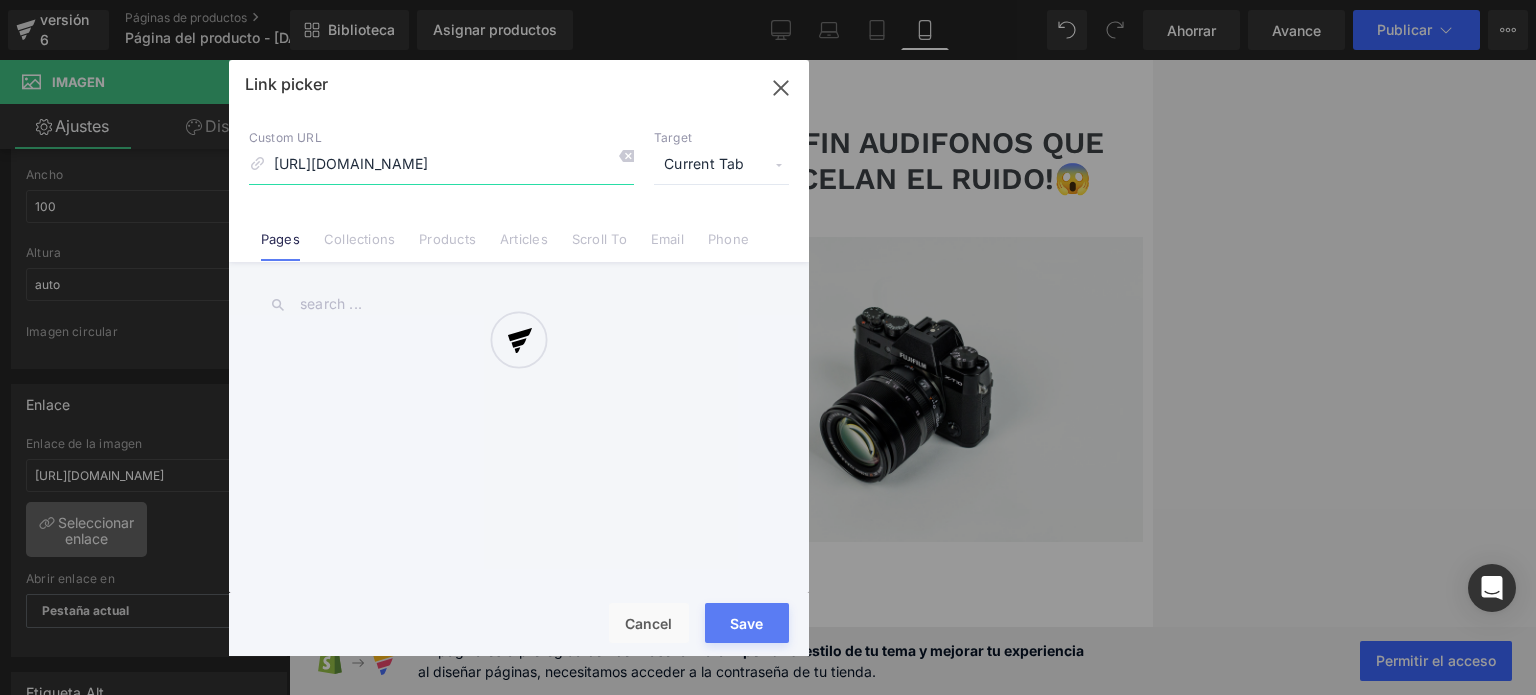 scroll, scrollTop: 0, scrollLeft: 1058, axis: horizontal 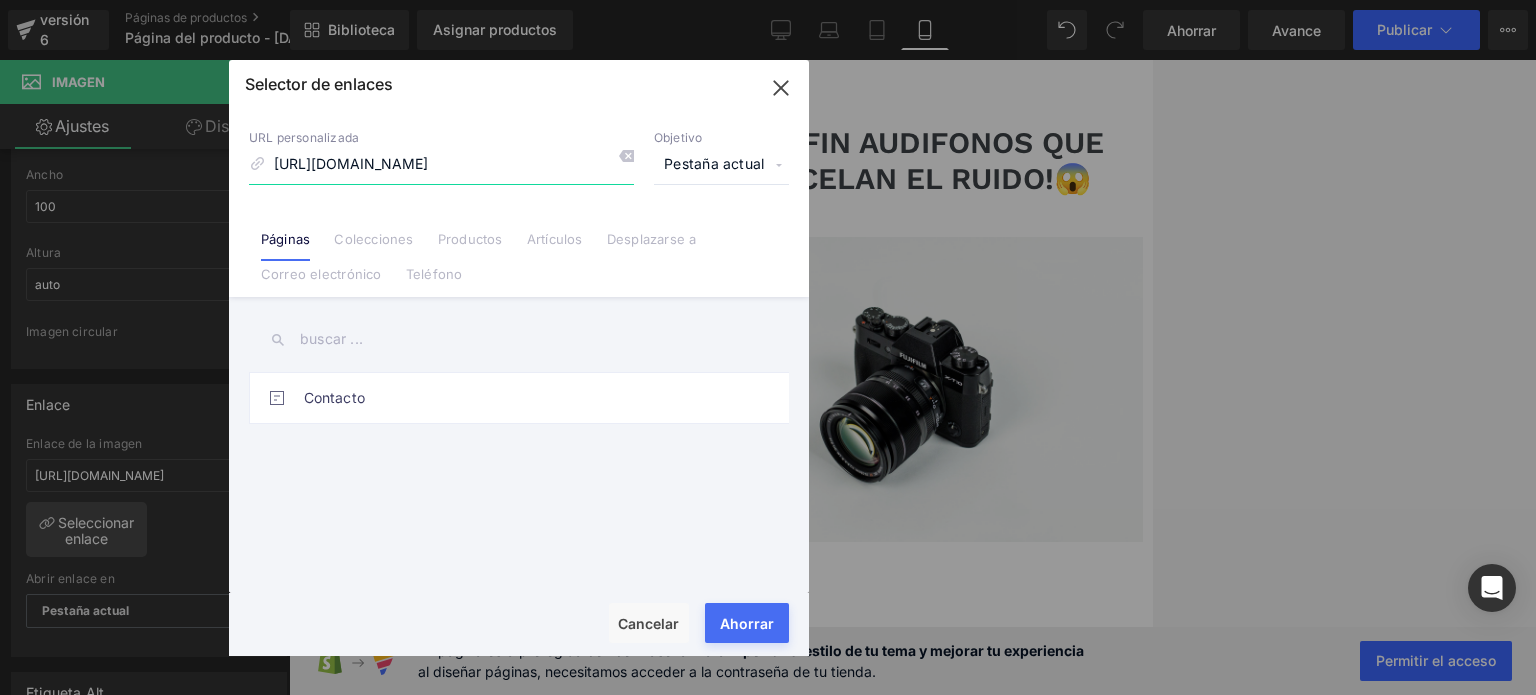 click 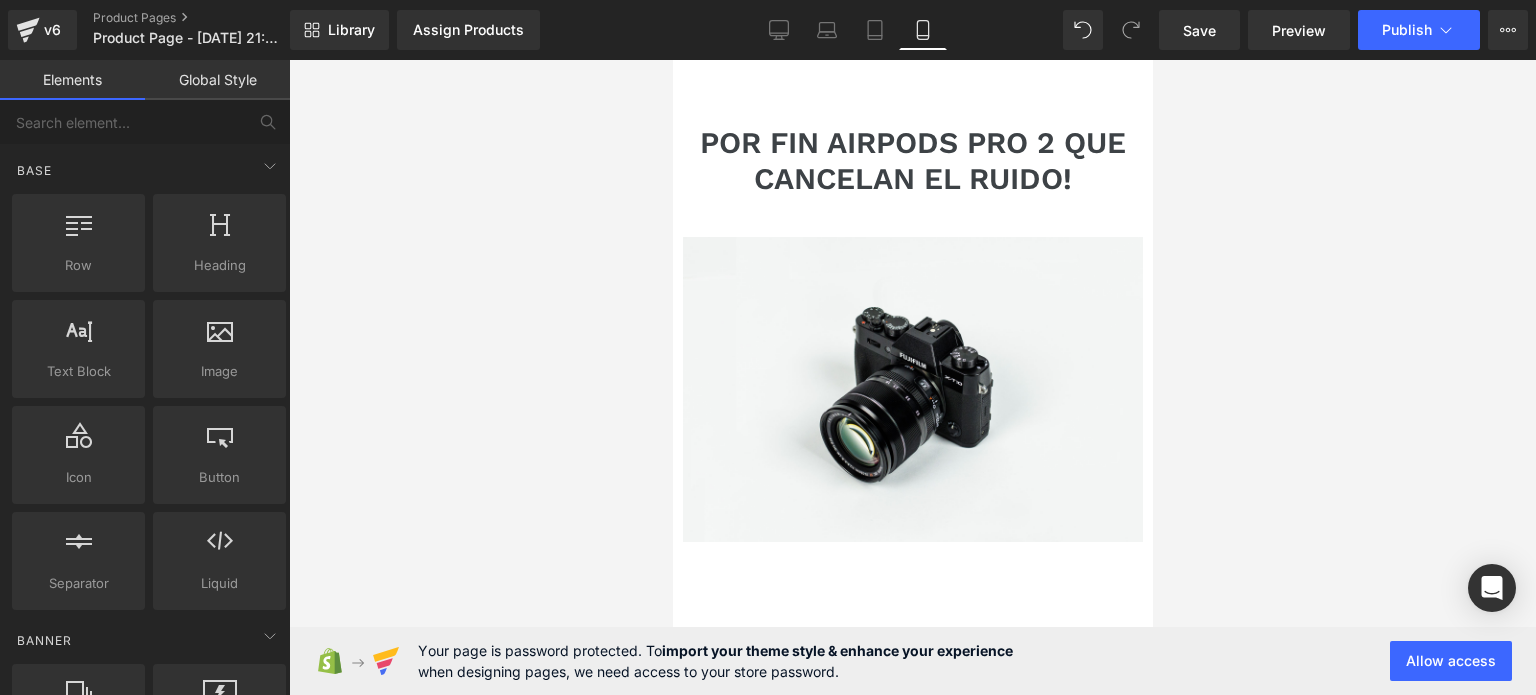click at bounding box center [912, 377] 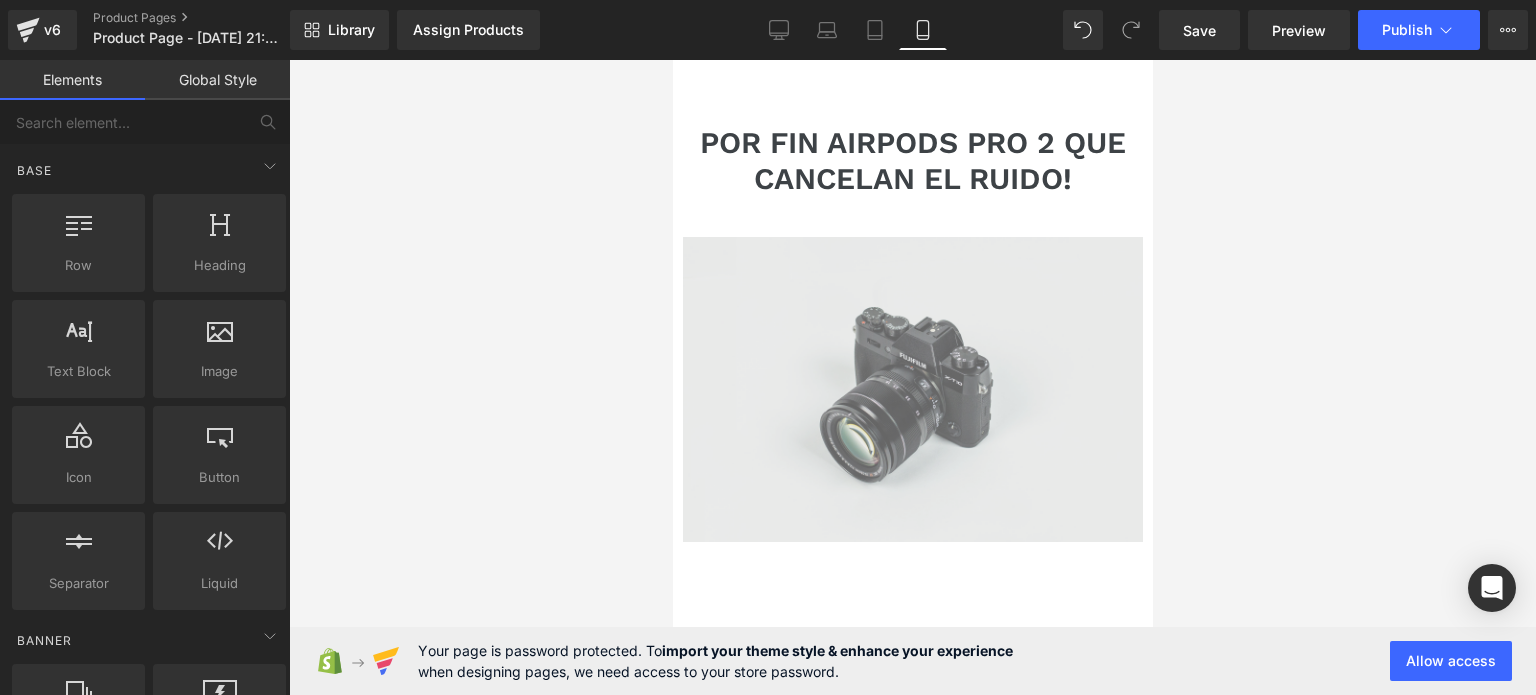 click at bounding box center [912, 389] 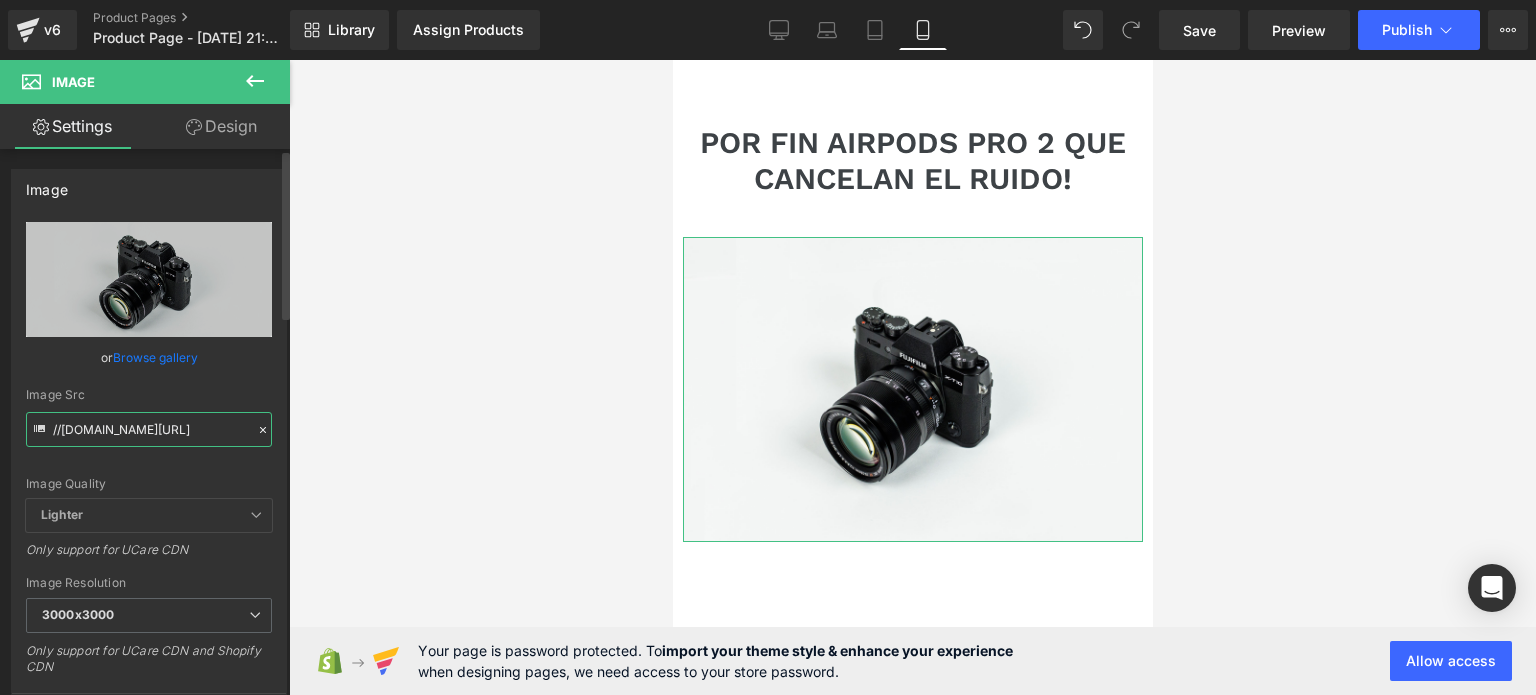 click on "//[DOMAIN_NAME][URL]" at bounding box center [149, 429] 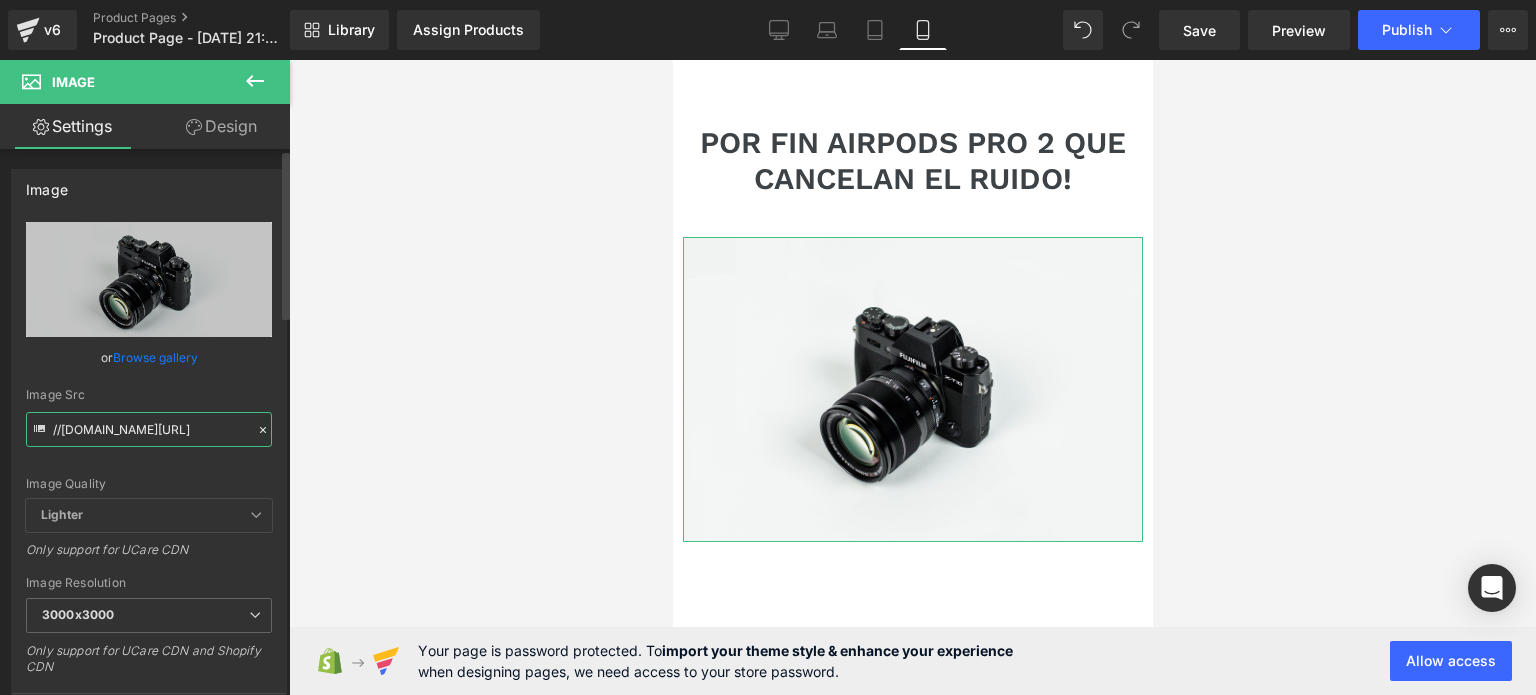 click on "//[DOMAIN_NAME][URL]" at bounding box center [149, 429] 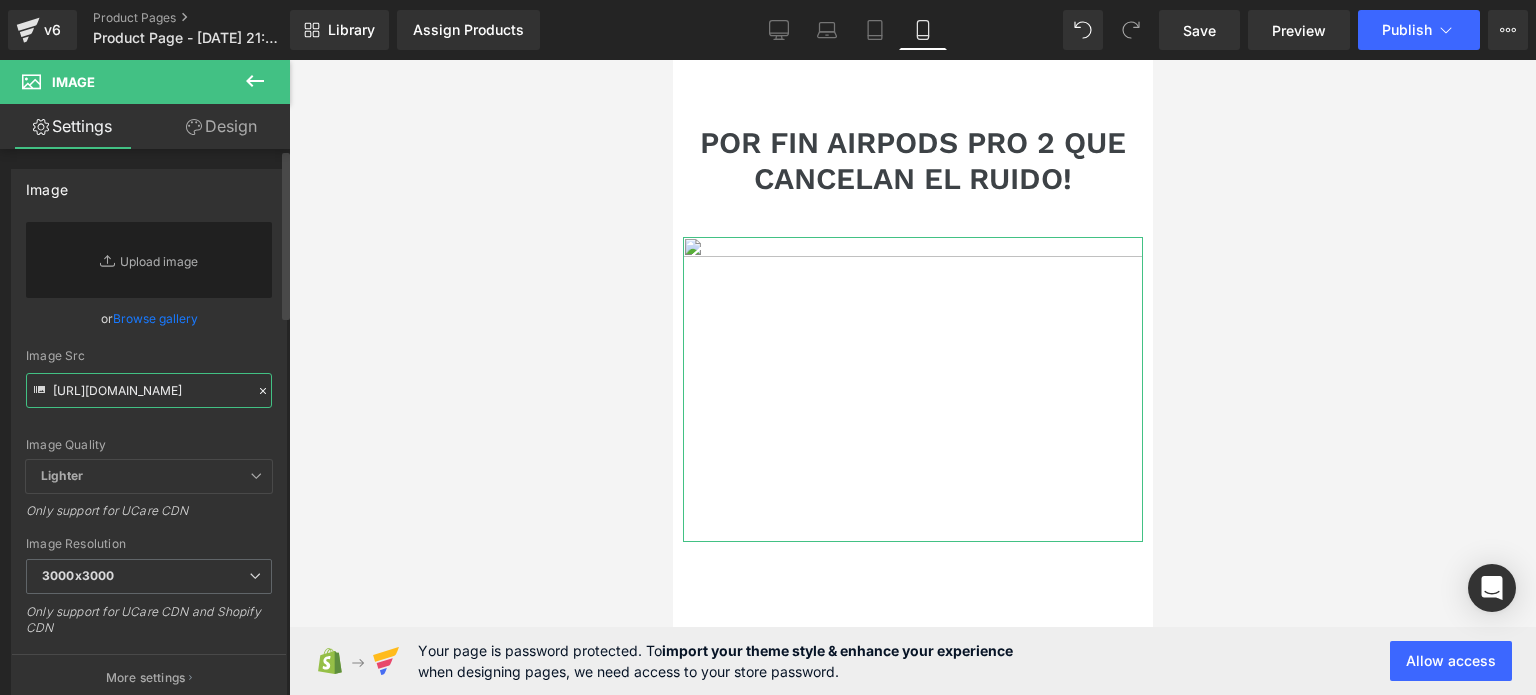 scroll, scrollTop: 0, scrollLeft: 1021, axis: horizontal 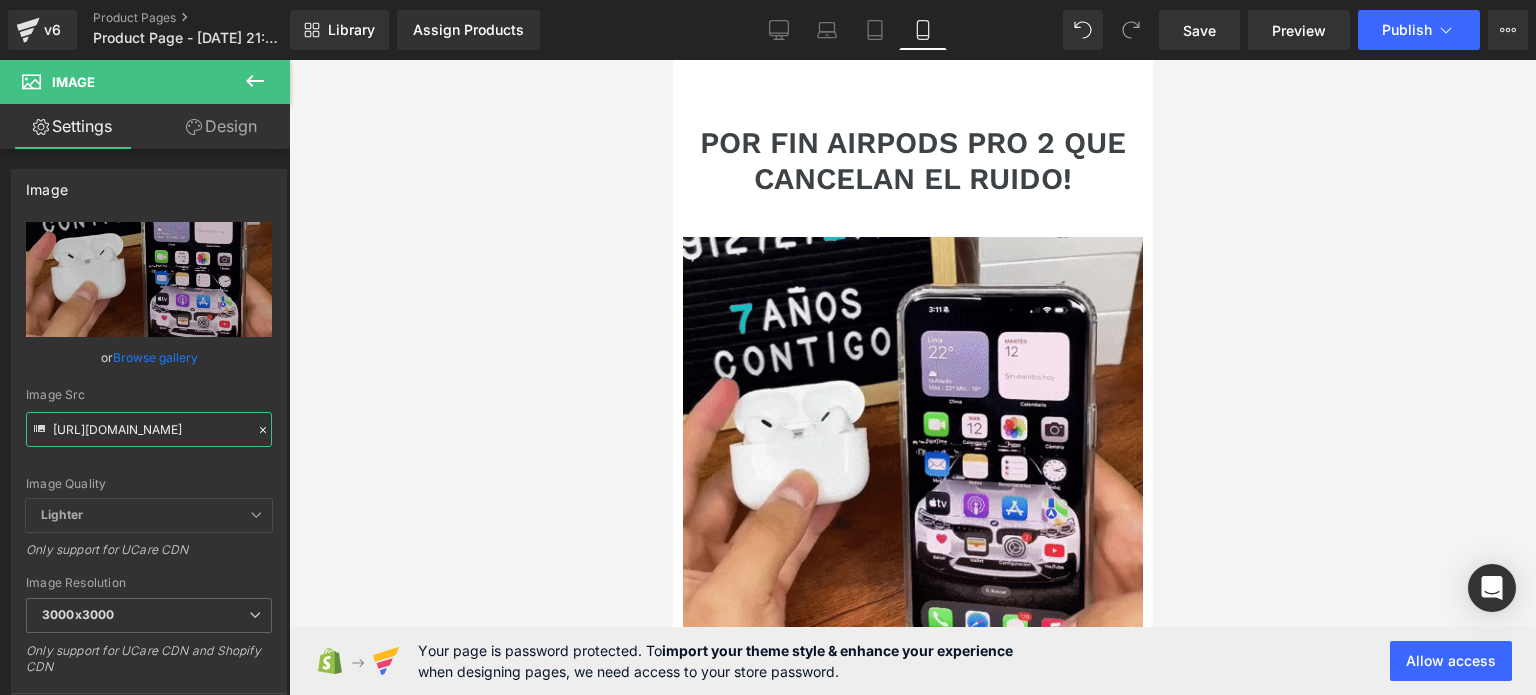 drag, startPoint x: 1145, startPoint y: 255, endPoint x: 1841, endPoint y: 283, distance: 696.563 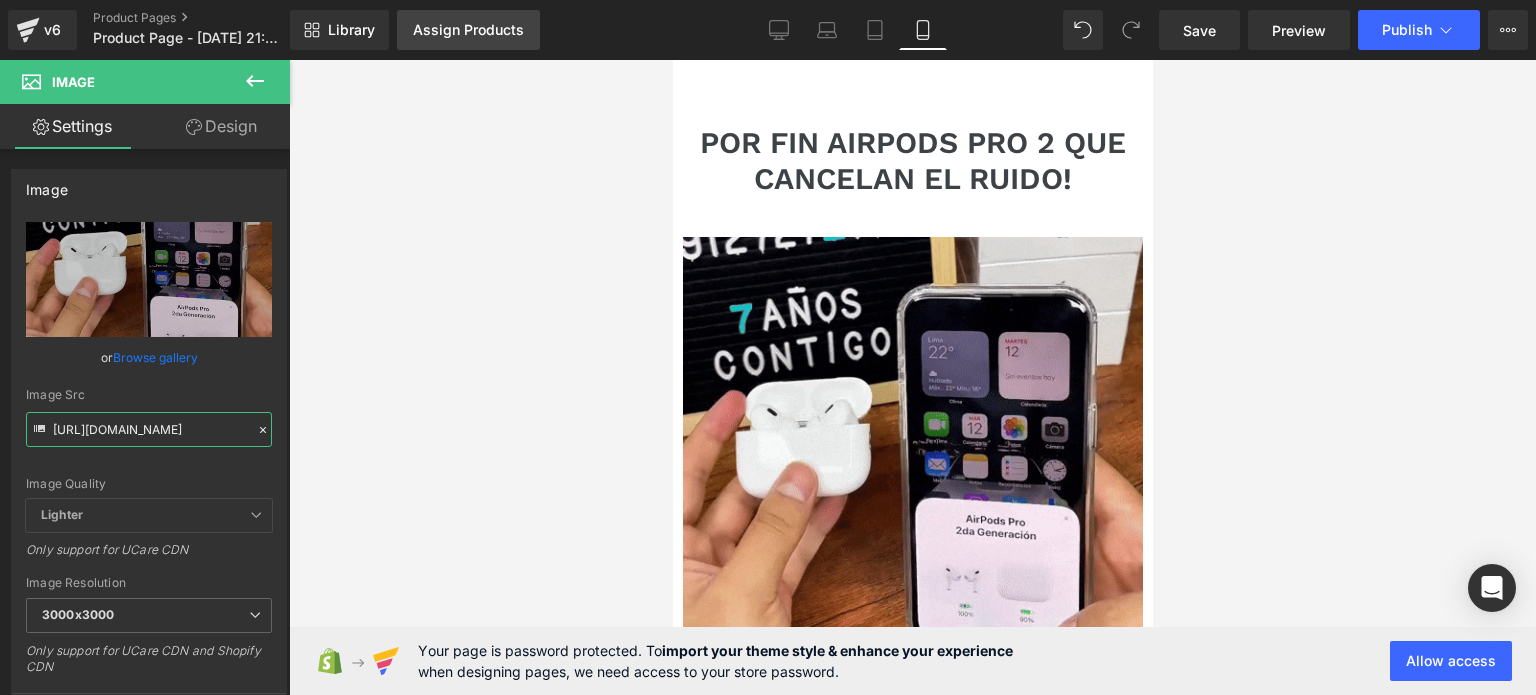type on "[URL][DOMAIN_NAME]" 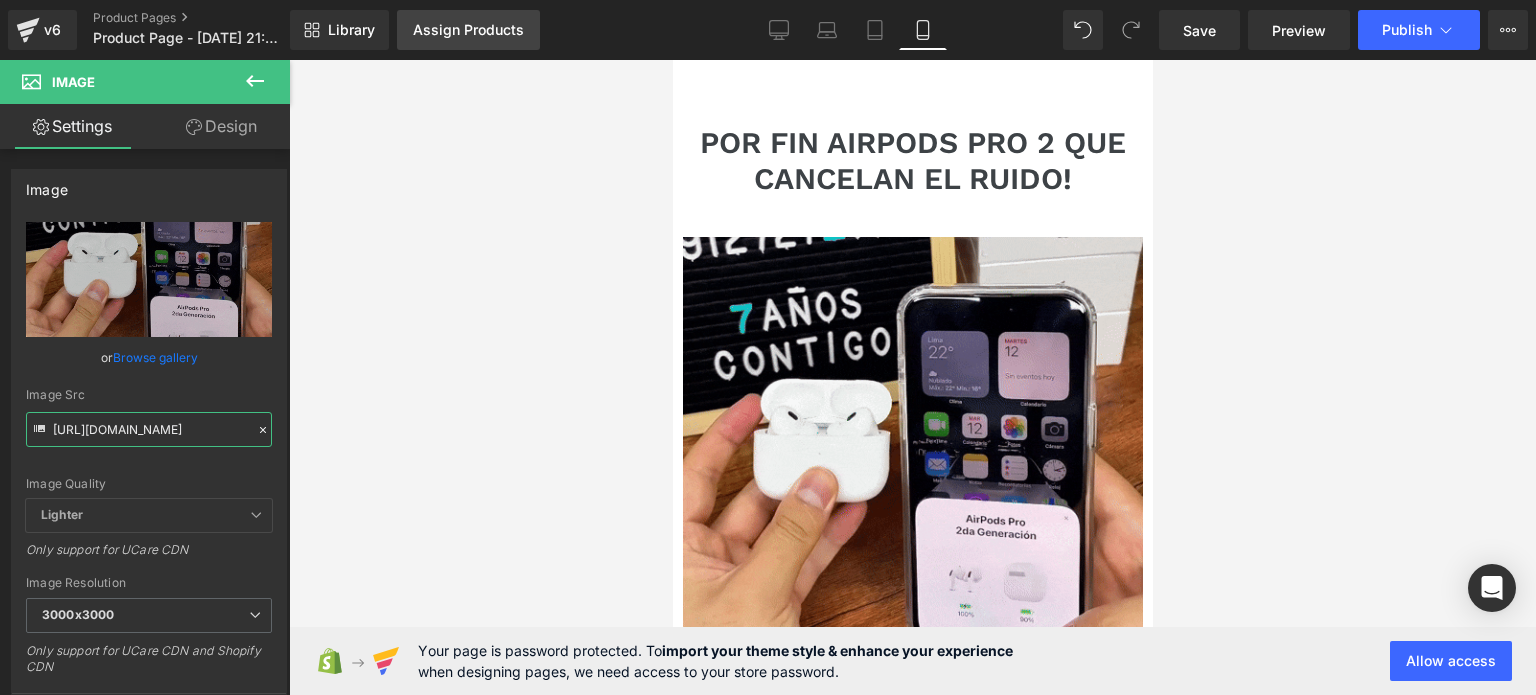 scroll, scrollTop: 0, scrollLeft: 0, axis: both 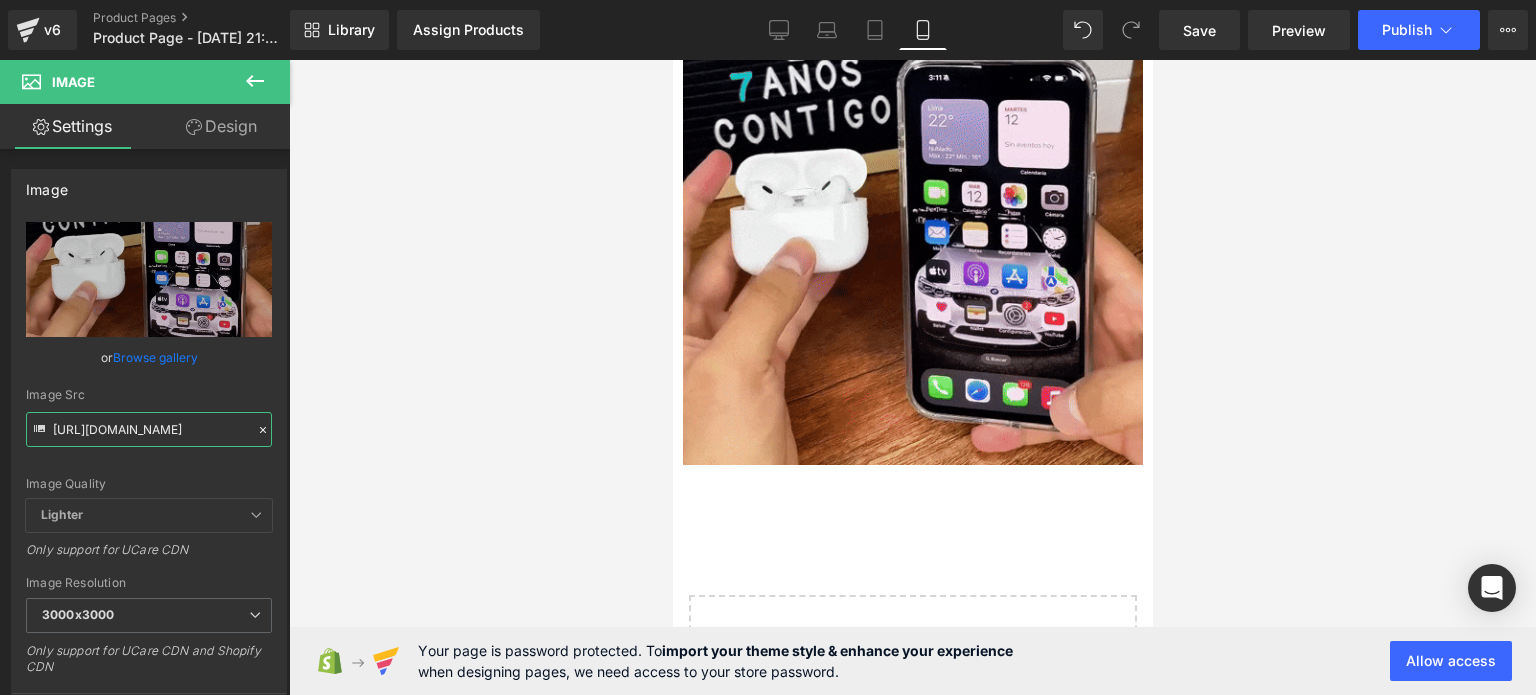 drag, startPoint x: 1140, startPoint y: 282, endPoint x: 1834, endPoint y: 481, distance: 721.96747 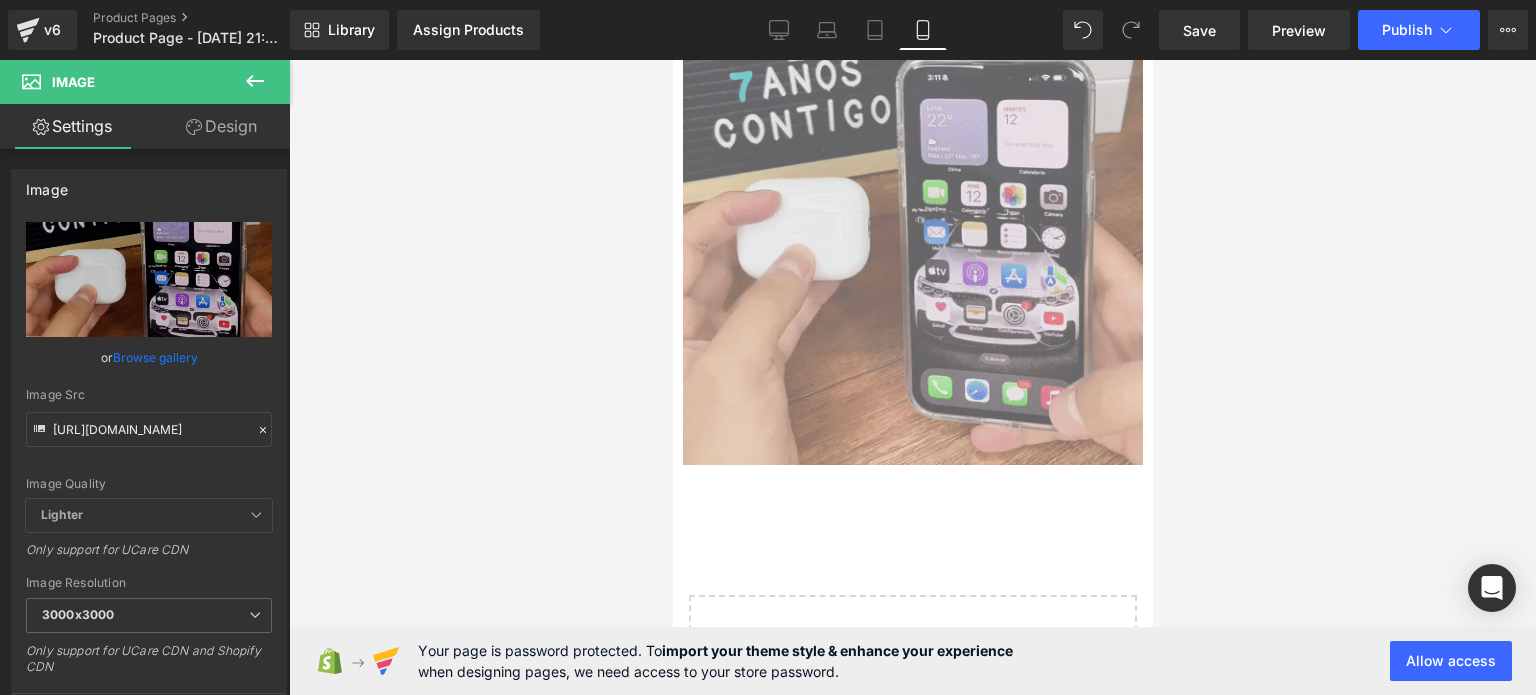 click at bounding box center [912, 235] 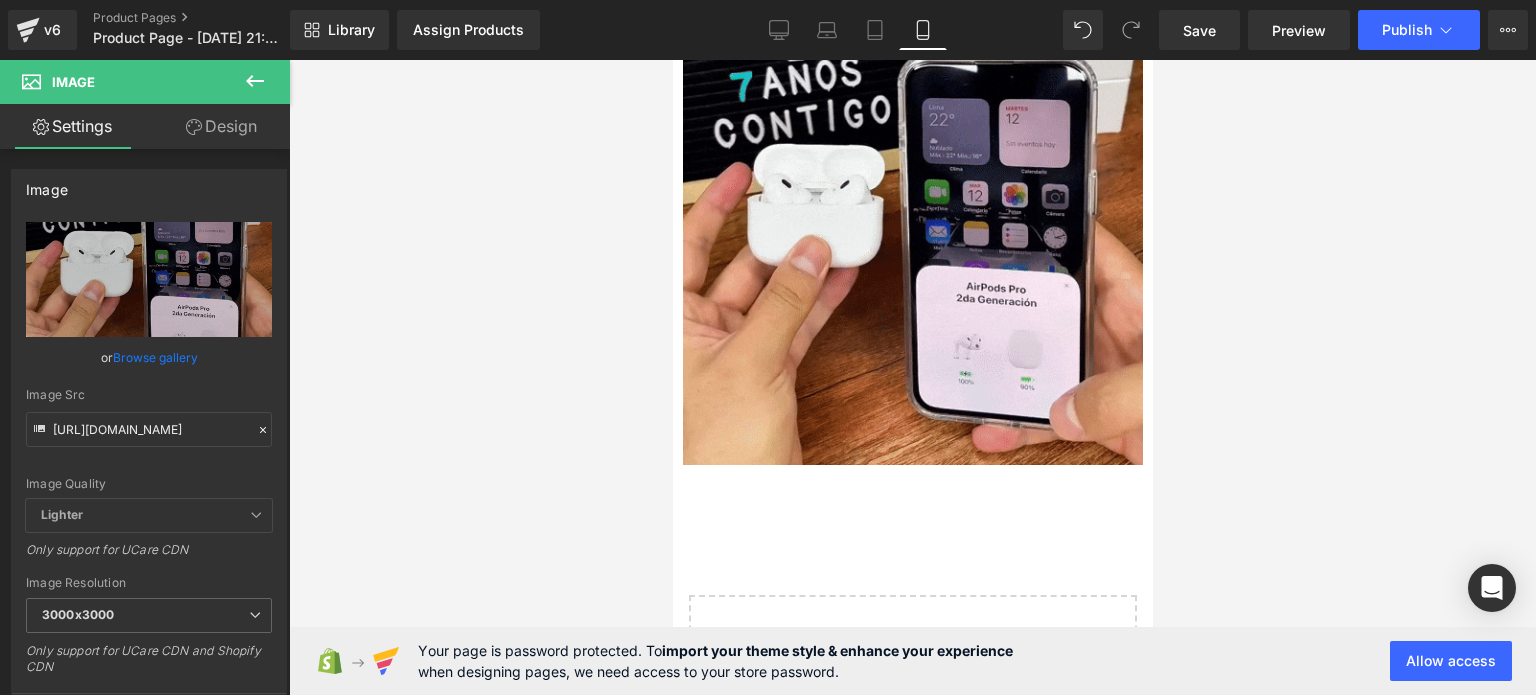 click at bounding box center [912, 377] 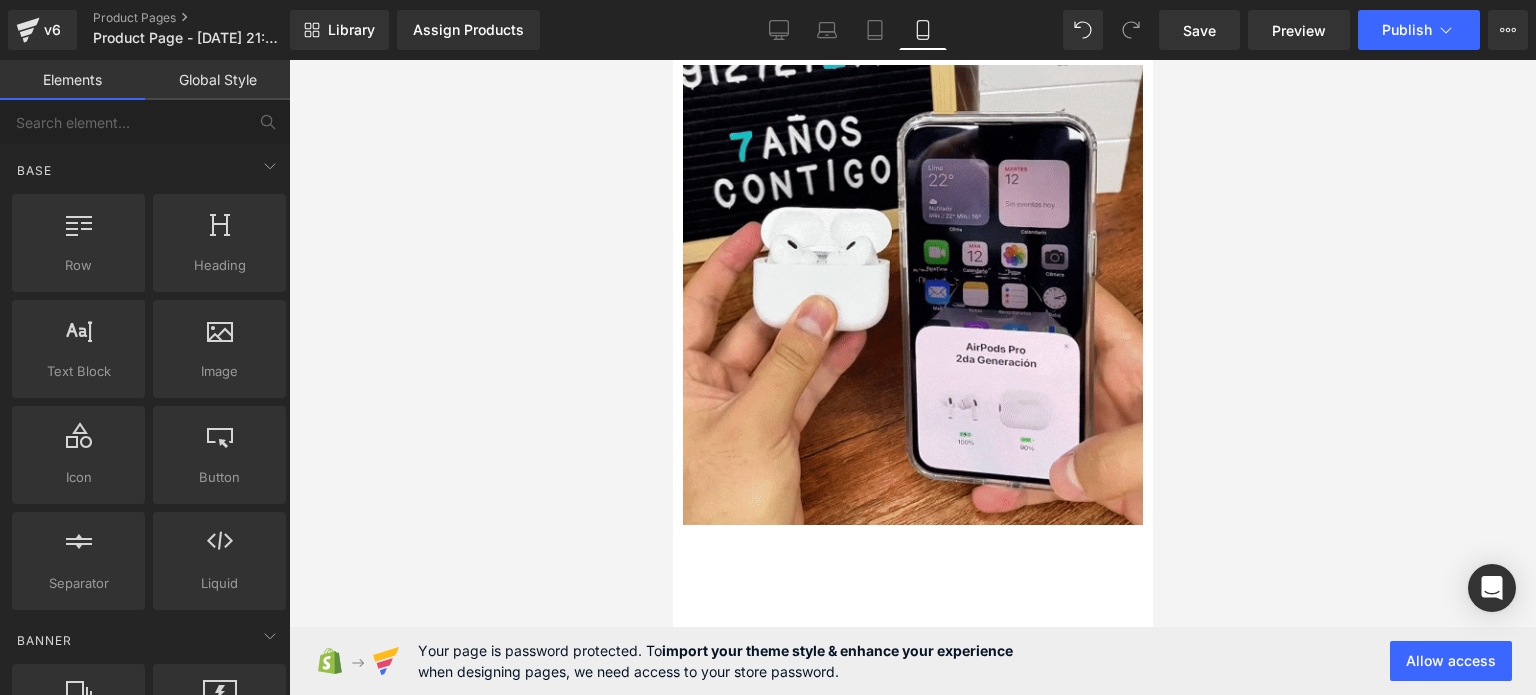 scroll, scrollTop: 153, scrollLeft: 0, axis: vertical 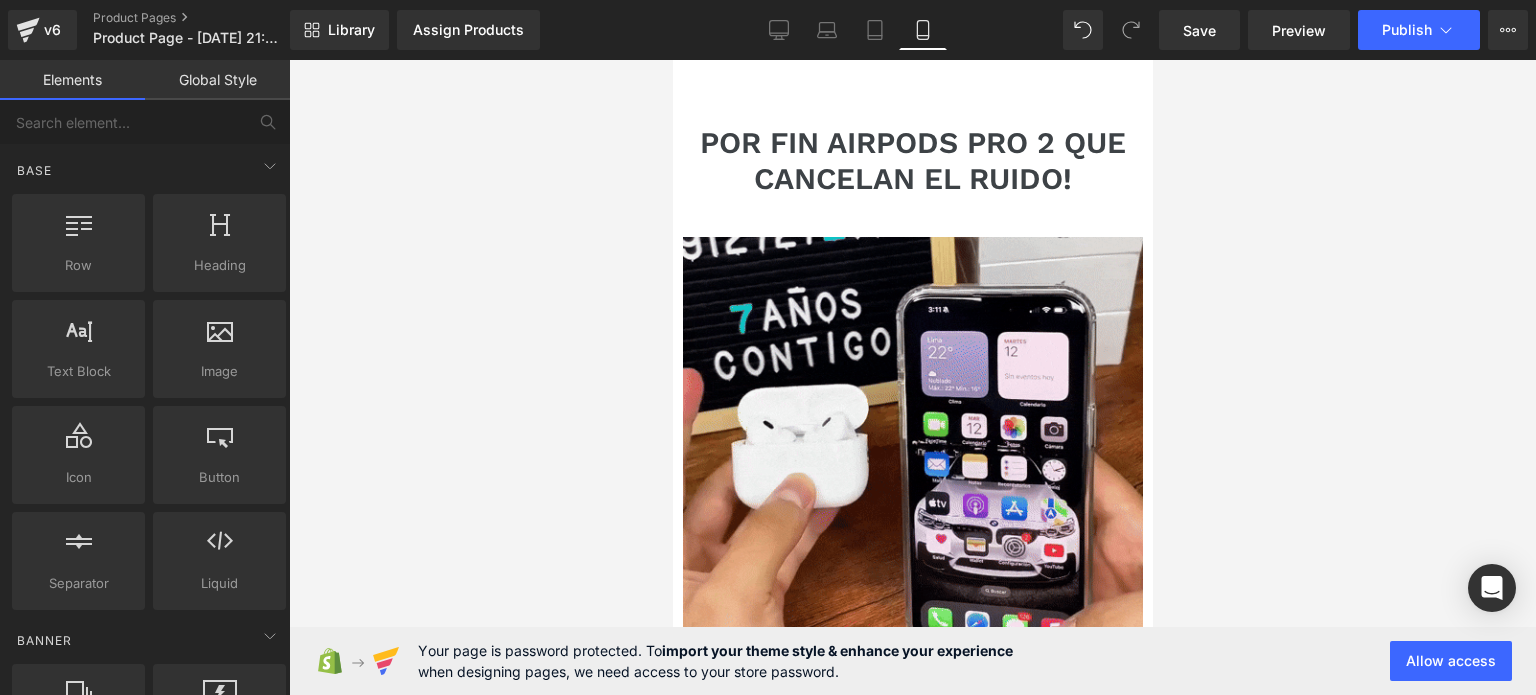 click on "POR FIN AIRPODS PRO 2 QUE CANCELAN EL RUIDO!
Heading
Row
Image
Product
Select your layout" at bounding box center (912, 553) 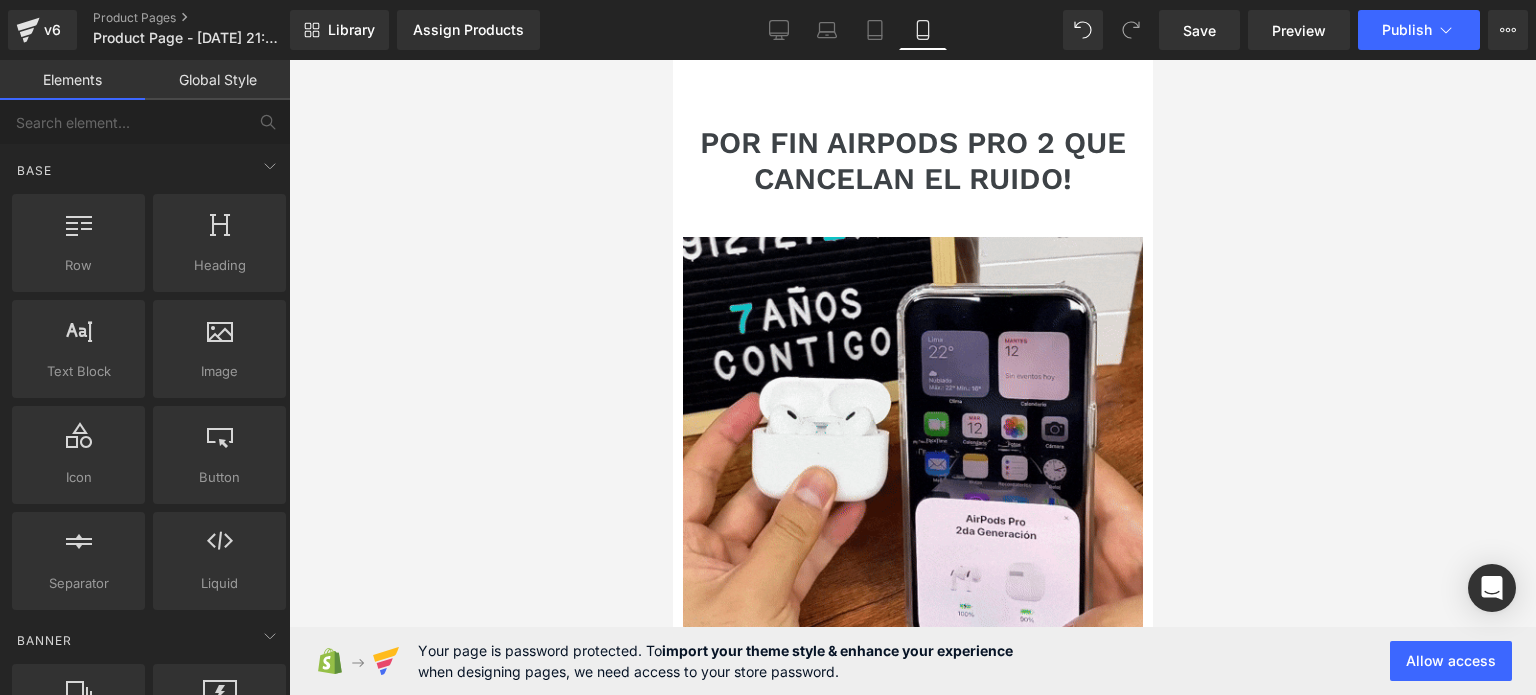 click on "POR FIN AIRPODS PRO 2 QUE CANCELAN EL RUIDO!
Heading
Row
Image
Product
Select your layout" at bounding box center (912, 553) 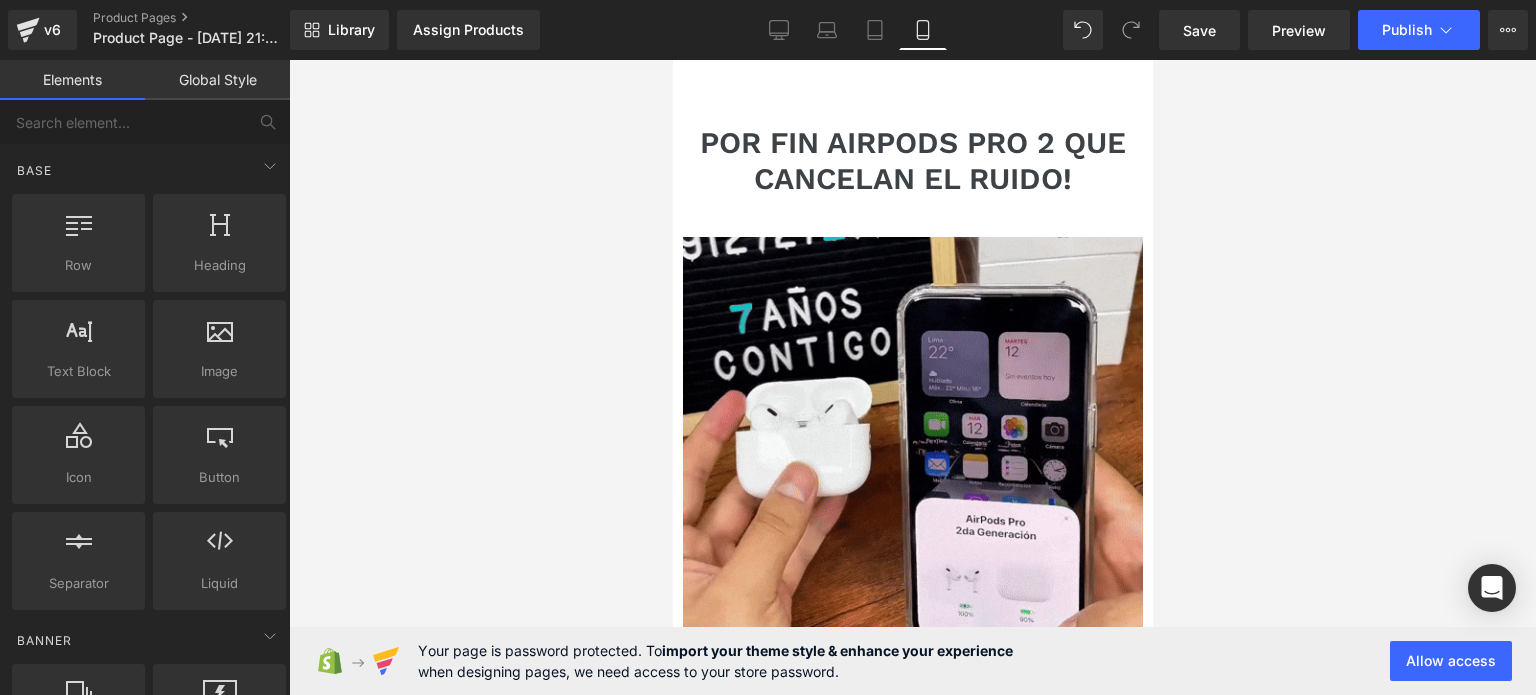 click on "POR FIN AIRPODS PRO 2 QUE CANCELAN EL RUIDO!
Heading" at bounding box center [912, 161] 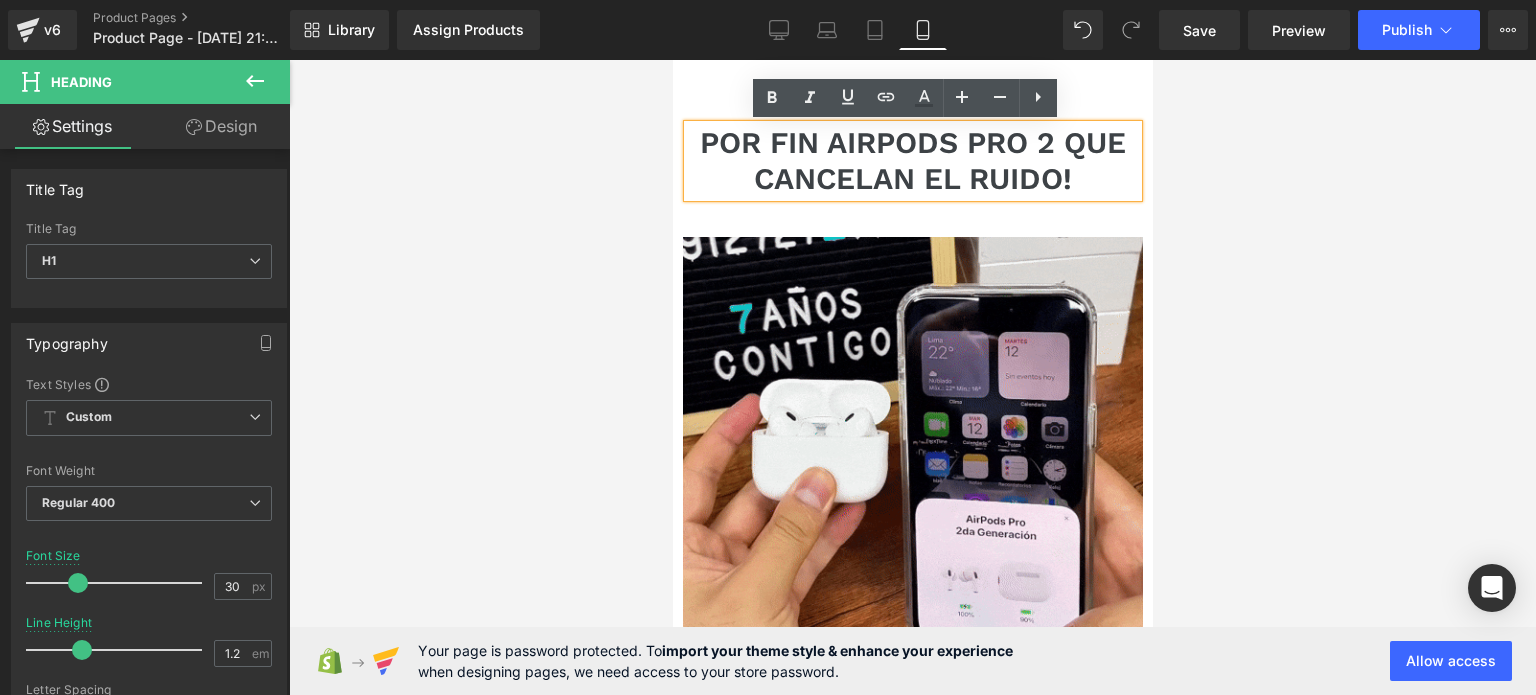 click on "POR FIN AIRPODS PRO 2 QUE CANCELAN EL RUIDO!" at bounding box center (912, 161) 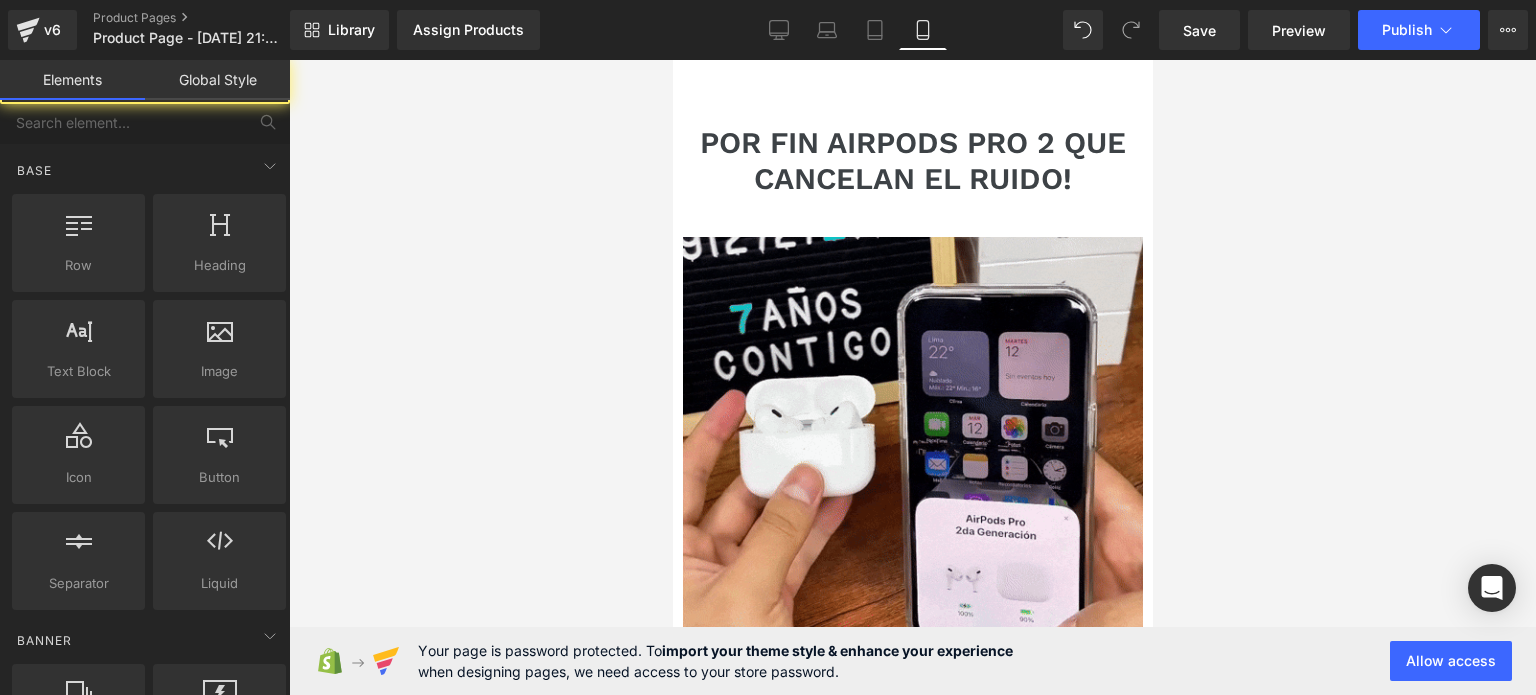 click at bounding box center (912, 377) 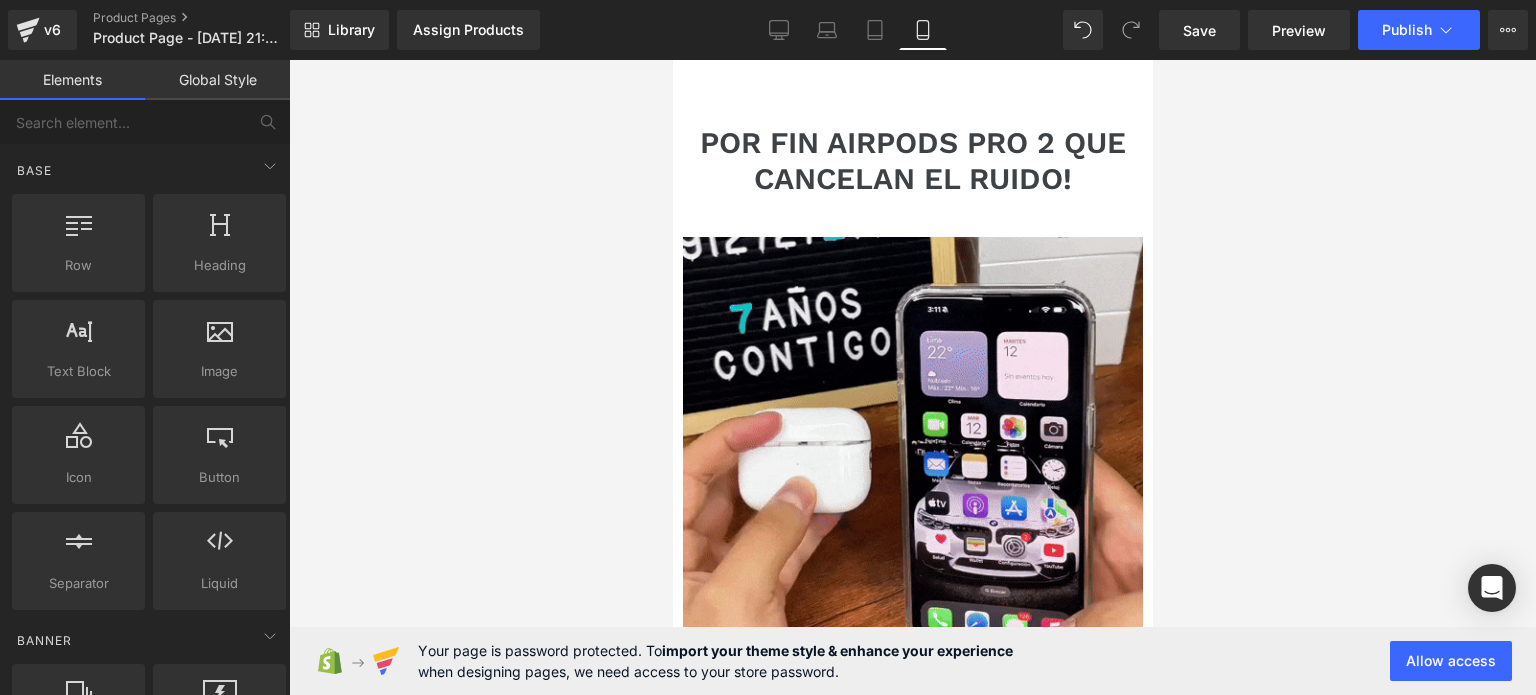 click on "POR FIN AIRPODS PRO 2 QUE CANCELAN EL RUIDO!" at bounding box center [912, 161] 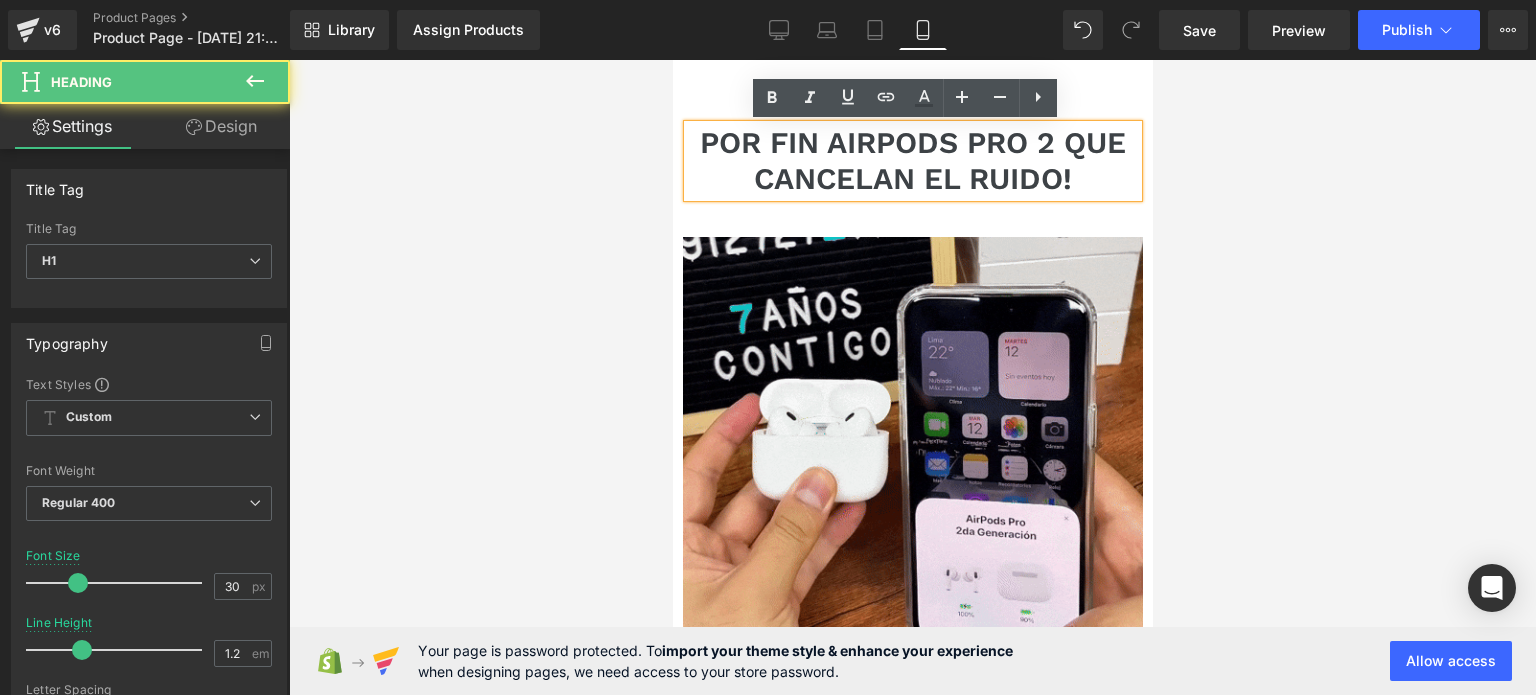 click on "POR FIN AIRPODS PRO 2 QUE CANCELAN EL RUIDO!" at bounding box center [912, 161] 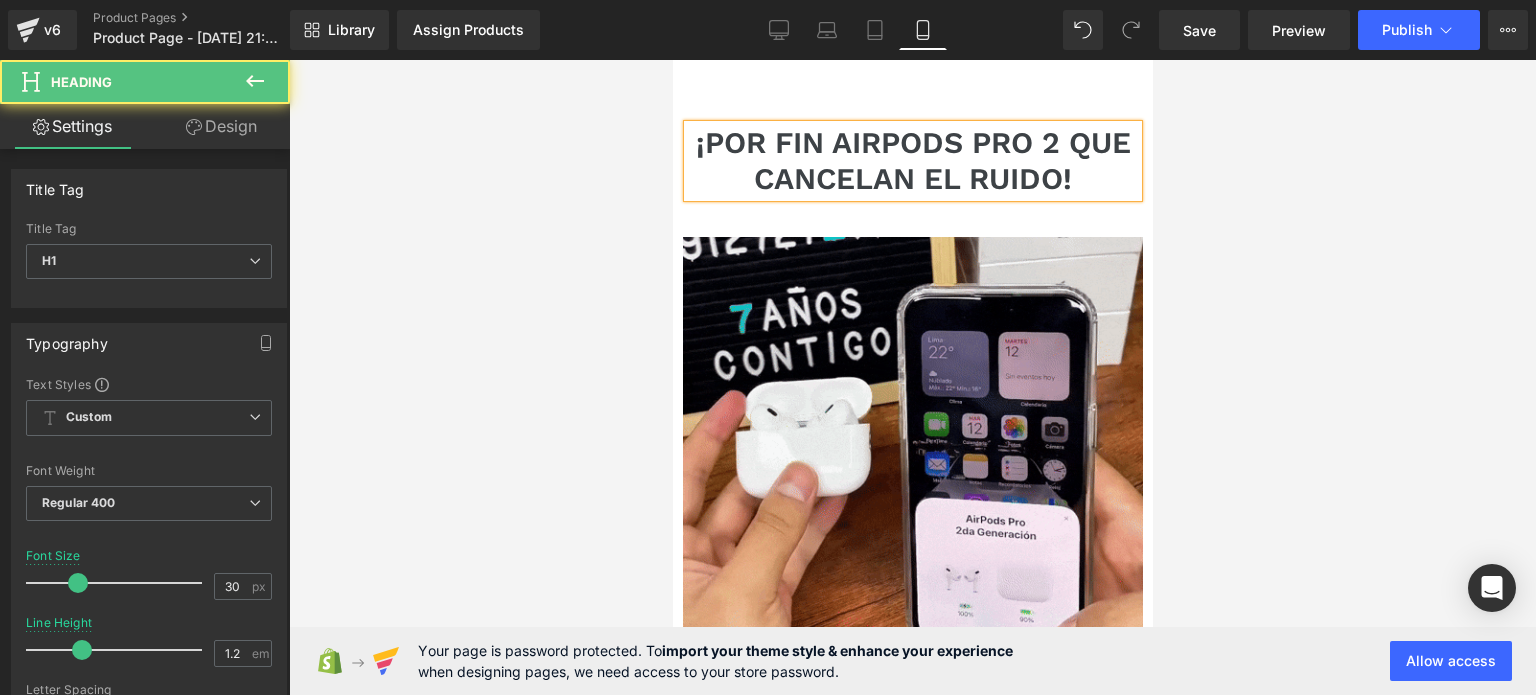 click on "¡POR FIN AIRPODS PRO 2 QUE CANCELAN EL RUIDO!" at bounding box center (912, 161) 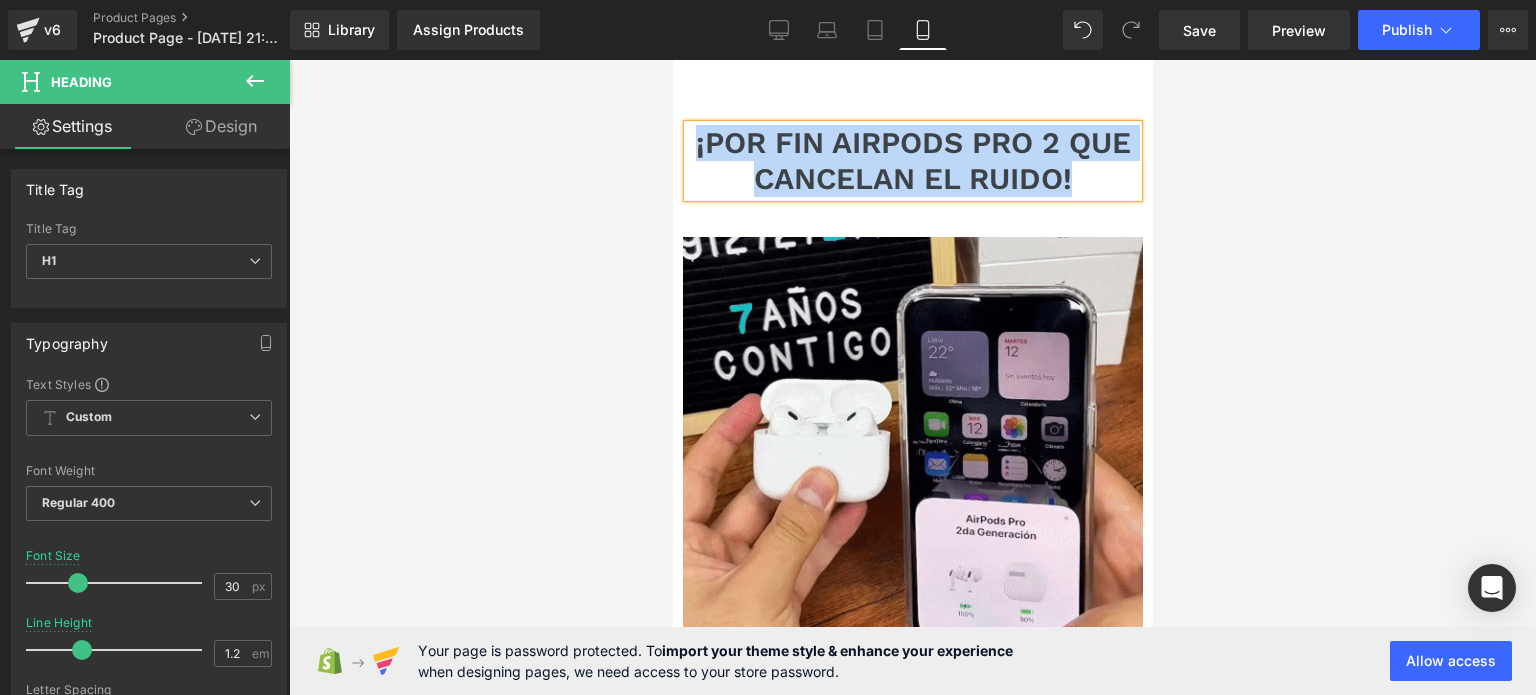 drag, startPoint x: 1110, startPoint y: 178, endPoint x: 710, endPoint y: 138, distance: 401.99503 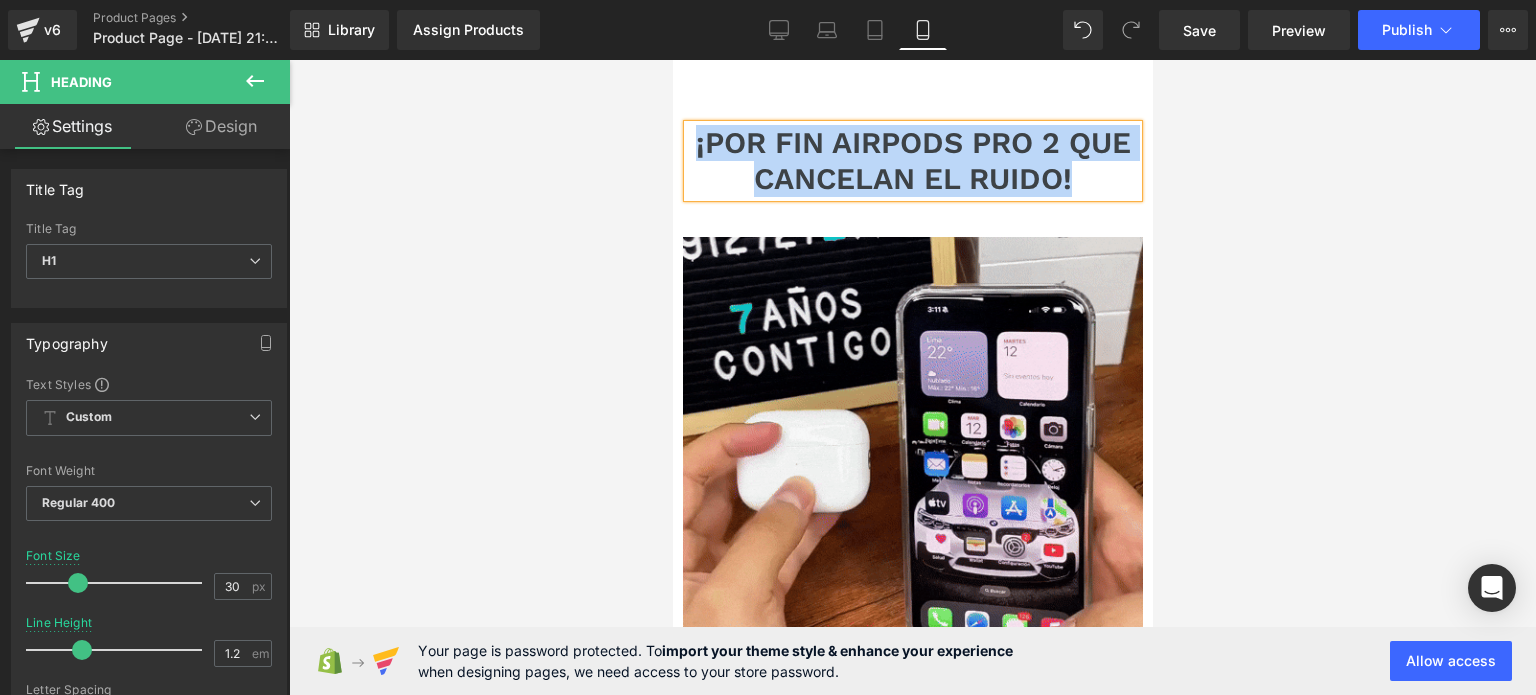 click on "¡POR FIN AIRPODS PRO 2 QUE CANCELAN EL RUIDO!" at bounding box center [912, 161] 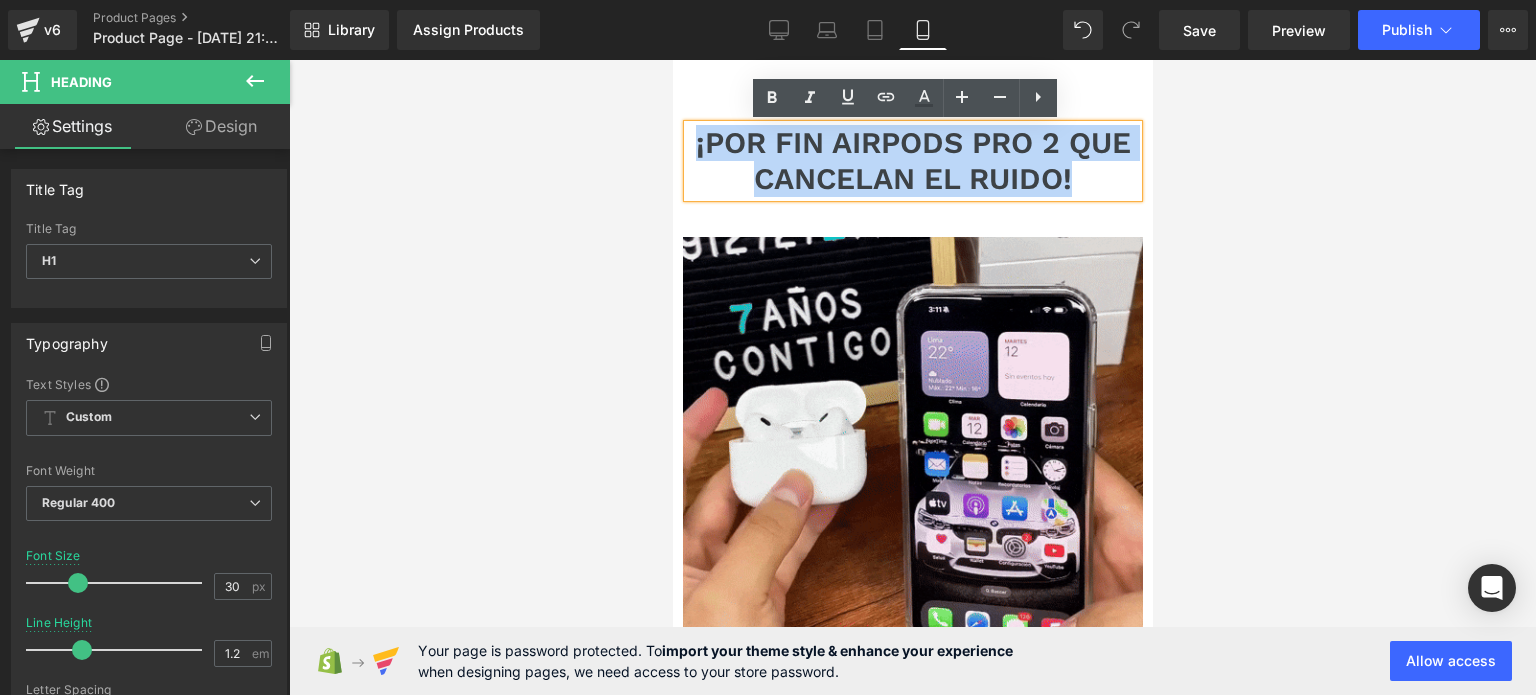 copy on "¡POR FIN AIRPODS PRO 2 QUE CANCELAN EL RUIDO!" 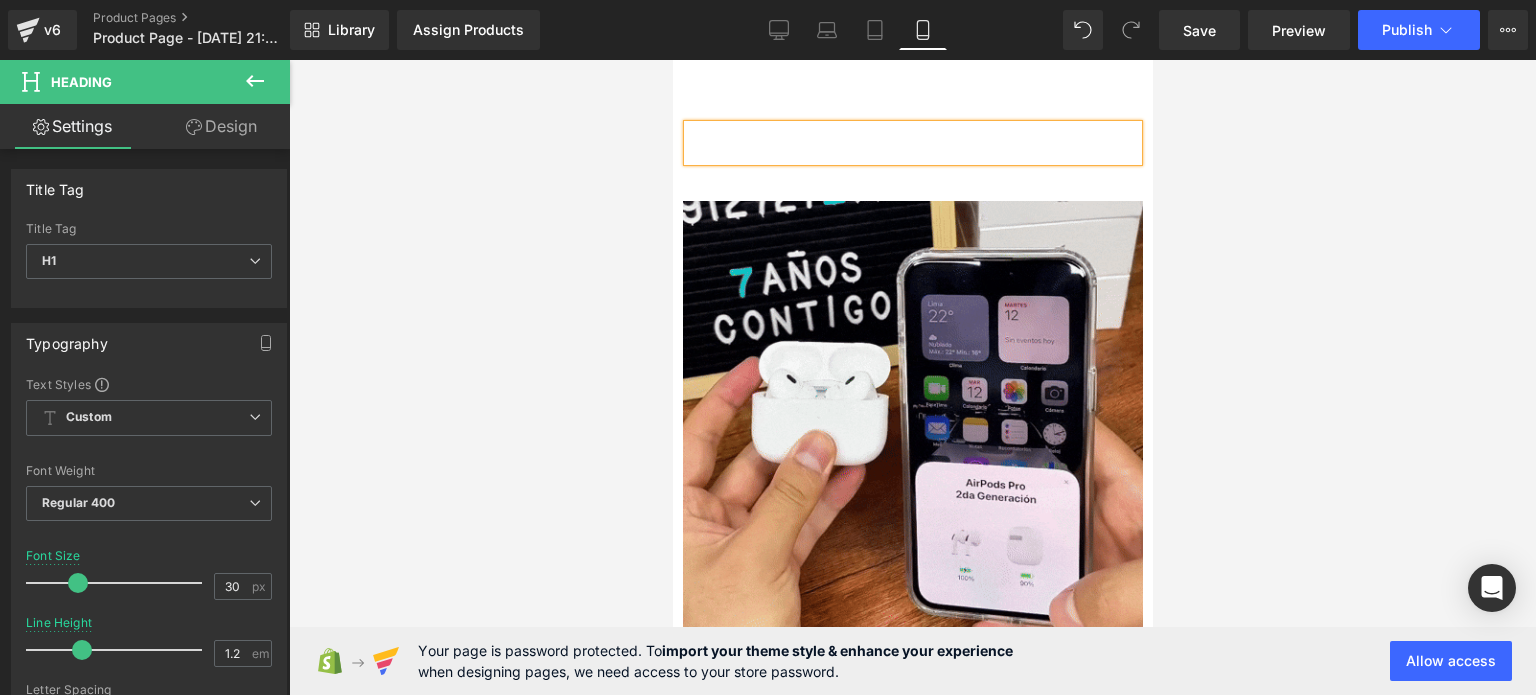 click at bounding box center [912, 143] 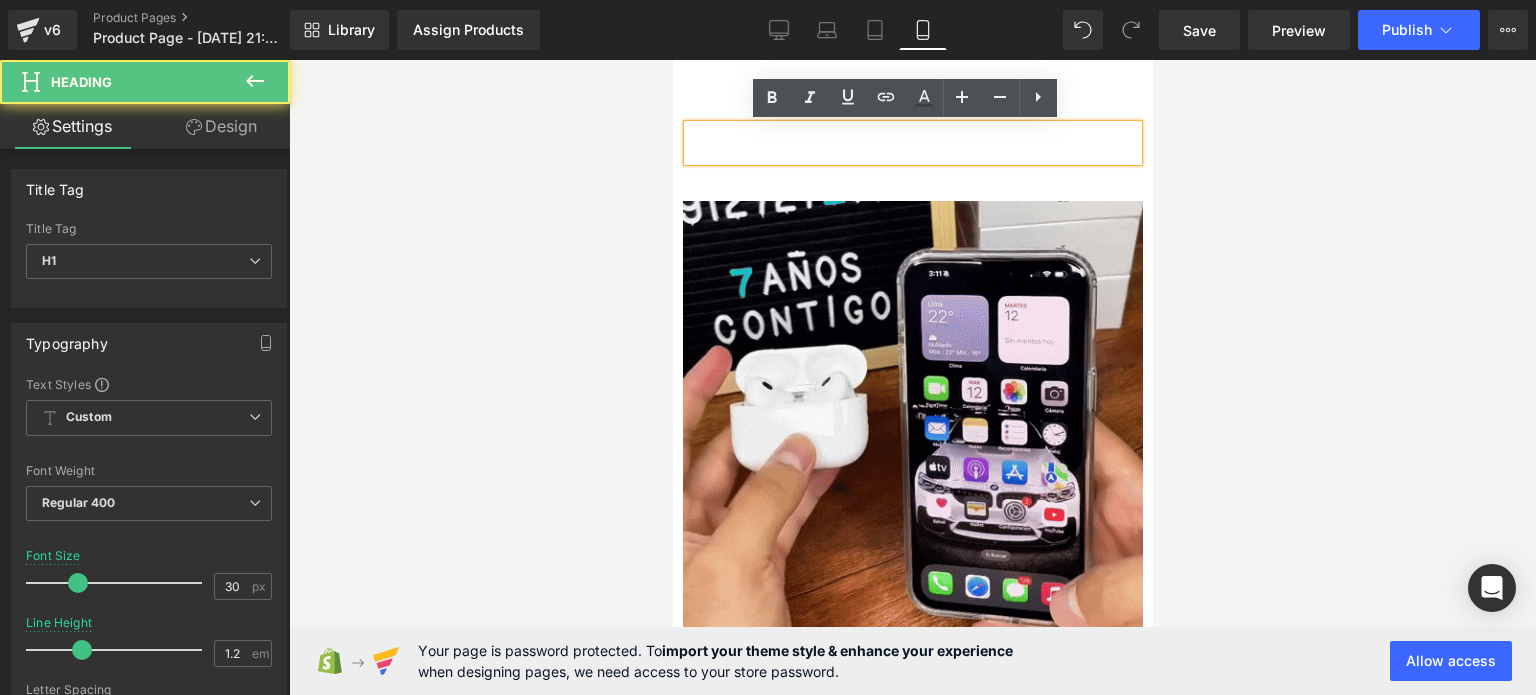click at bounding box center (912, 143) 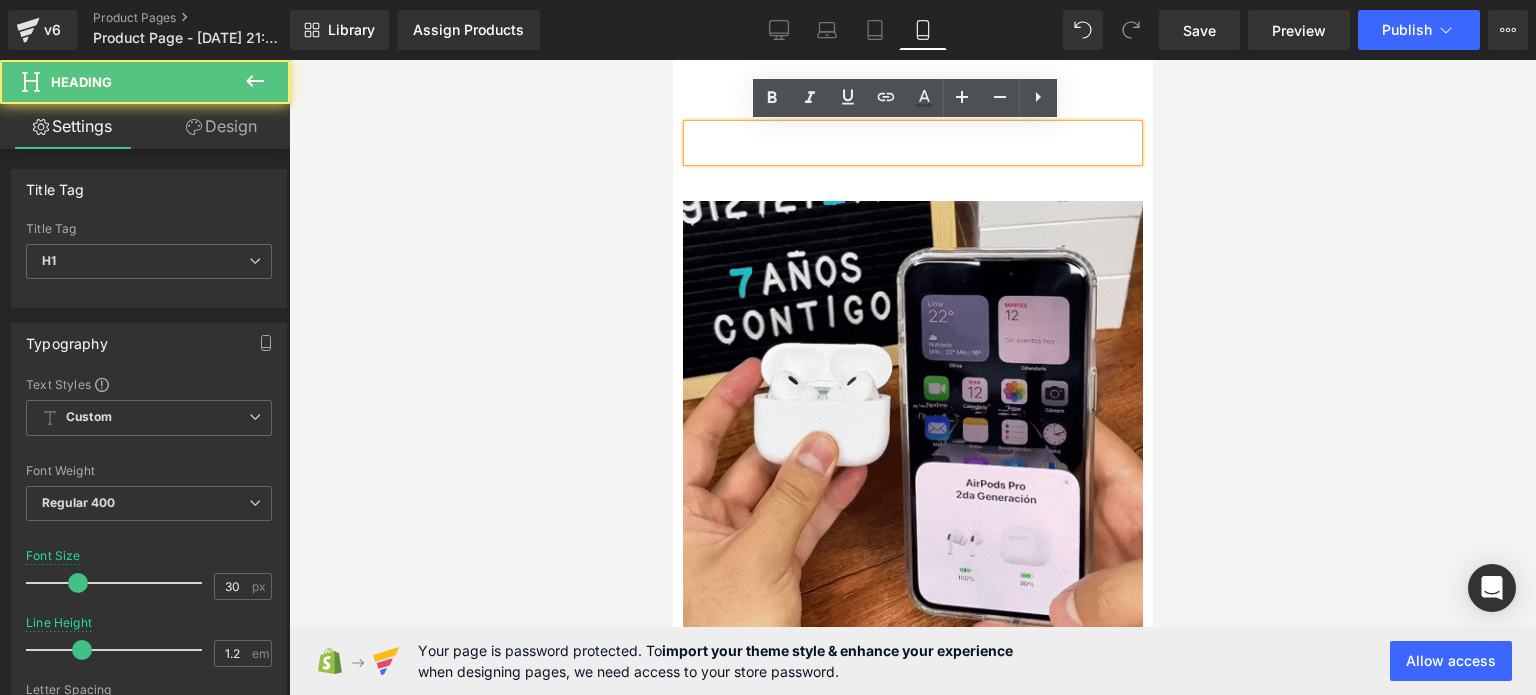click at bounding box center (672, 60) 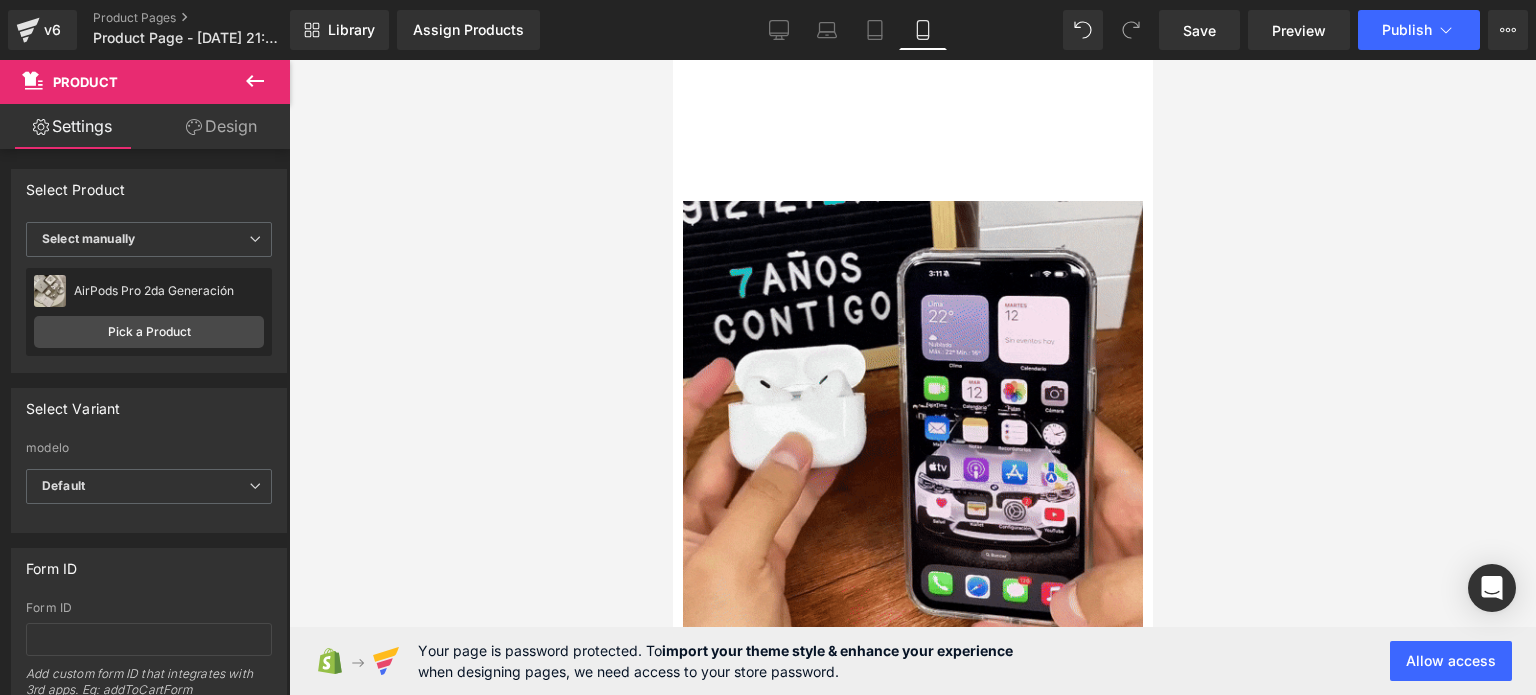 click at bounding box center [912, 143] 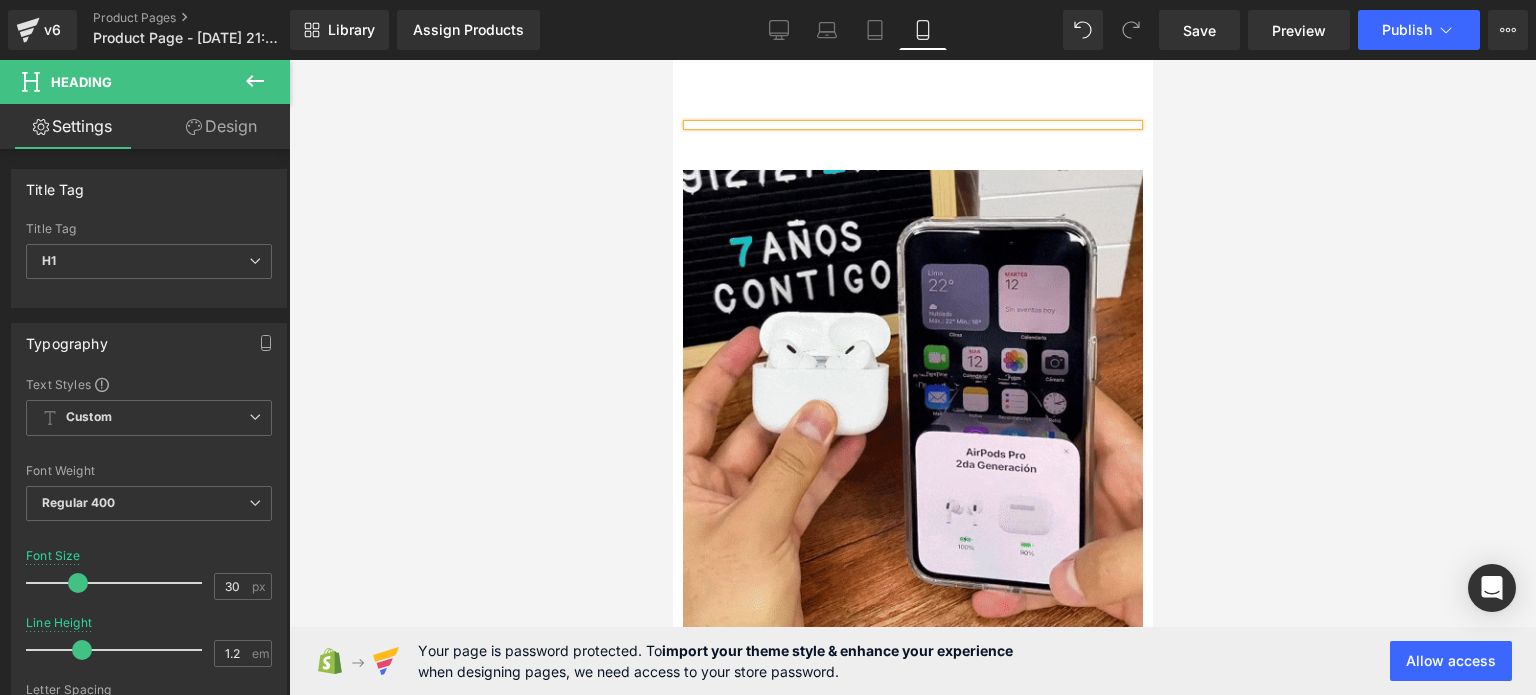 click at bounding box center [912, 125] 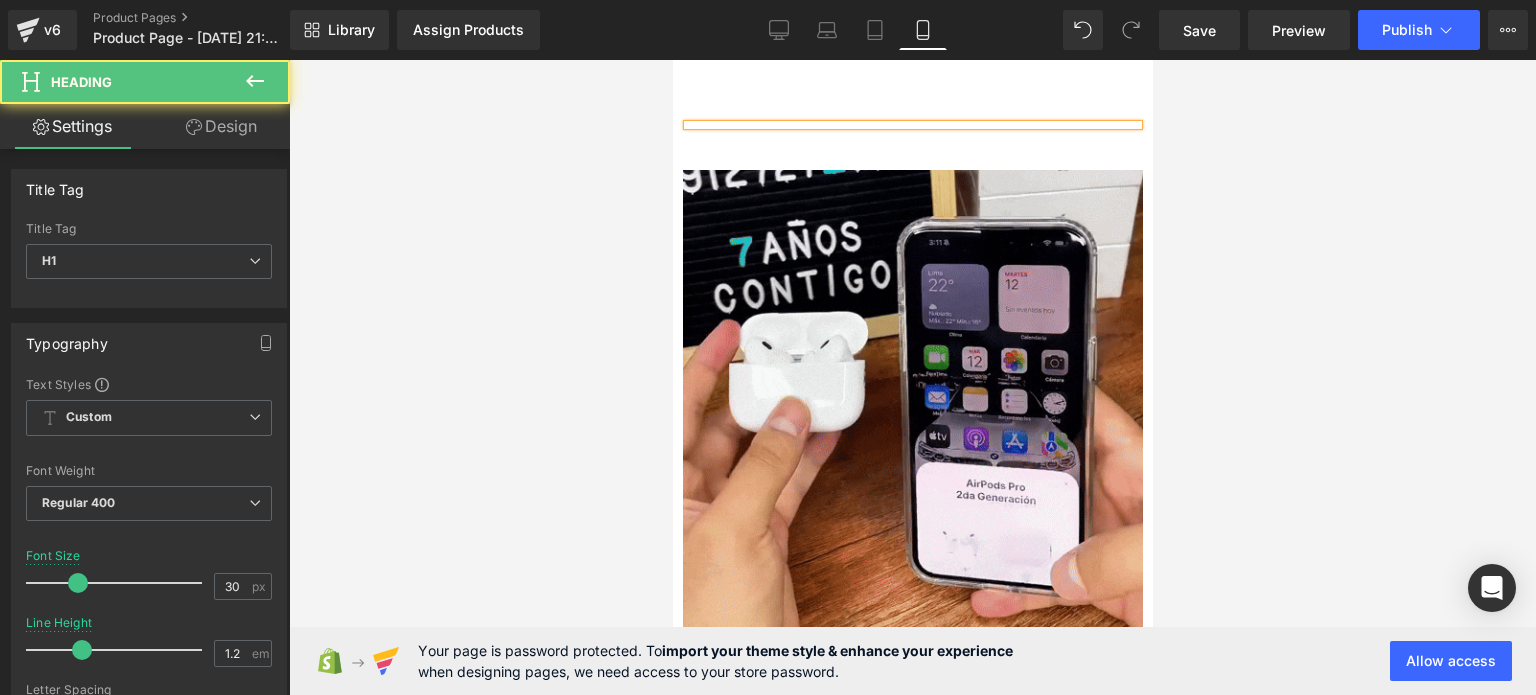 click at bounding box center (912, 125) 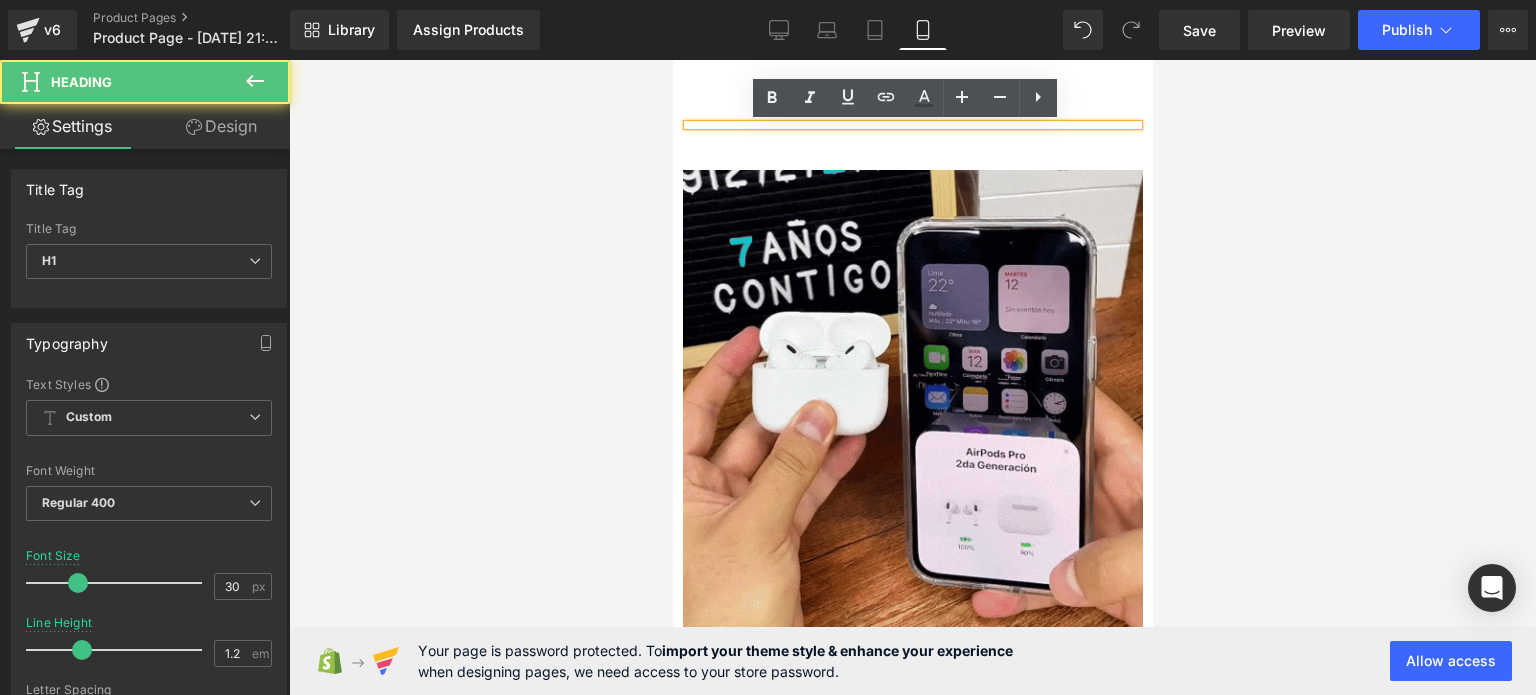 click at bounding box center (912, 125) 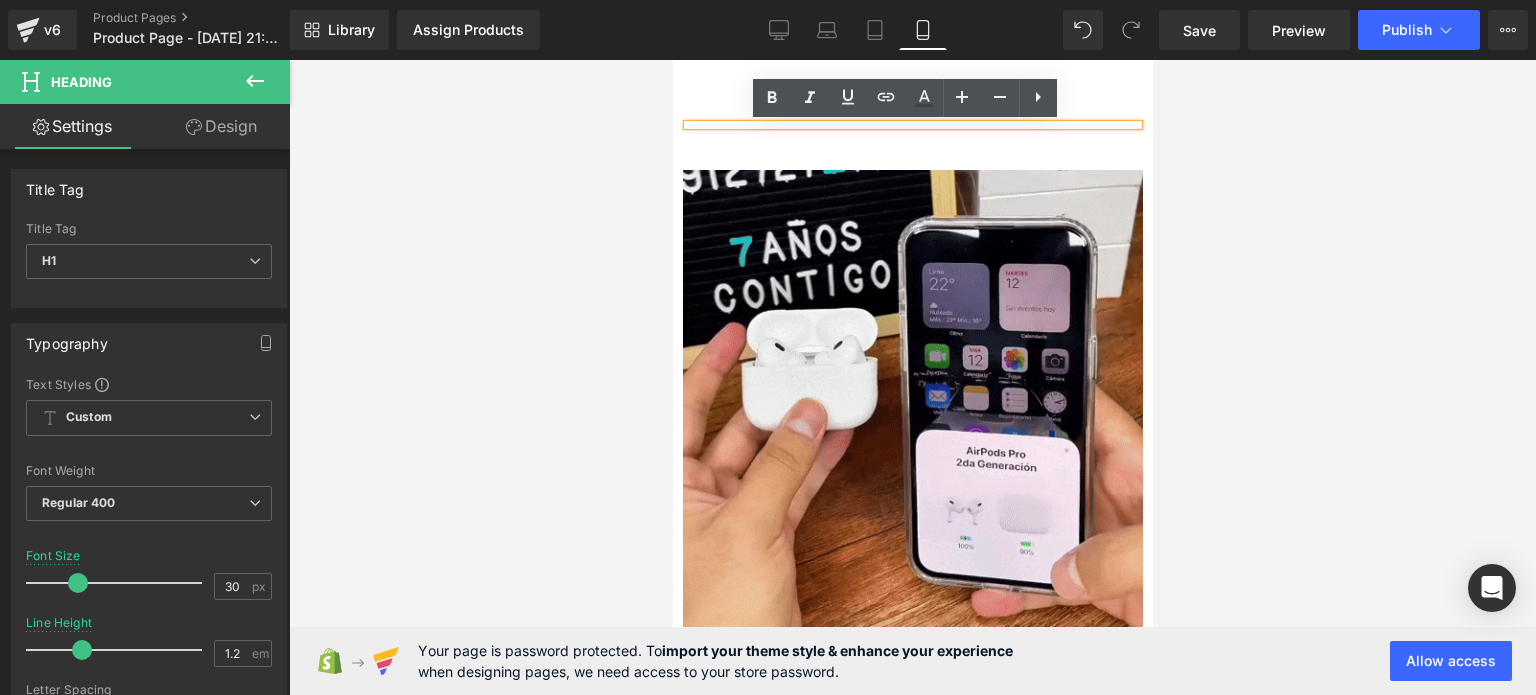 click on "Image
Product" at bounding box center (912, 400) 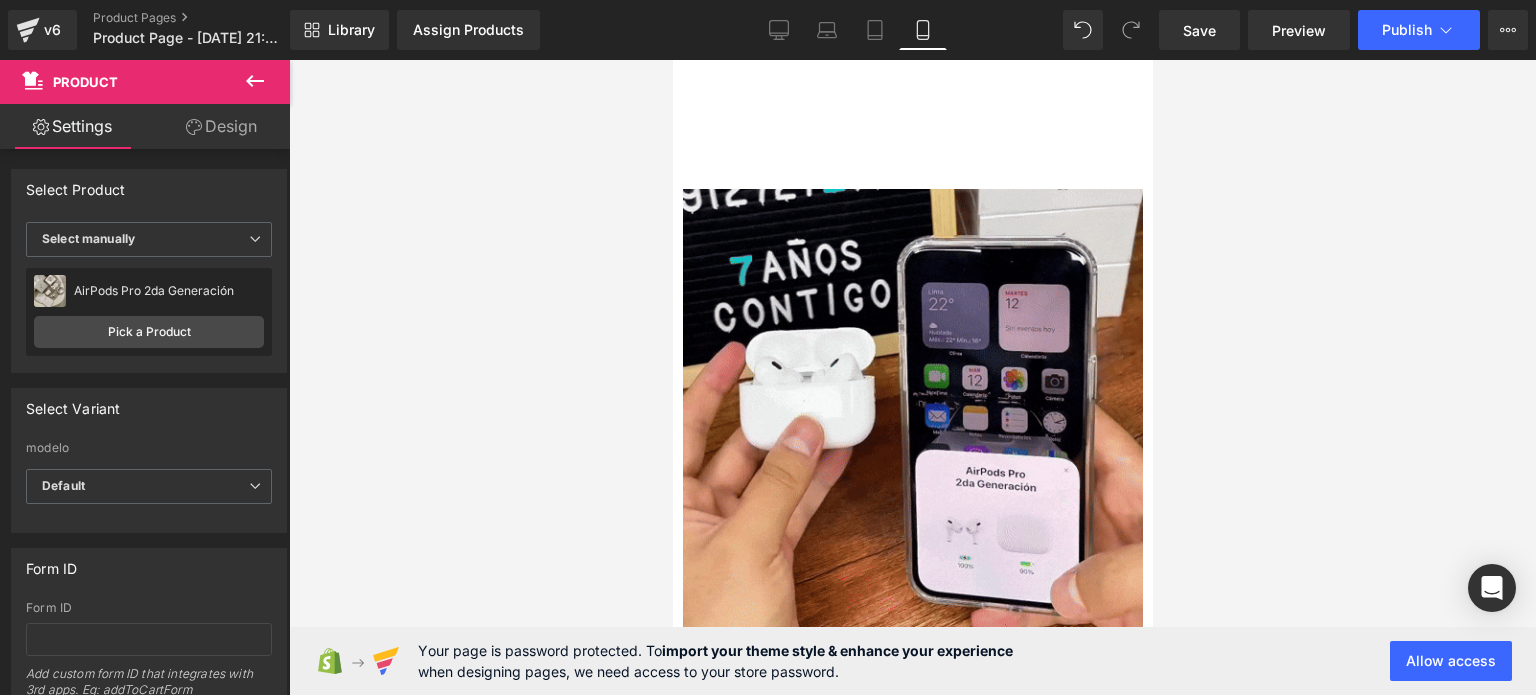 click at bounding box center [912, 137] 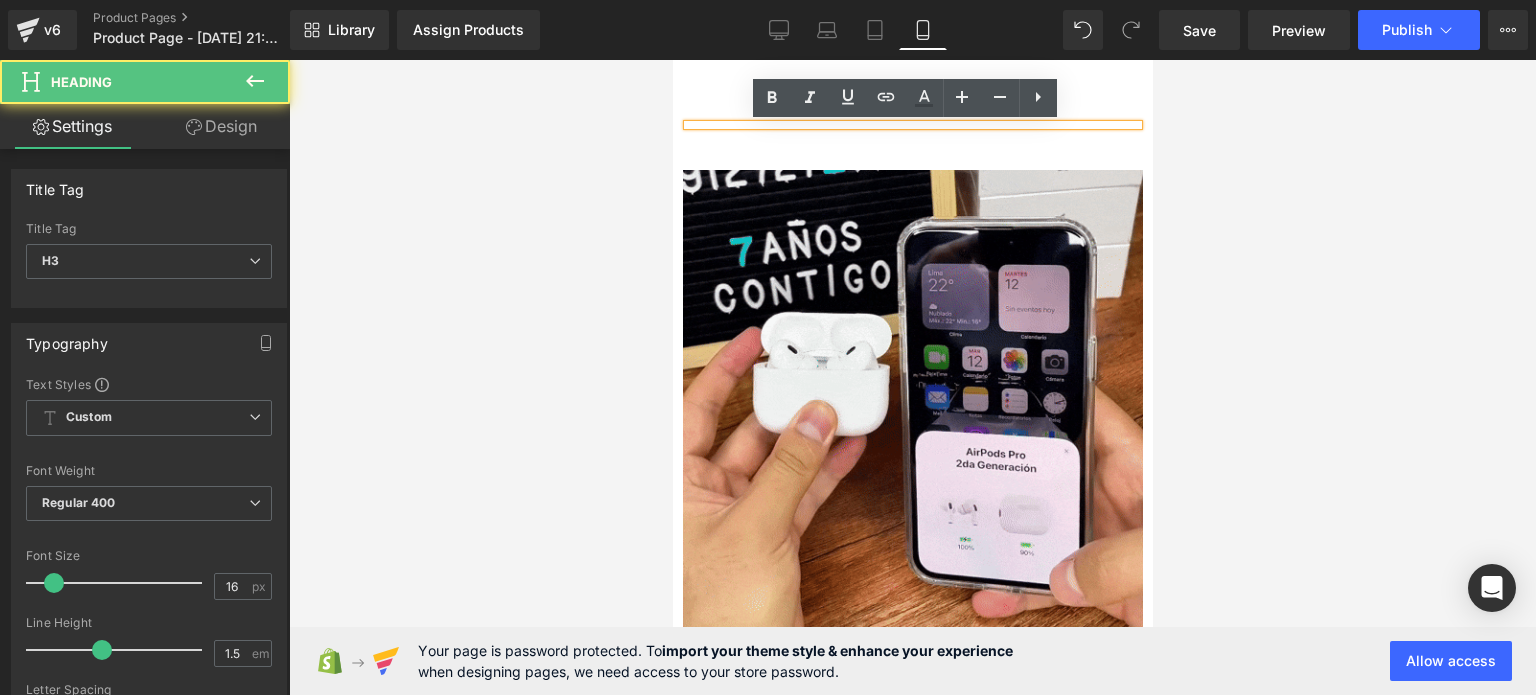 click at bounding box center (912, 125) 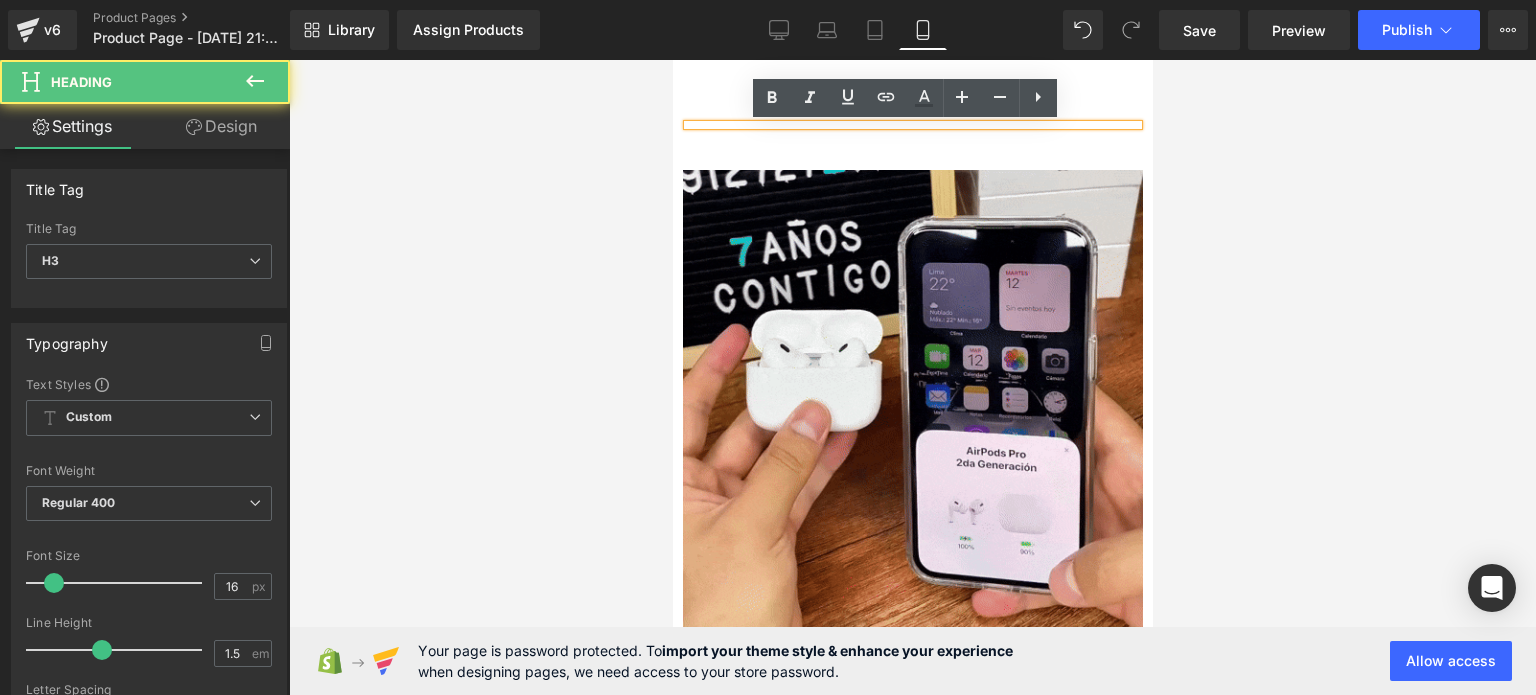 click at bounding box center (912, 125) 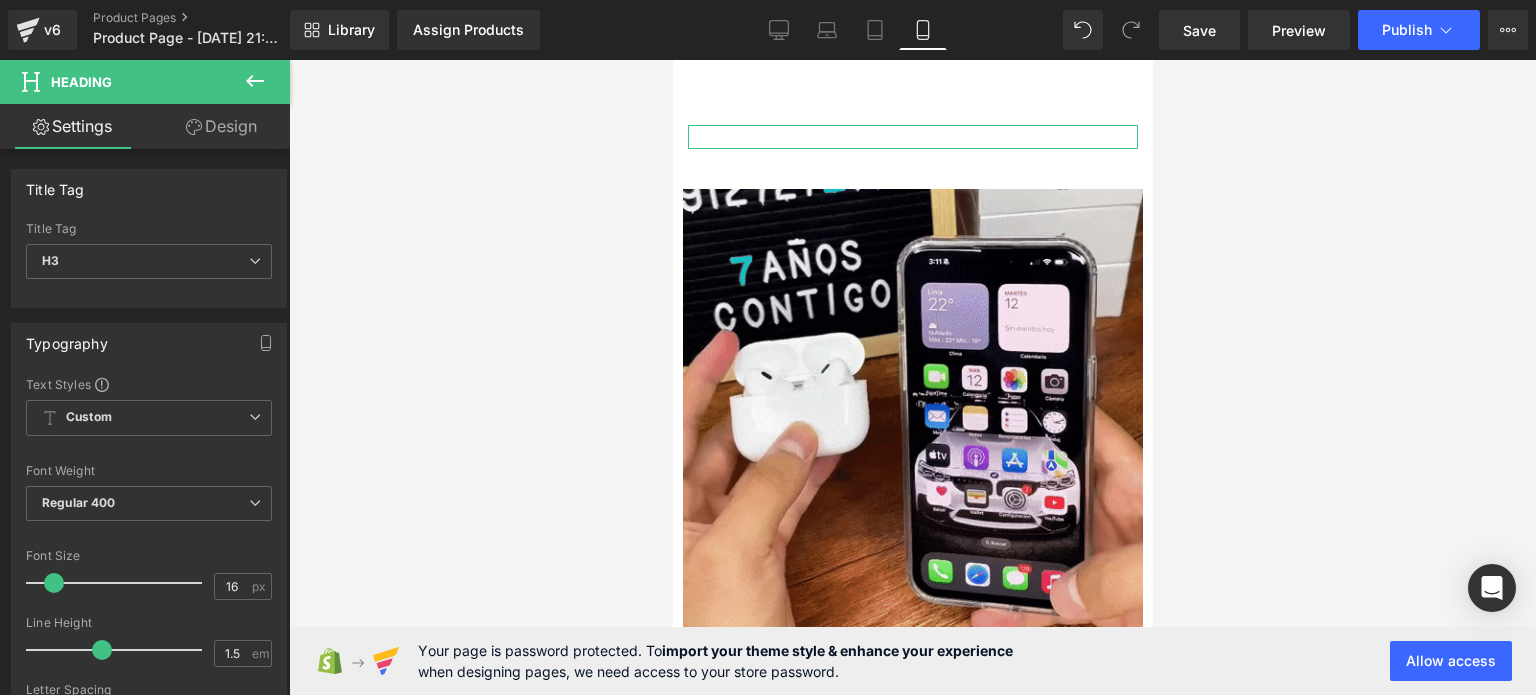click on "Design" at bounding box center (221, 126) 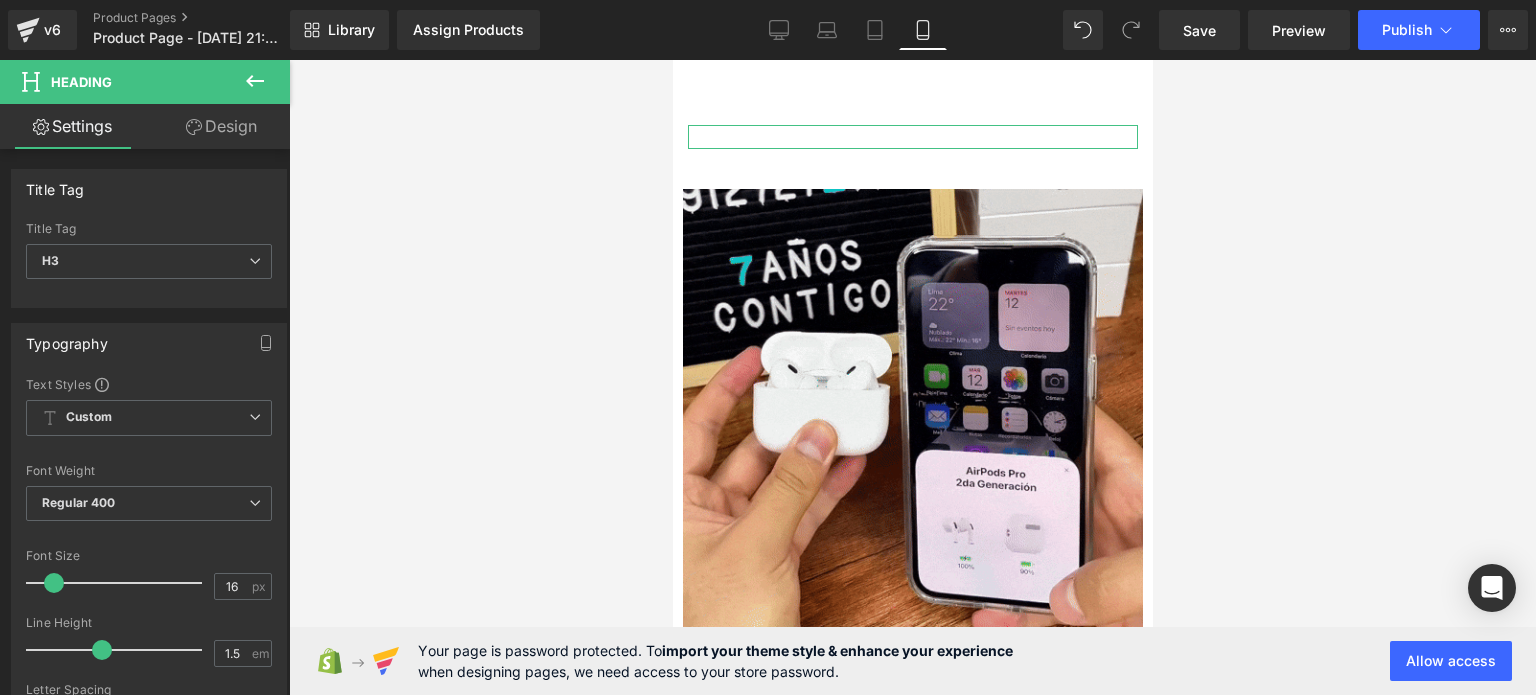 click on "Settings" at bounding box center (72, 126) 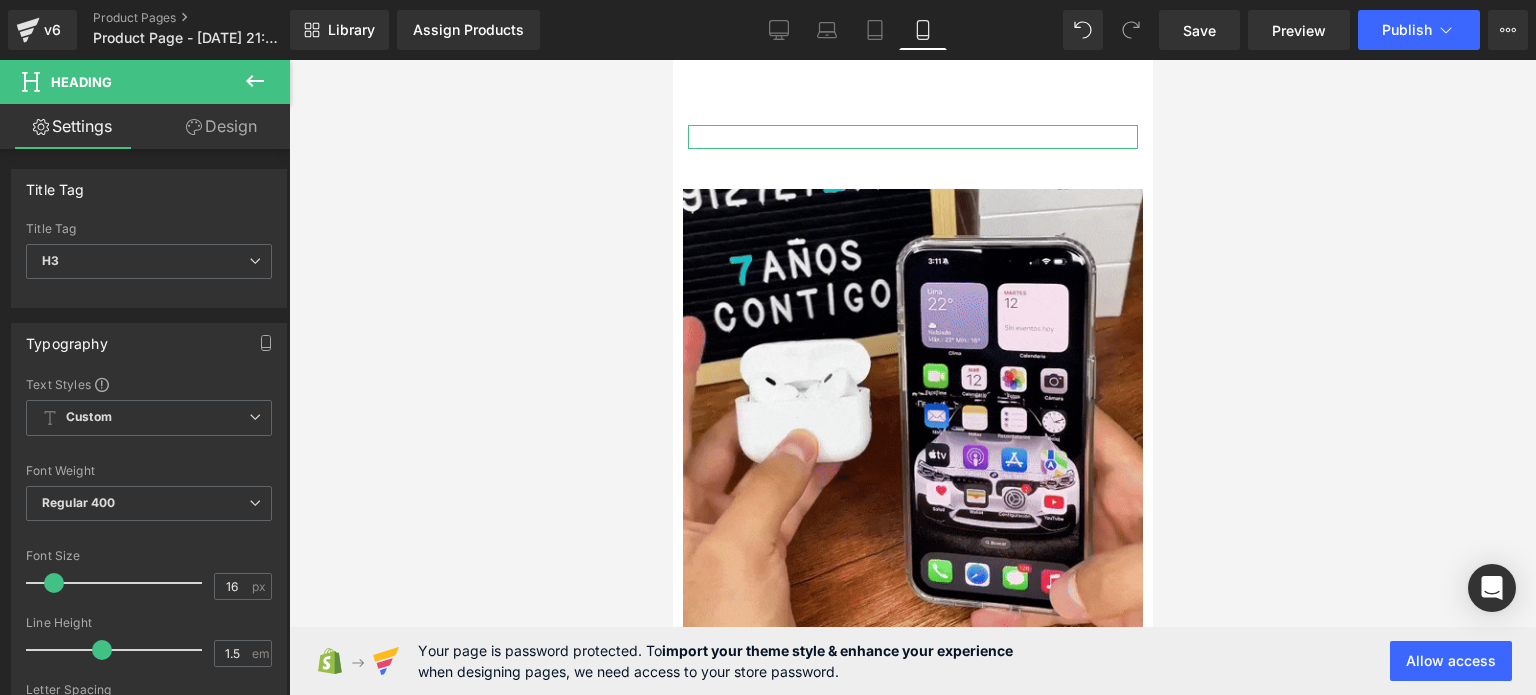 type on "100" 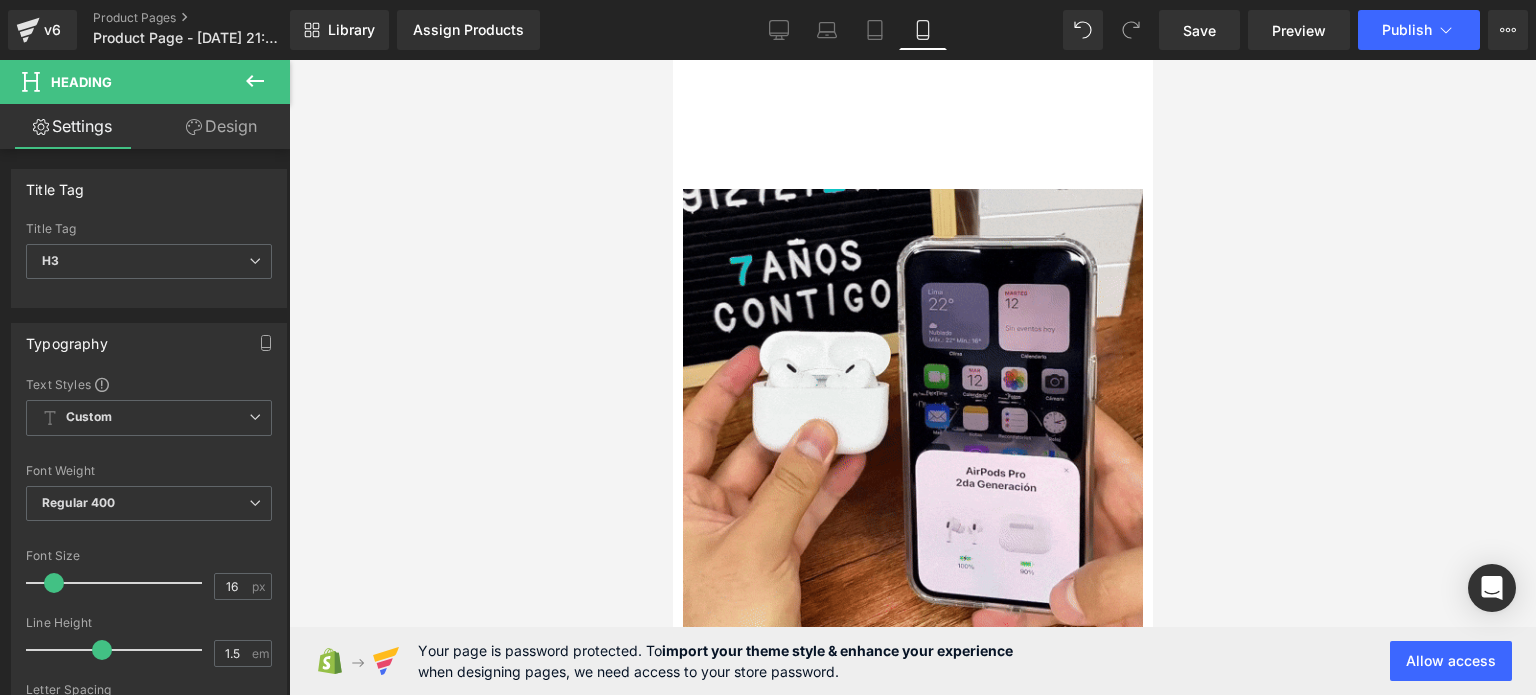 click on "Heading
Row" at bounding box center [912, 127] 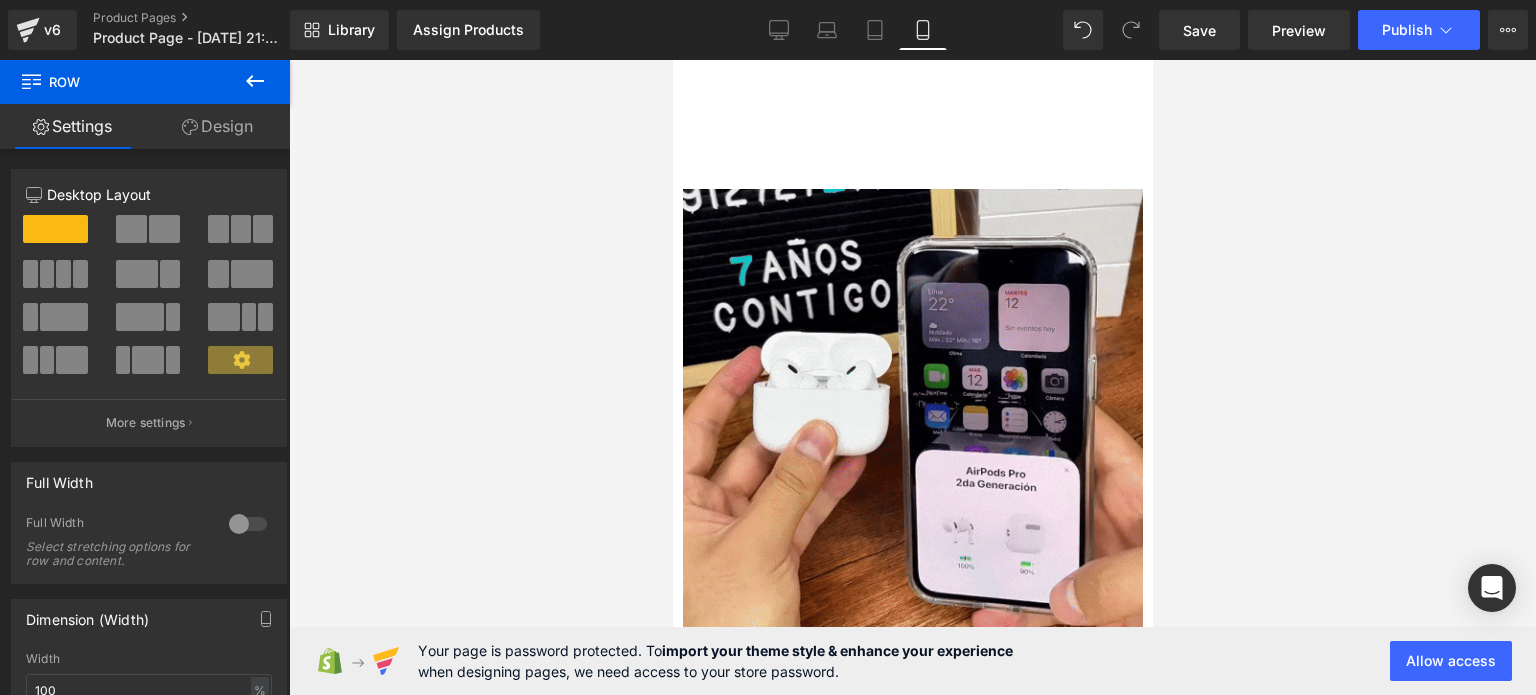click on "Heading
Row
Image
Product
Select your layout" at bounding box center (912, 529) 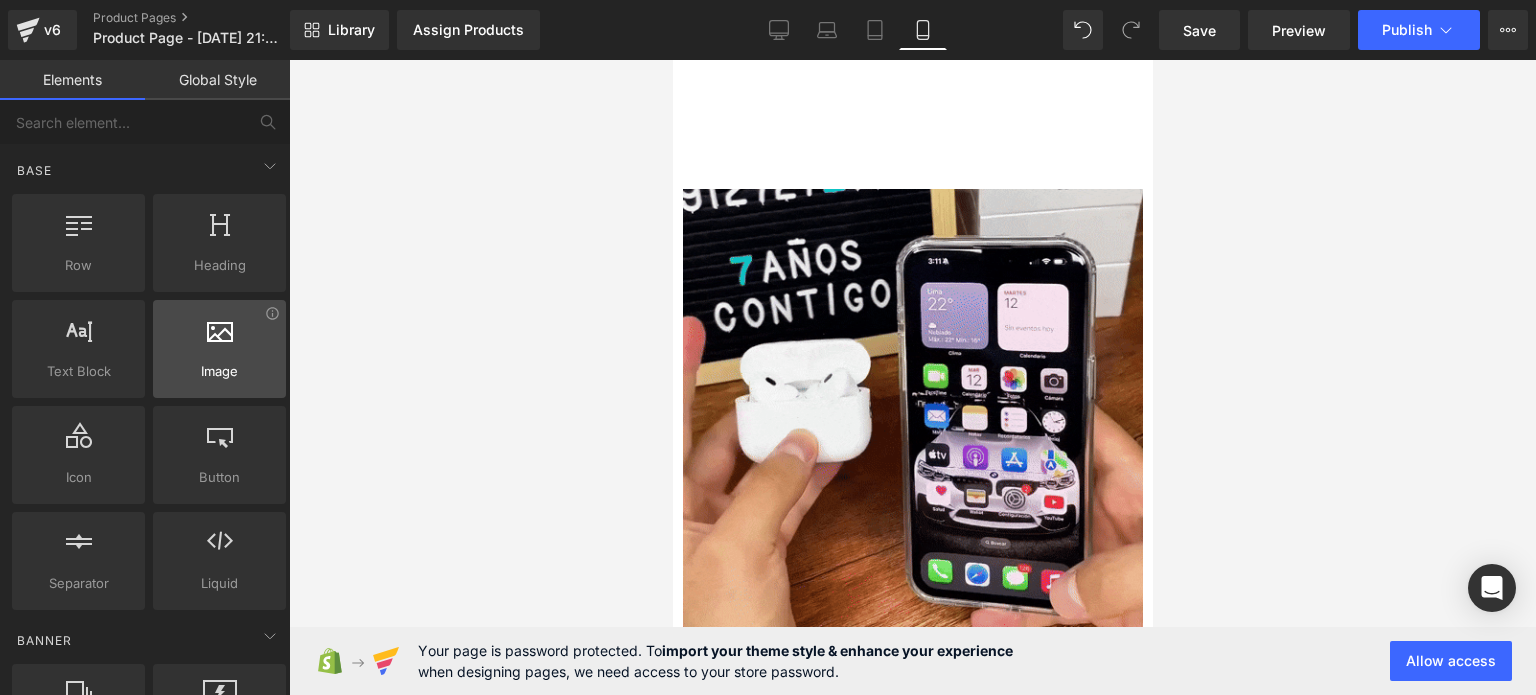 click on "Image" at bounding box center (219, 371) 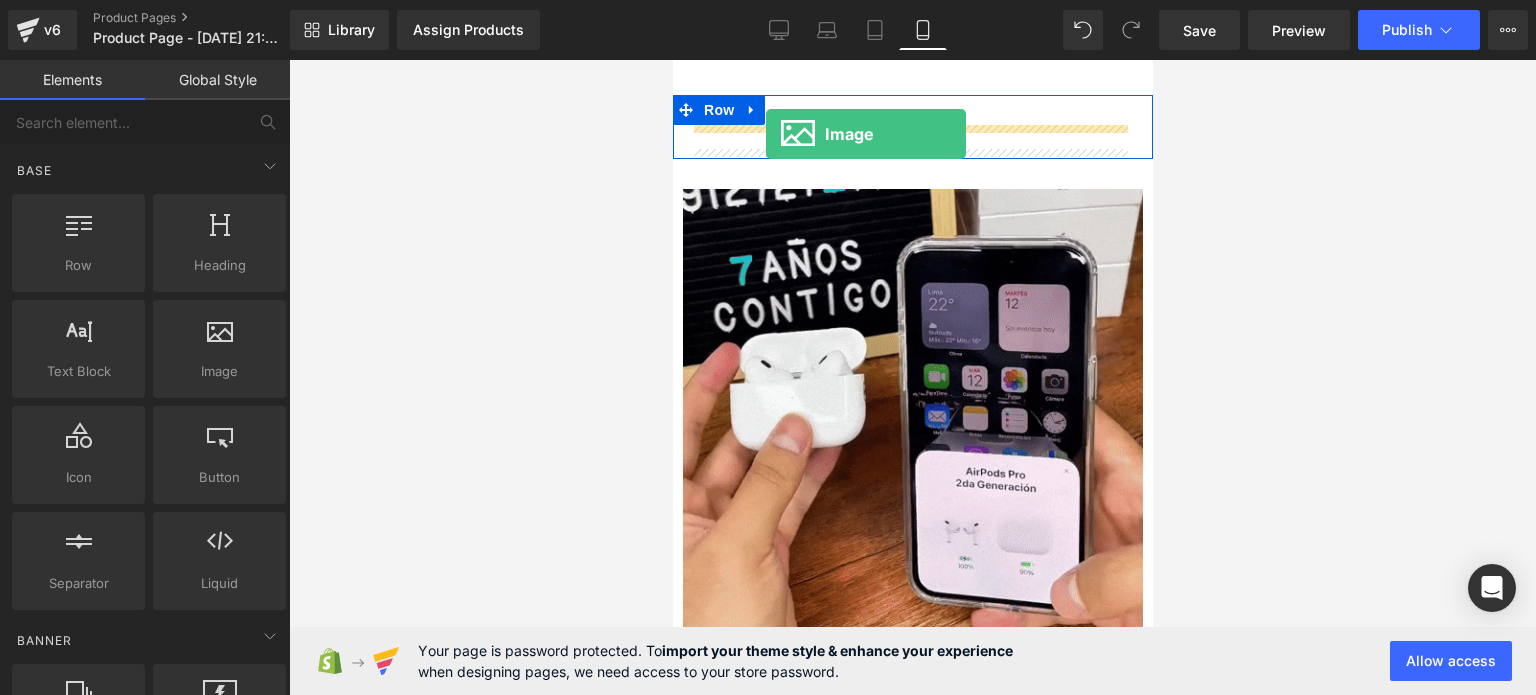 drag, startPoint x: 895, startPoint y: 423, endPoint x: 765, endPoint y: 134, distance: 316.89273 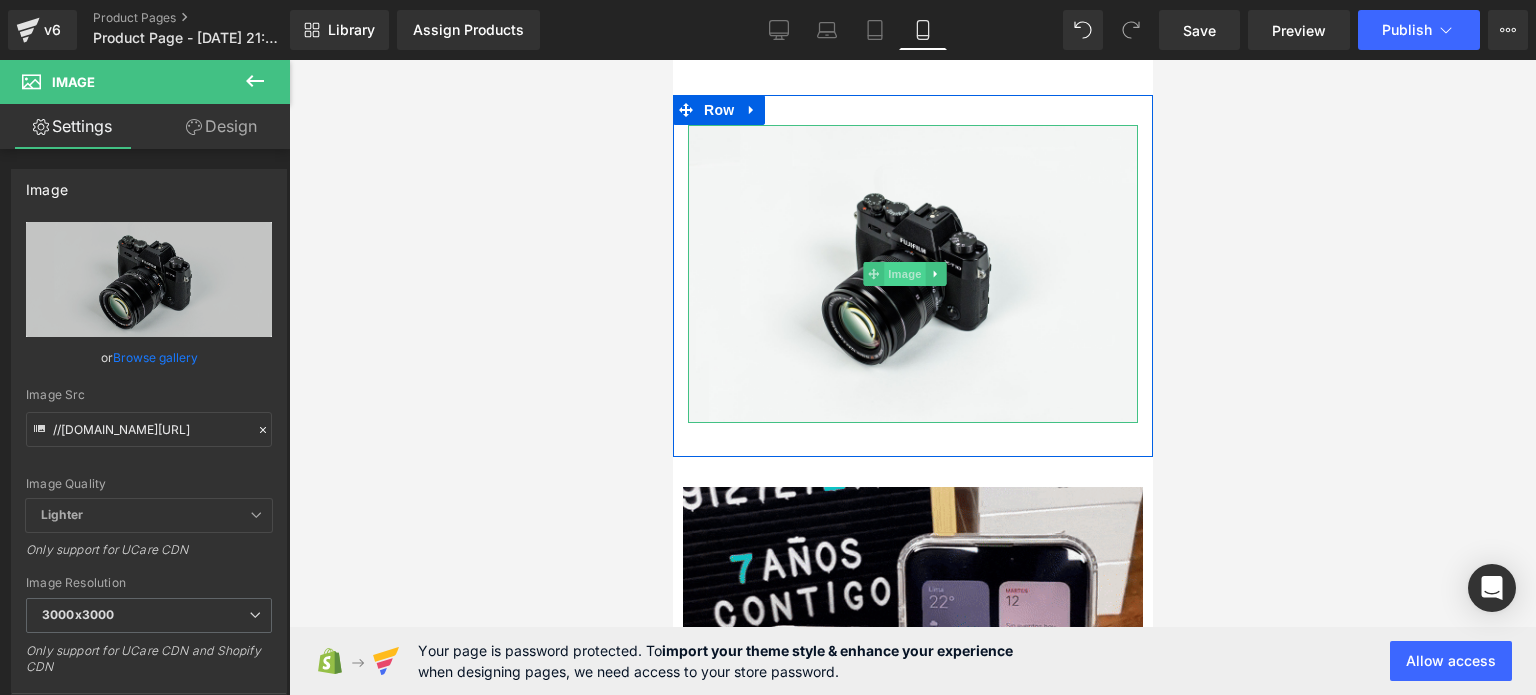 click on "Image" at bounding box center [905, 274] 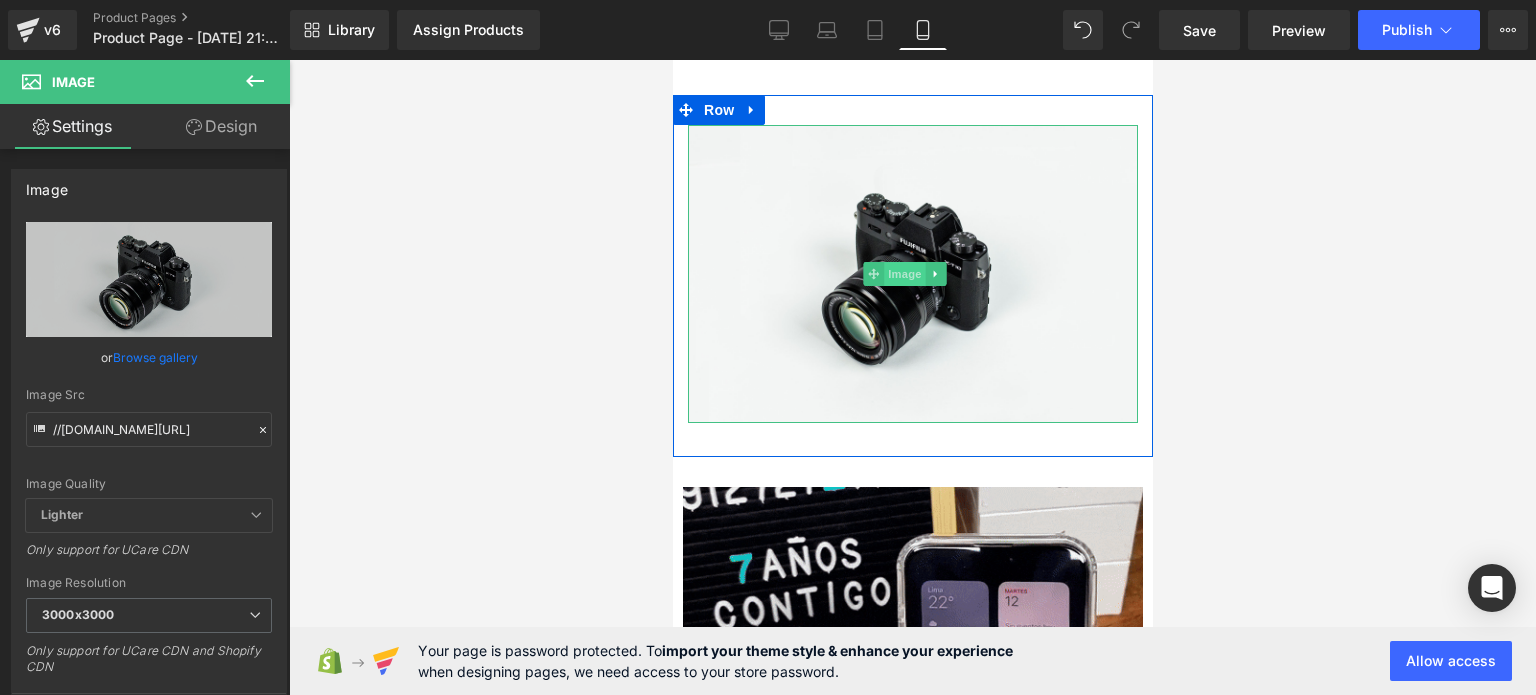 click on "Image" at bounding box center (905, 274) 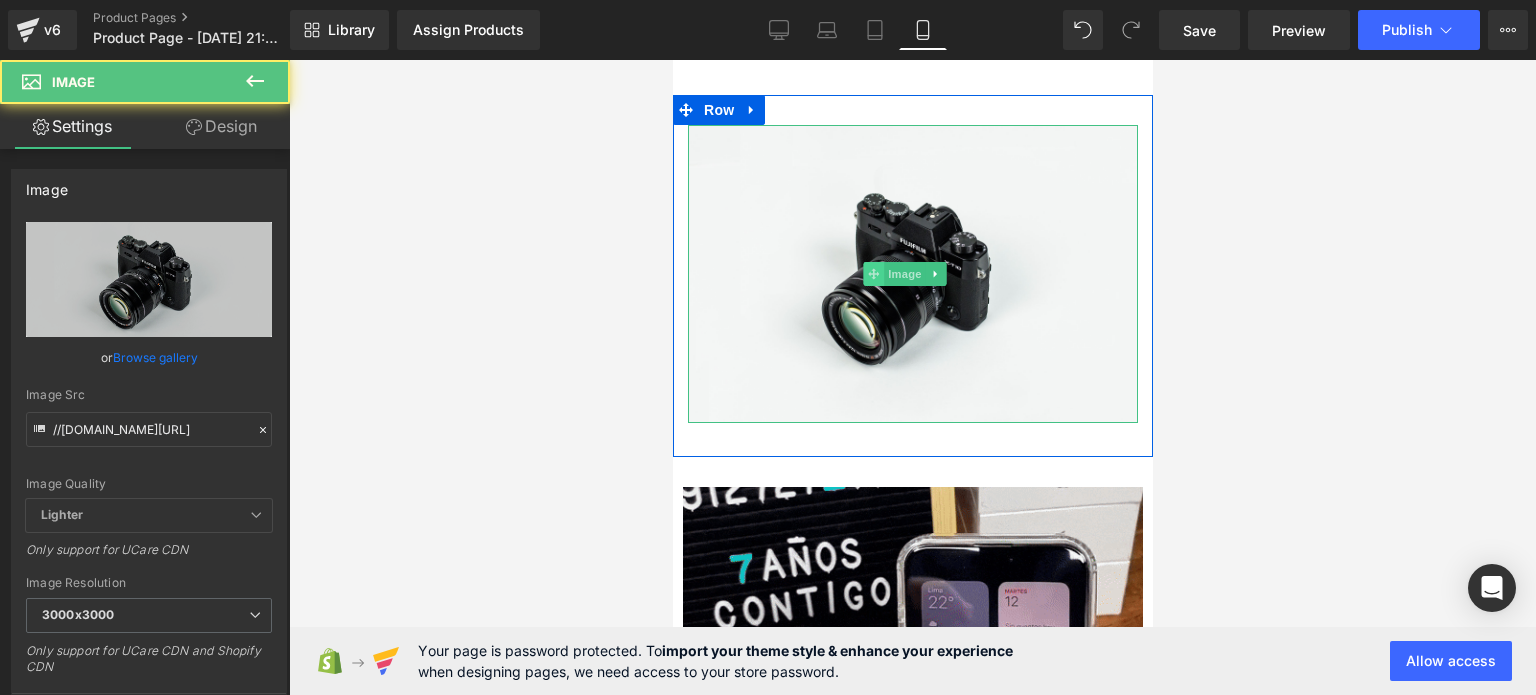 click 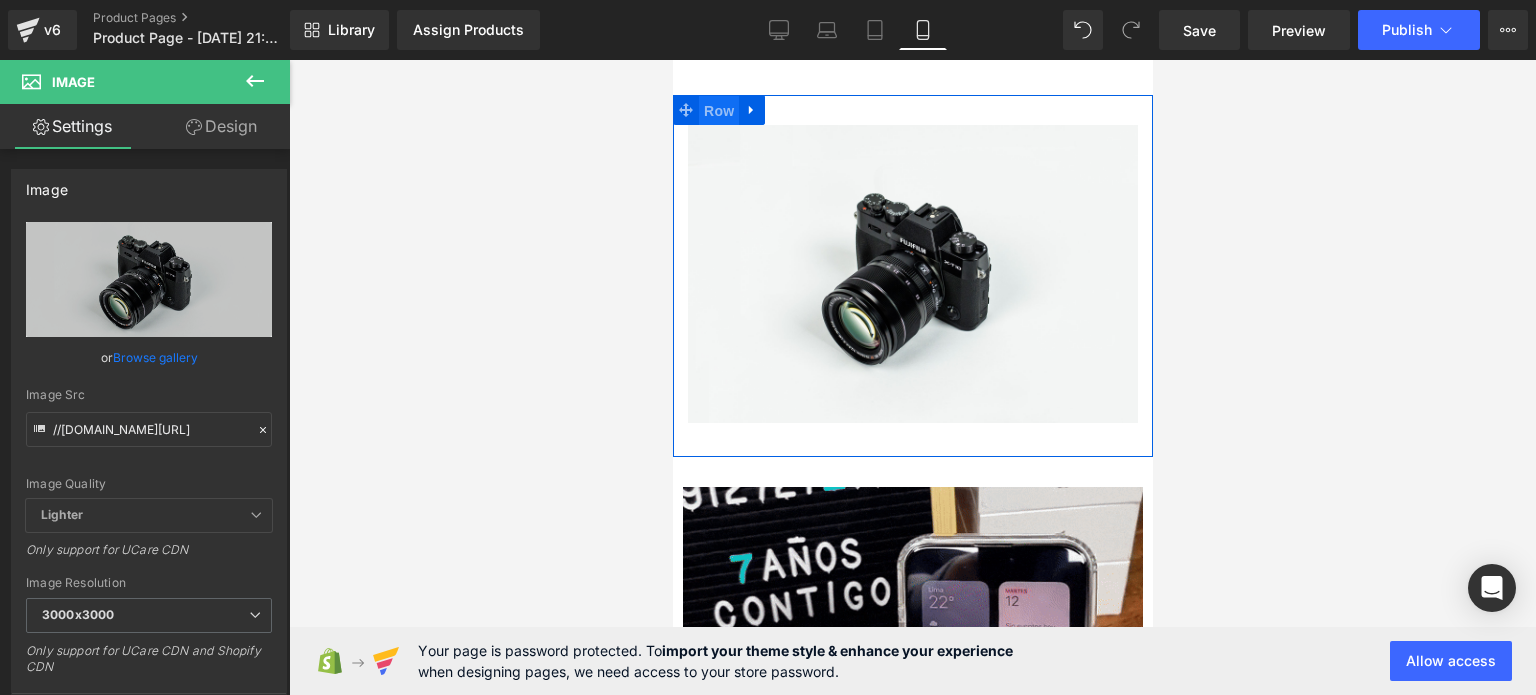 click on "Row" at bounding box center (718, 111) 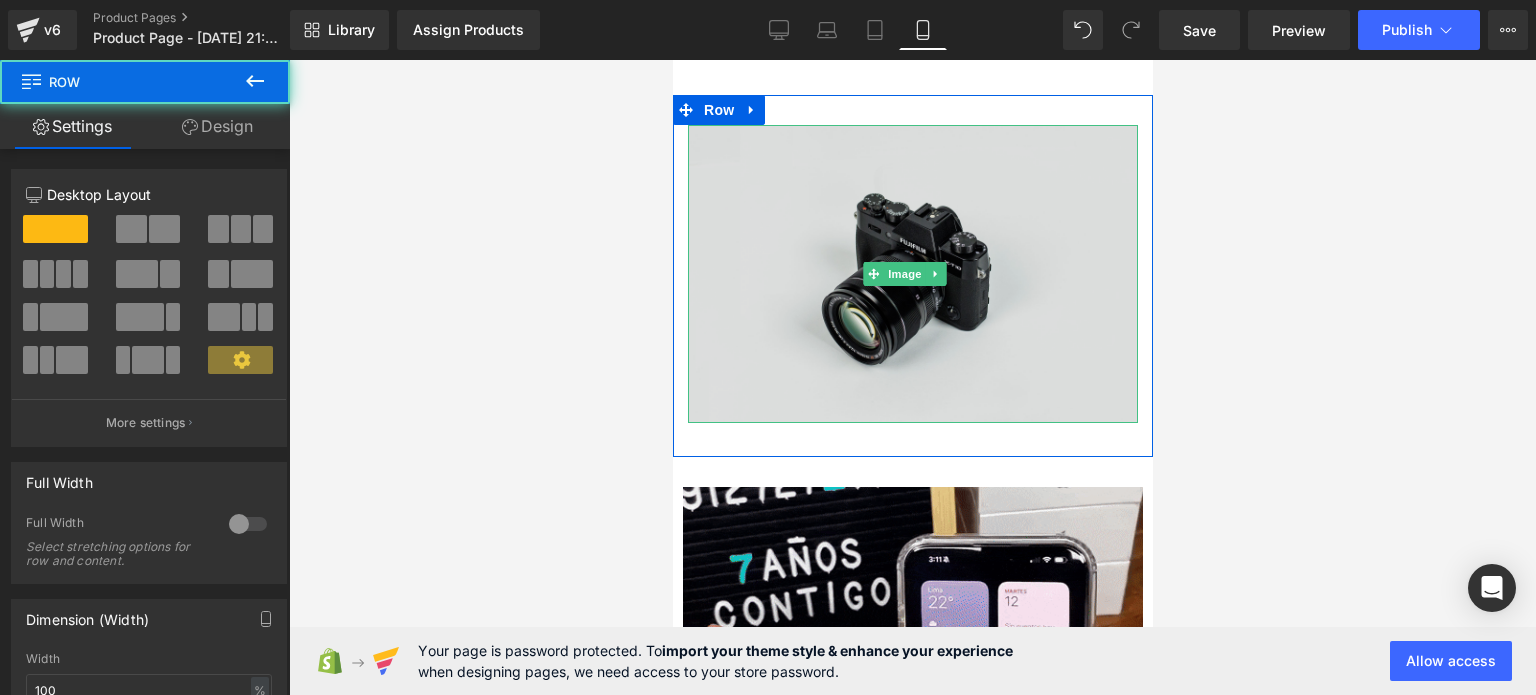 click at bounding box center [912, 274] 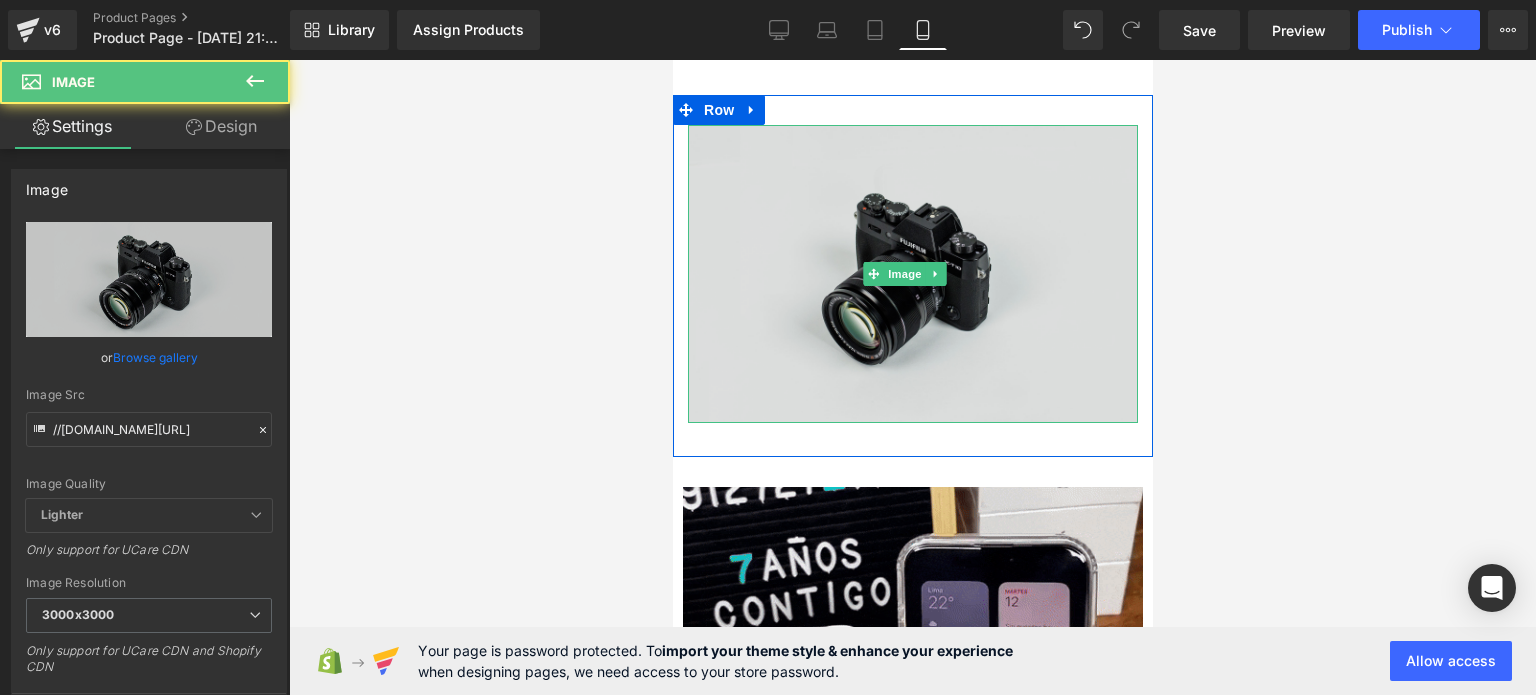 click at bounding box center [912, 274] 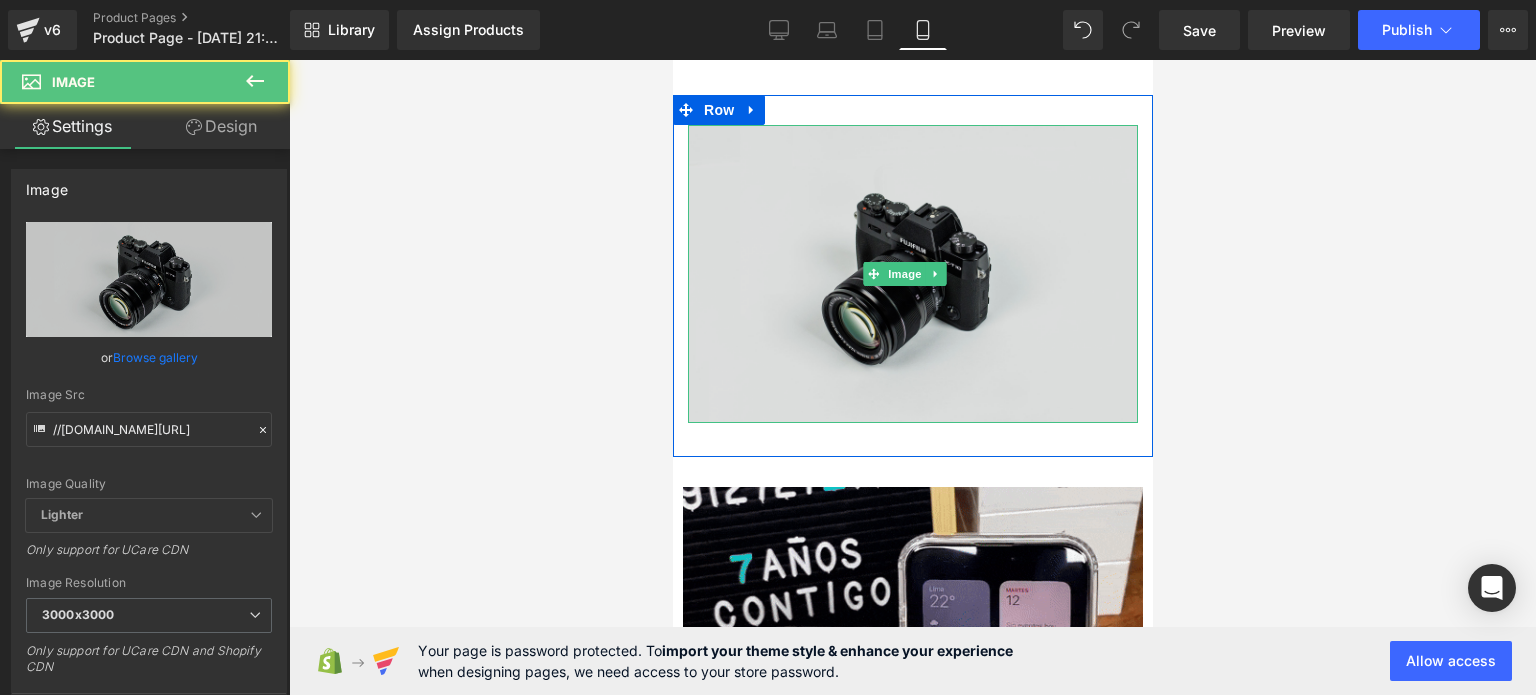 click at bounding box center (912, 274) 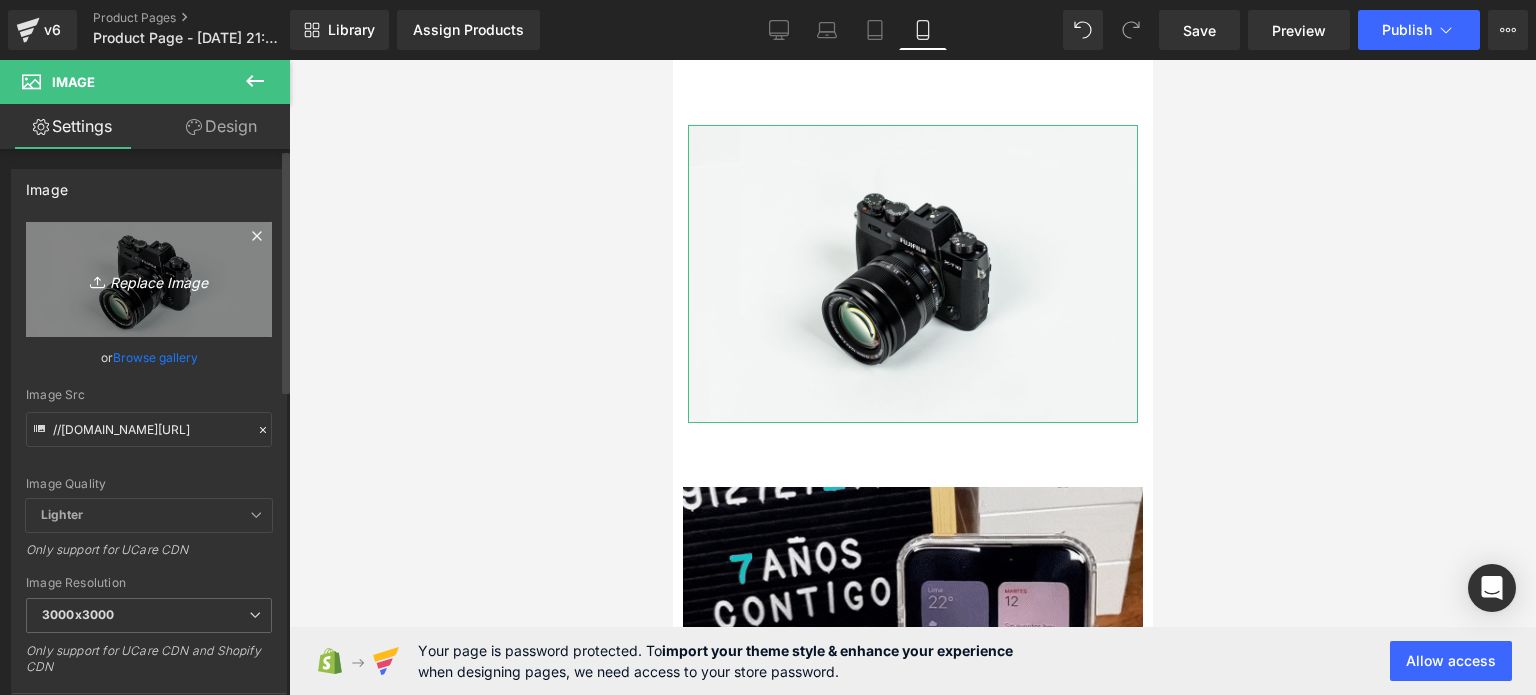 click on "Replace Image" at bounding box center [149, 279] 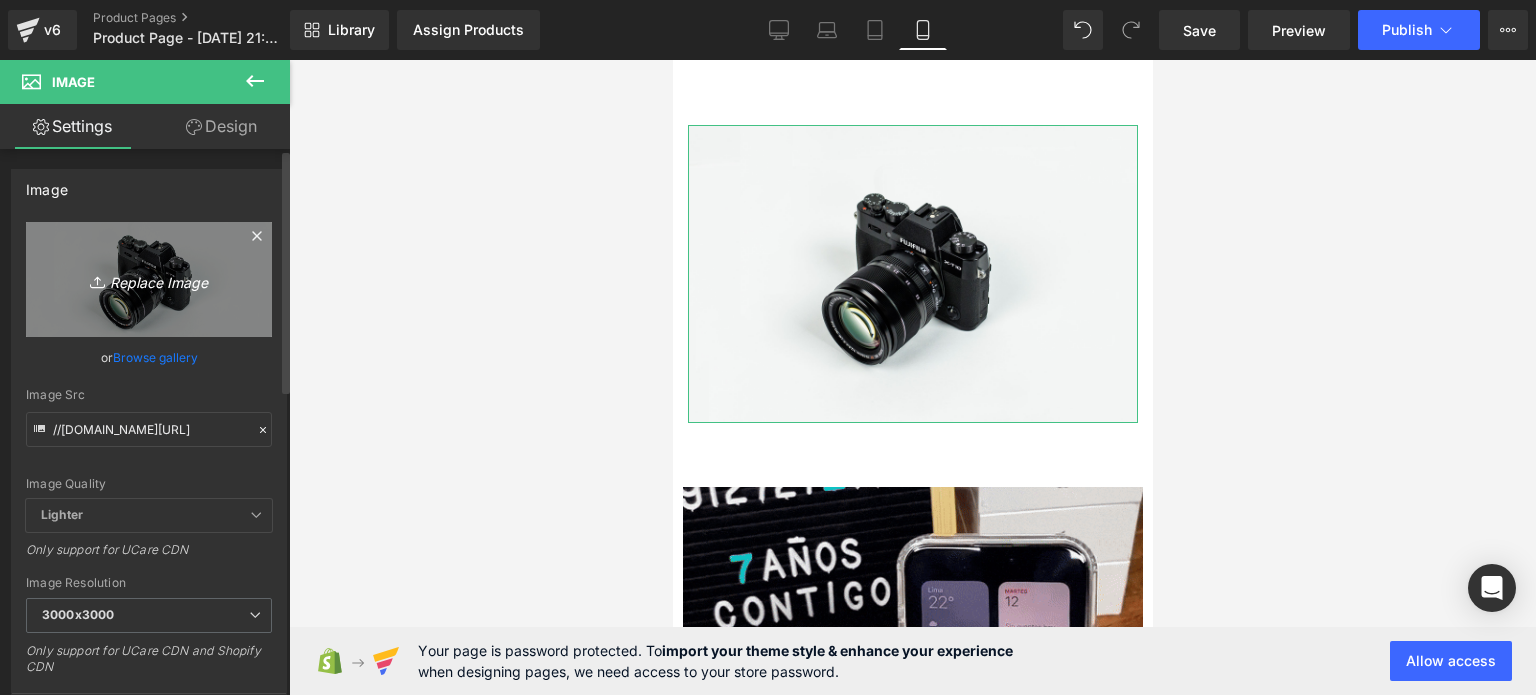 type on "C:\fakepath\Agregar un título.png" 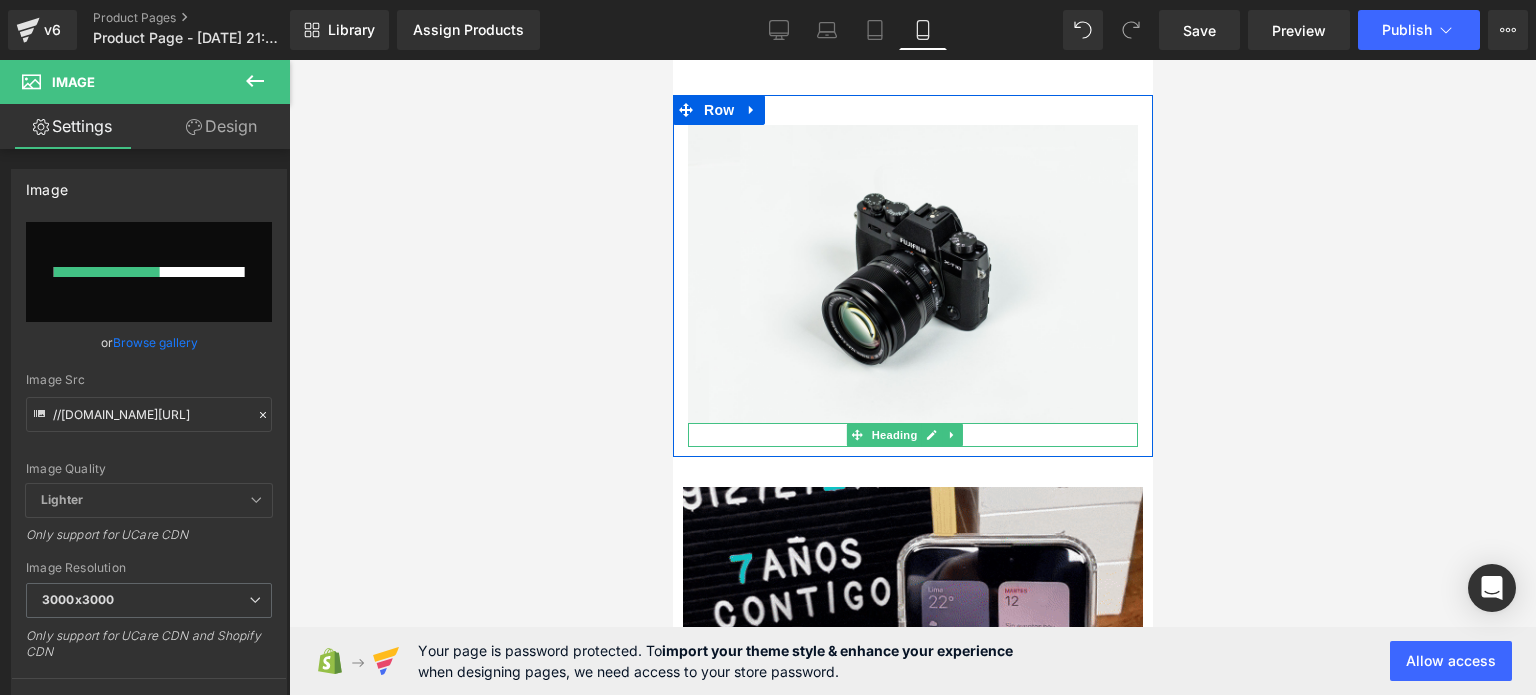 type 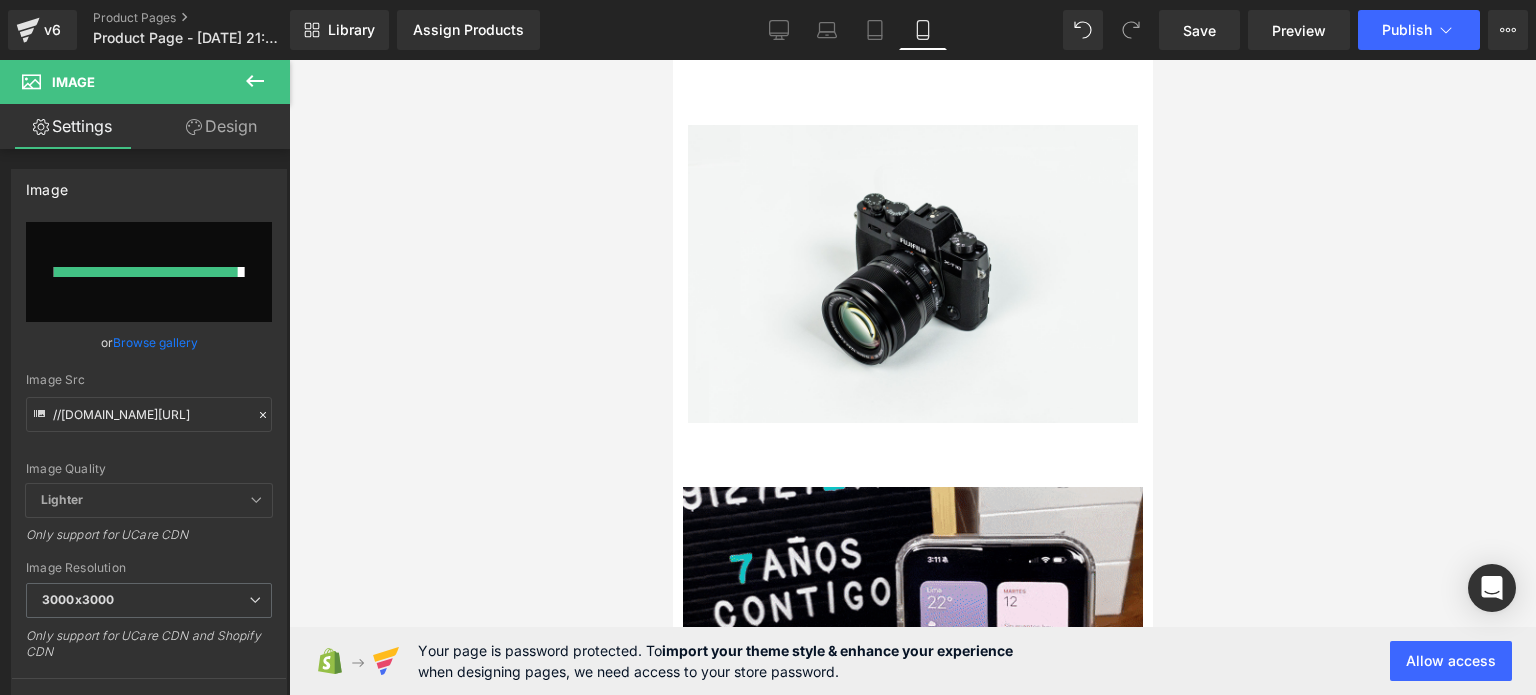 type on "[URL][DOMAIN_NAME]" 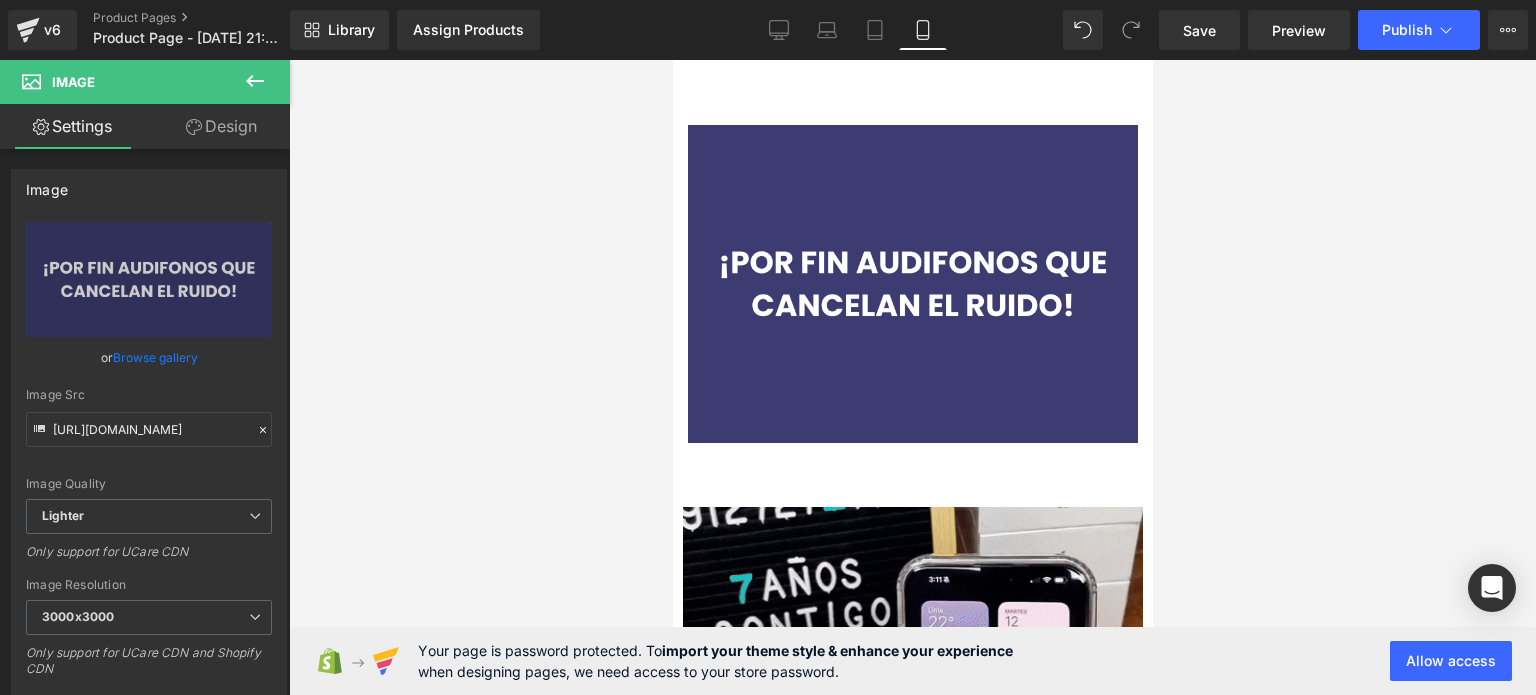 drag, startPoint x: 1147, startPoint y: 276, endPoint x: 1826, endPoint y: 215, distance: 681.73456 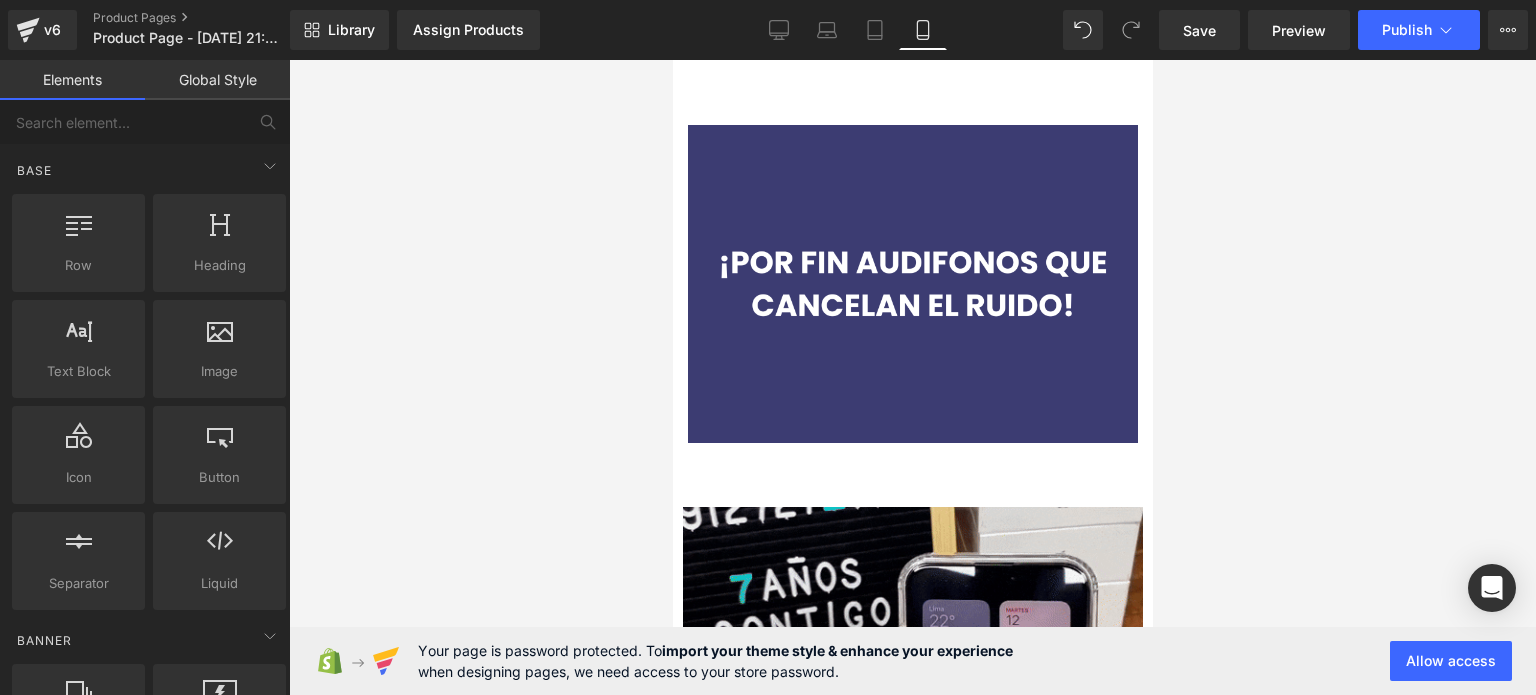 click on "Image
Heading
Row
Image
Product
Select your layout" at bounding box center (912, 688) 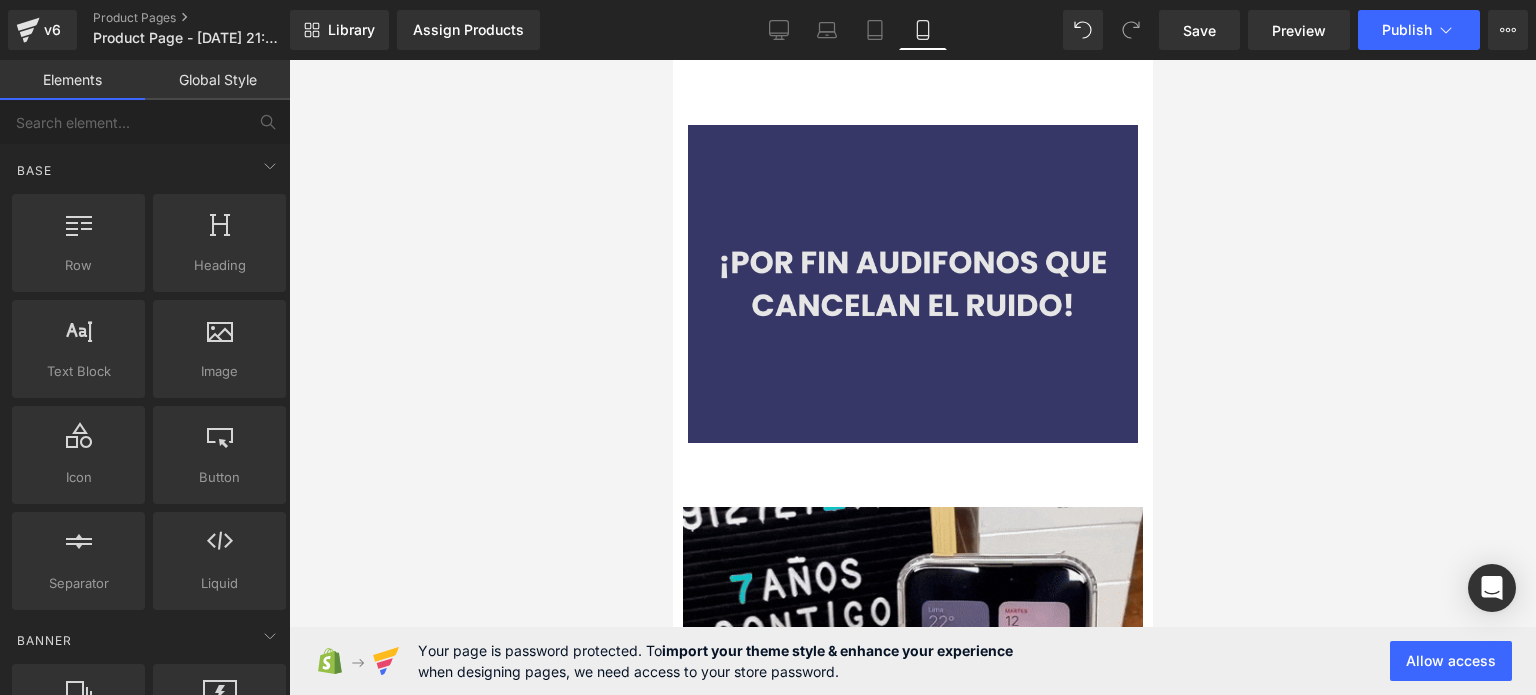 click at bounding box center [912, 284] 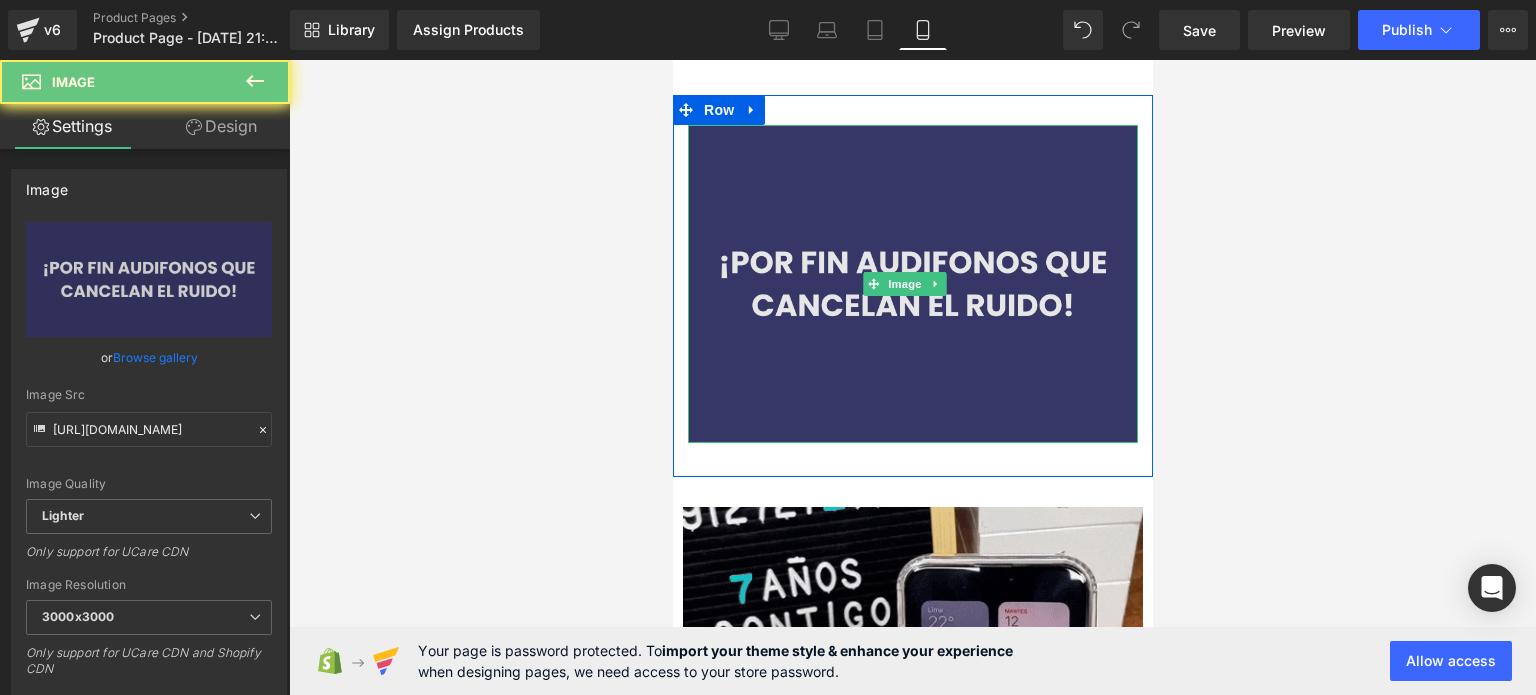 click at bounding box center [912, 284] 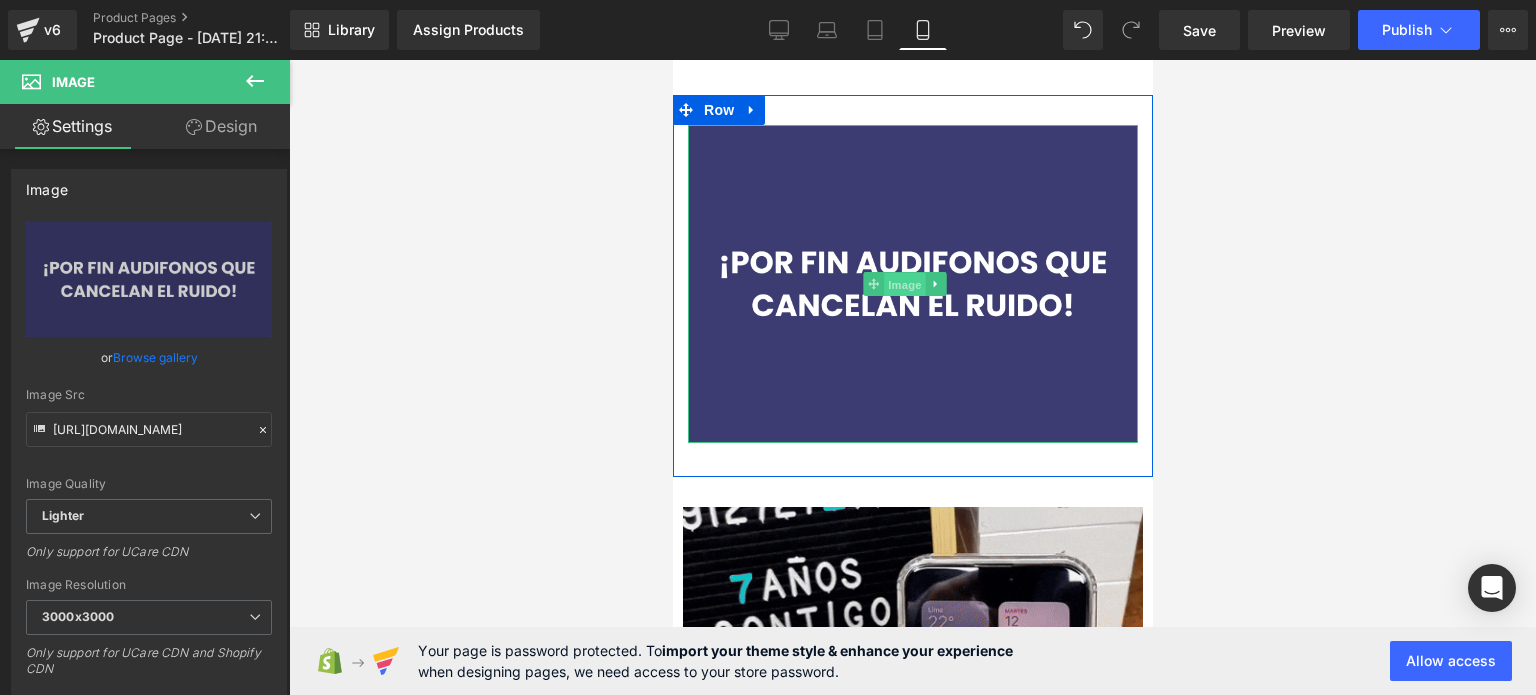 click on "Image" at bounding box center (905, 285) 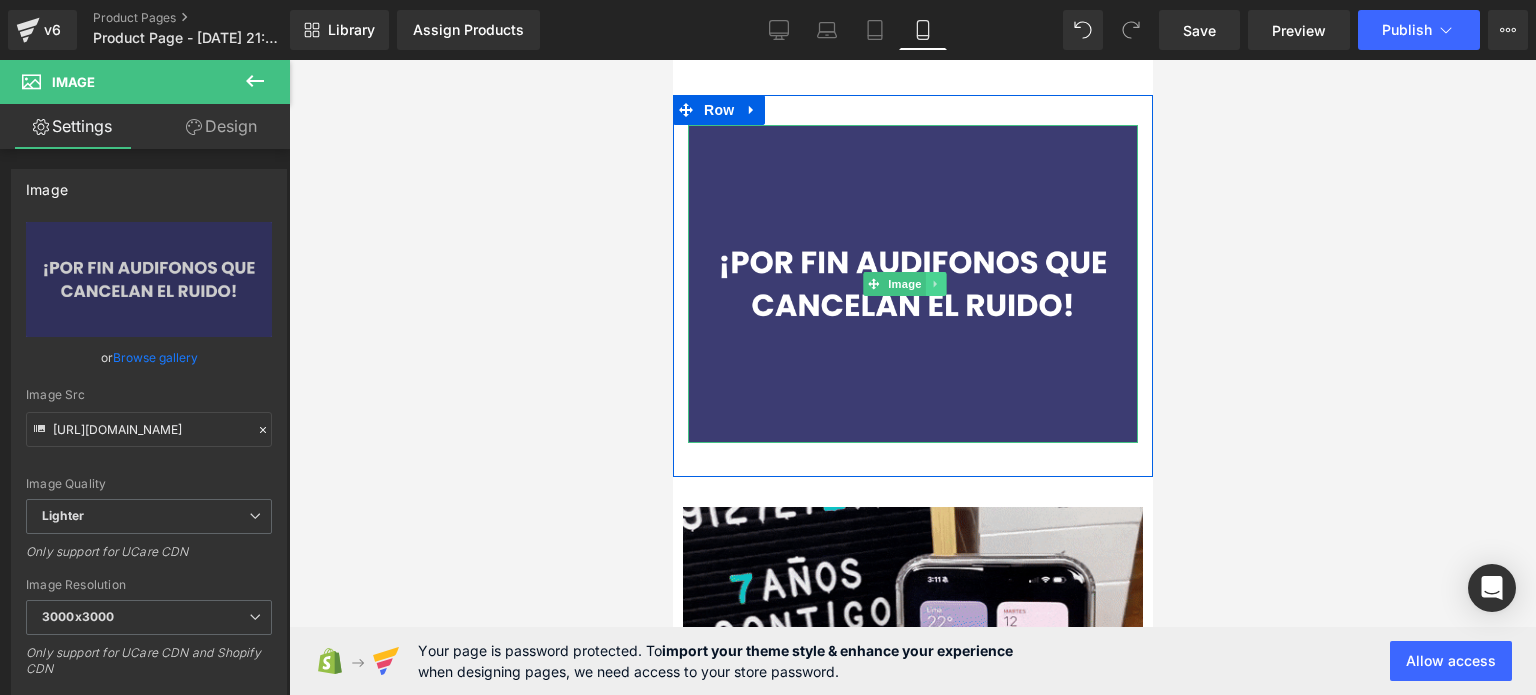click at bounding box center [935, 284] 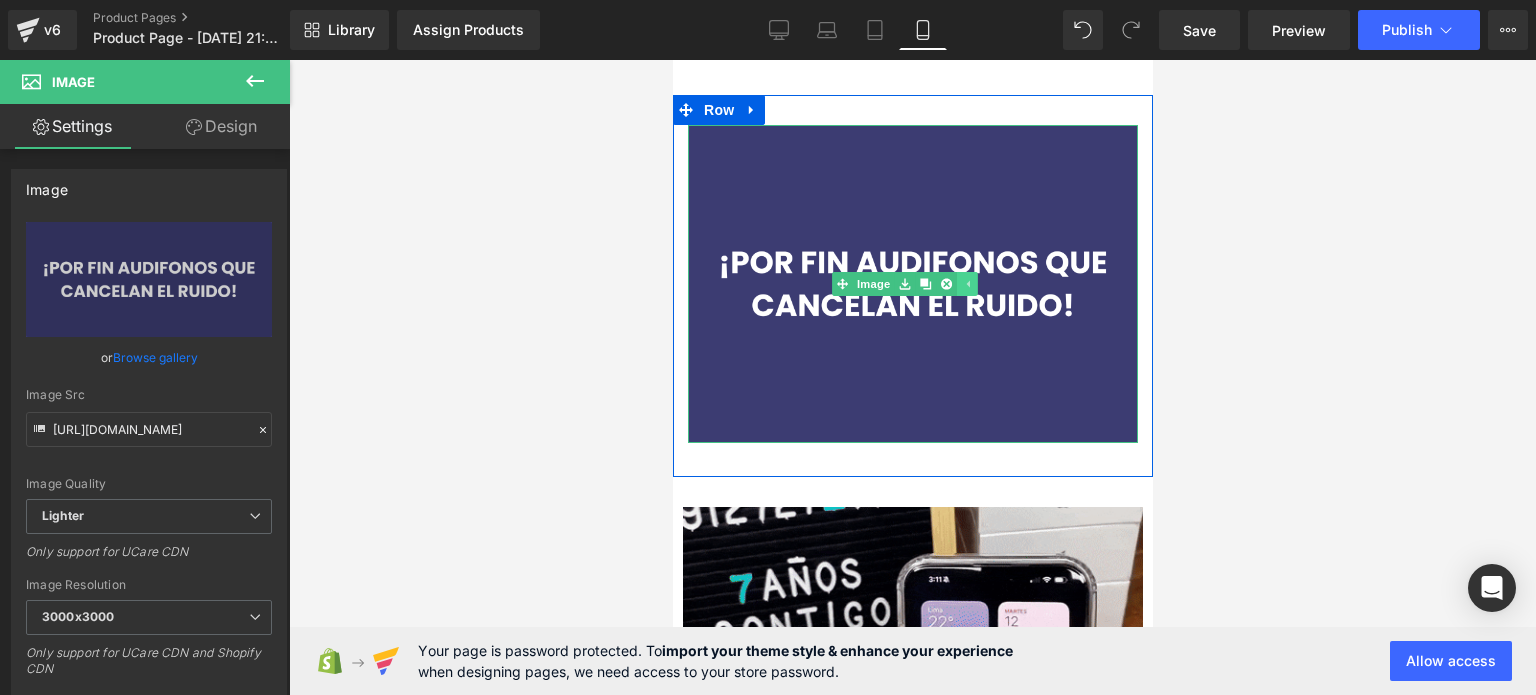click 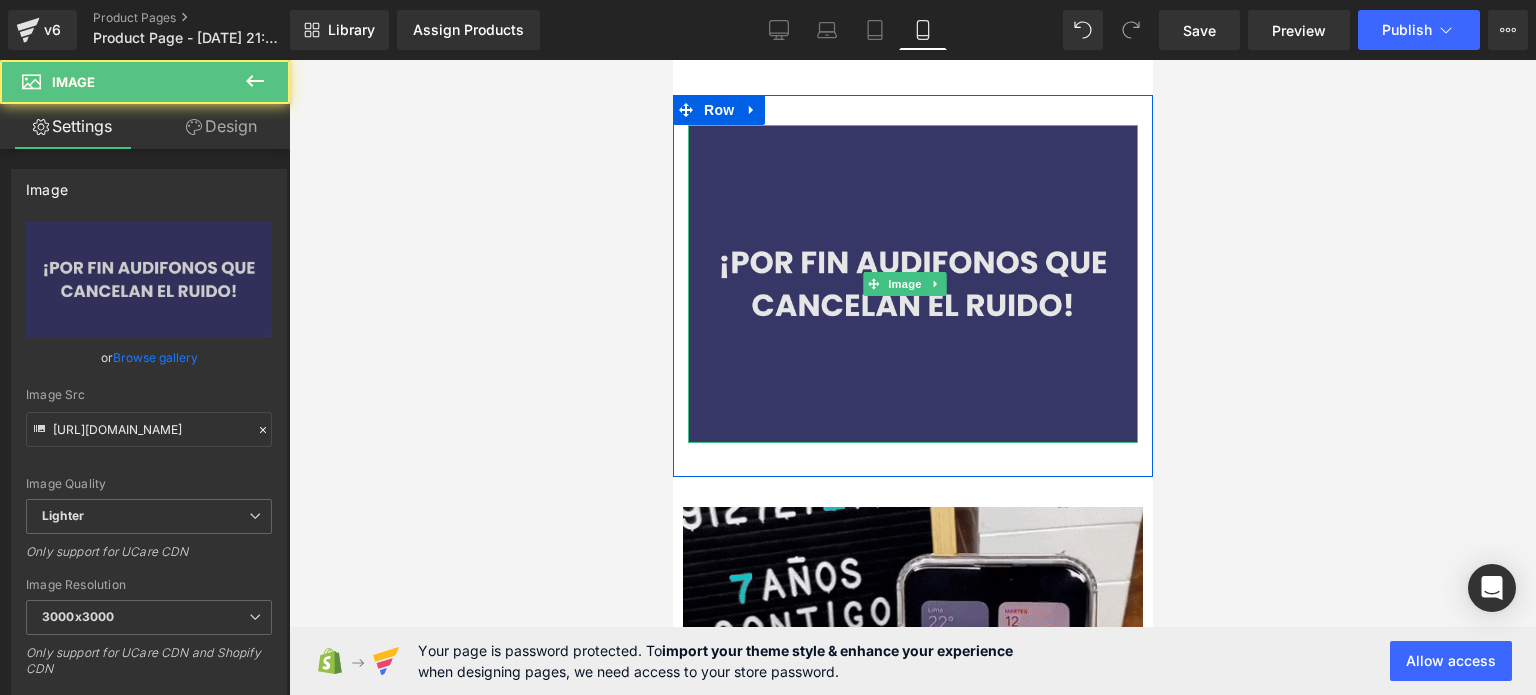 click at bounding box center (912, 284) 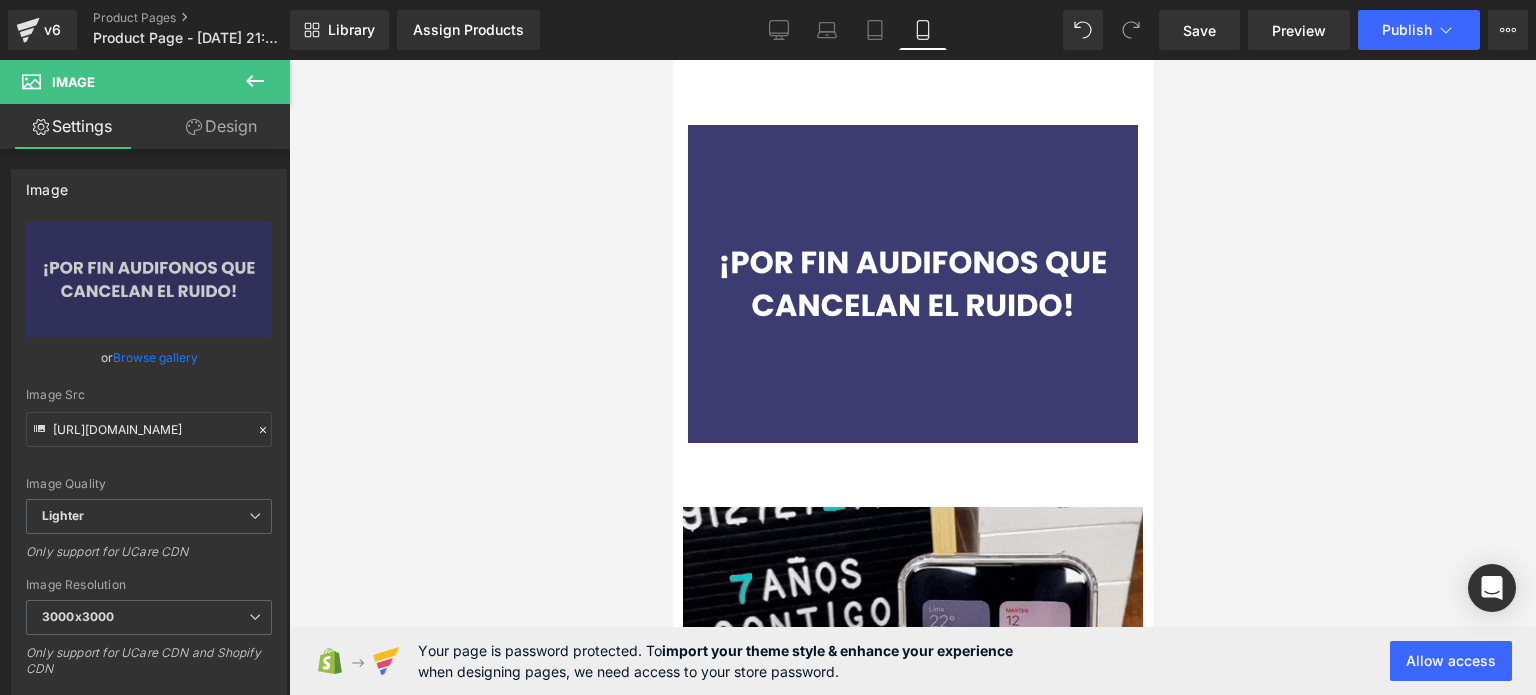 click on "Image
Heading
Row
Image
Product
Select your layout" at bounding box center [912, 688] 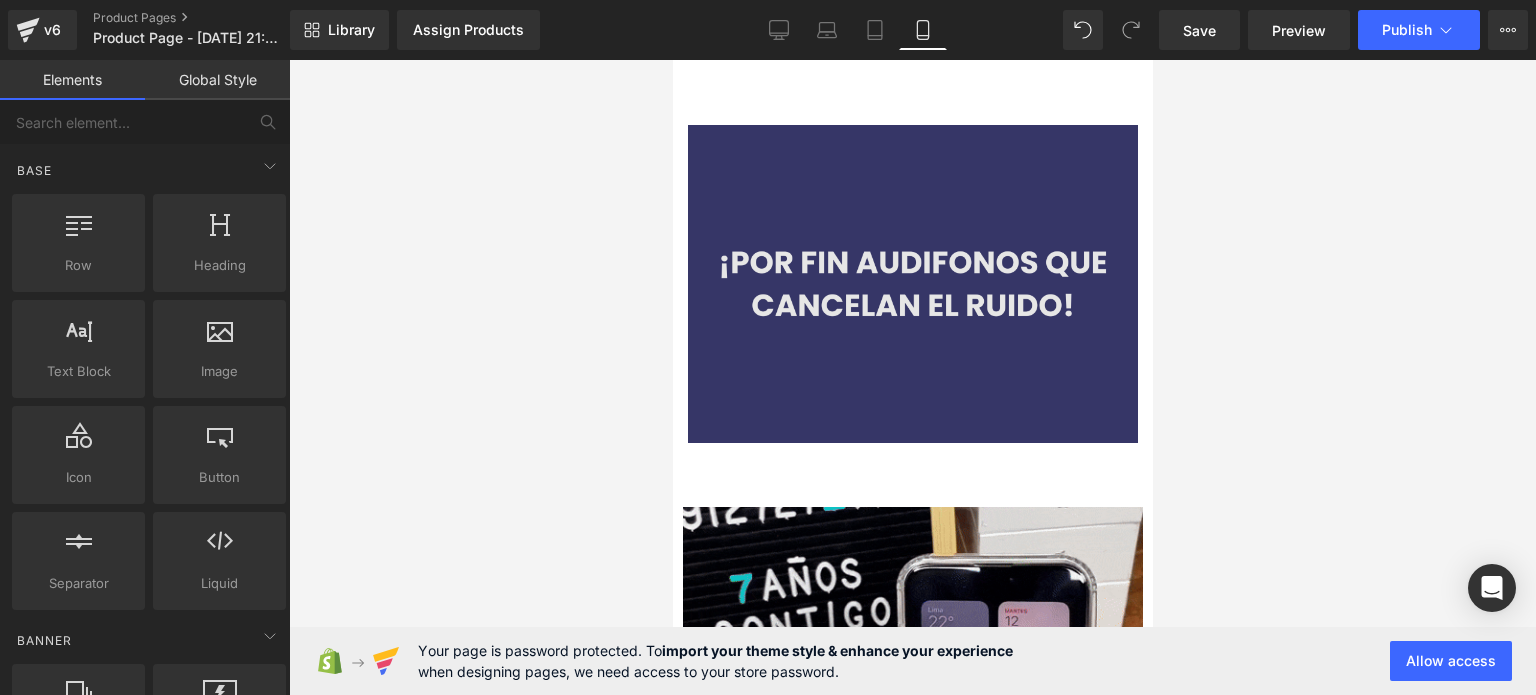 click at bounding box center [912, 284] 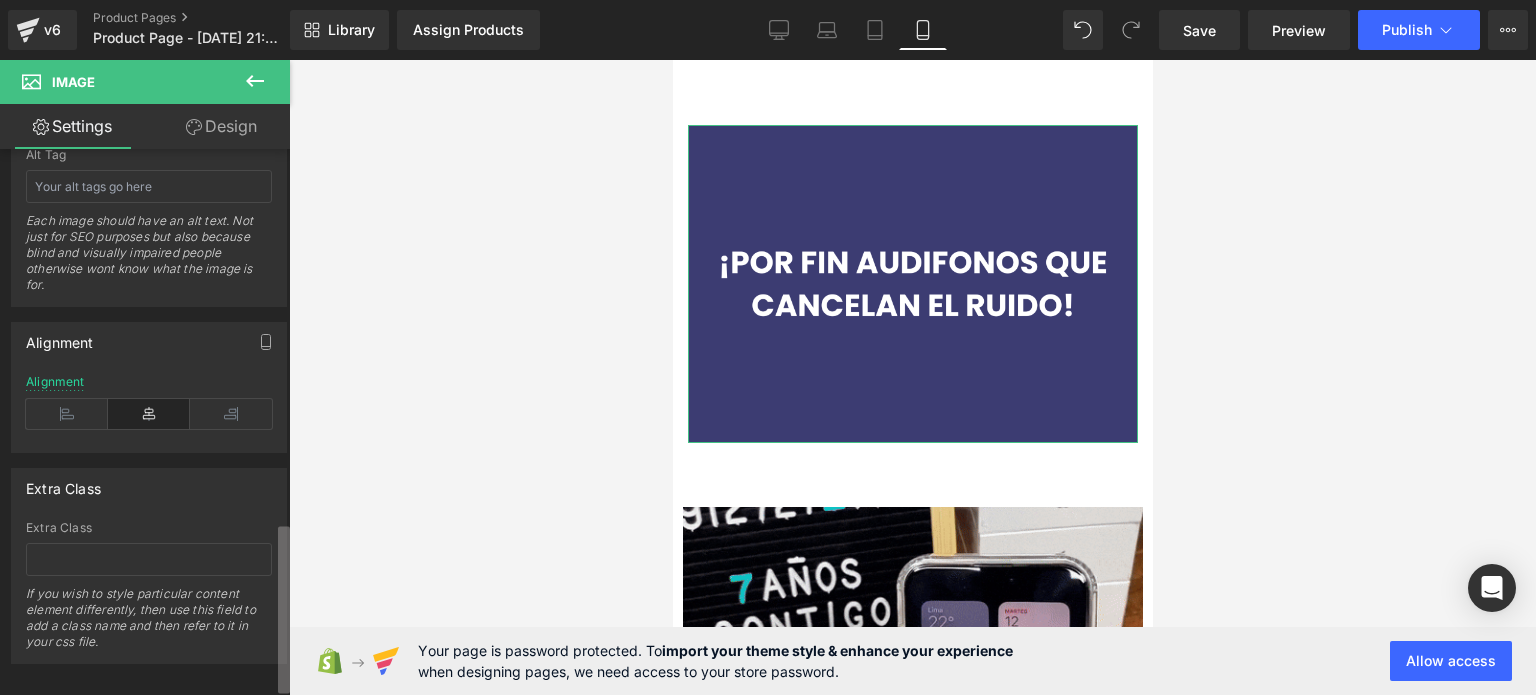 scroll, scrollTop: 1208, scrollLeft: 0, axis: vertical 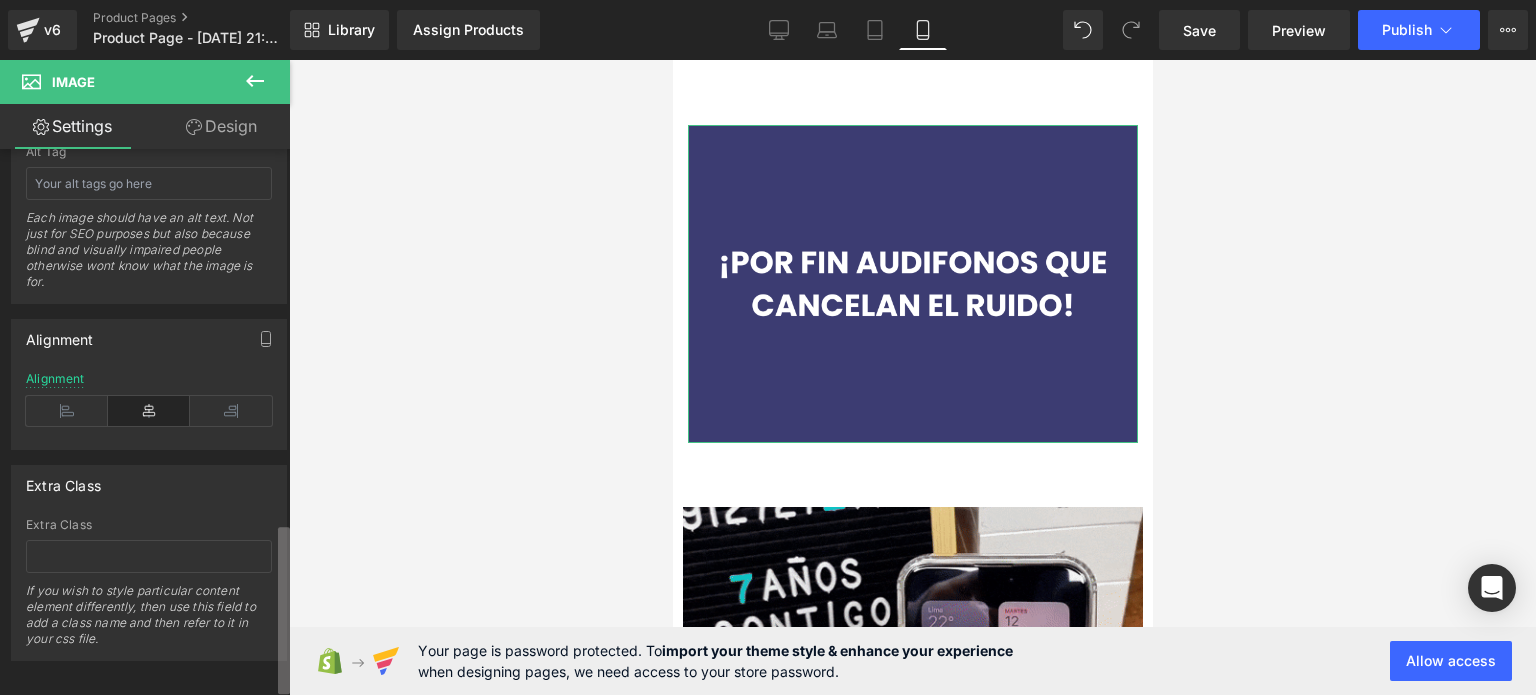 click at bounding box center (284, 610) 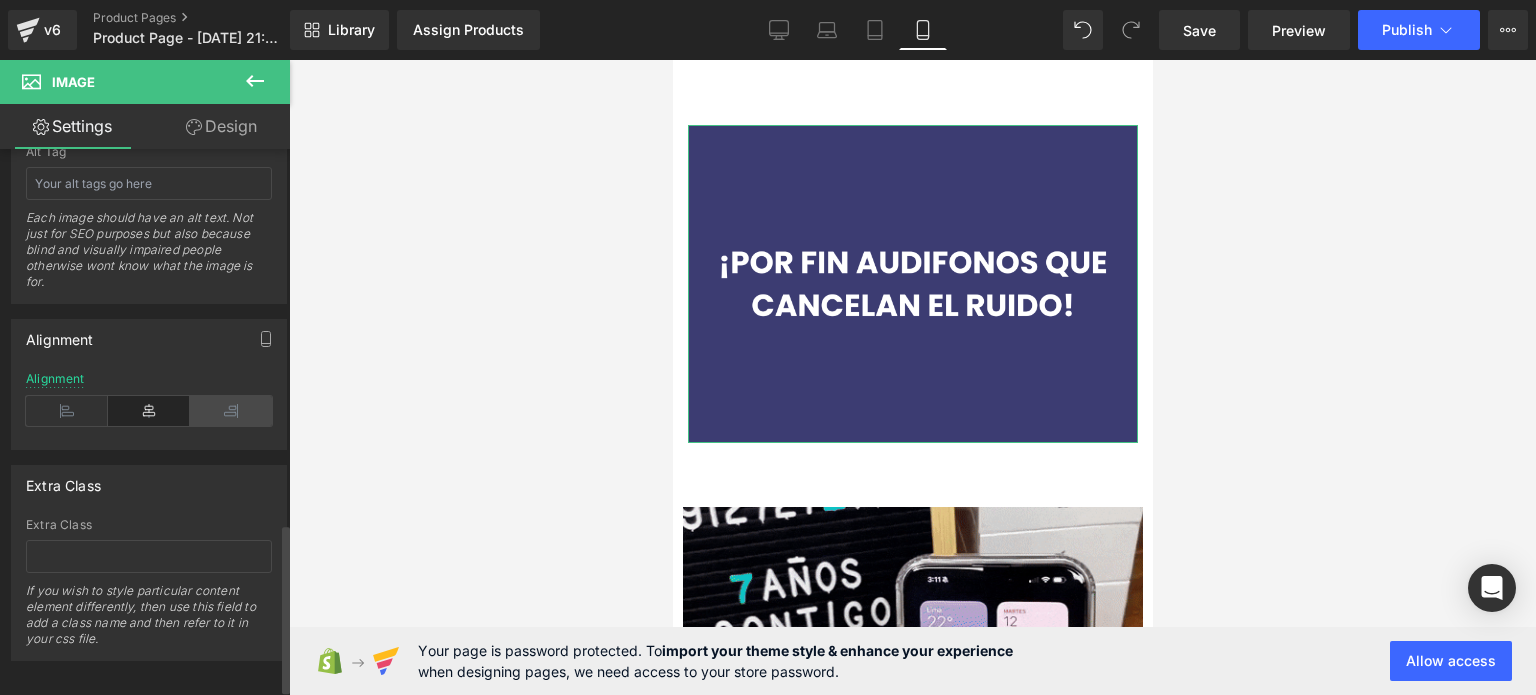 click at bounding box center [231, 411] 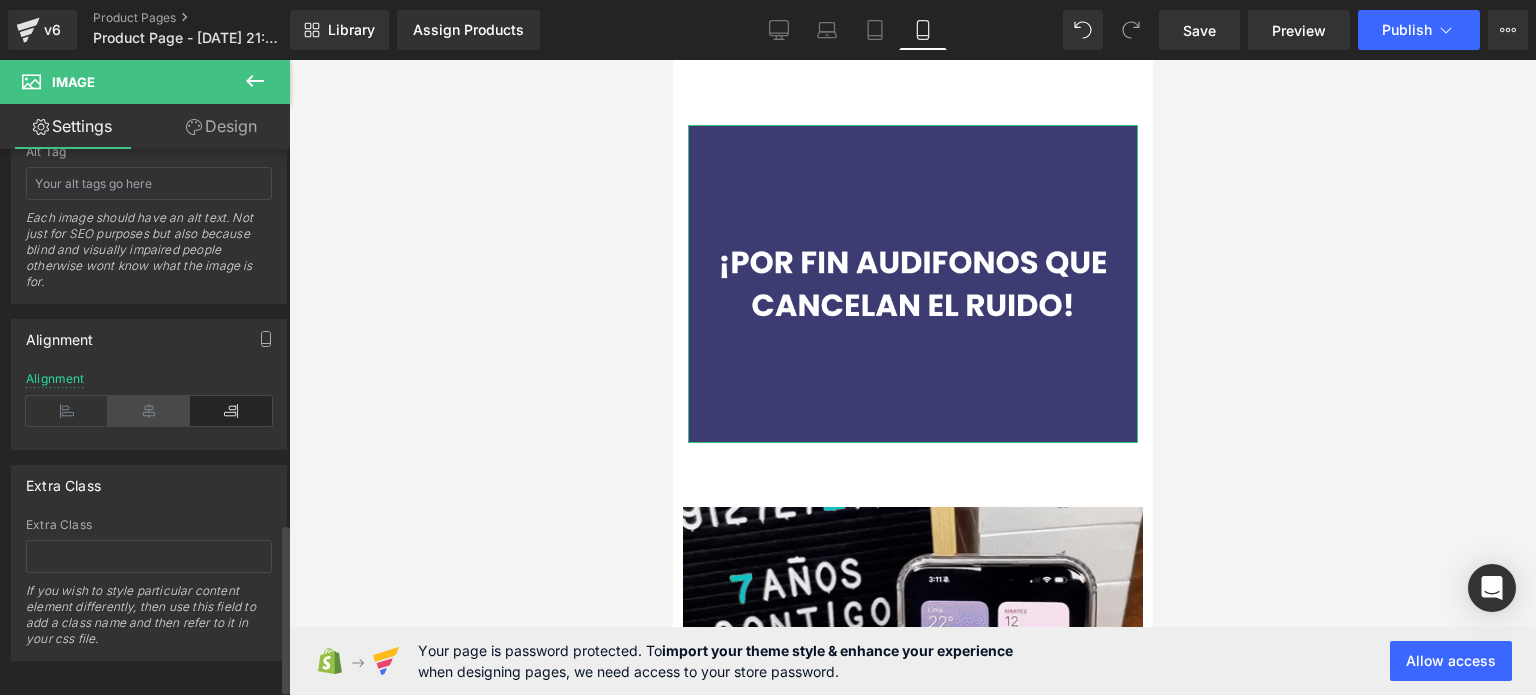 click at bounding box center (149, 411) 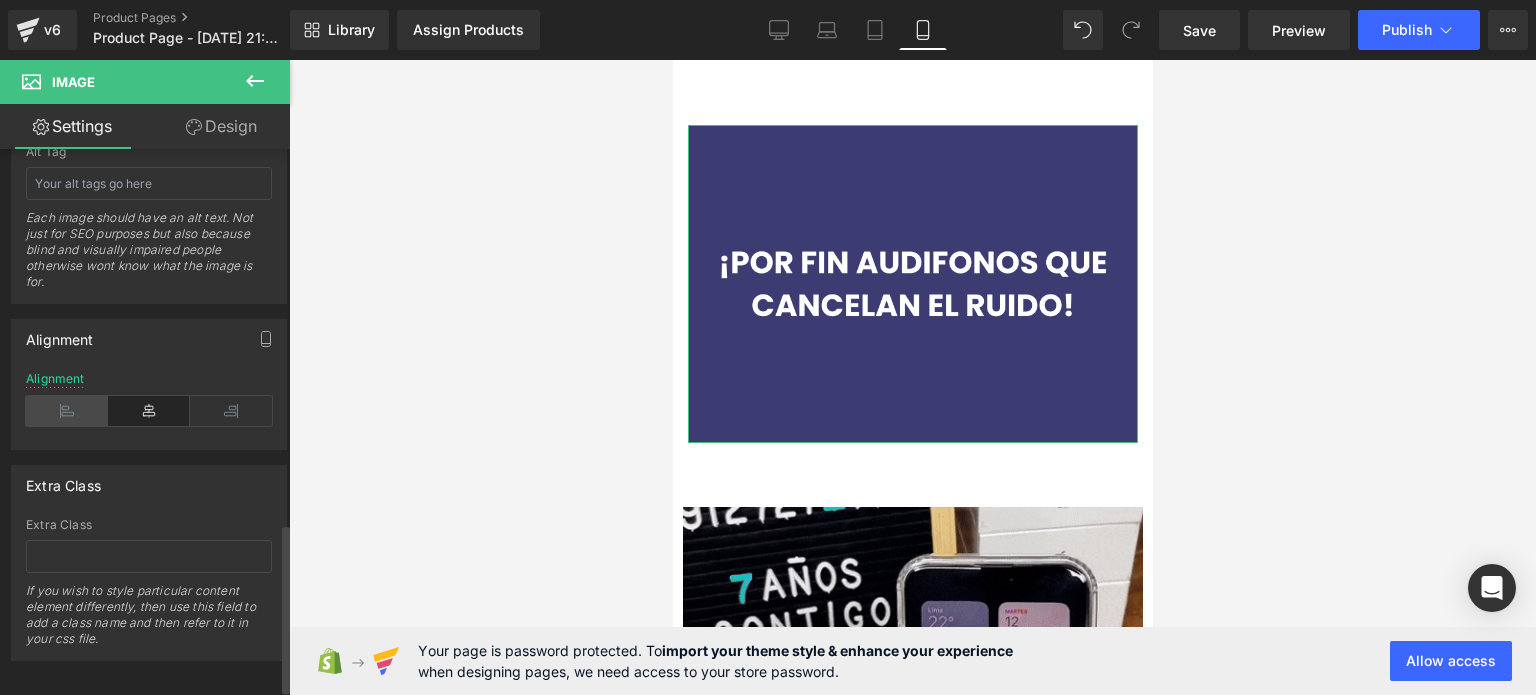 click at bounding box center [67, 411] 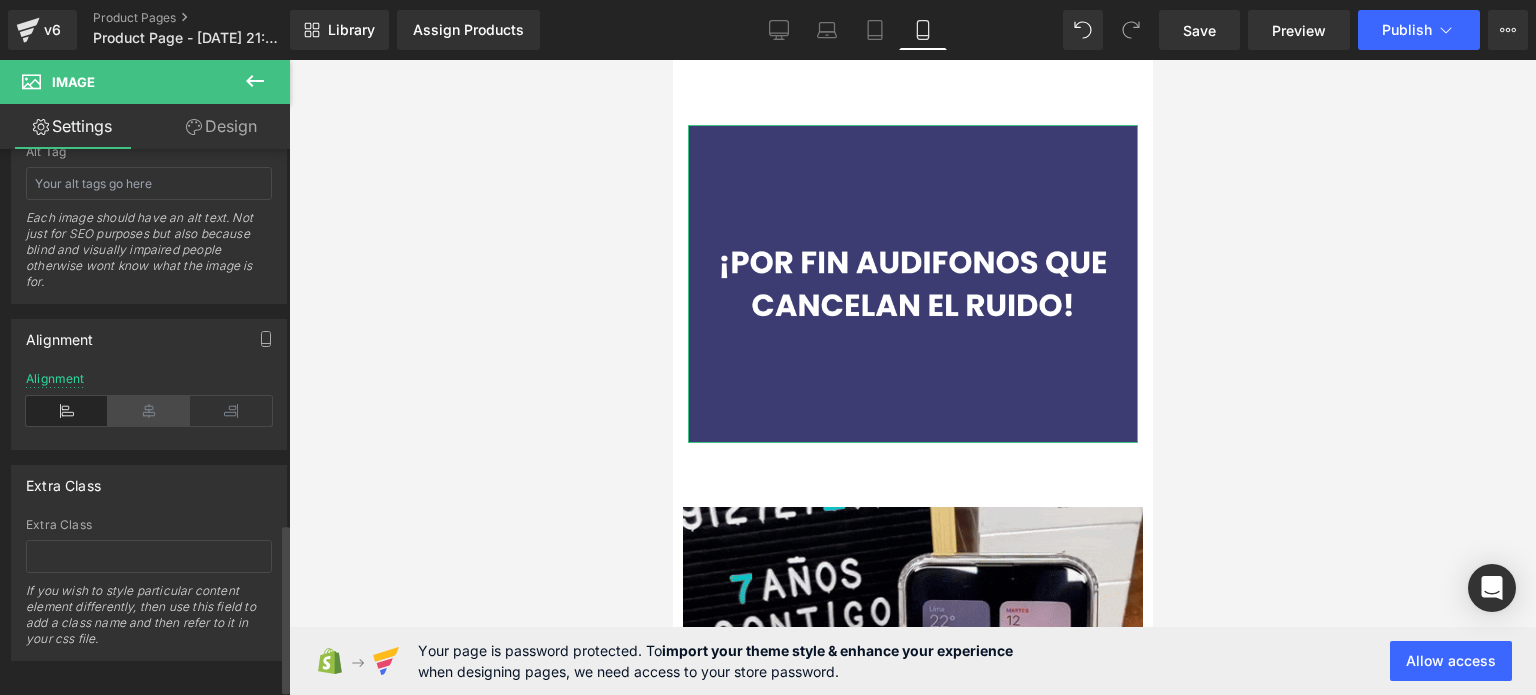 click at bounding box center [149, 411] 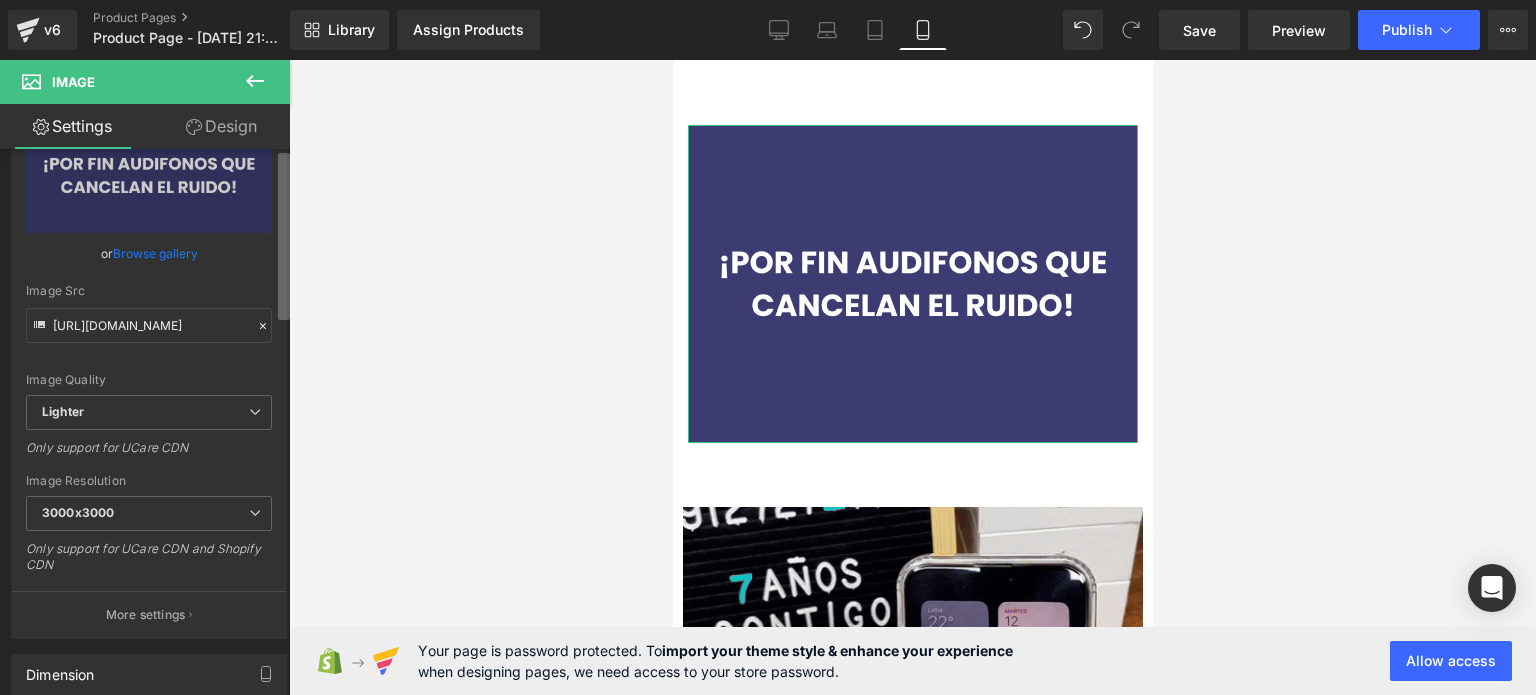 scroll, scrollTop: 0, scrollLeft: 0, axis: both 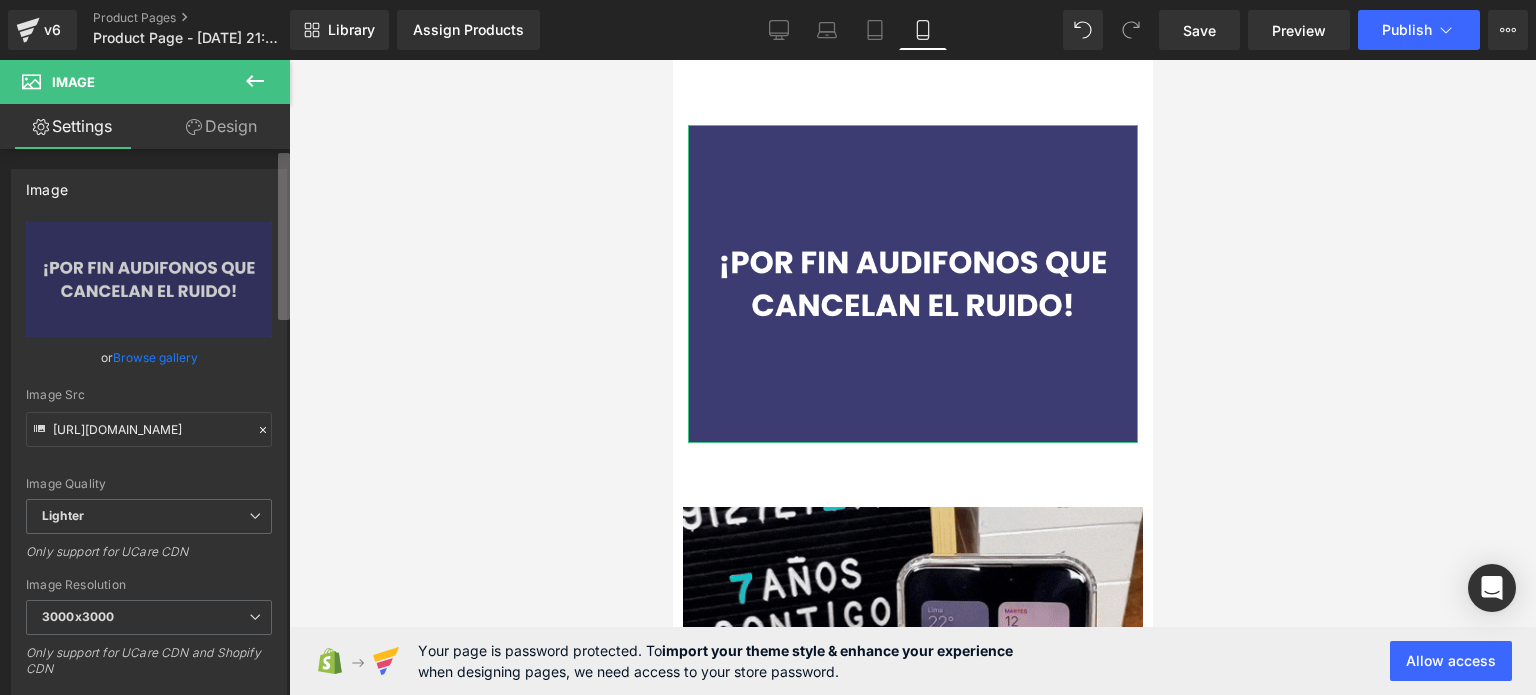 click on "Settings
Design
Image [URL][DOMAIN_NAME]  Replace Image  Upload image or  Browse gallery Image Src [URL][DOMAIN_NAME] Image Quality Lighter Lightest
Lighter
Lighter Lightest Only support for UCare CDN 100x100 240x240 480x480 576x576 640x640 768x768 800x800 960x960 1024x1024 1280x1280 1440x1440 1600x1600 1920x1920 2560x2560 3000x3000 Image Resolution
3000x3000
100x100 240x240 480x480 576x576 640x640 768x768 800x800 960x960 1024x1024 1280x1280 1440x1440 1600x1600 1920x1920 2560x2560 3000x3000 Only support for UCare CDN and Shopify CDN More settings Image Title" at bounding box center (145, 426) 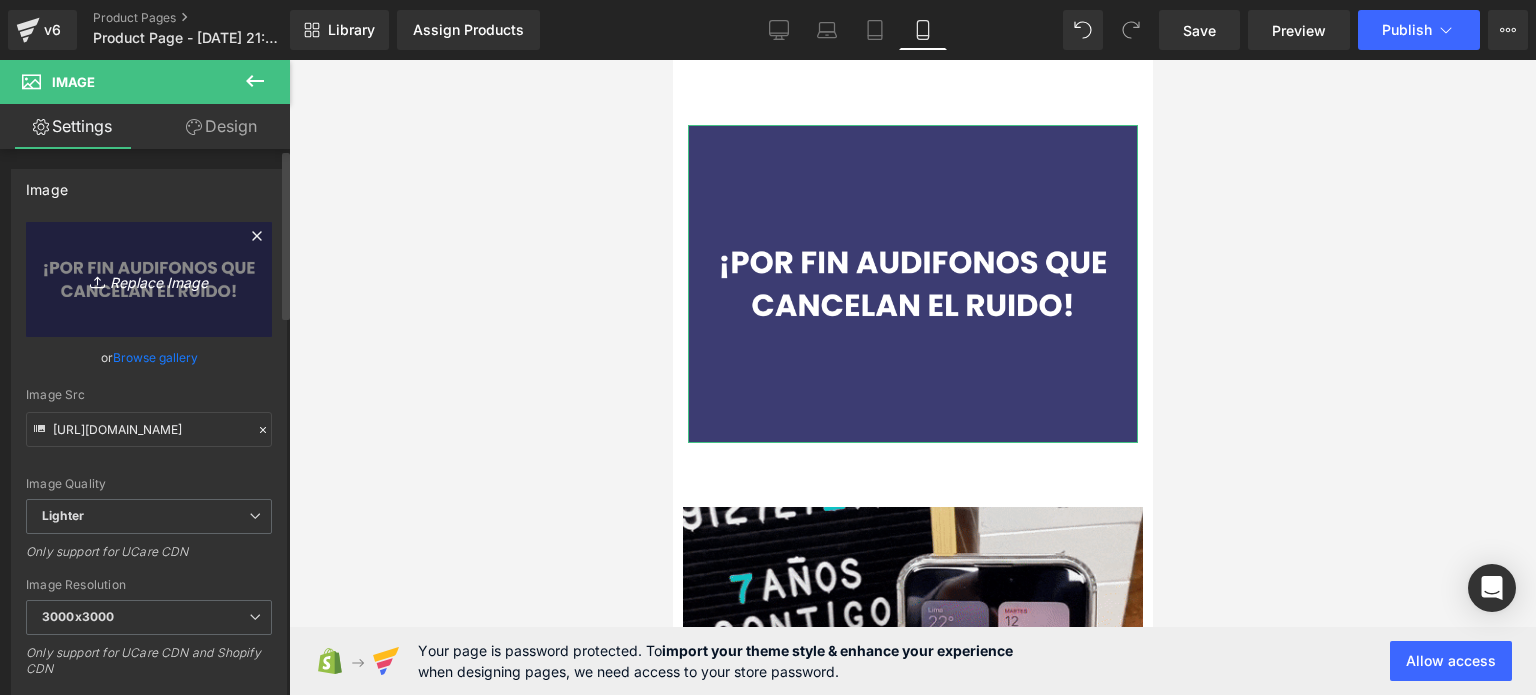 click on "Replace Image" at bounding box center (149, 279) 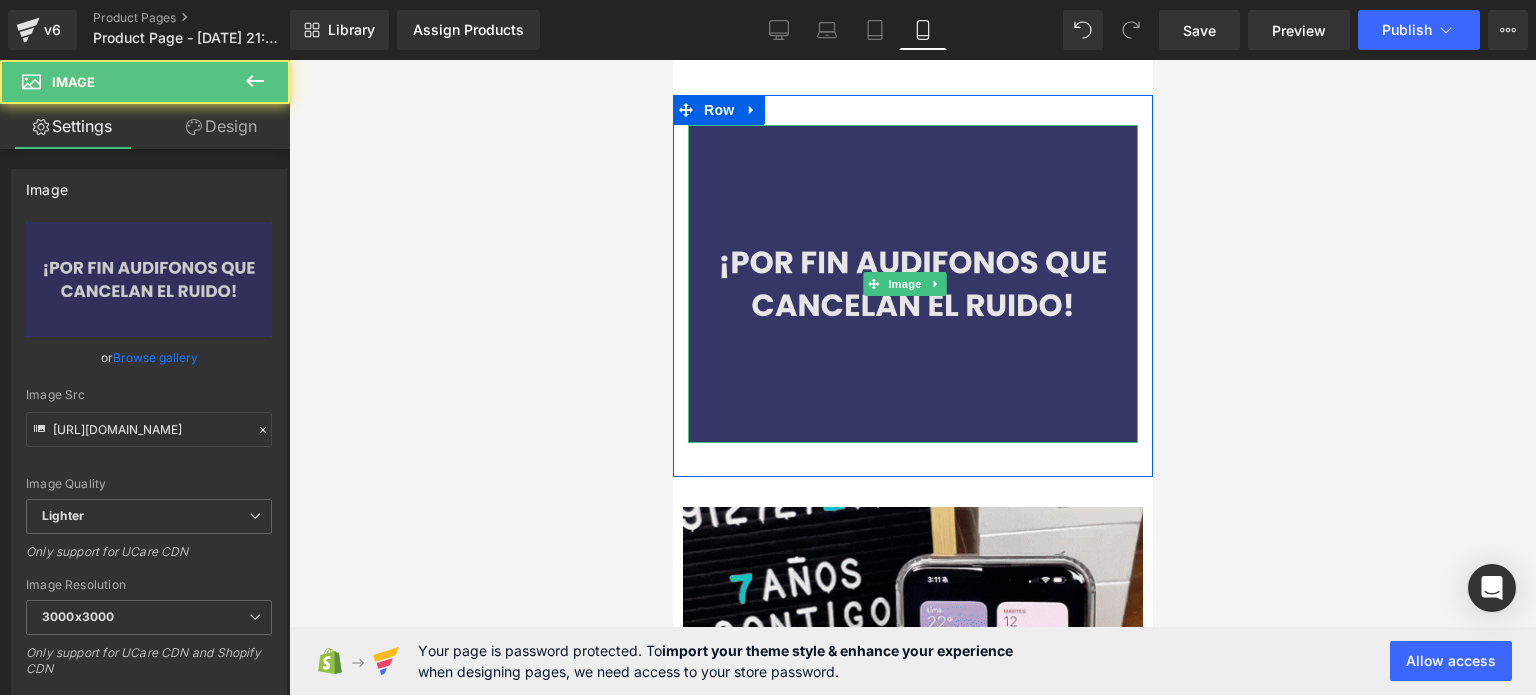 click at bounding box center [912, 284] 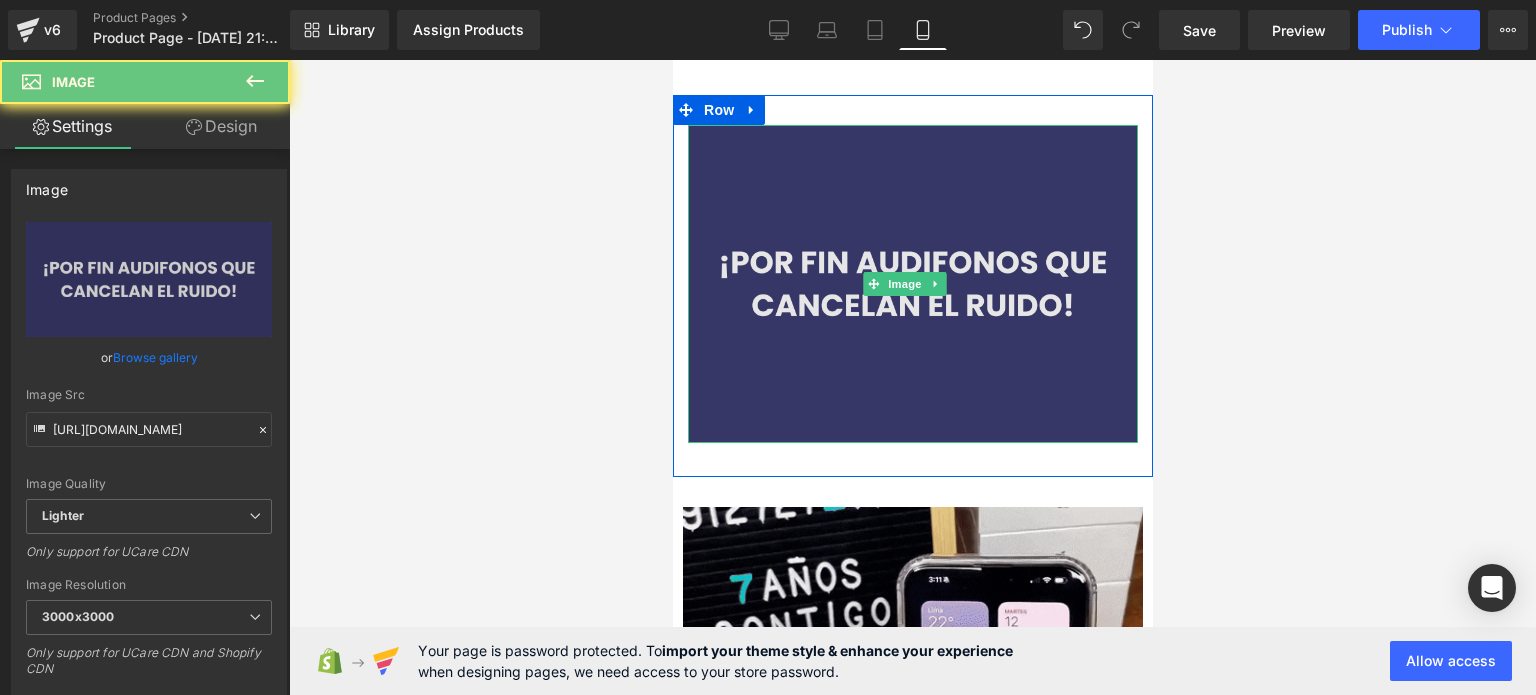 click at bounding box center [912, 284] 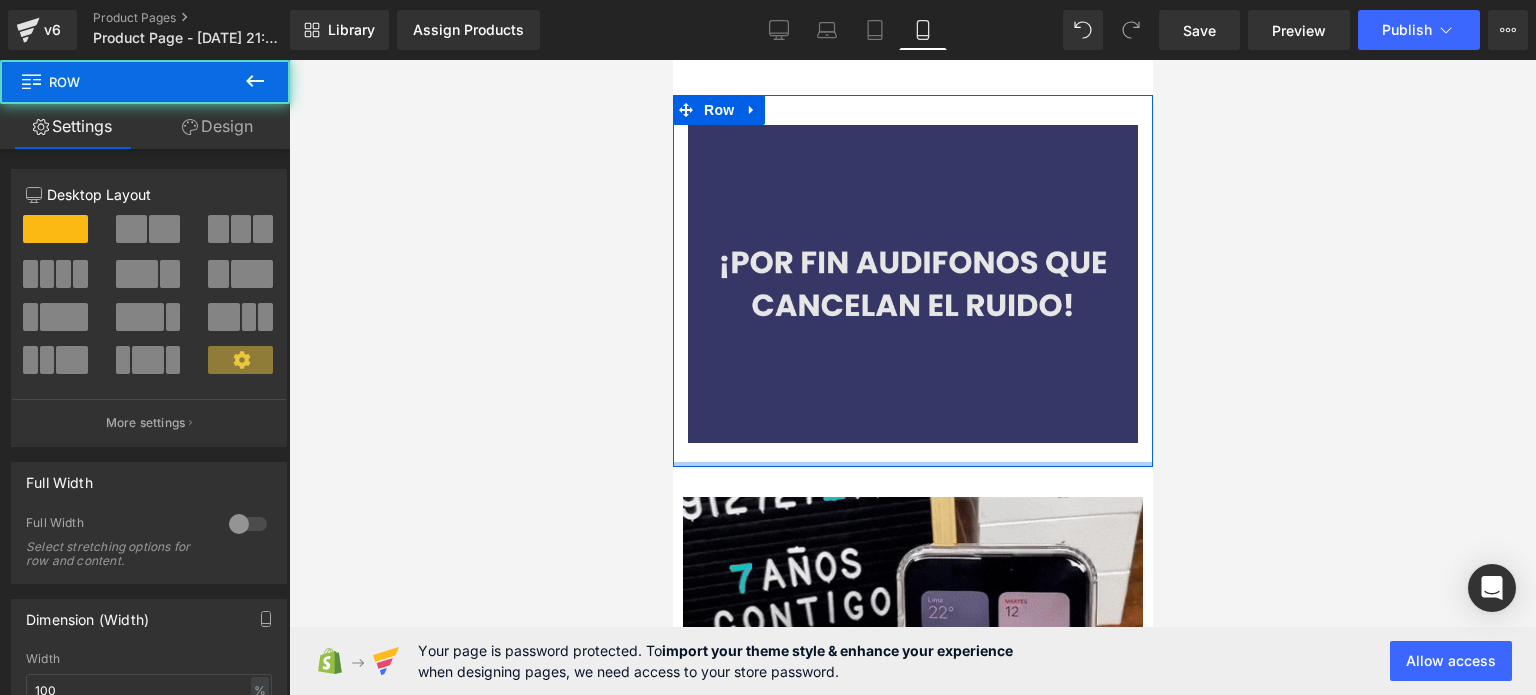 drag, startPoint x: 875, startPoint y: 463, endPoint x: 886, endPoint y: 315, distance: 148.40822 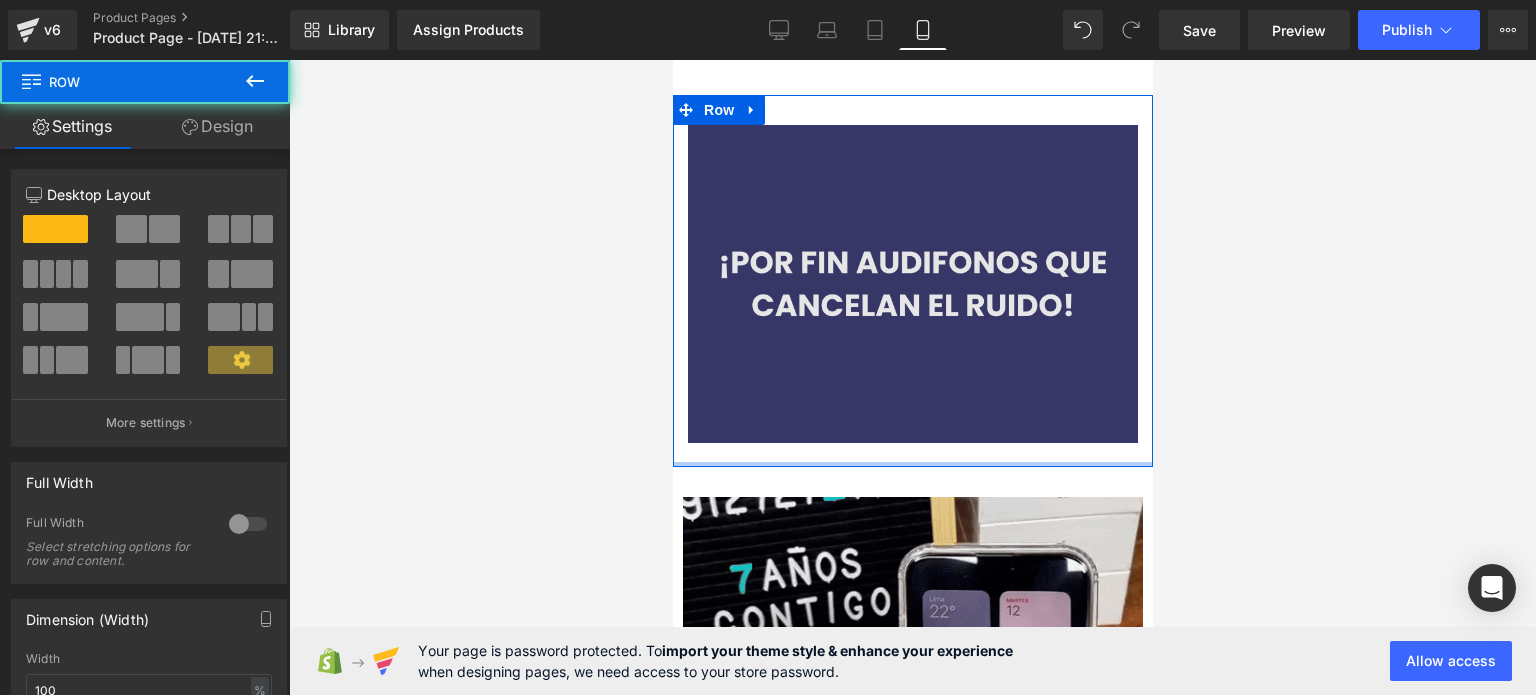 click on "Image
Heading
Row" at bounding box center [912, 281] 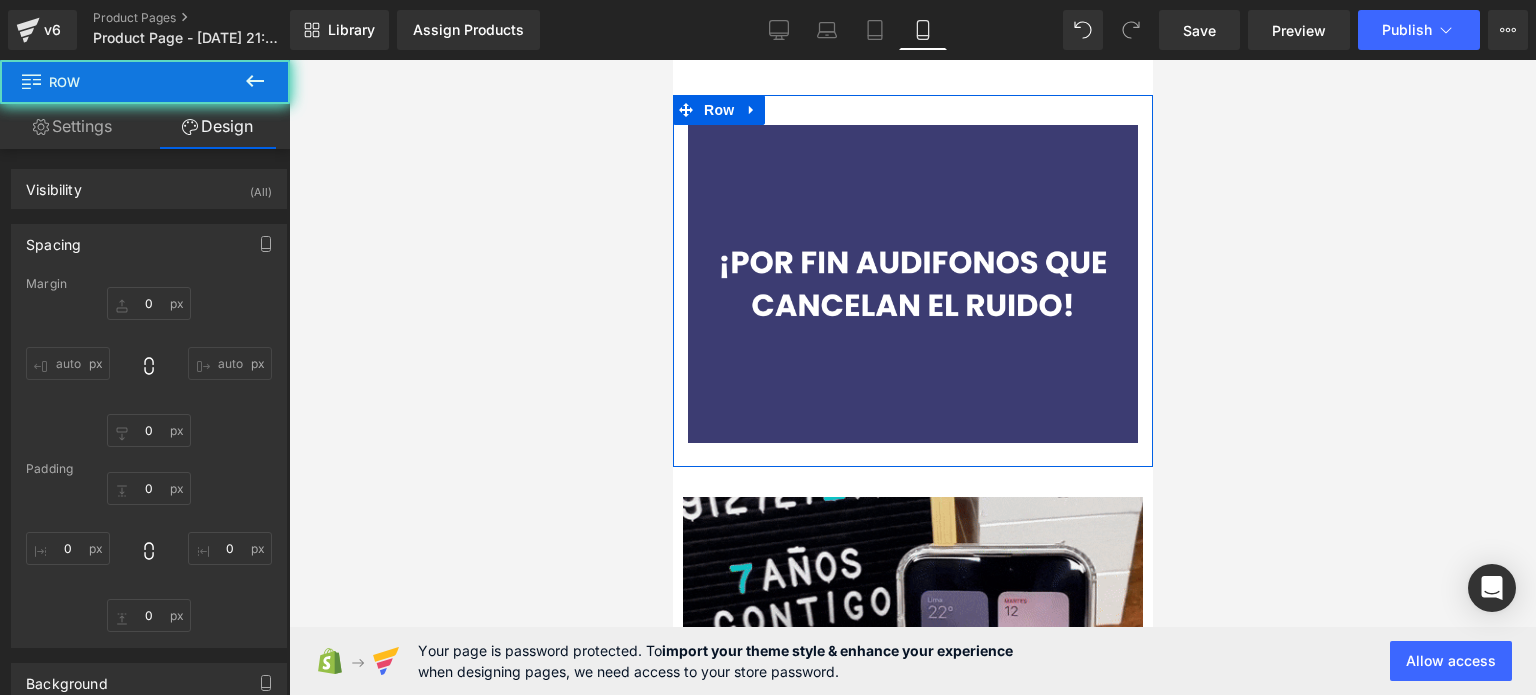 type on "0" 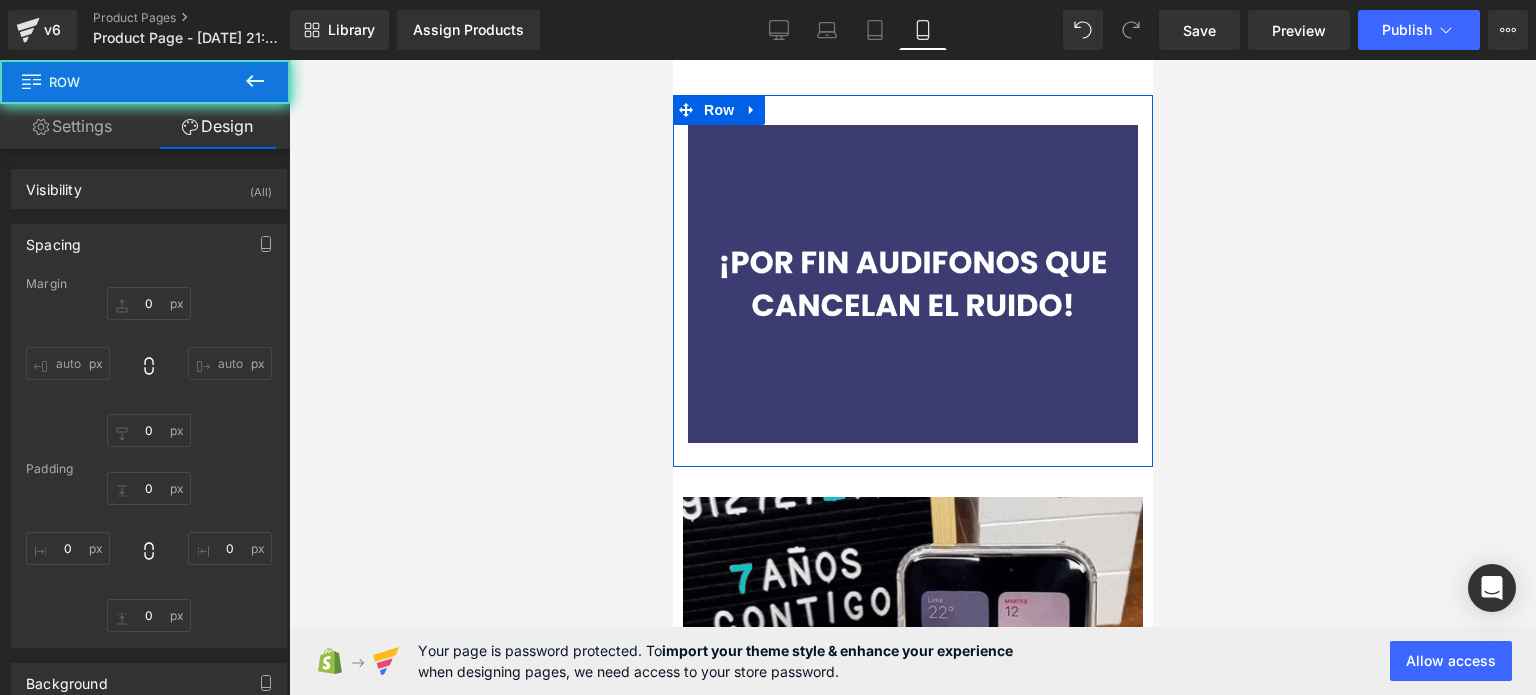 type on "0" 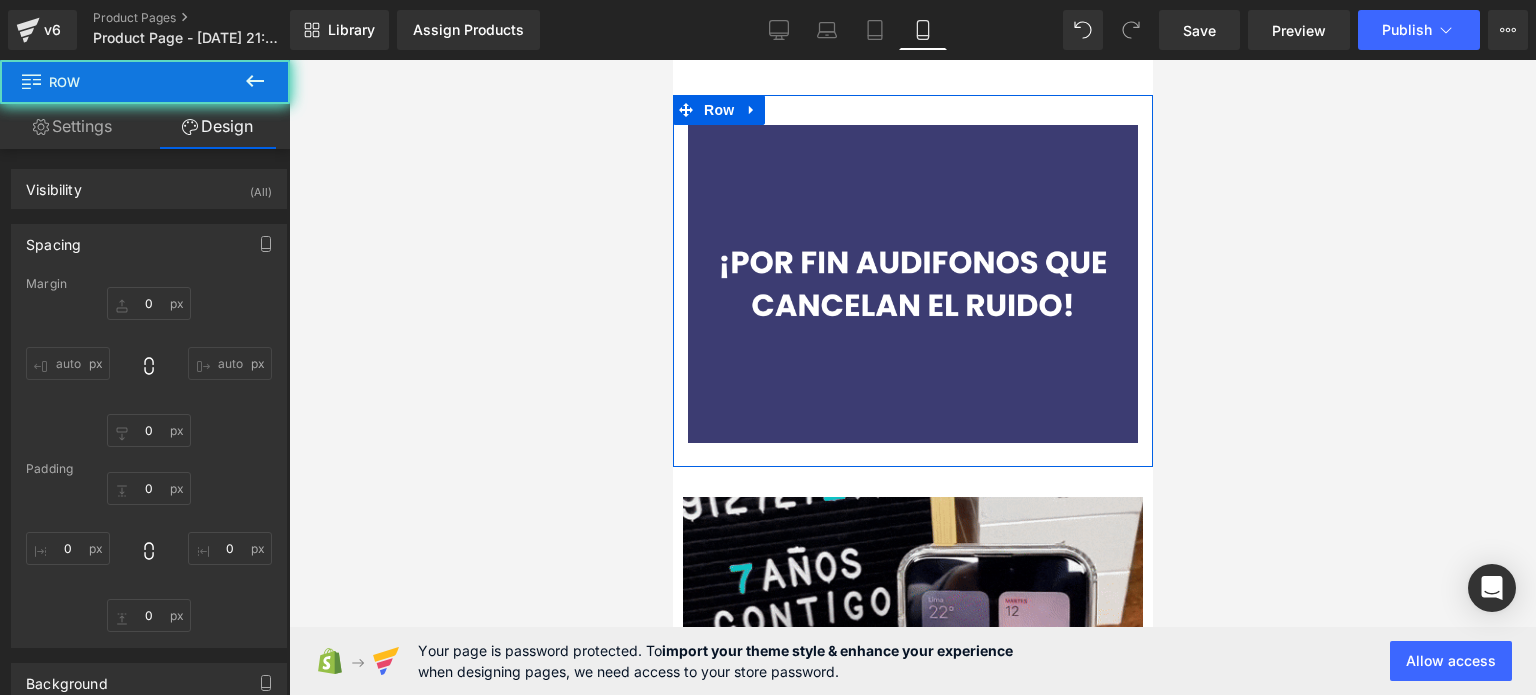 type on "30" 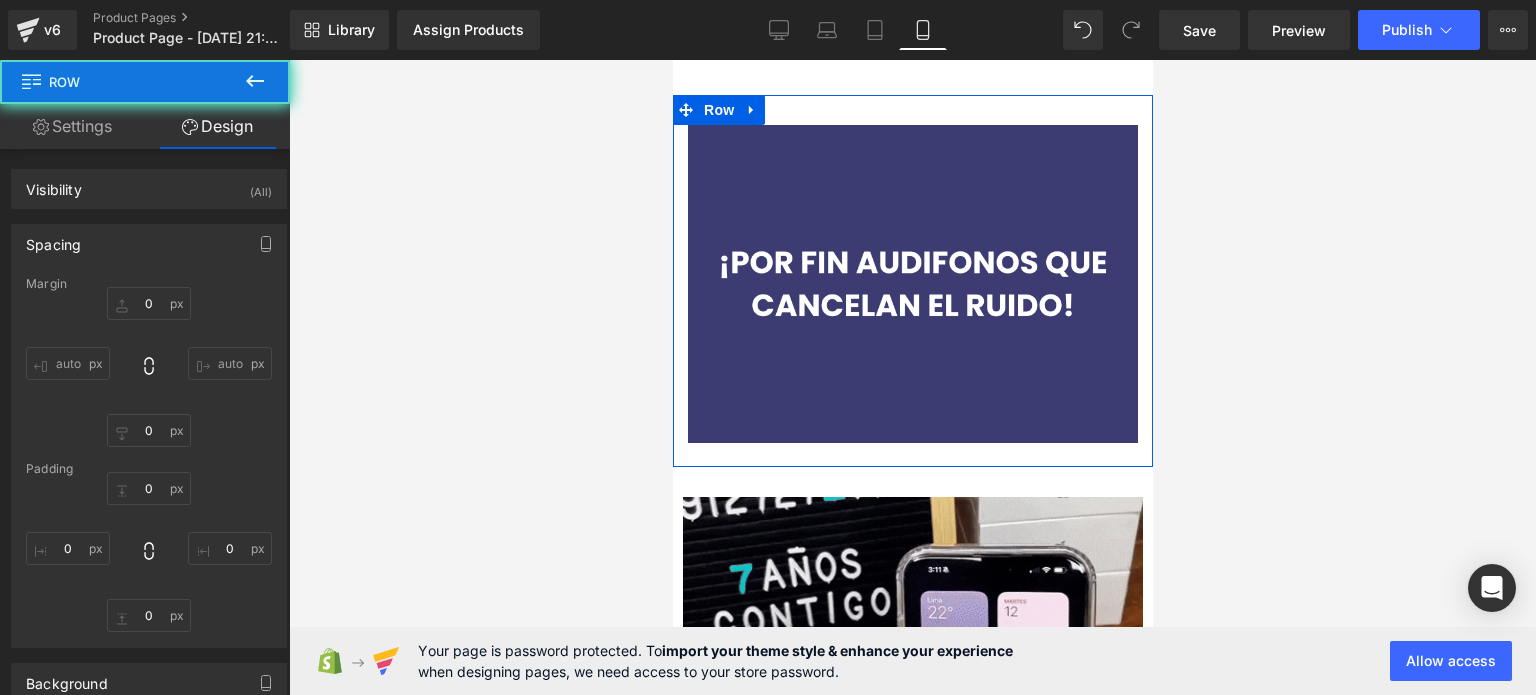 type on "0" 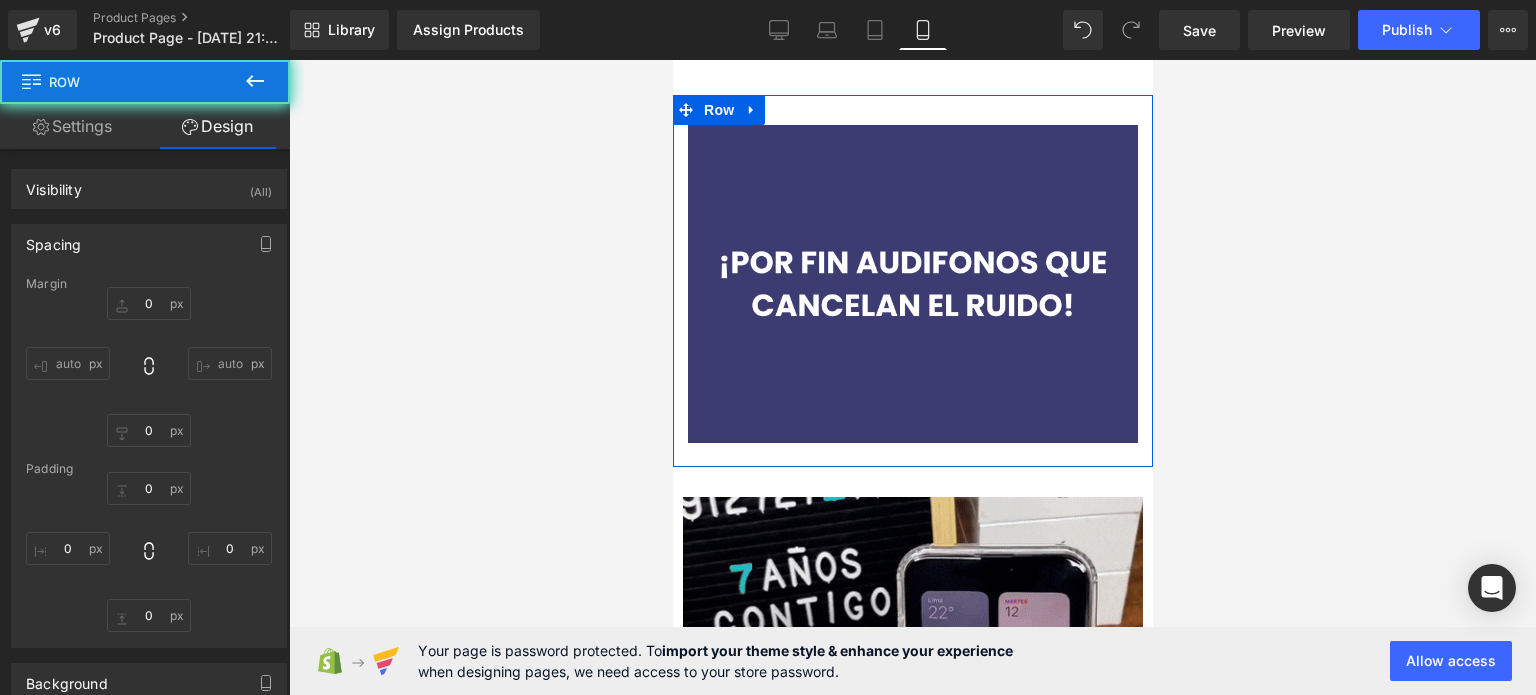 type on "0" 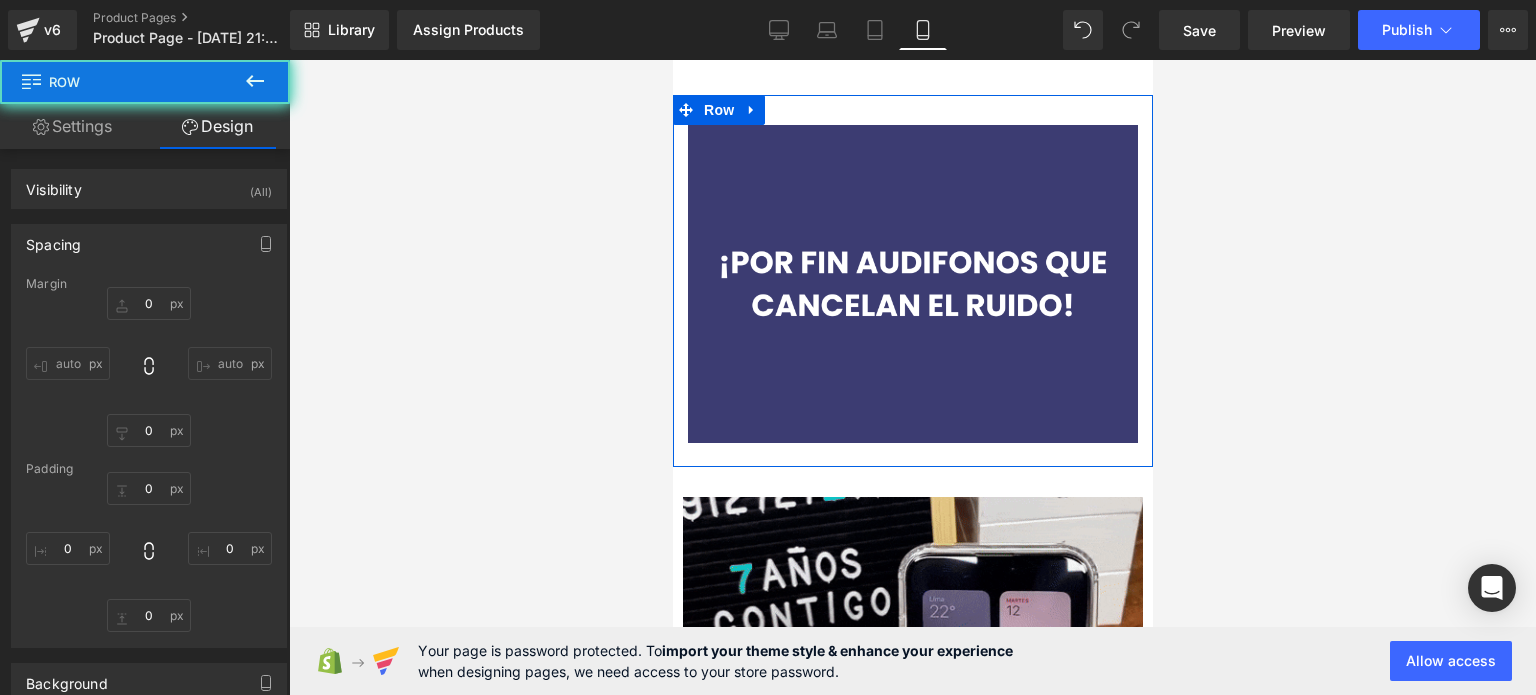 type on "0" 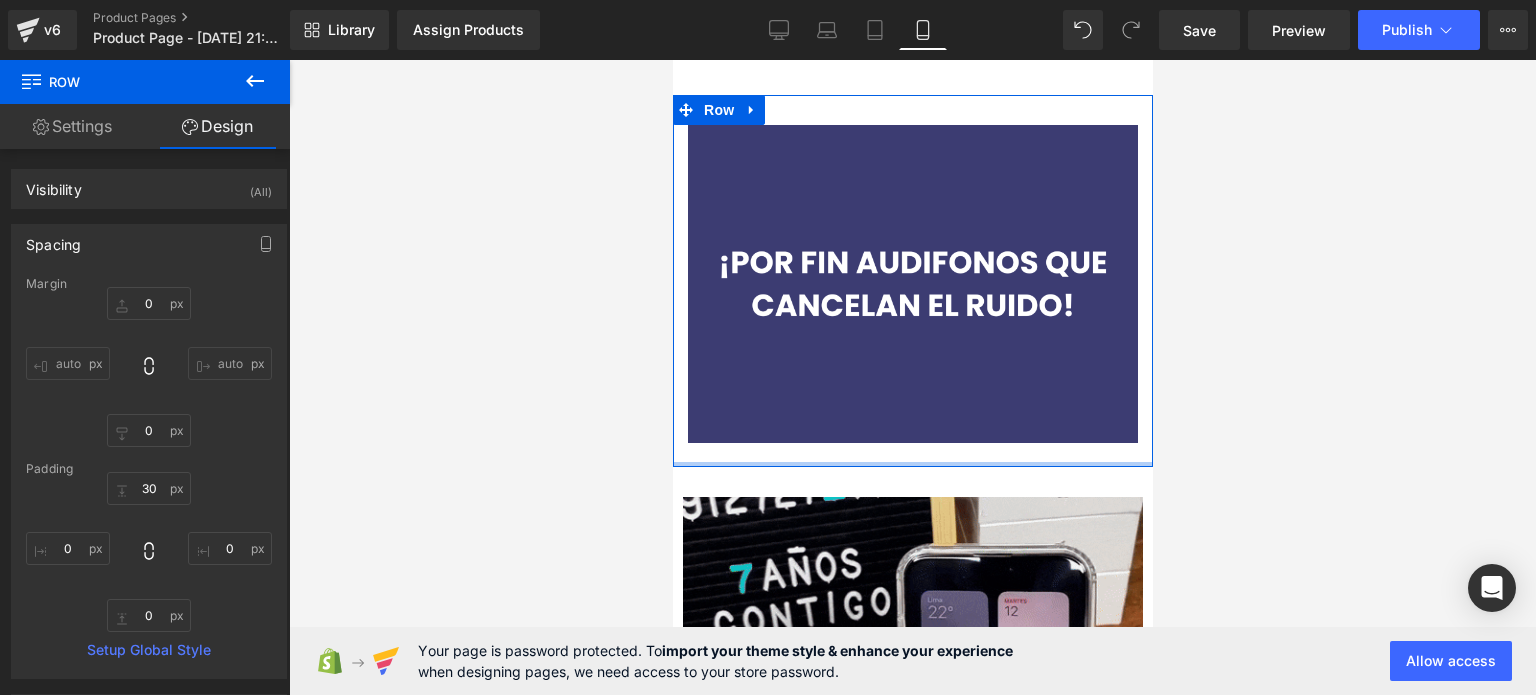 type on "0px" 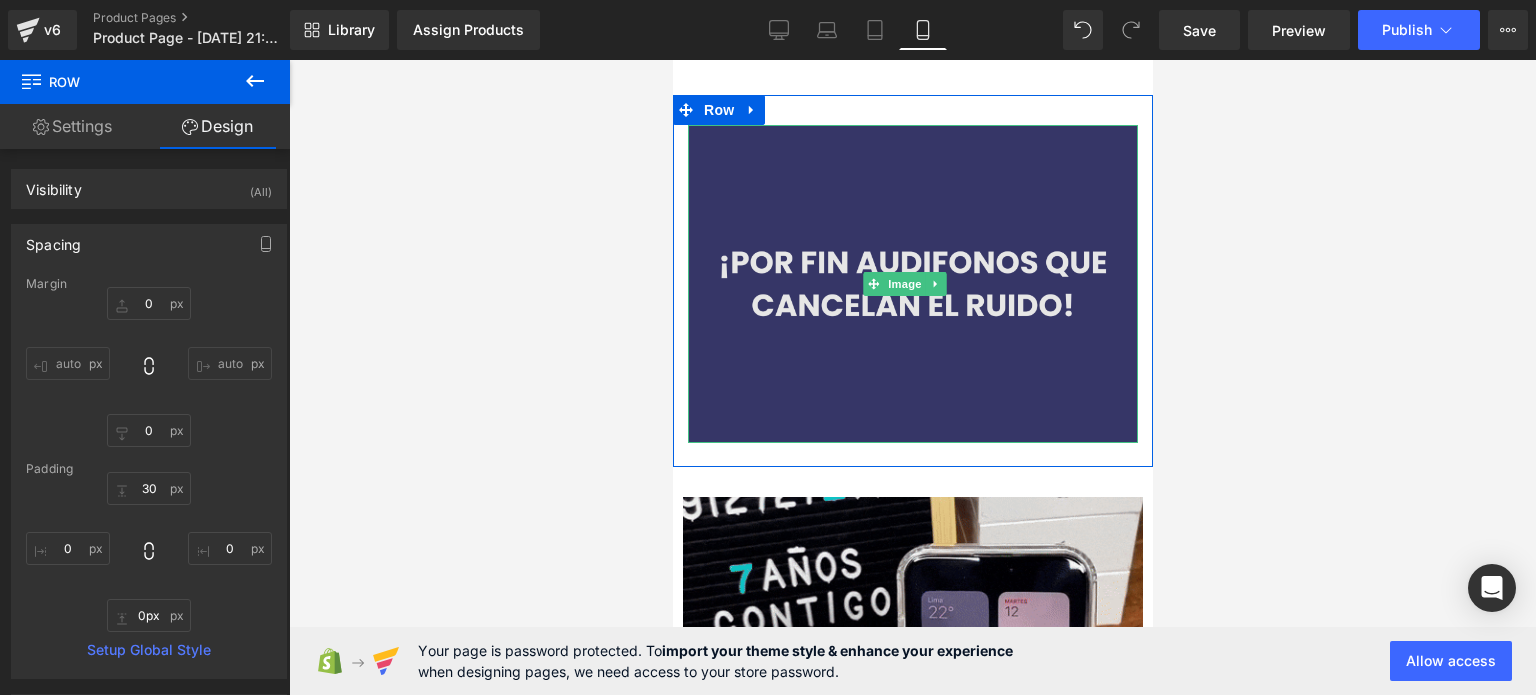 drag, startPoint x: 886, startPoint y: 455, endPoint x: 885, endPoint y: 346, distance: 109.004585 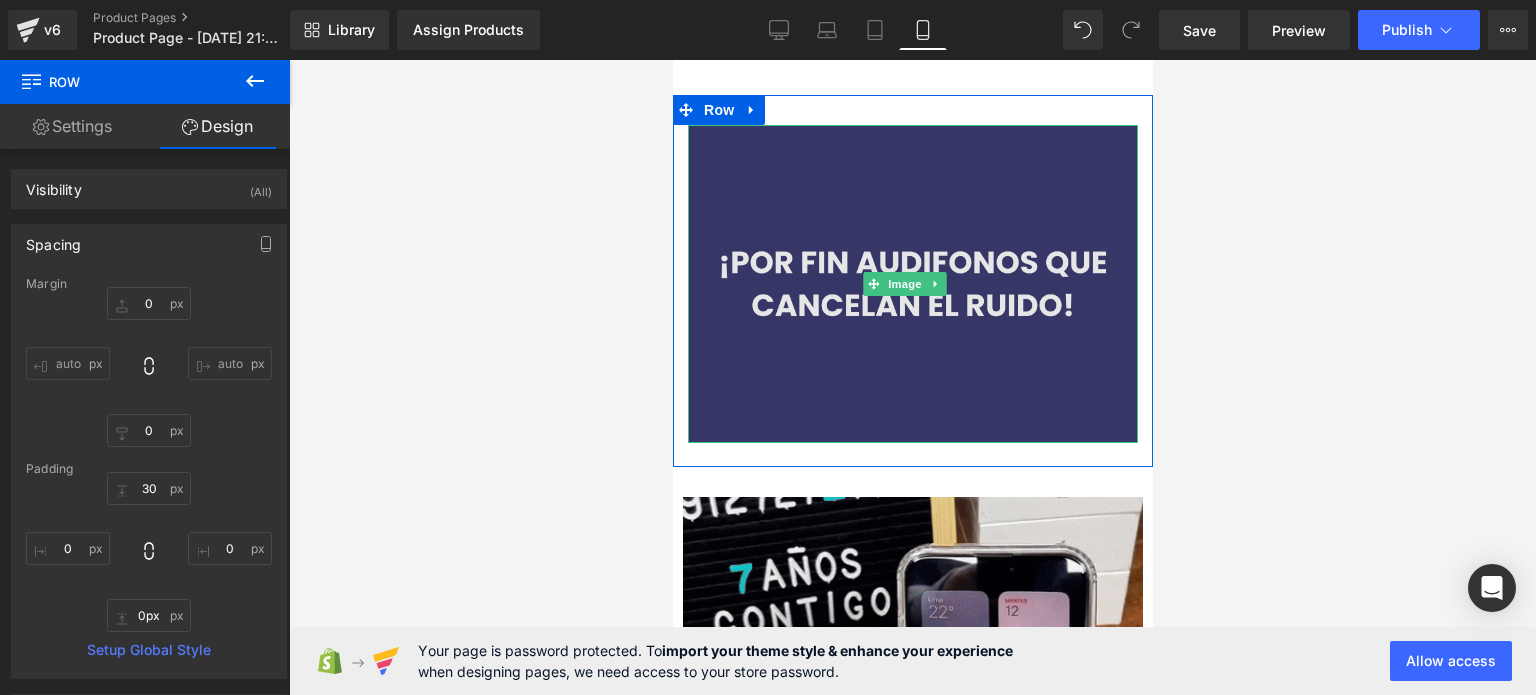 click on "Image
Heading
Row" at bounding box center [912, 281] 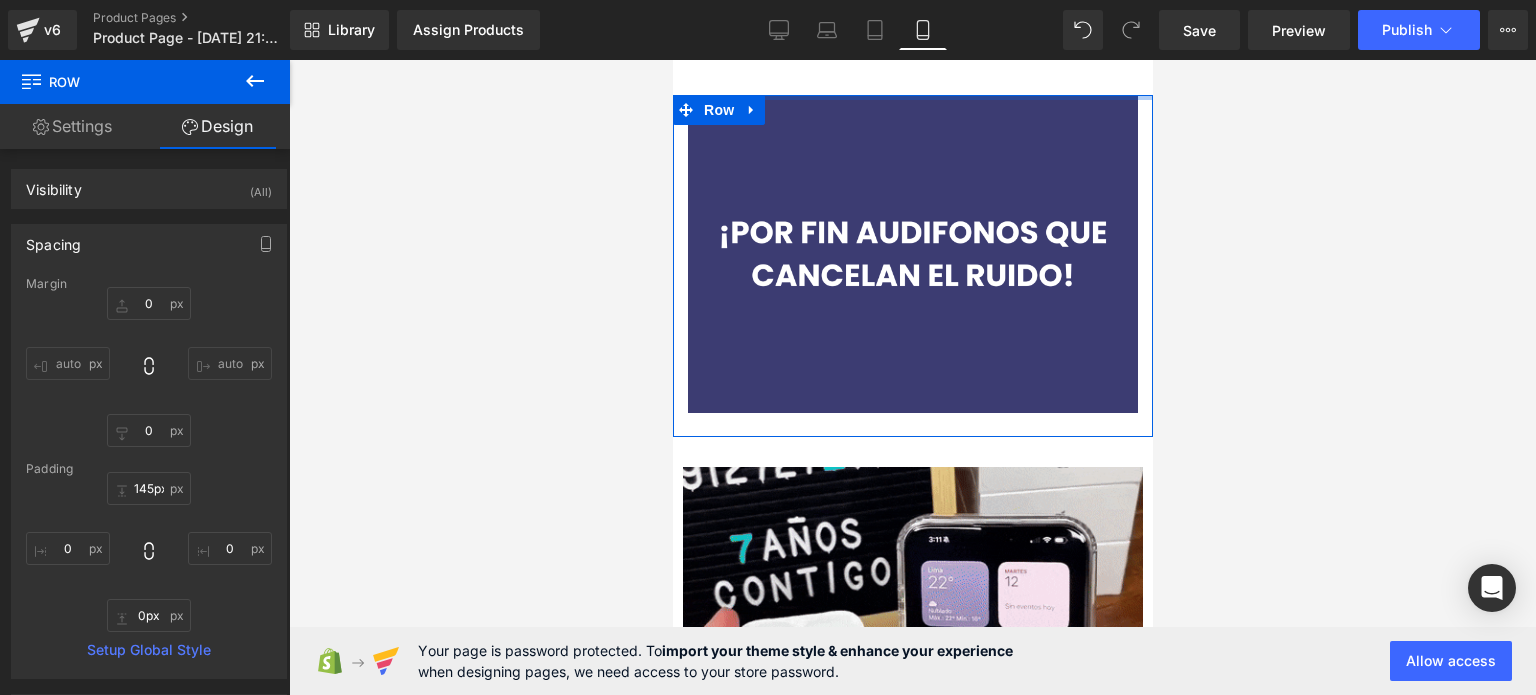 drag, startPoint x: 893, startPoint y: 96, endPoint x: 893, endPoint y: 54, distance: 42 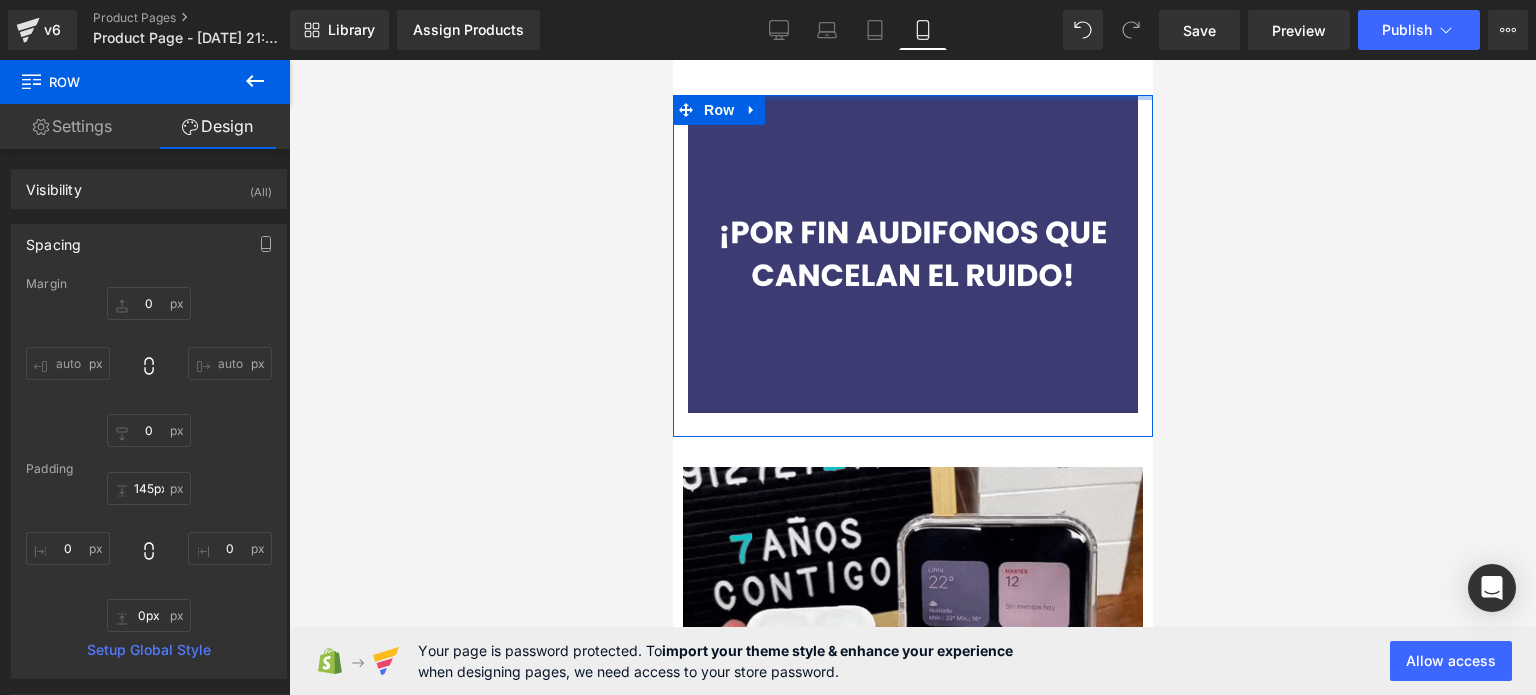 click on "Skip to content
Submit
Close search
Home
Catalog
Image
Heading
Row
Image
Product
Select your layout" at bounding box center (912, 683) 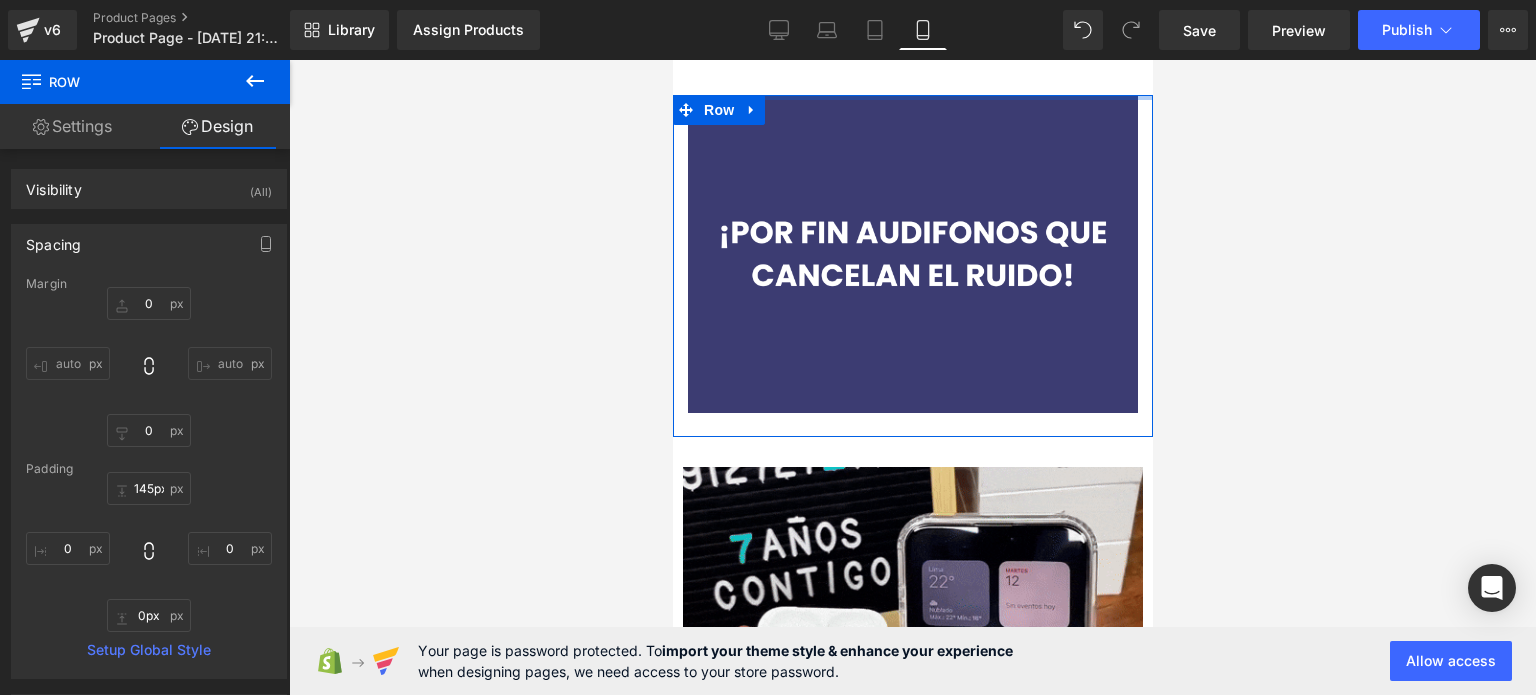 type on "0px" 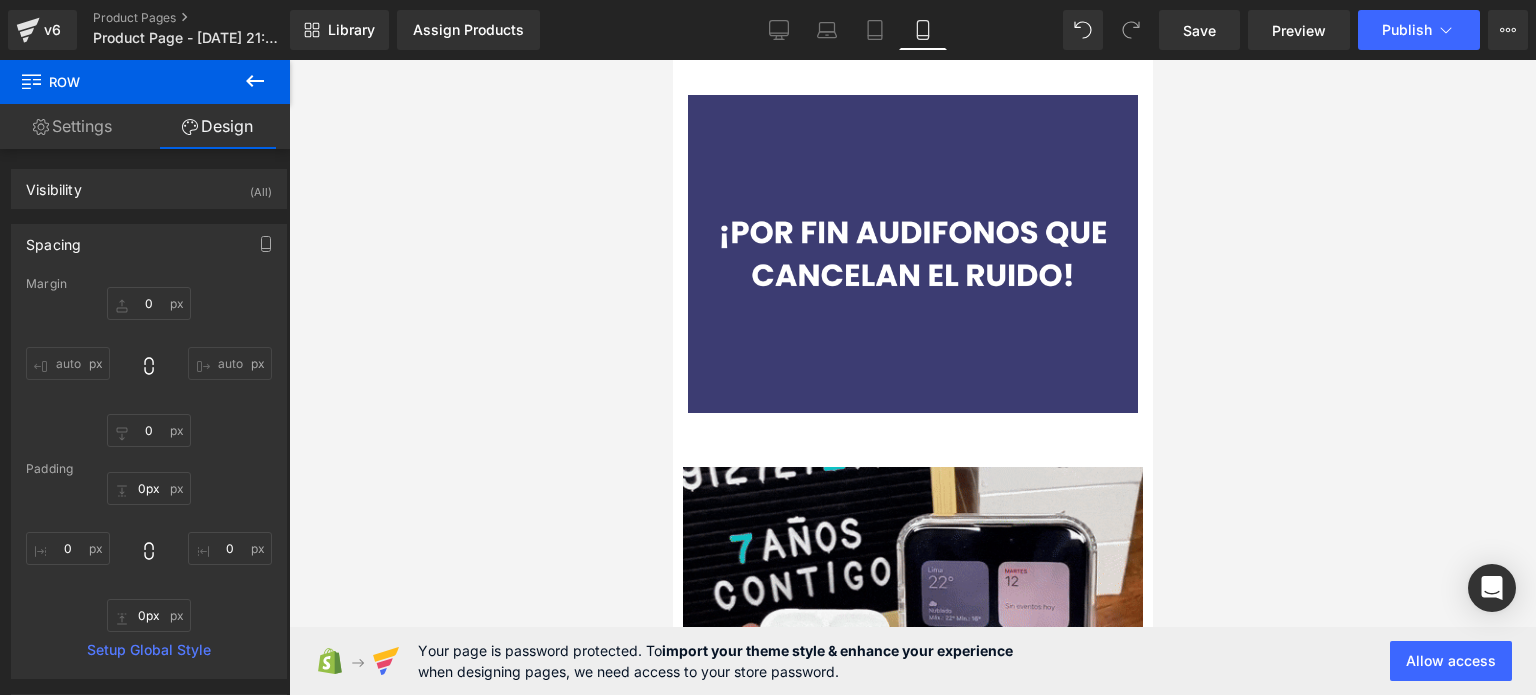 click on "Image
Heading
Row
Image
Product
Select your layout" at bounding box center (912, 668) 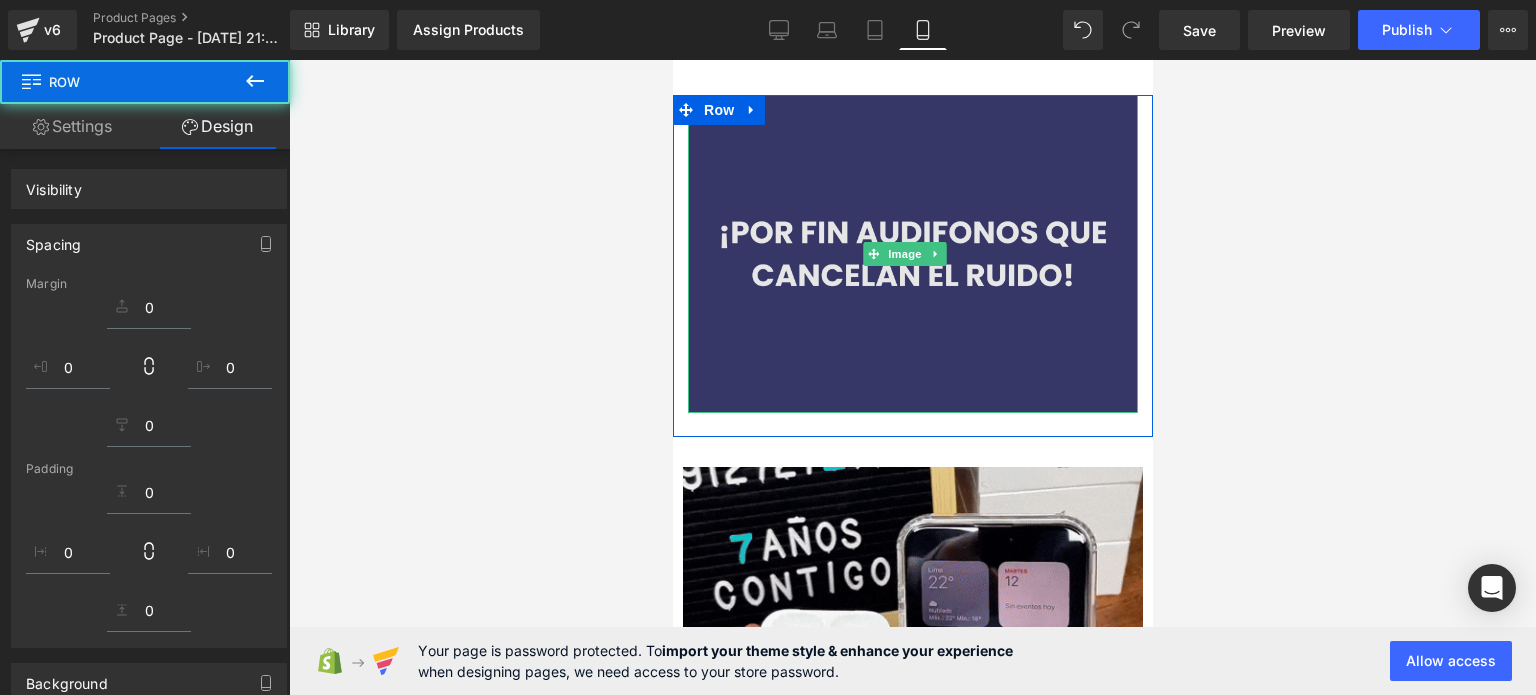 click at bounding box center (912, 254) 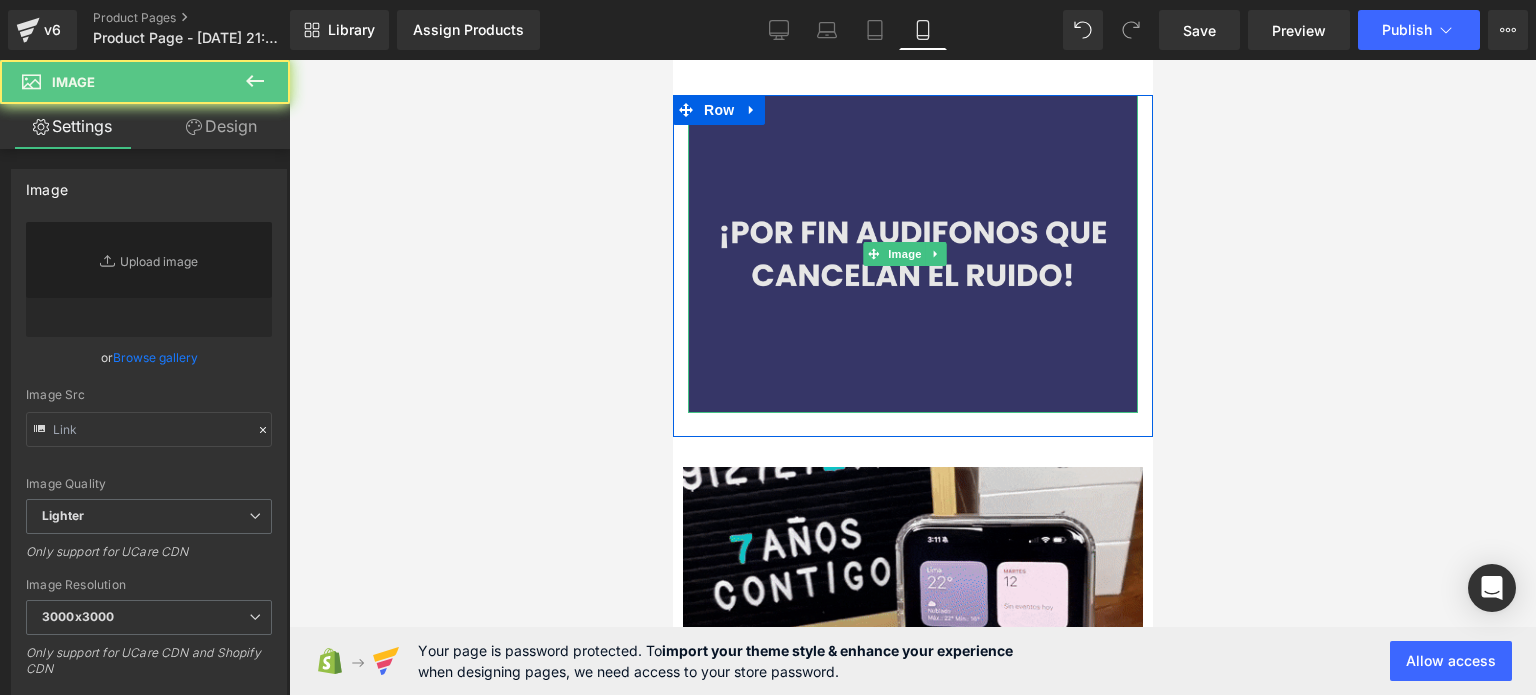 type on "[URL][DOMAIN_NAME]" 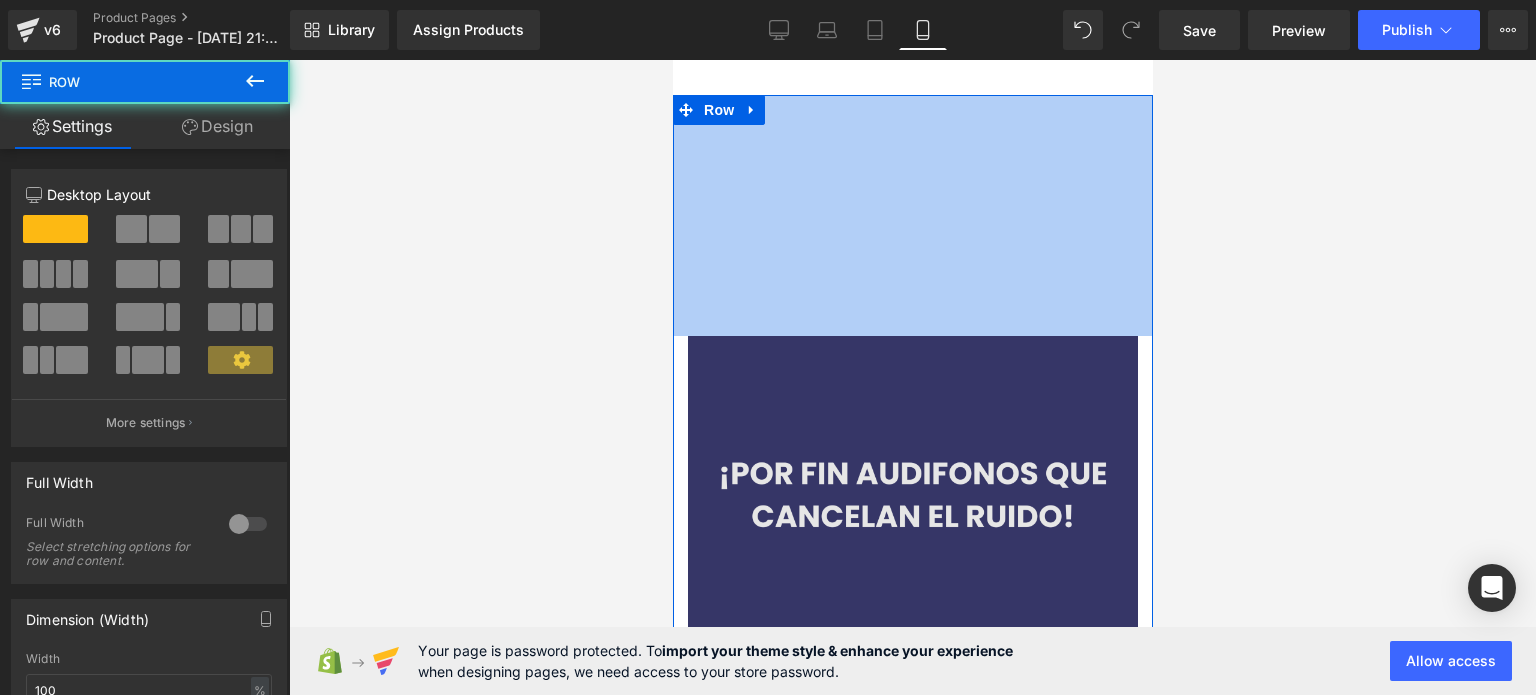 drag, startPoint x: 894, startPoint y: 95, endPoint x: 887, endPoint y: 347, distance: 252.0972 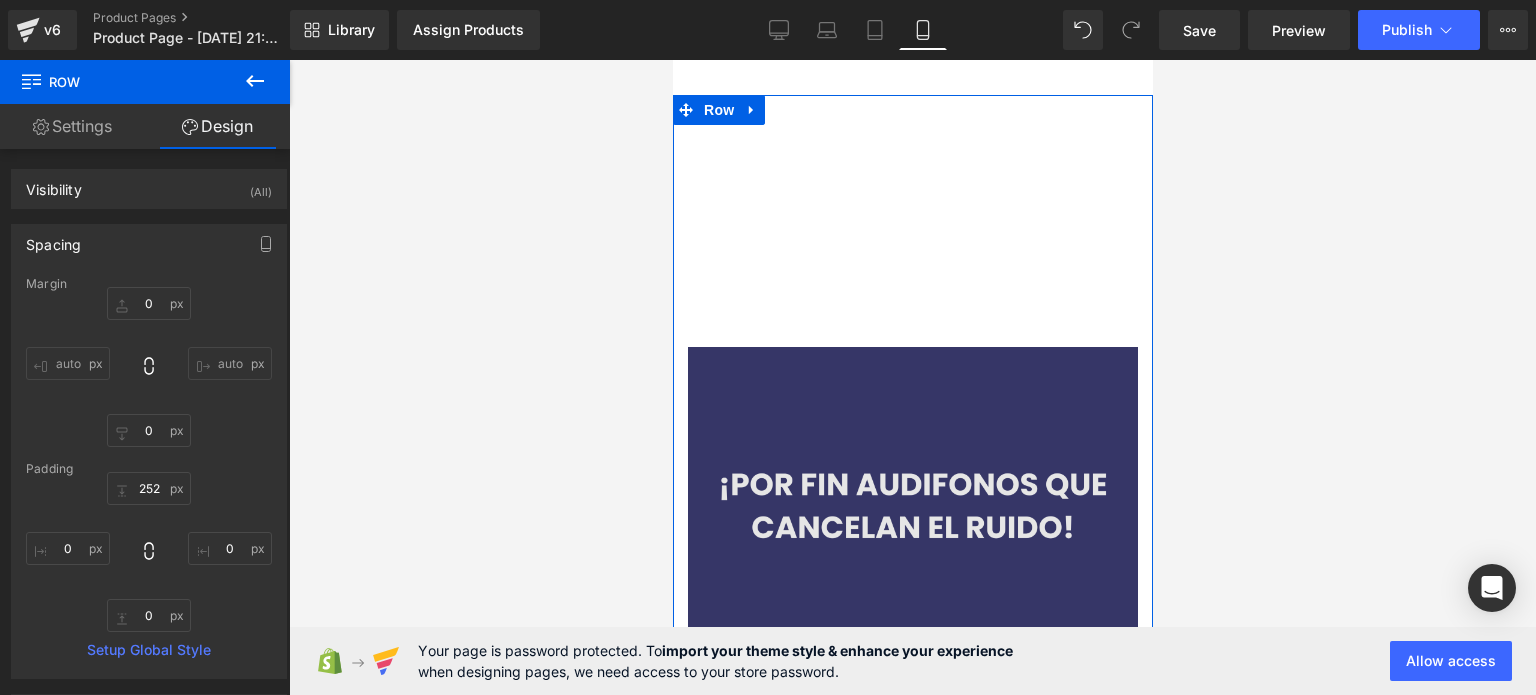 click at bounding box center [912, 506] 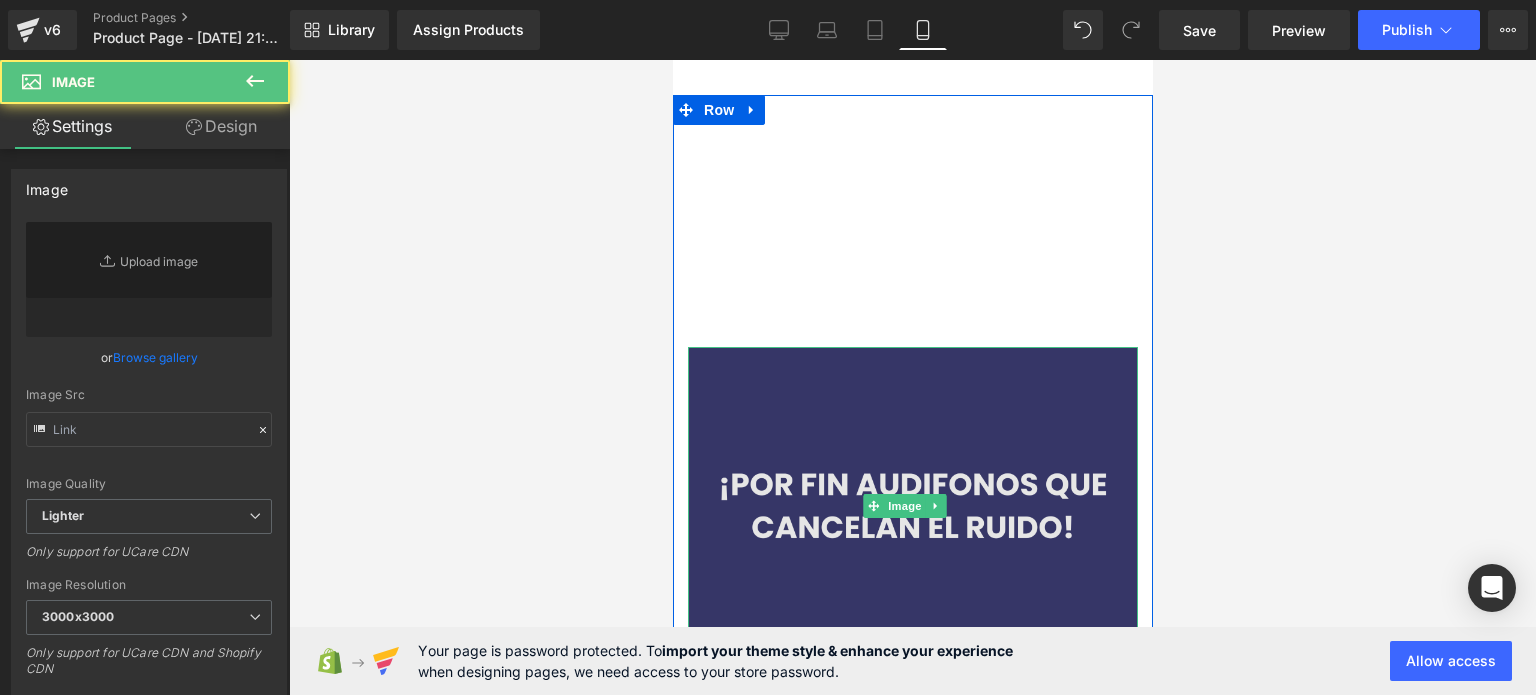type on "[URL][DOMAIN_NAME]" 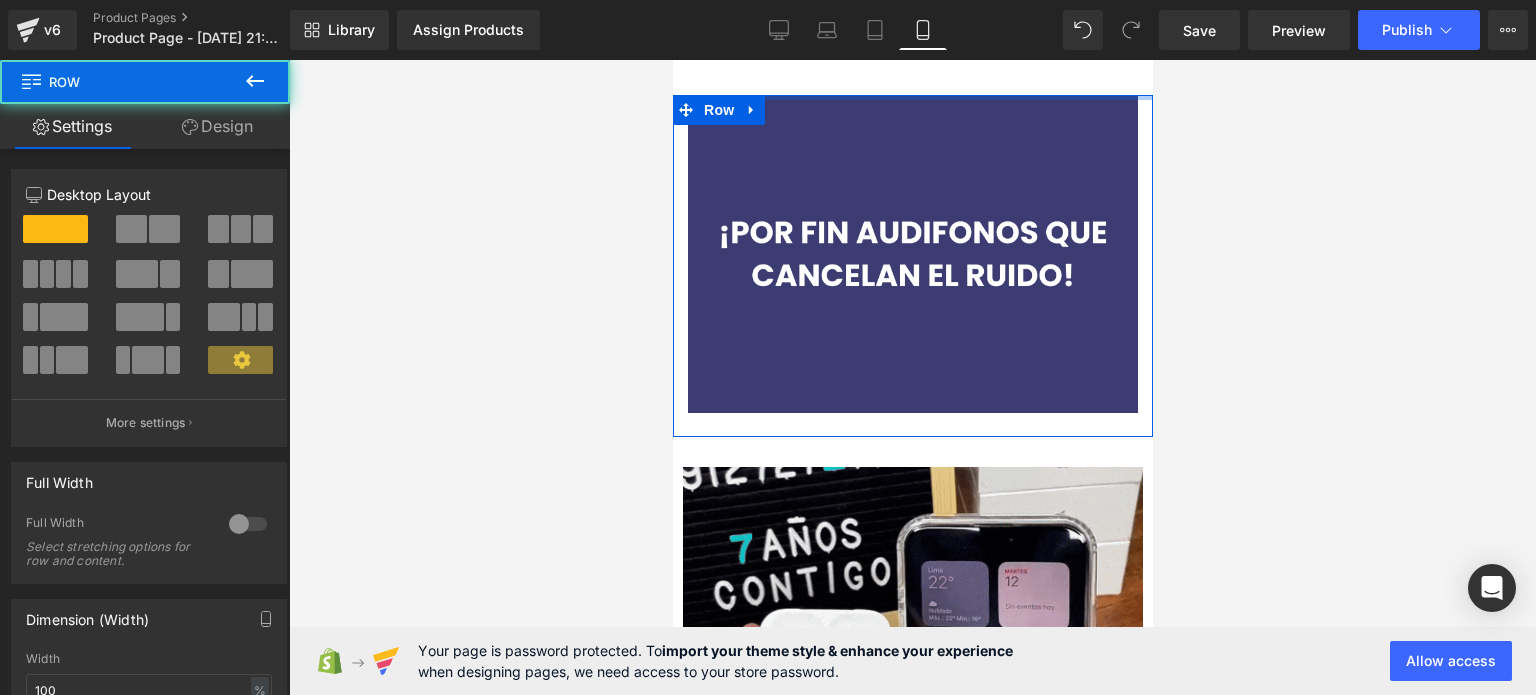 drag, startPoint x: 913, startPoint y: 346, endPoint x: 923, endPoint y: 19, distance: 327.15286 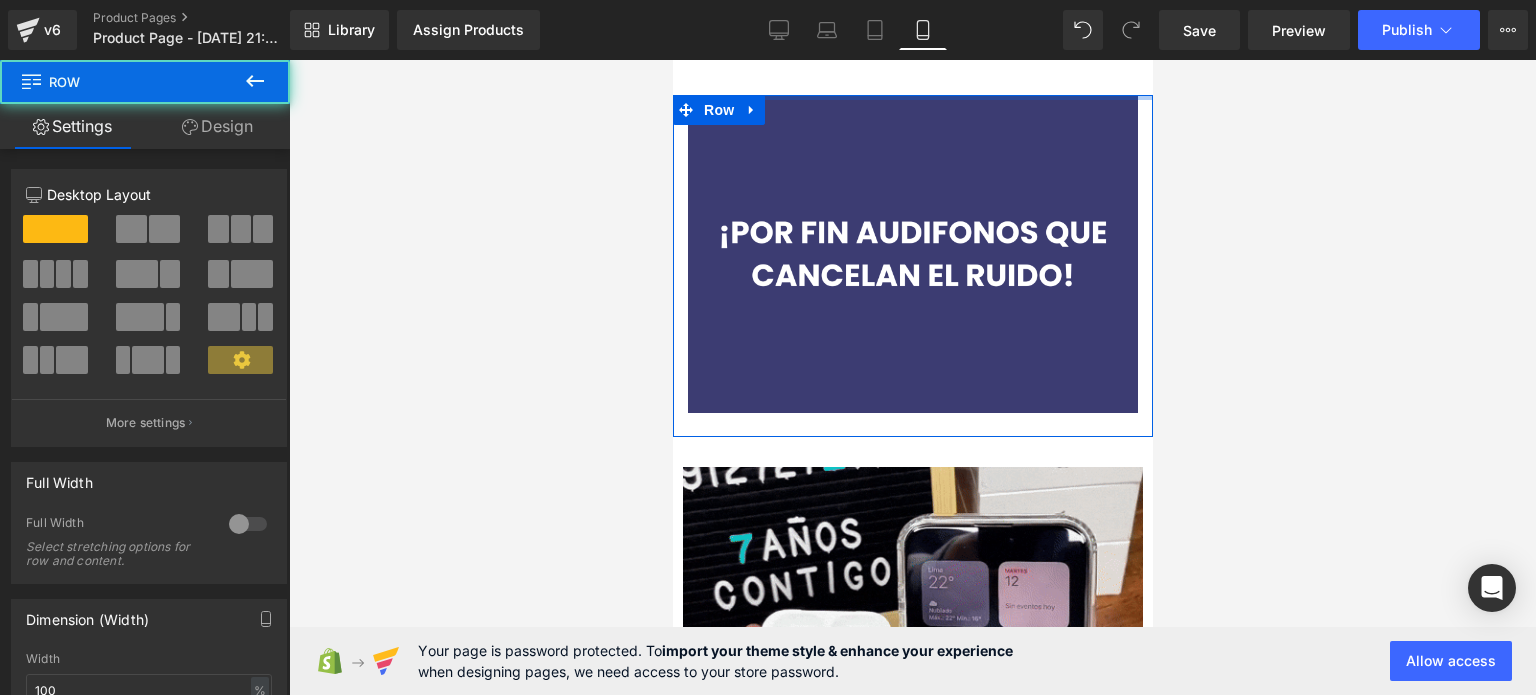 click on "Skip to content
Submit
Close search
Home
Catalog
Image
Heading
Row
Image
Product
Select your layout" at bounding box center [912, 683] 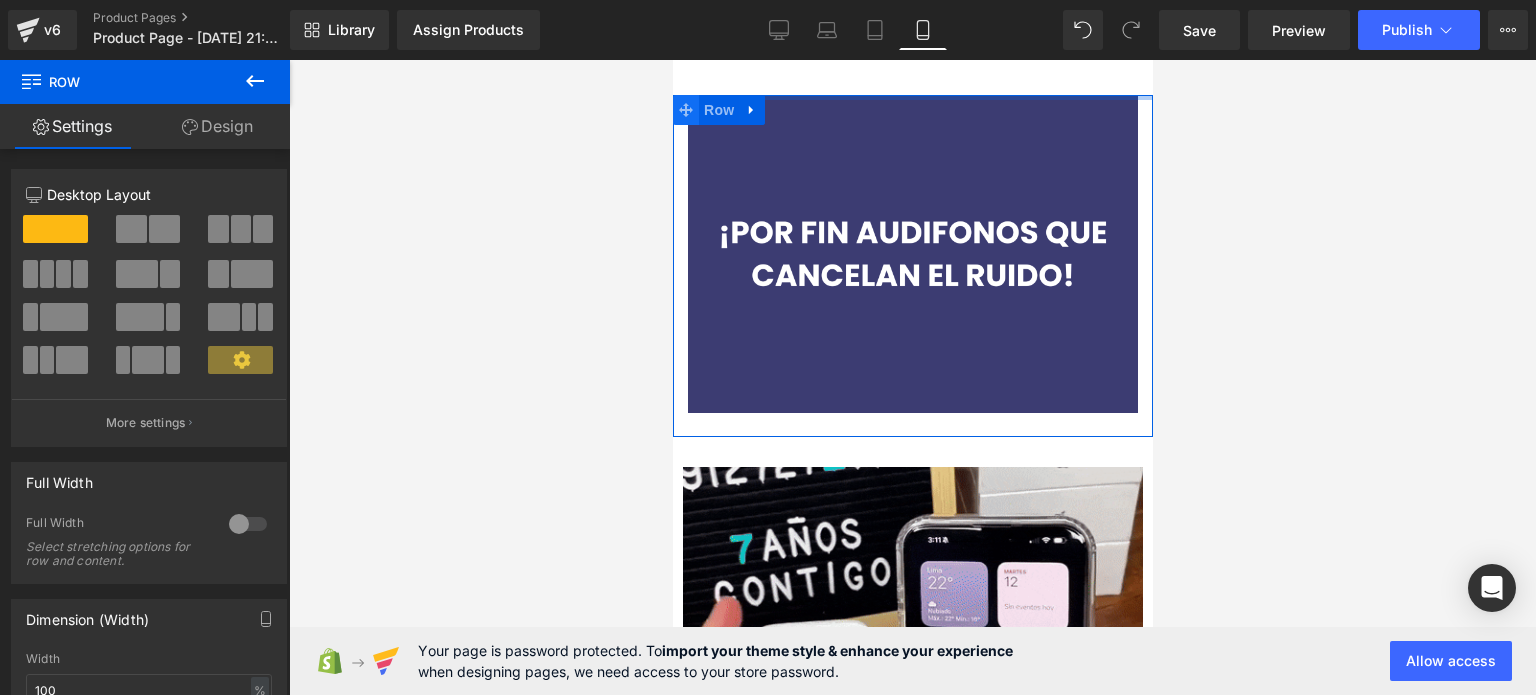 click 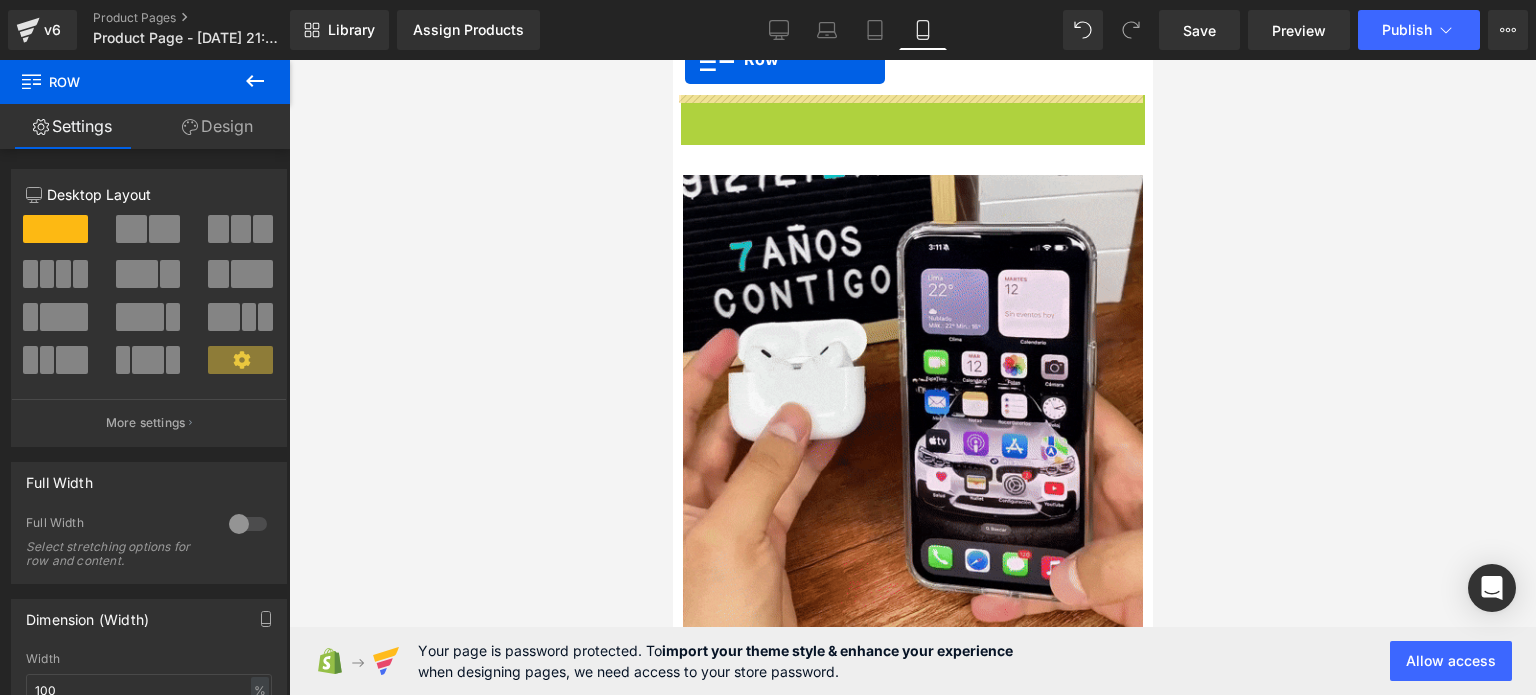 drag, startPoint x: 681, startPoint y: 107, endPoint x: 684, endPoint y: 26, distance: 81.055534 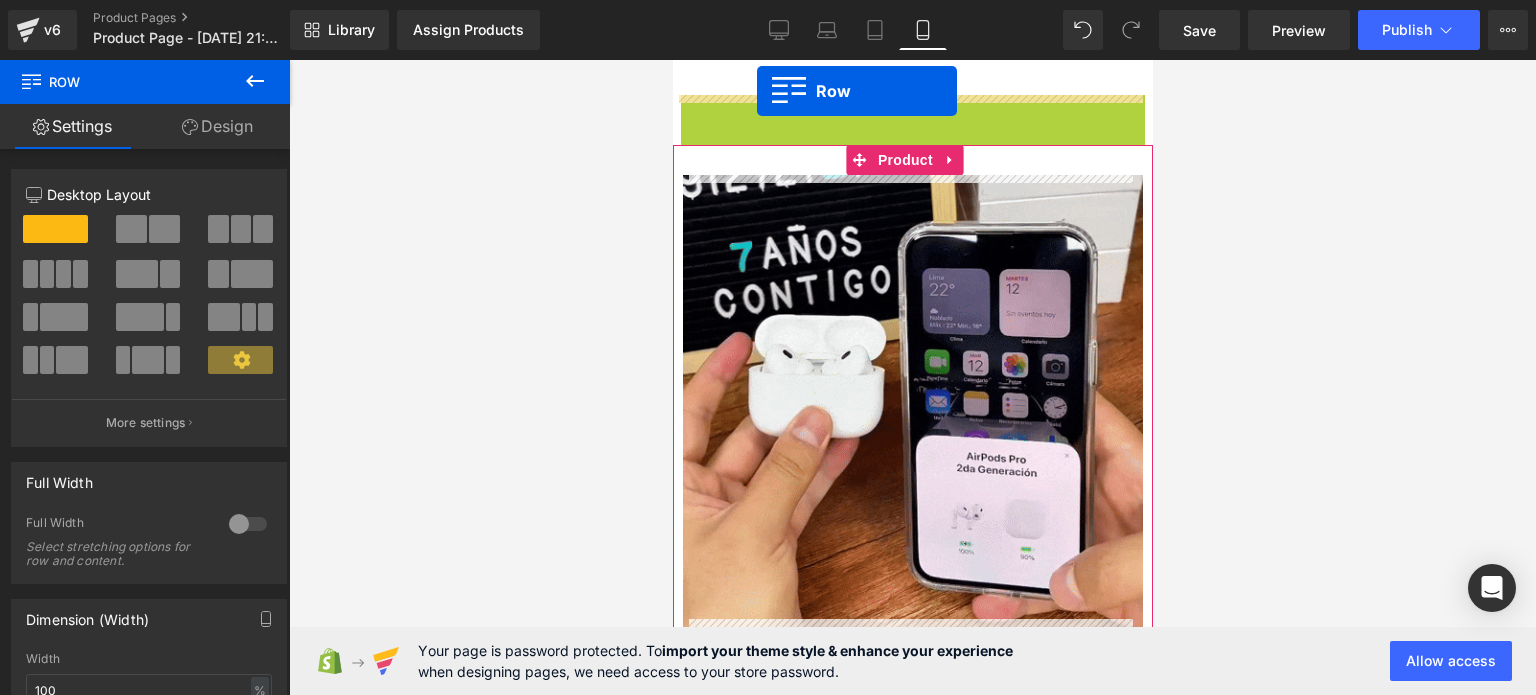 click on "Image
Product
Select your layout" at bounding box center [912, 522] 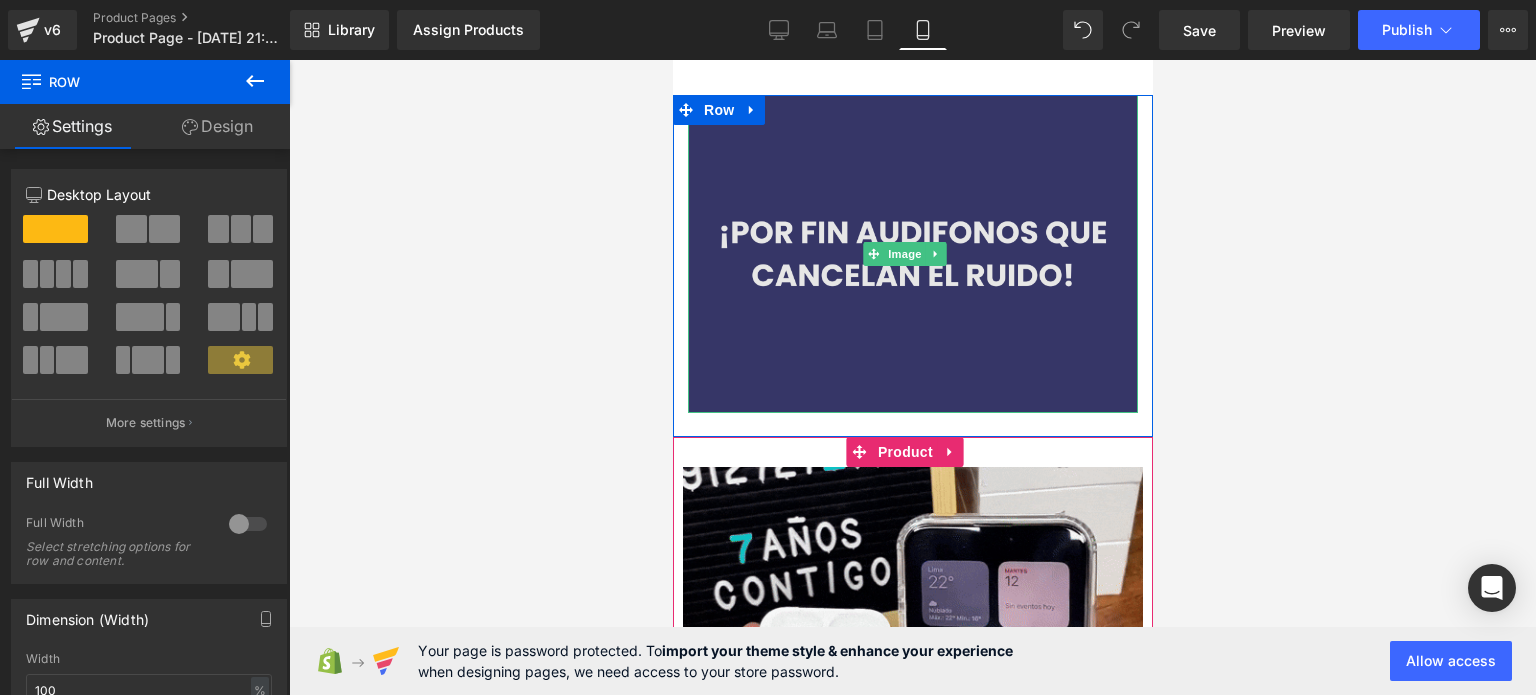 click at bounding box center (912, 254) 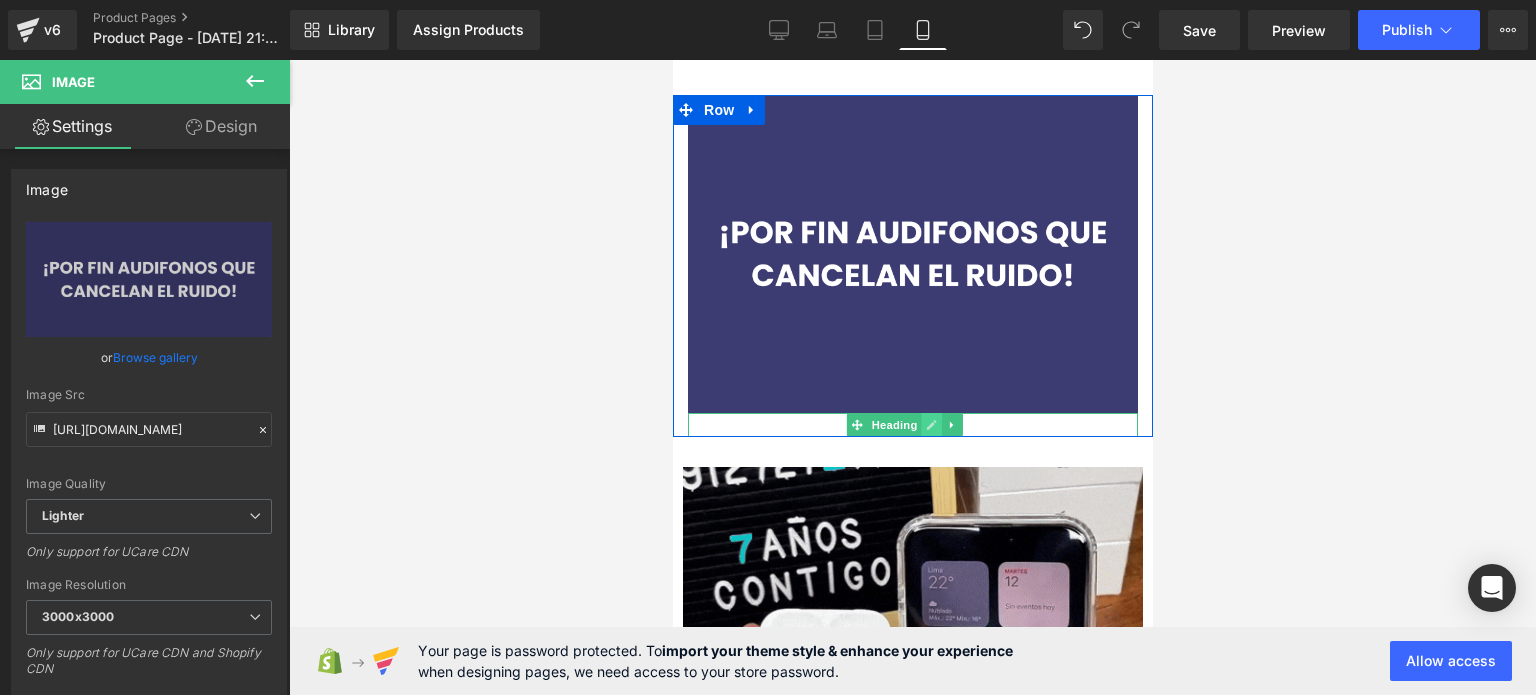 click 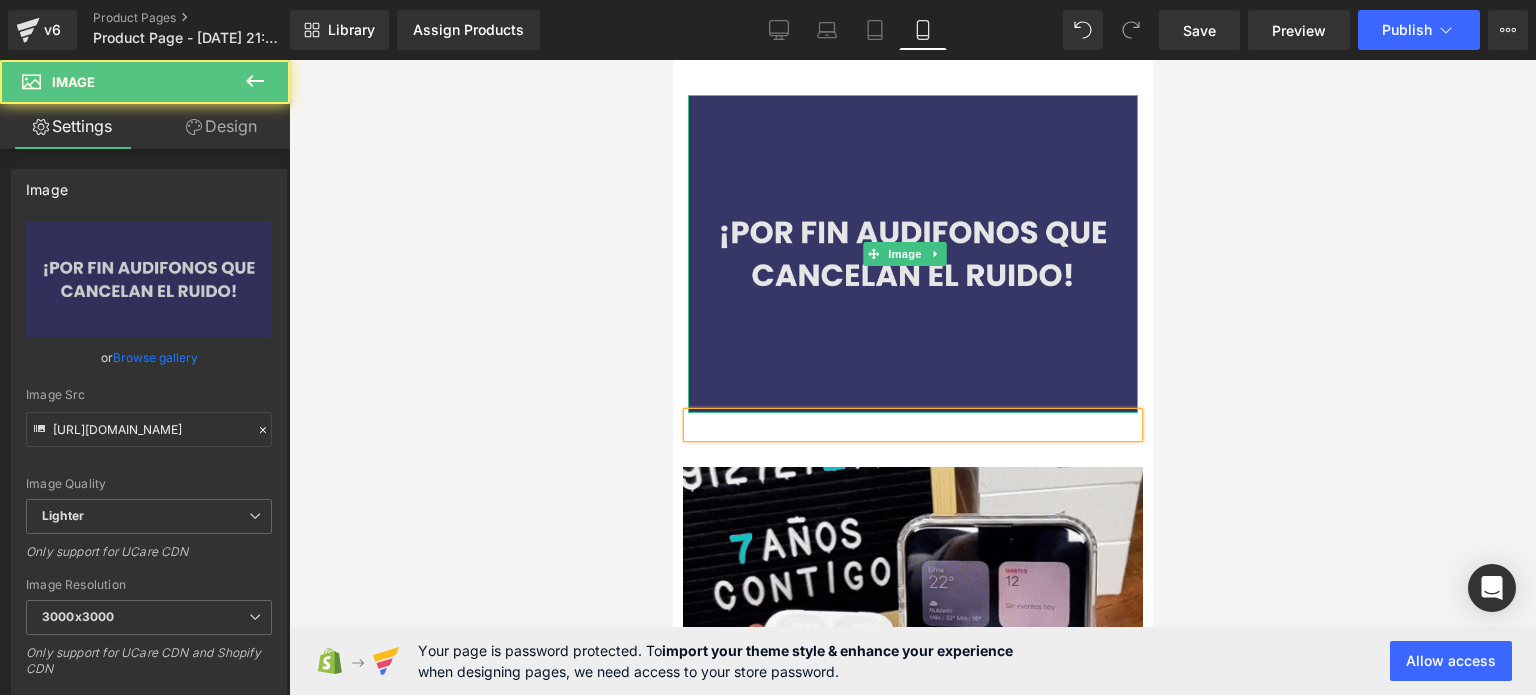click at bounding box center (912, 254) 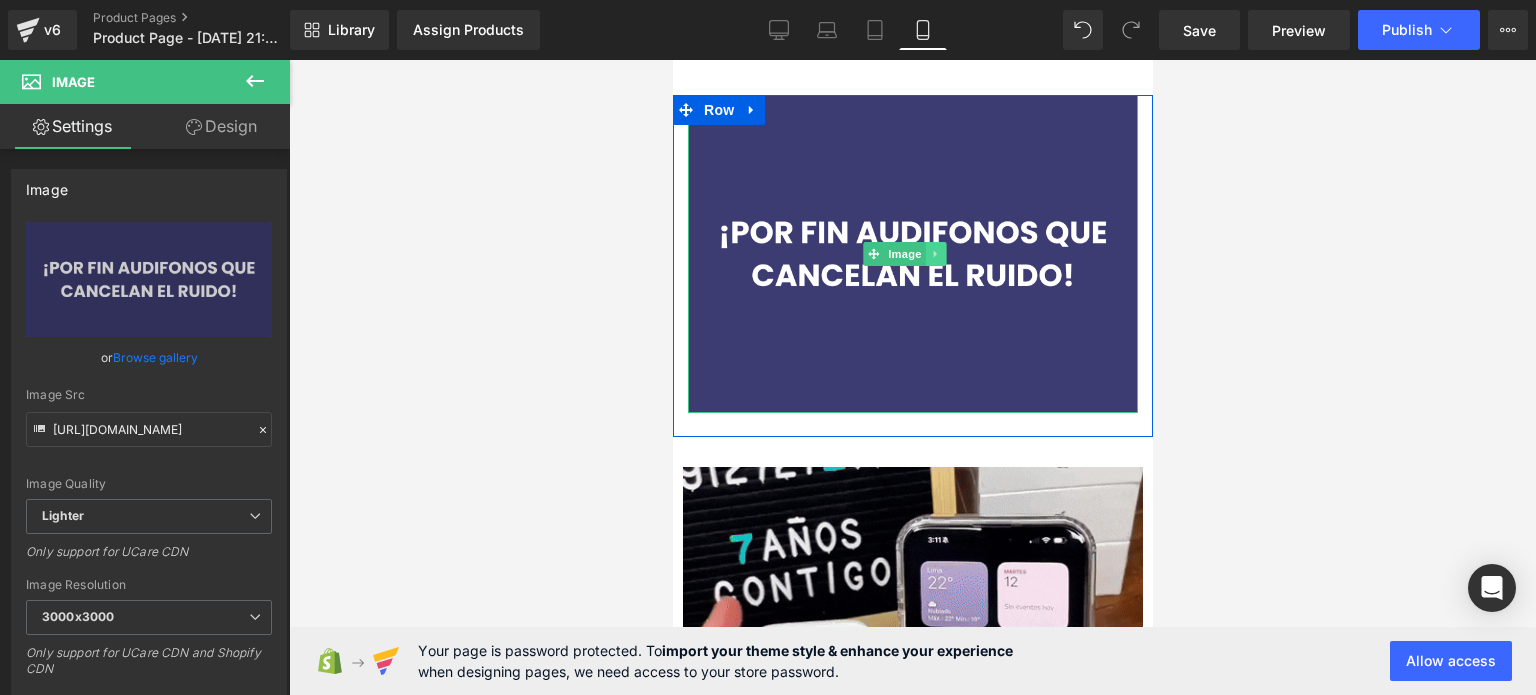 click at bounding box center [935, 254] 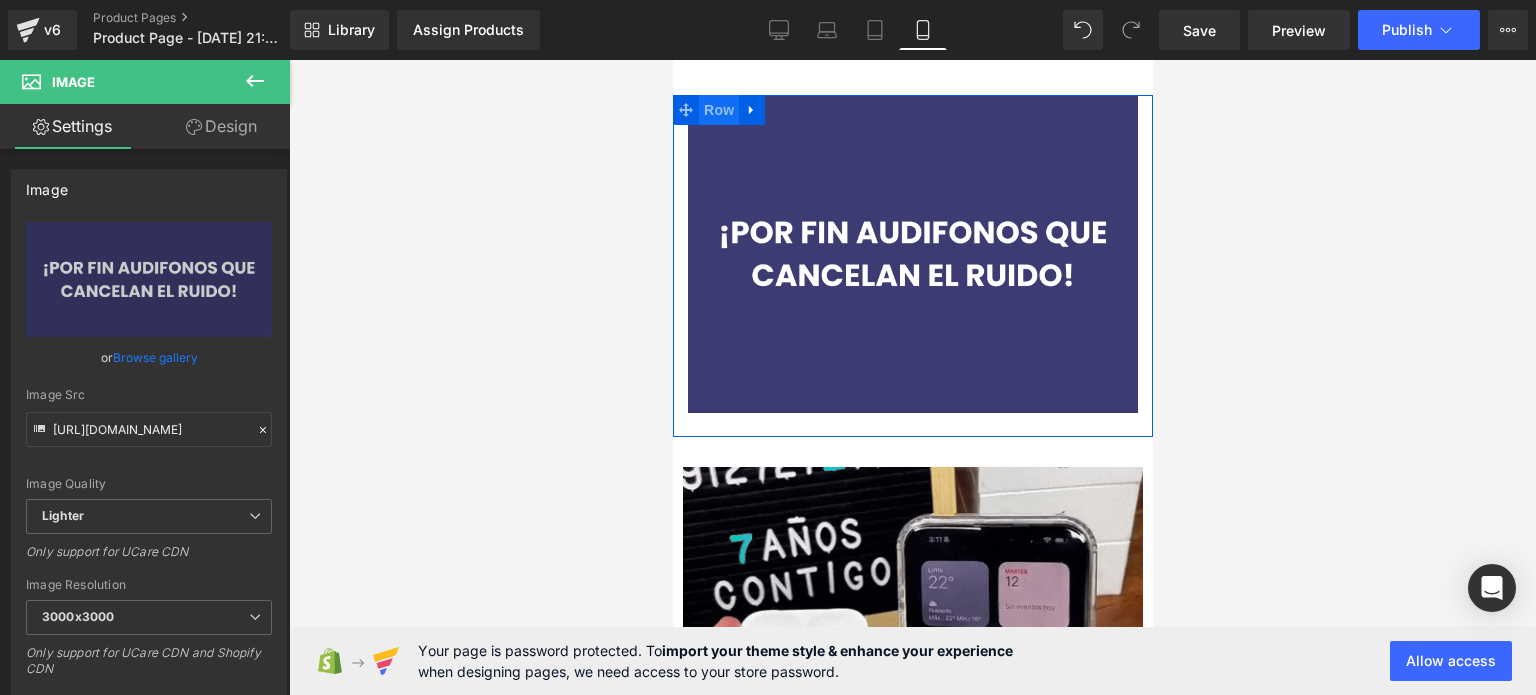 click on "Row" at bounding box center [718, 110] 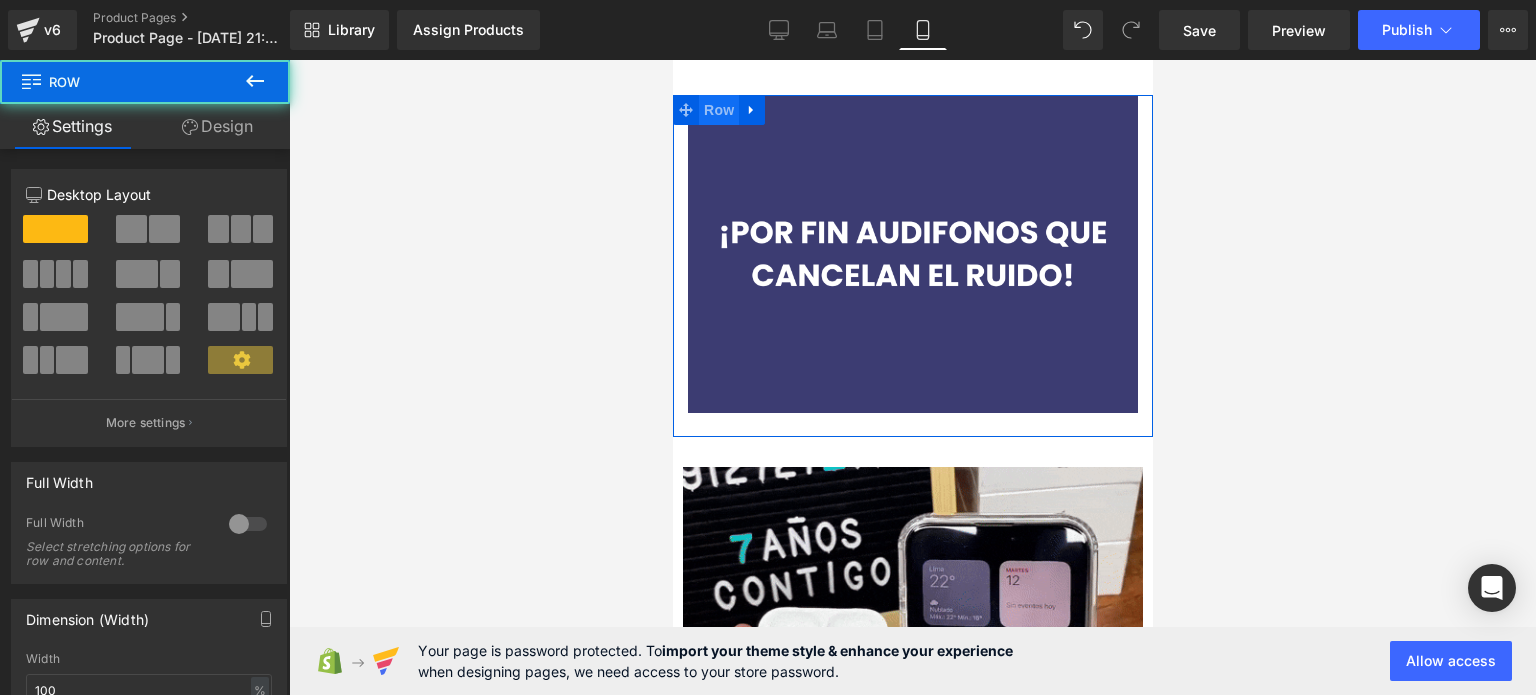 click on "Row" at bounding box center [718, 110] 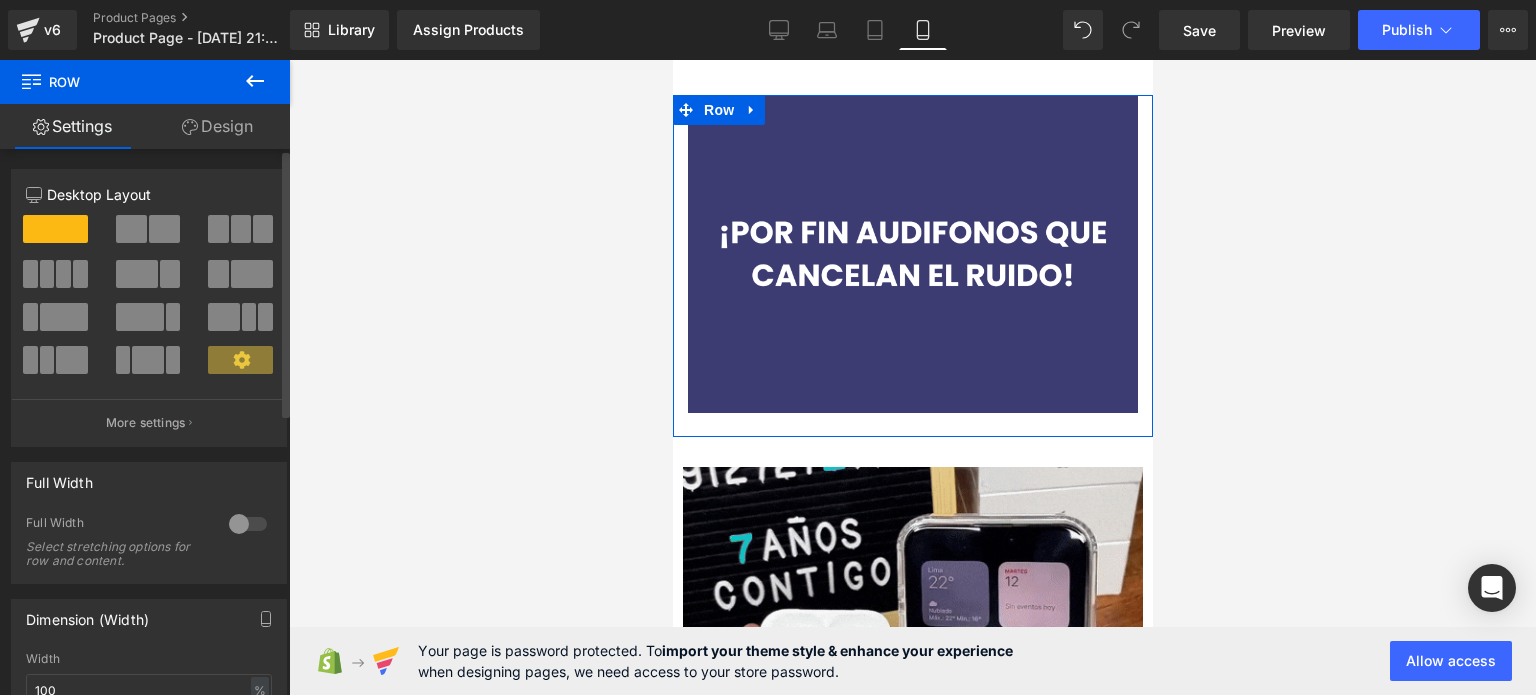 click at bounding box center (164, 229) 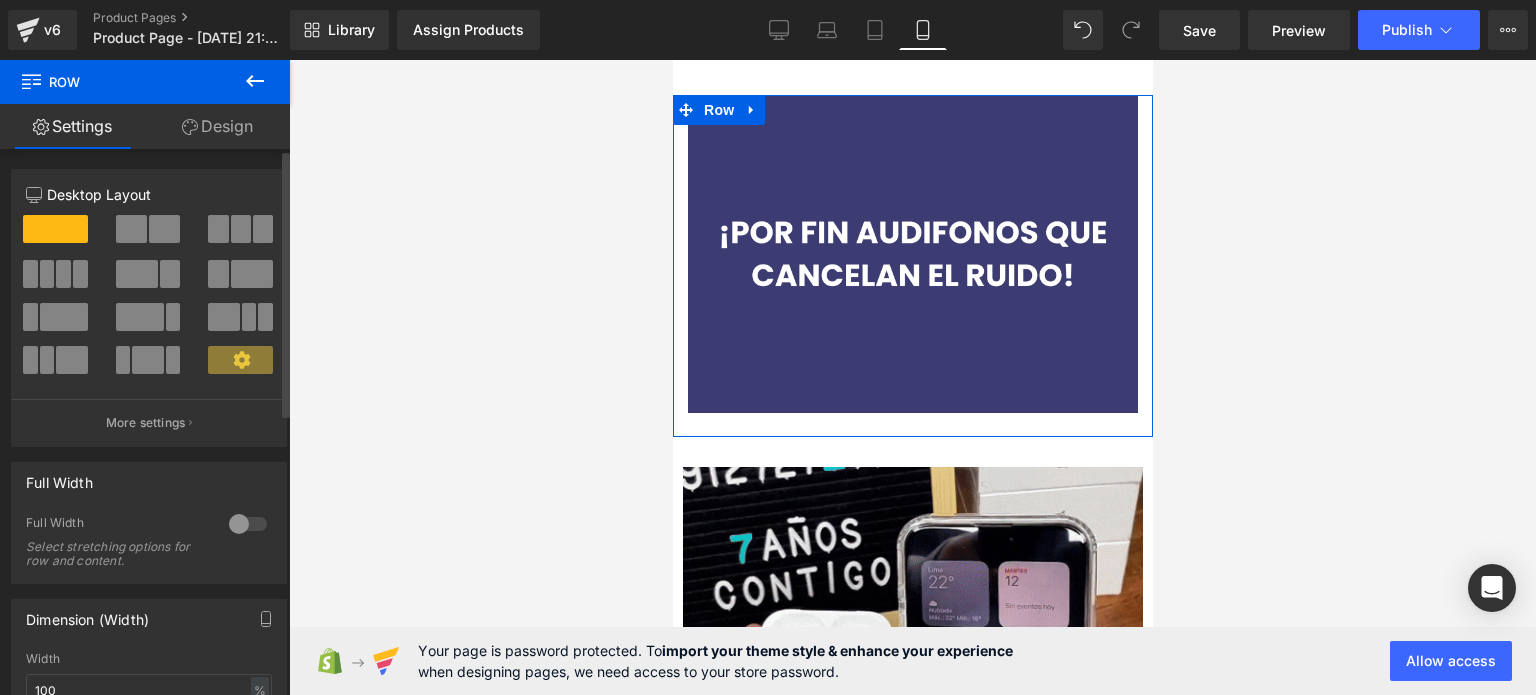 type on "1200" 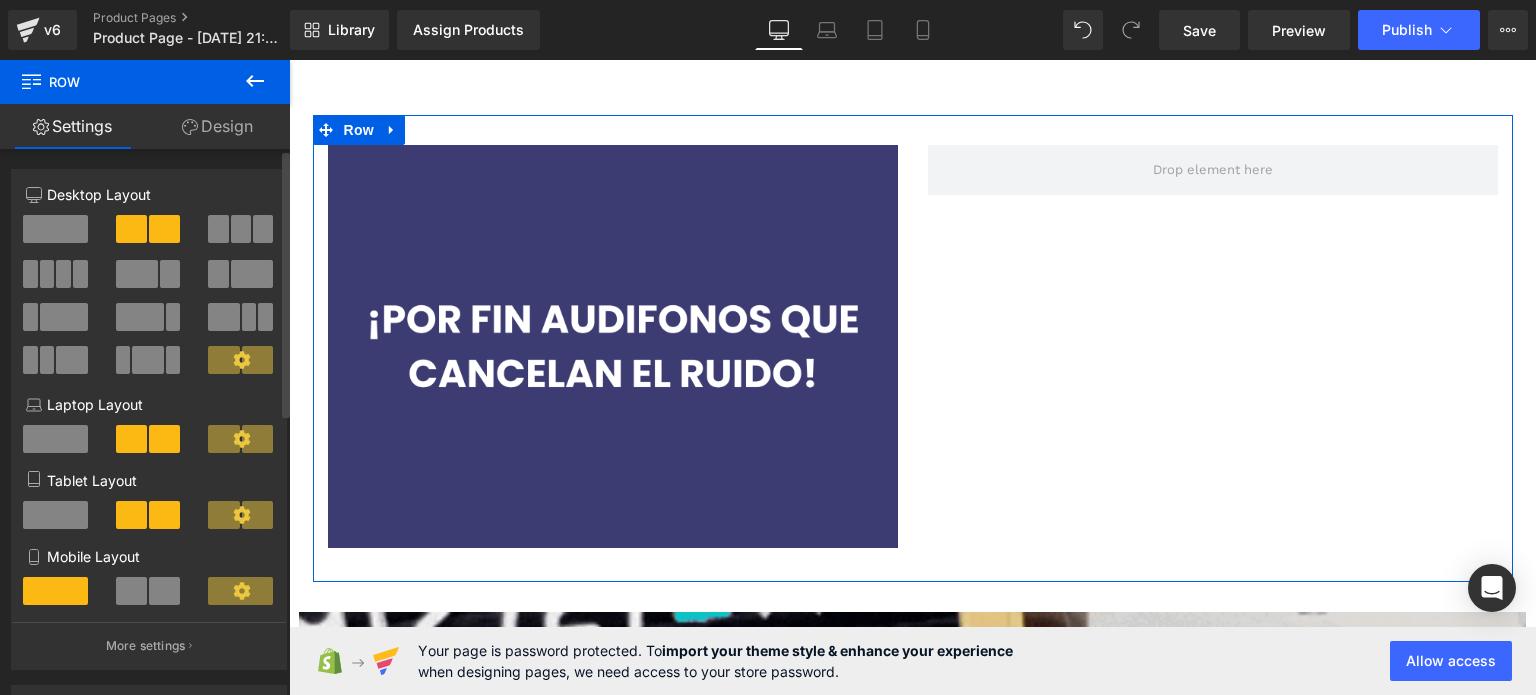 scroll, scrollTop: 20, scrollLeft: 0, axis: vertical 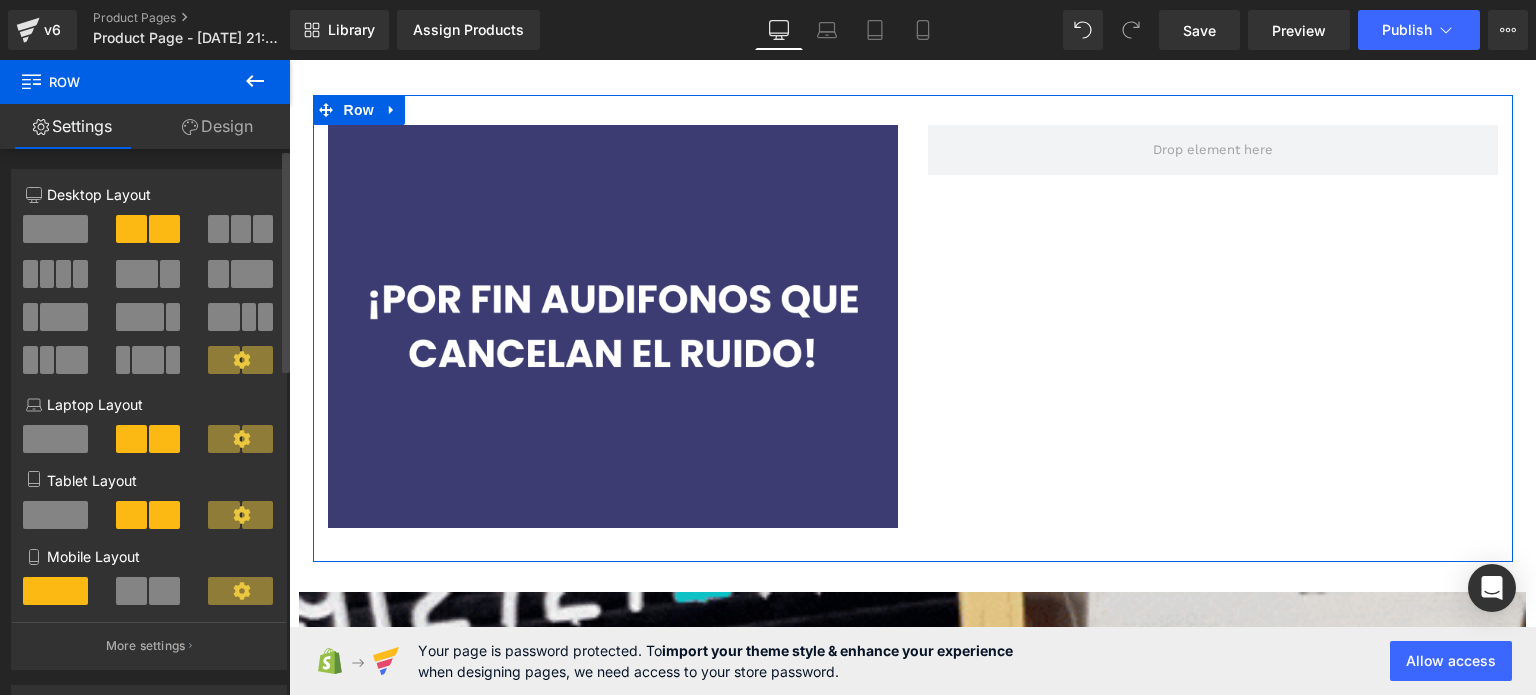 click at bounding box center (55, 229) 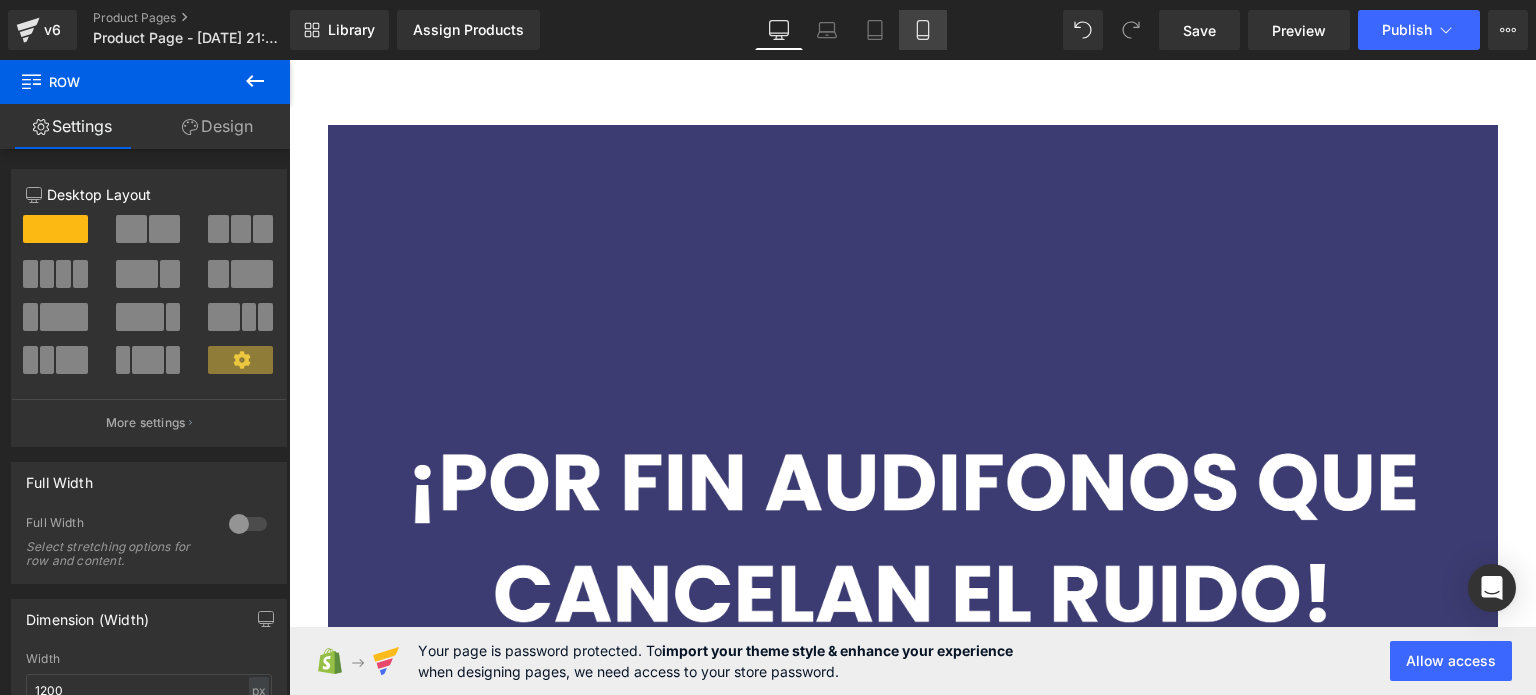 click on "Mobile" at bounding box center [923, 30] 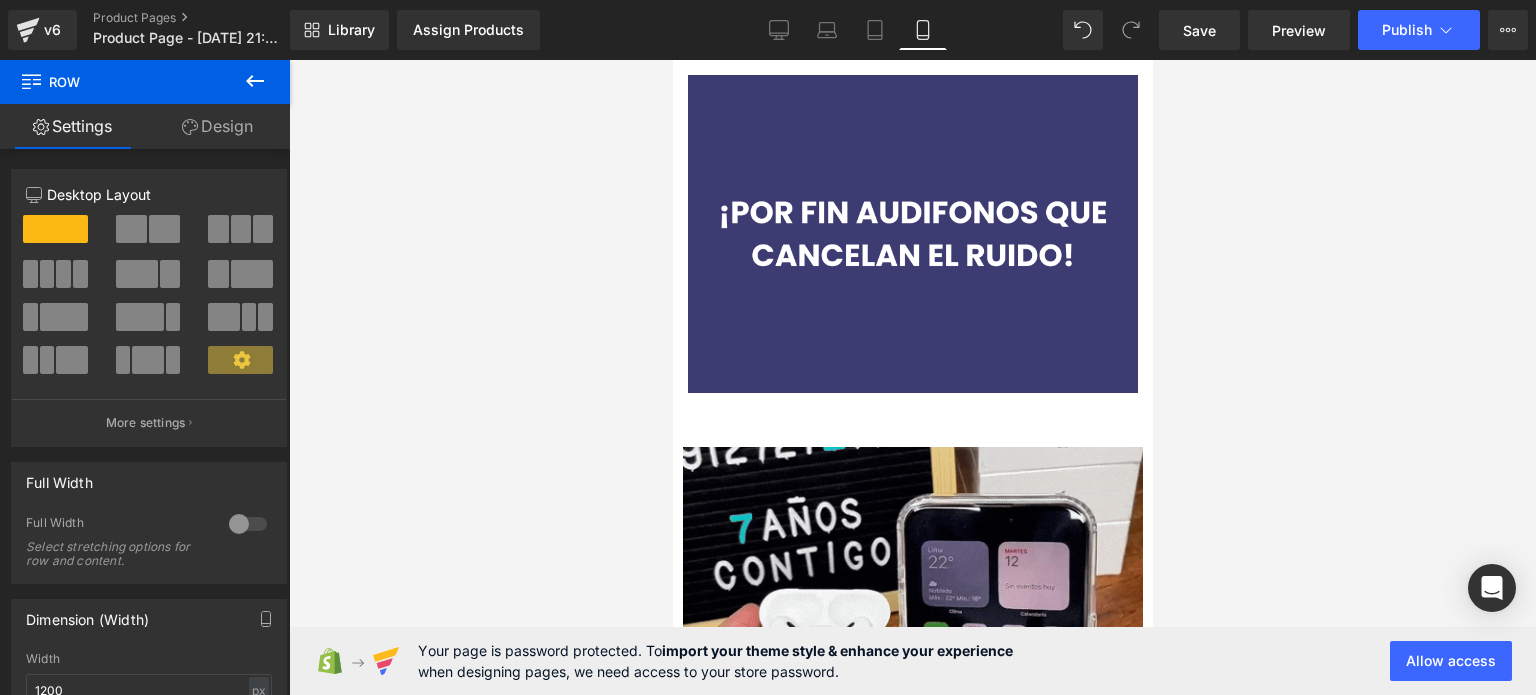 scroll, scrollTop: 0, scrollLeft: 0, axis: both 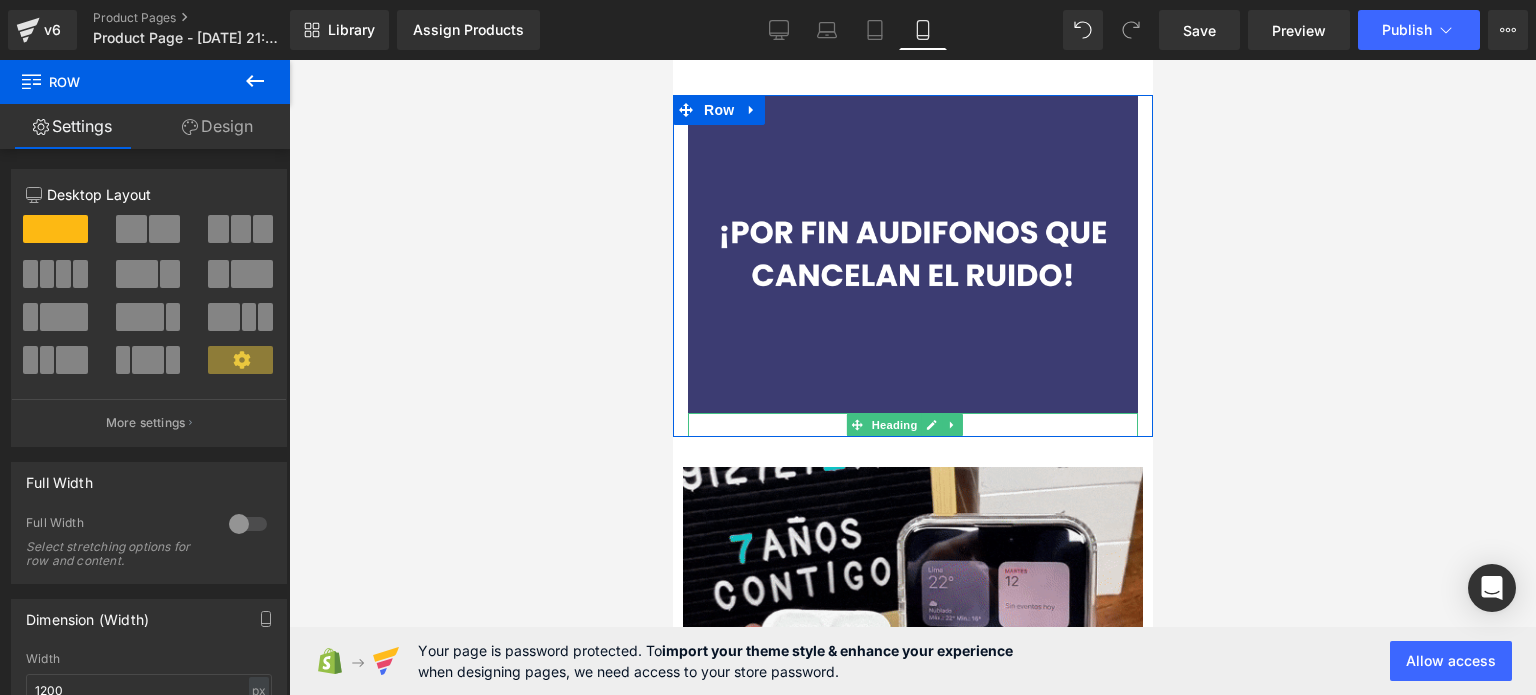 click at bounding box center [912, 415] 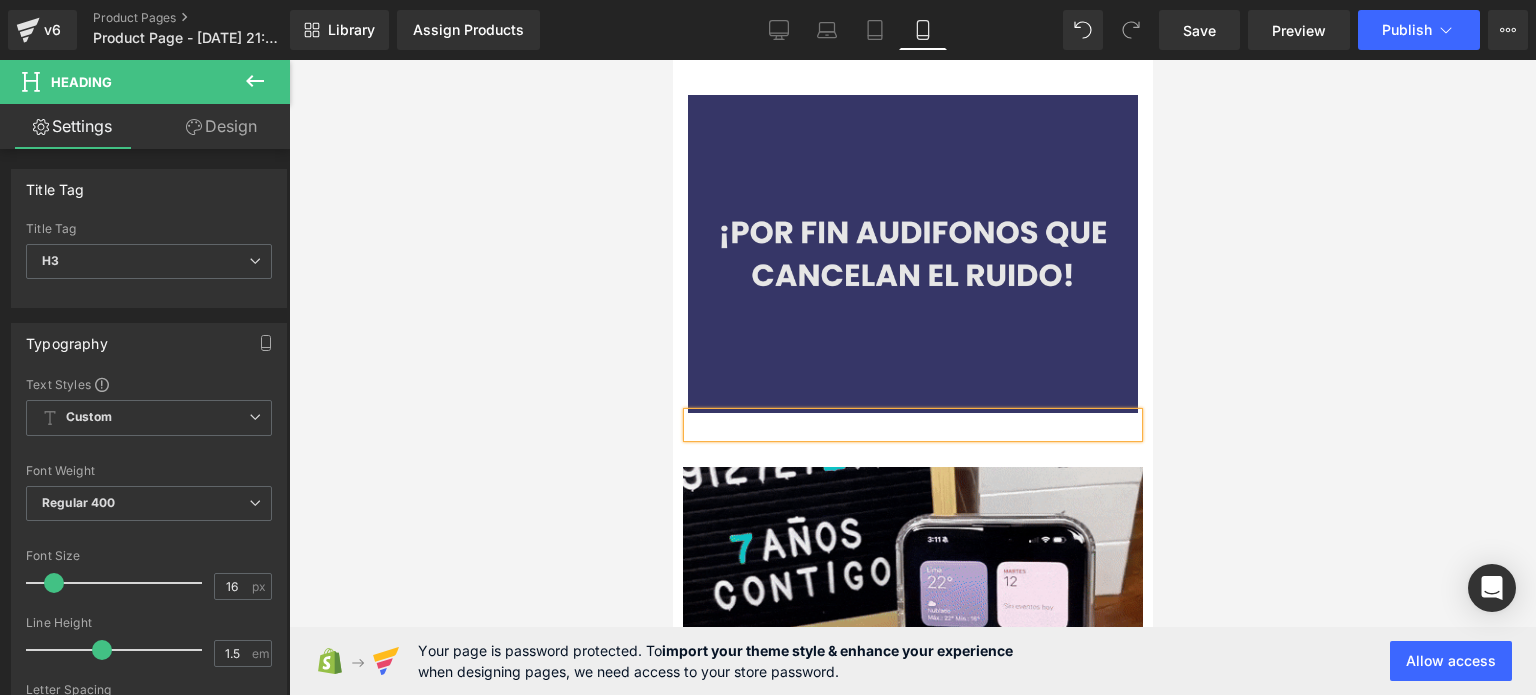 click at bounding box center [912, 254] 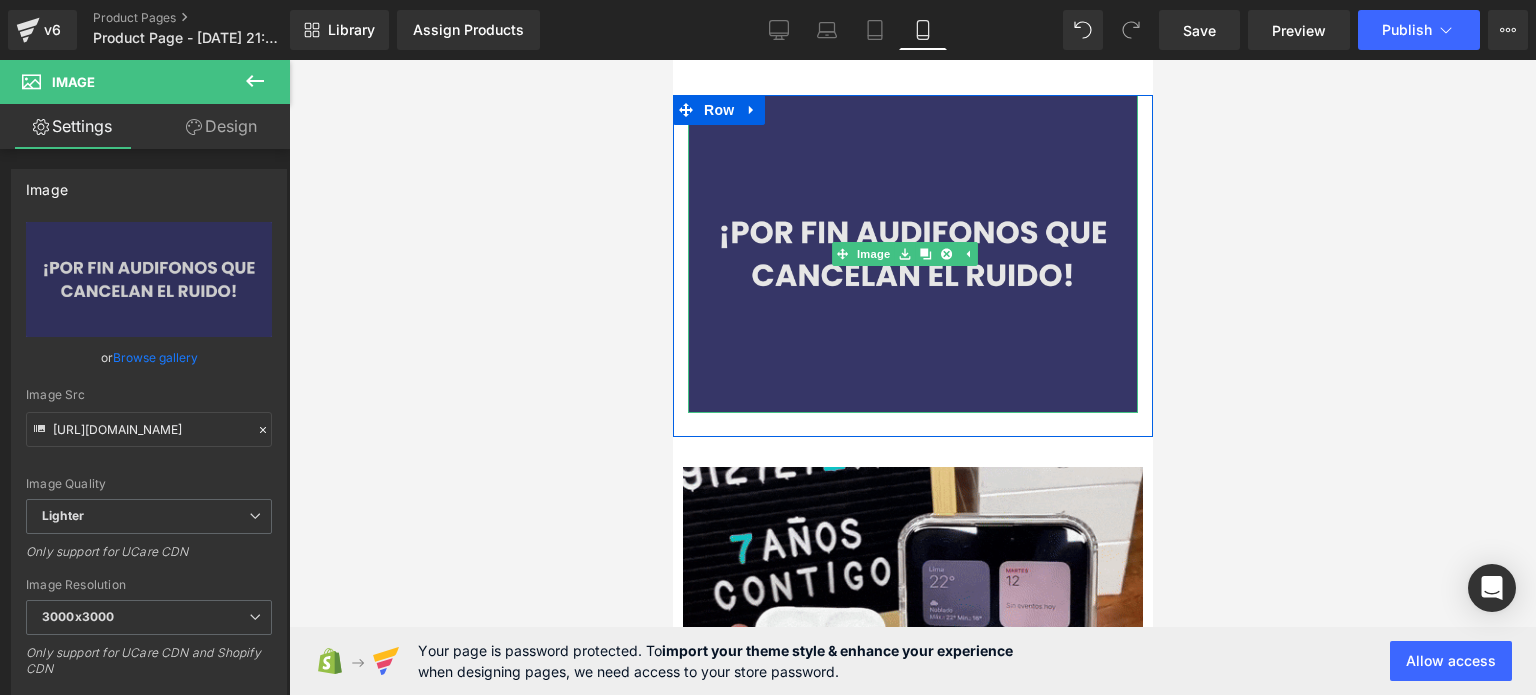 click at bounding box center (912, 254) 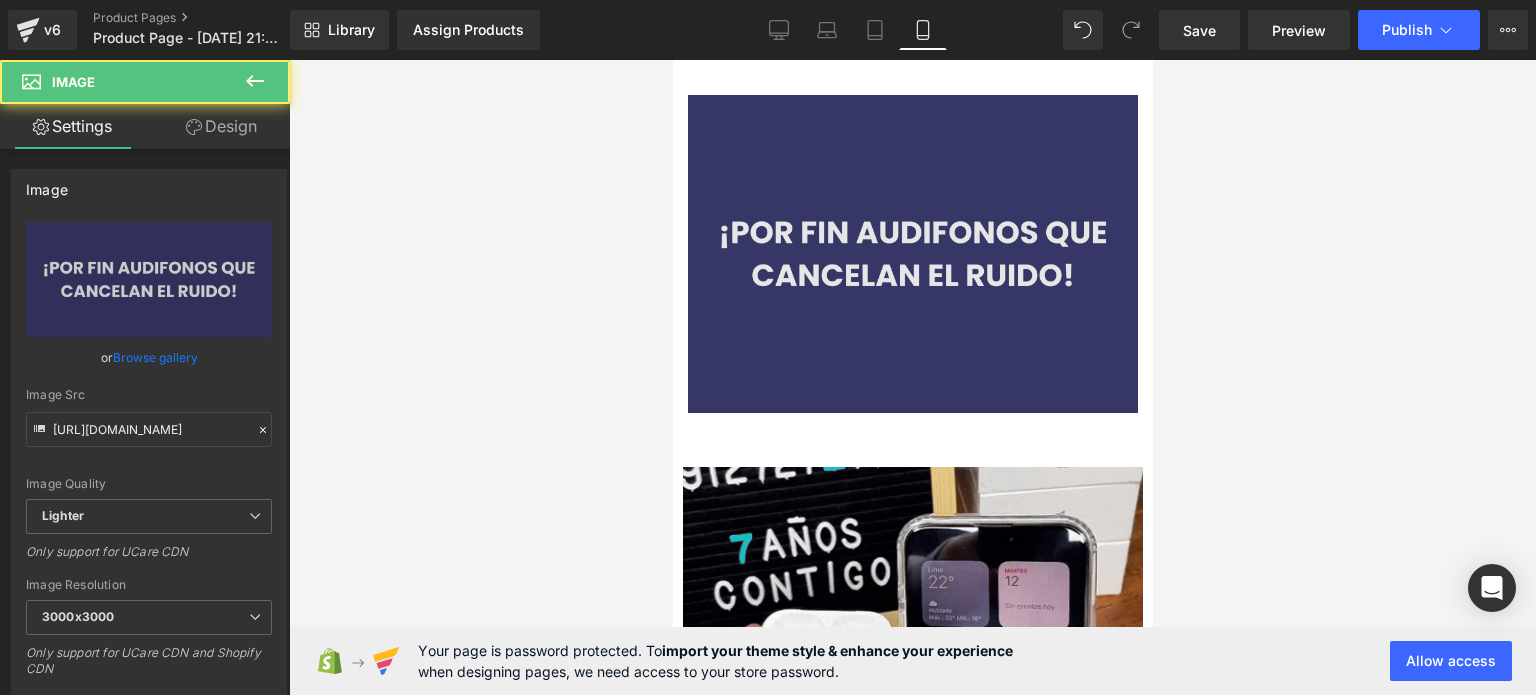 click at bounding box center (912, 254) 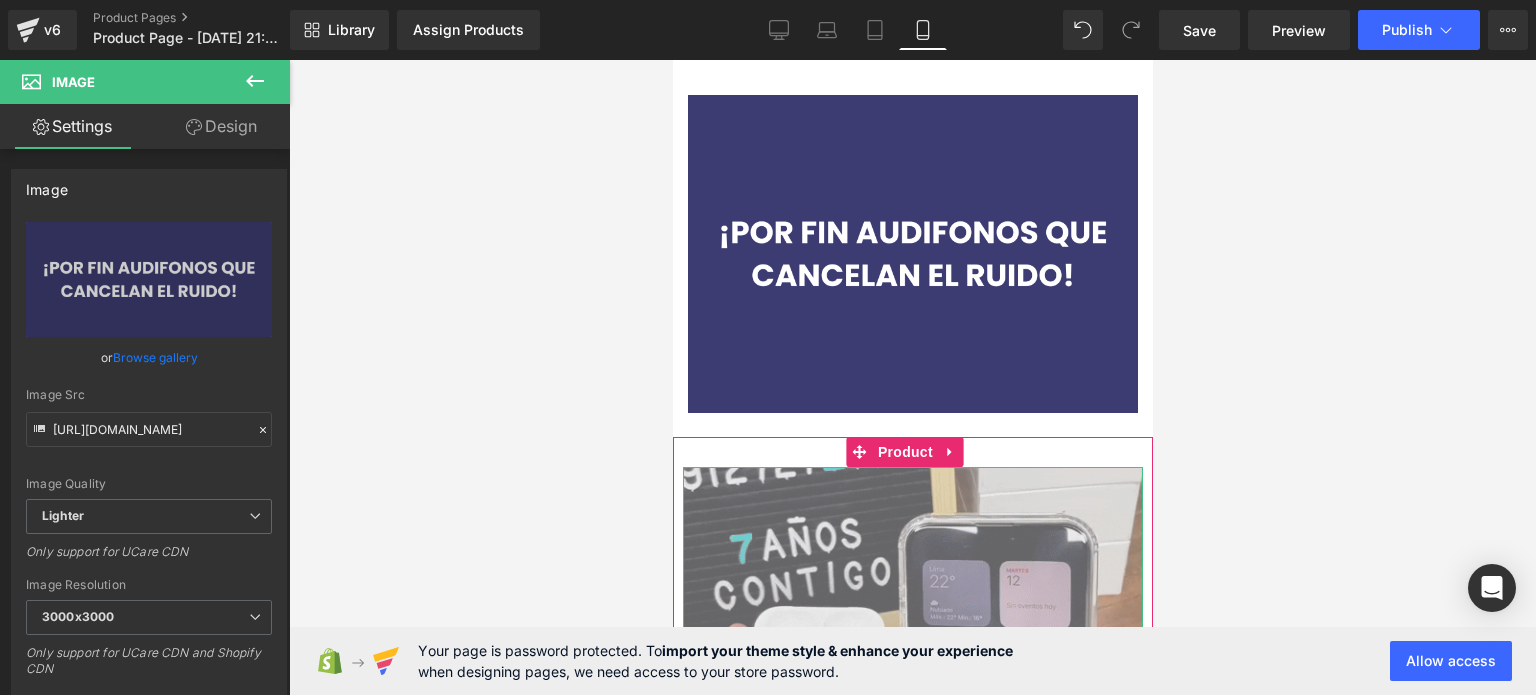 click at bounding box center [912, 697] 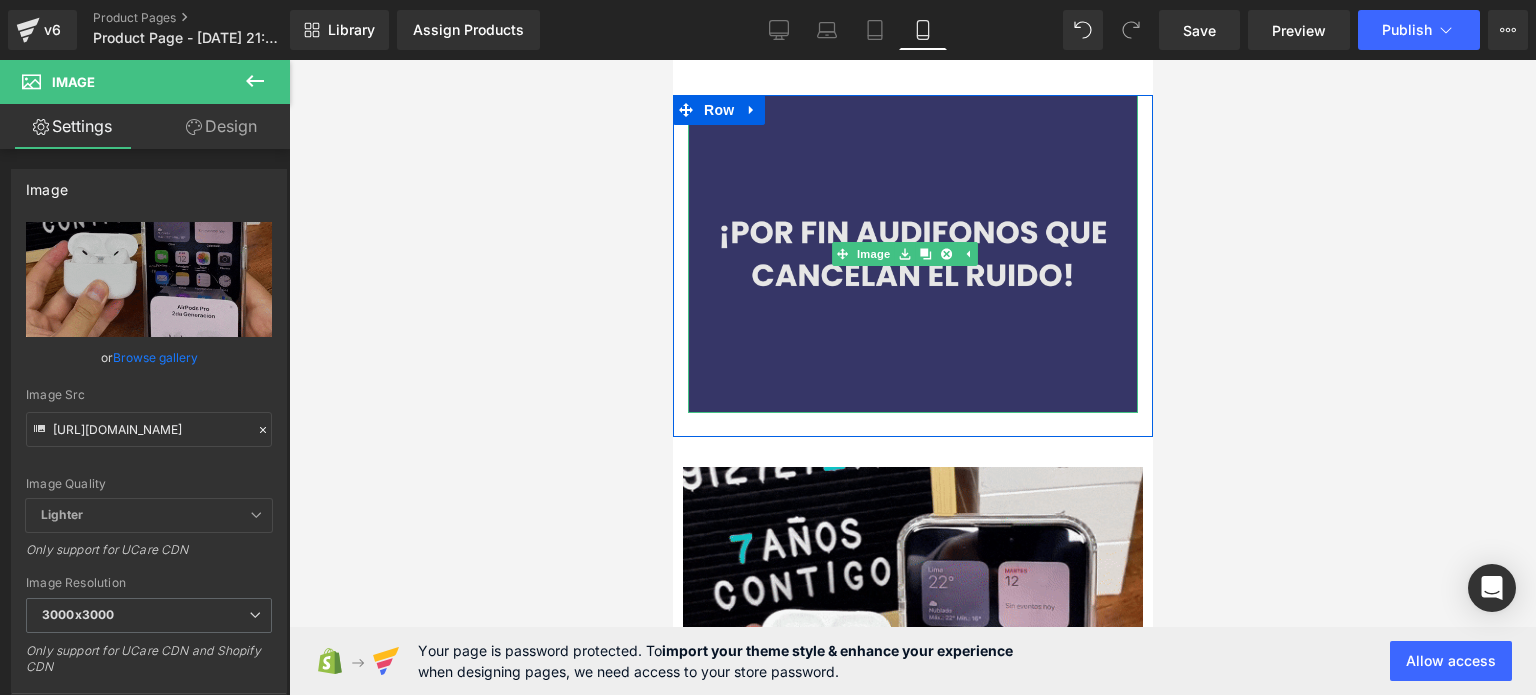 click at bounding box center [912, 254] 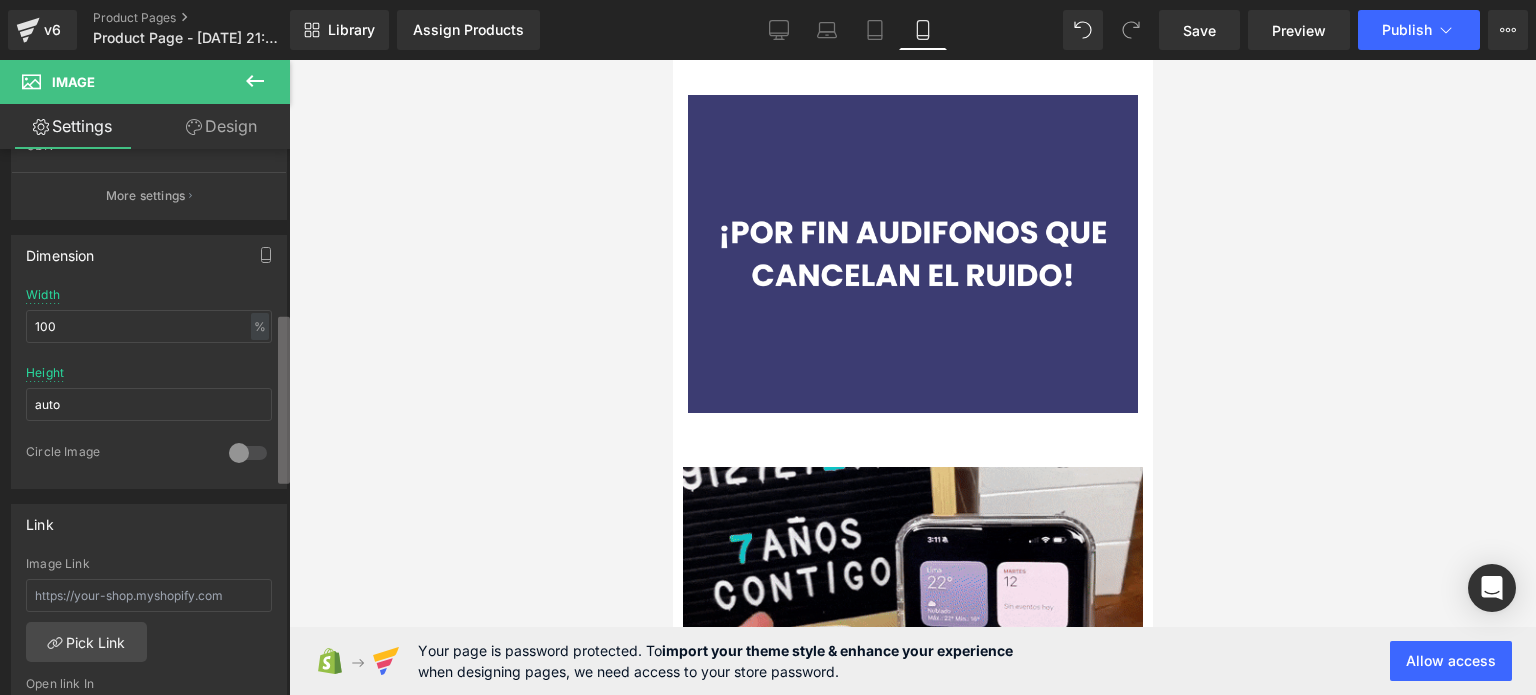 scroll, scrollTop: 528, scrollLeft: 0, axis: vertical 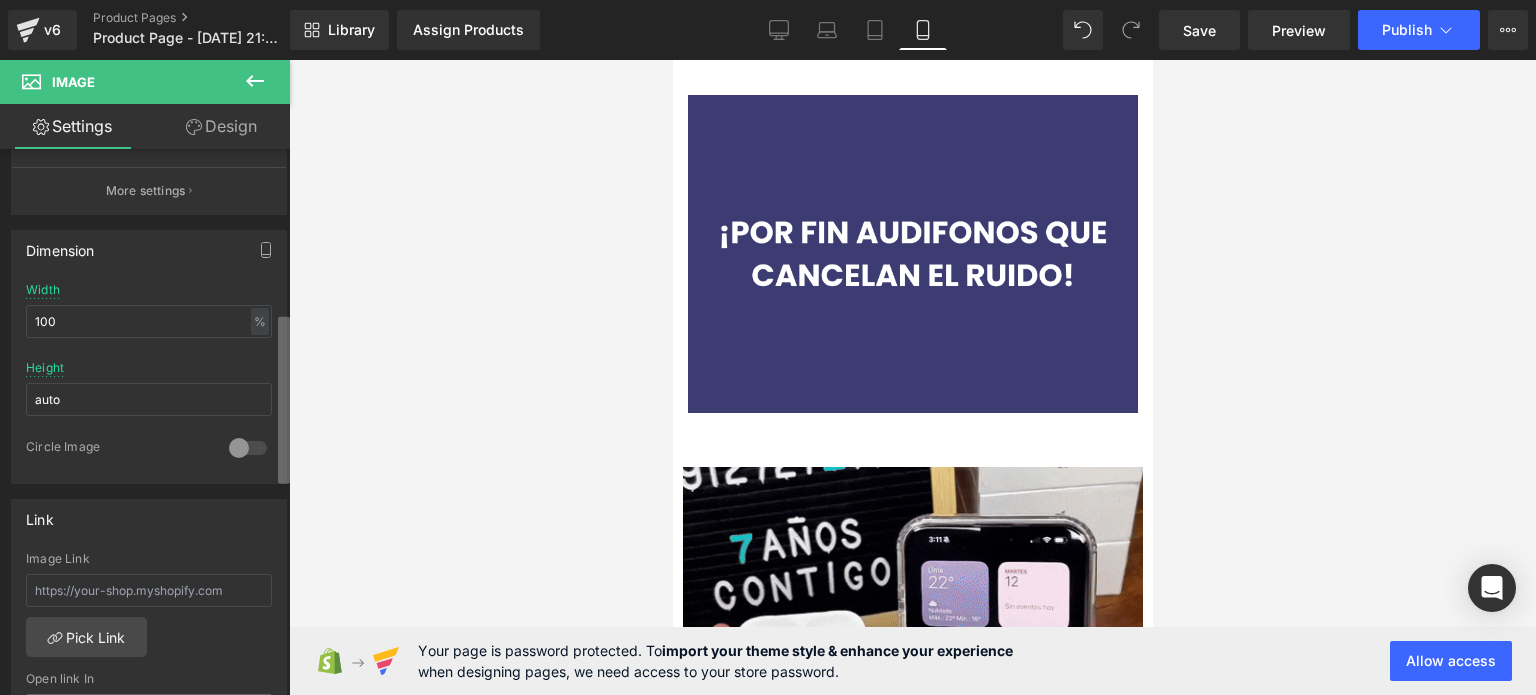 click on "Row  You are previewing how the   will restyle your page. You can not edit Elements in Preset Preview Mode.  v6 Product Pages Product Page - [DATE] 21:34:10 Library Assign Products  Product Preview
No product match your search.  Please try another keyword  Manage assigned products Mobile Desktop Laptop Tablet Mobile Save Preview Publish Scheduled Upgrade Plan View Live Page View with current Template Save Template to Library Schedule Publish  Optimize  Publish Settings Shortcuts  Your page can’t be published   You've reached the maximum number of published pages on your plan  (0/1).  You need to upgrade your plan or unpublish all your pages to get 1 publish slot.   Unpublish pages   Upgrade plan  Elements Global Style Base Row  rows, columns, layouts, div Heading  headings, titles, h1,h2,h3,h4,h5,h6 Text Block  texts, paragraphs, contents, blocks Image  images, photos, alts, uploads Icon  icons, symbols Button  button, call to action, cta Separator  separators, dividers, horizontal lines Stack" at bounding box center (768, 364) 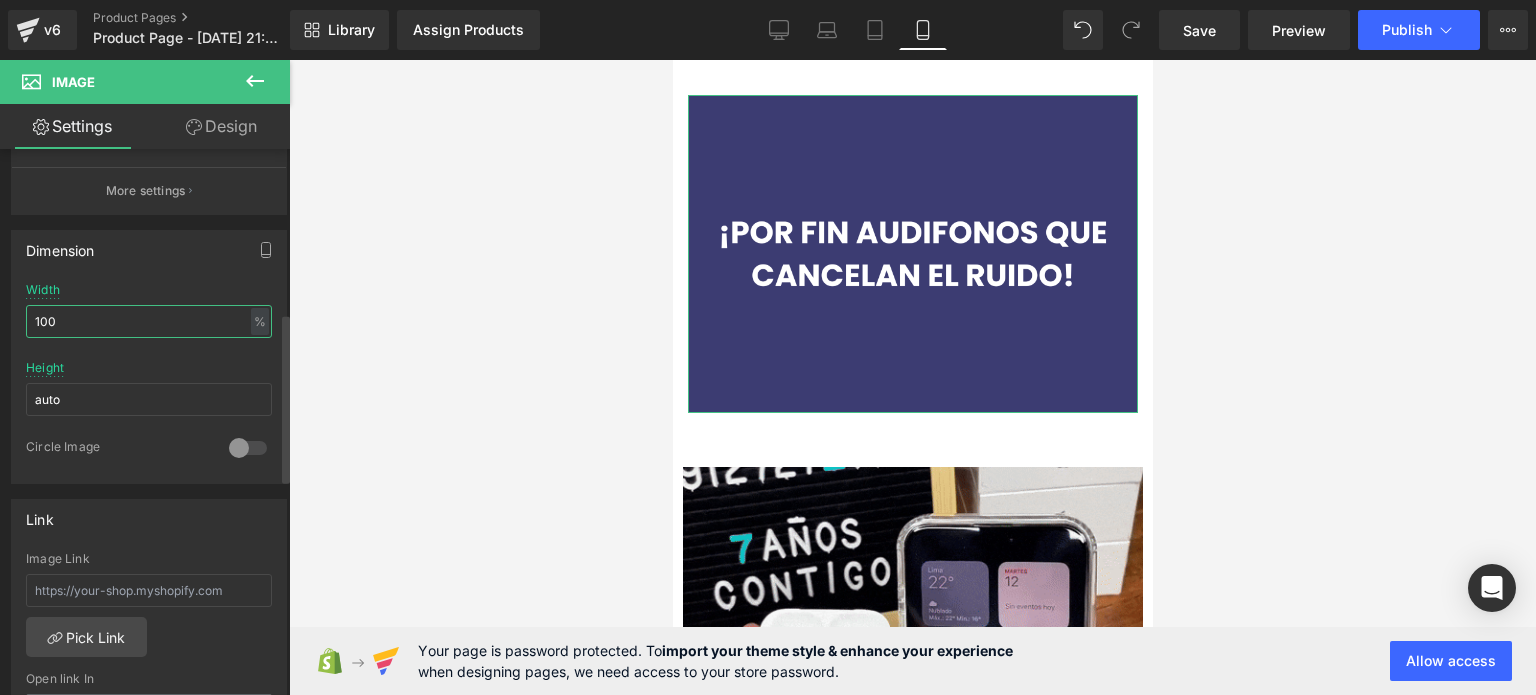 click on "100" at bounding box center (149, 321) 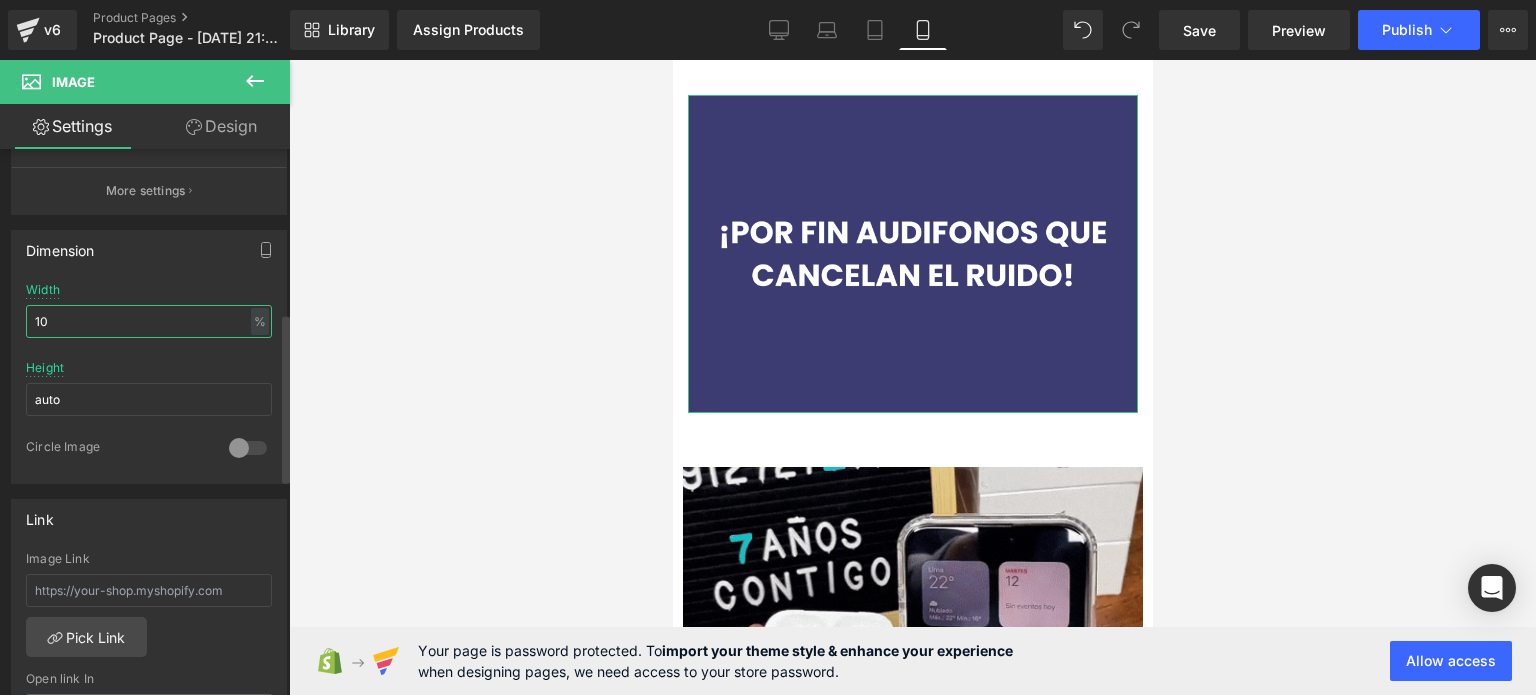 type on "1" 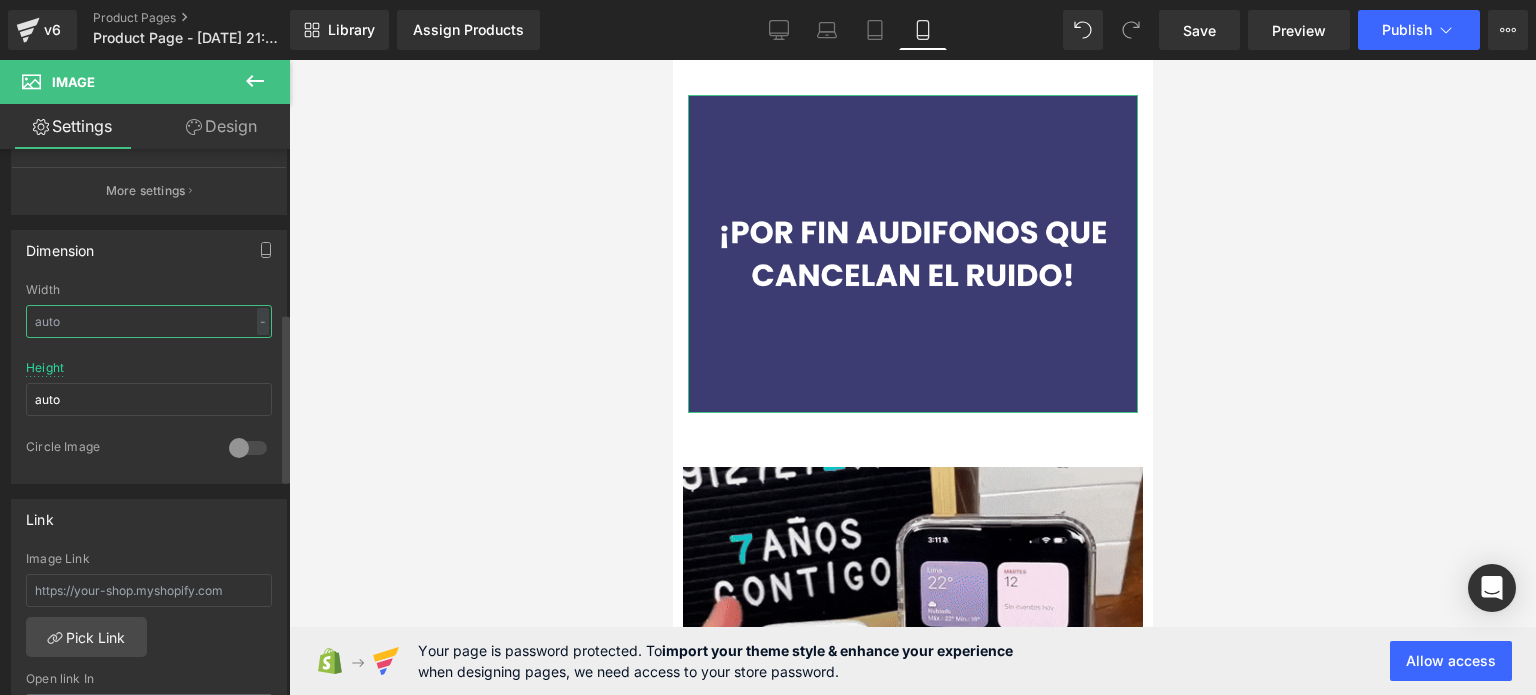 type on "5" 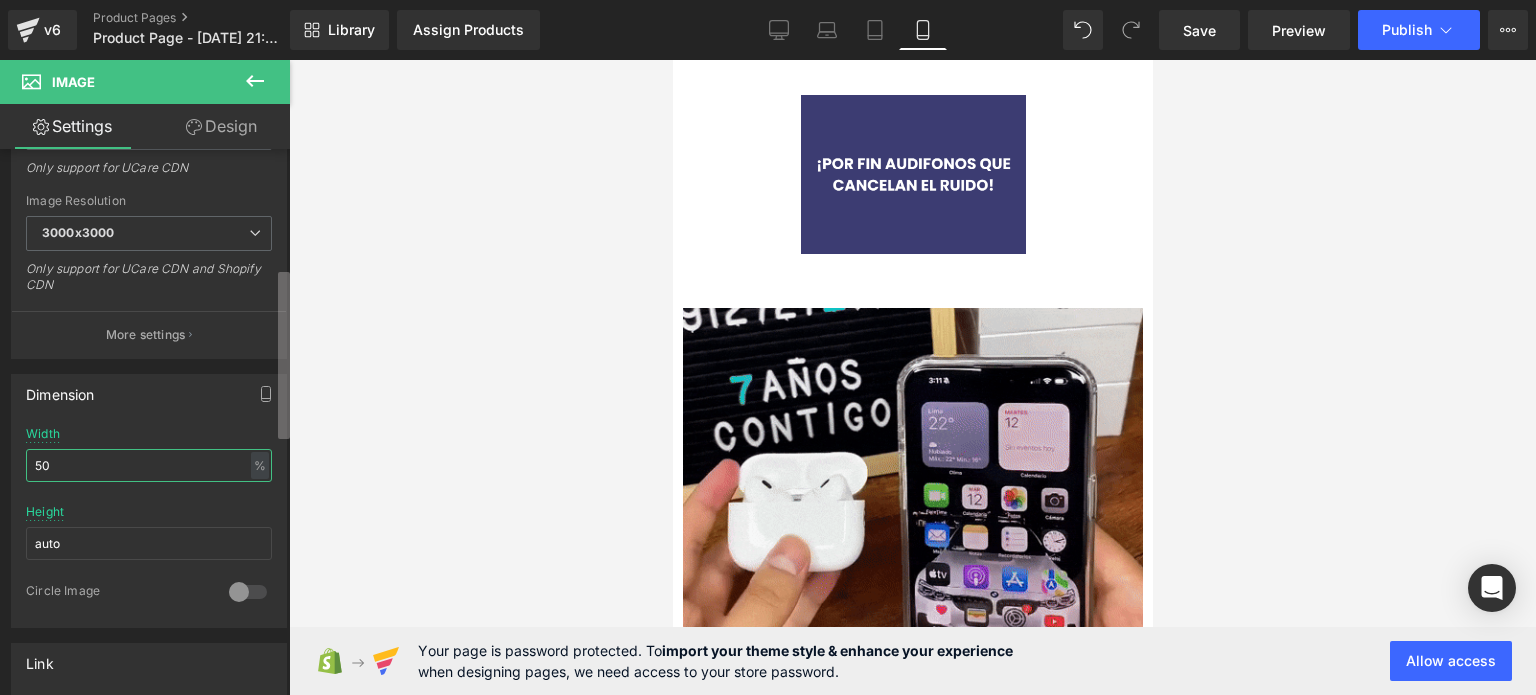 click on "Row  You are previewing how the   will restyle your page. You can not edit Elements in Preset Preview Mode.  v6 Product Pages Product Page - [DATE] 21:34:10 Library Assign Products  Product Preview
No product match your search.  Please try another keyword  Manage assigned products Mobile Desktop Laptop Tablet Mobile Save Preview Publish Scheduled Upgrade Plan View Live Page View with current Template Save Template to Library Schedule Publish  Optimize  Publish Settings Shortcuts  Your page can’t be published   You've reached the maximum number of published pages on your plan  (0/1).  You need to upgrade your plan or unpublish all your pages to get 1 publish slot.   Unpublish pages   Upgrade plan  Elements Global Style Base Row  rows, columns, layouts, div Heading  headings, titles, h1,h2,h3,h4,h5,h6 Text Block  texts, paragraphs, contents, blocks Image  images, photos, alts, uploads Icon  icons, symbols Button  button, call to action, cta Separator  separators, dividers, horizontal lines Stack" at bounding box center (768, 364) 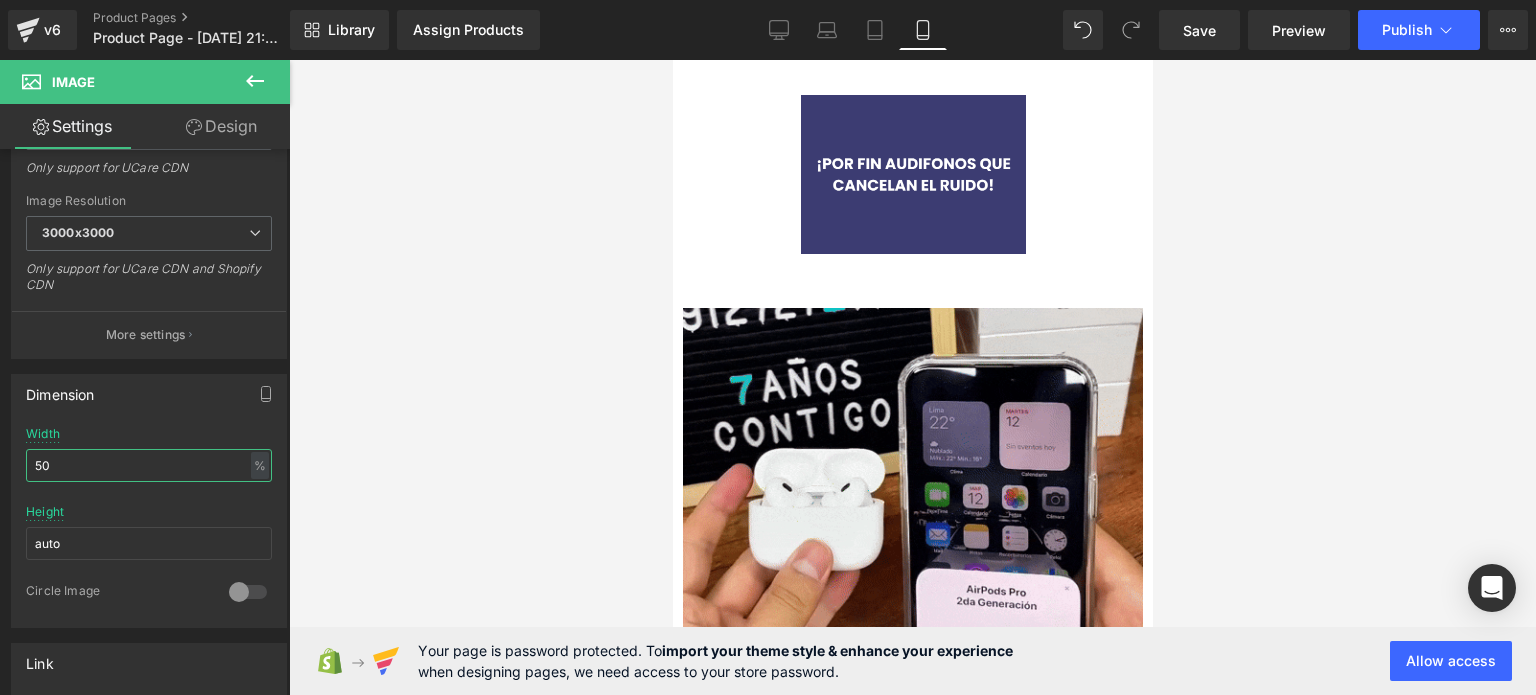 scroll, scrollTop: 387, scrollLeft: 0, axis: vertical 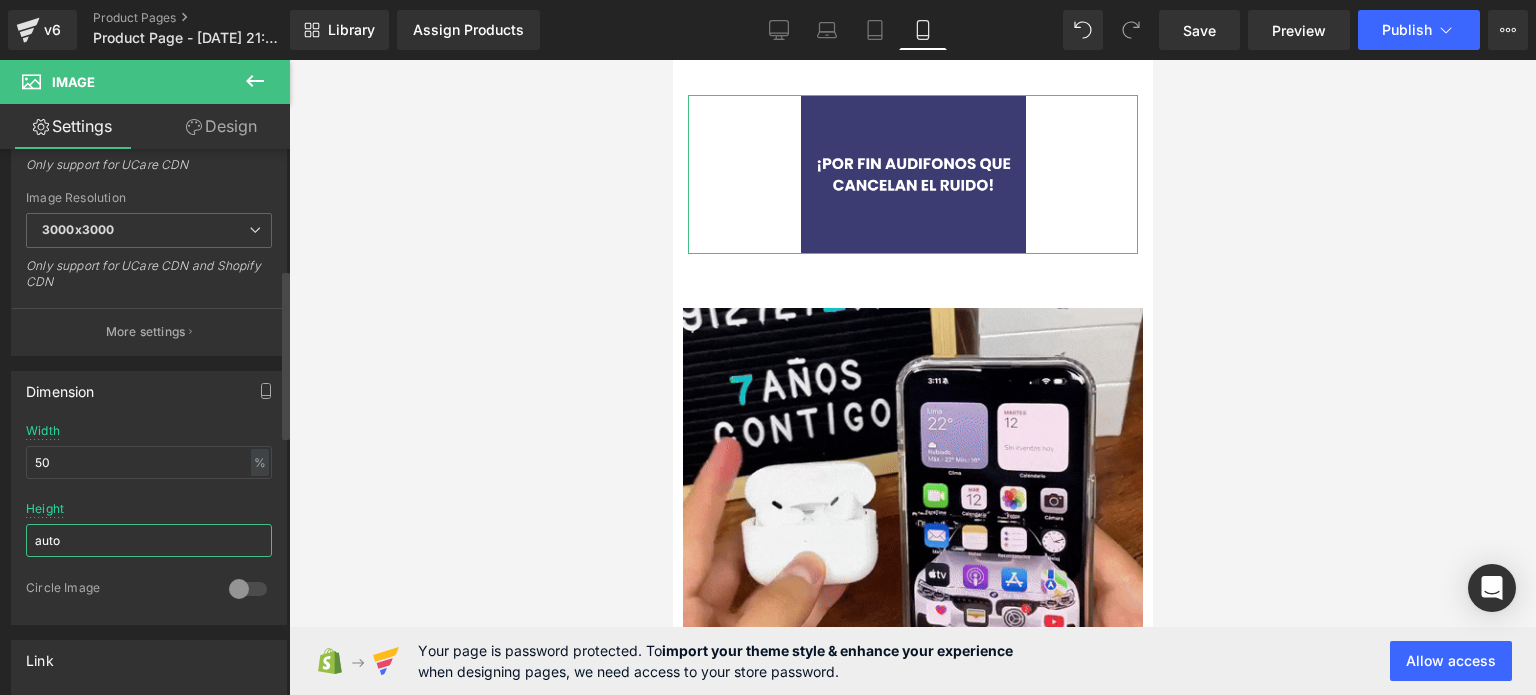 click on "auto" at bounding box center (149, 540) 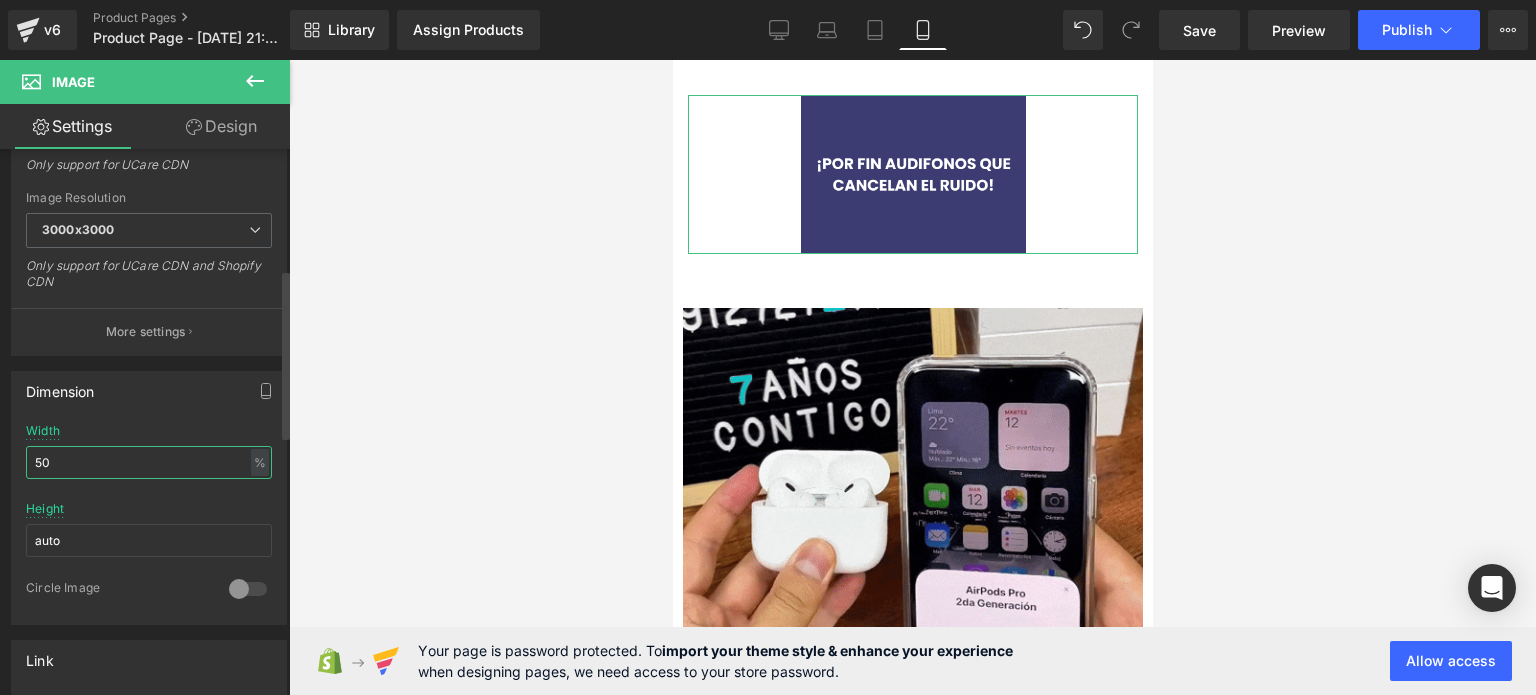 click on "50" at bounding box center (149, 462) 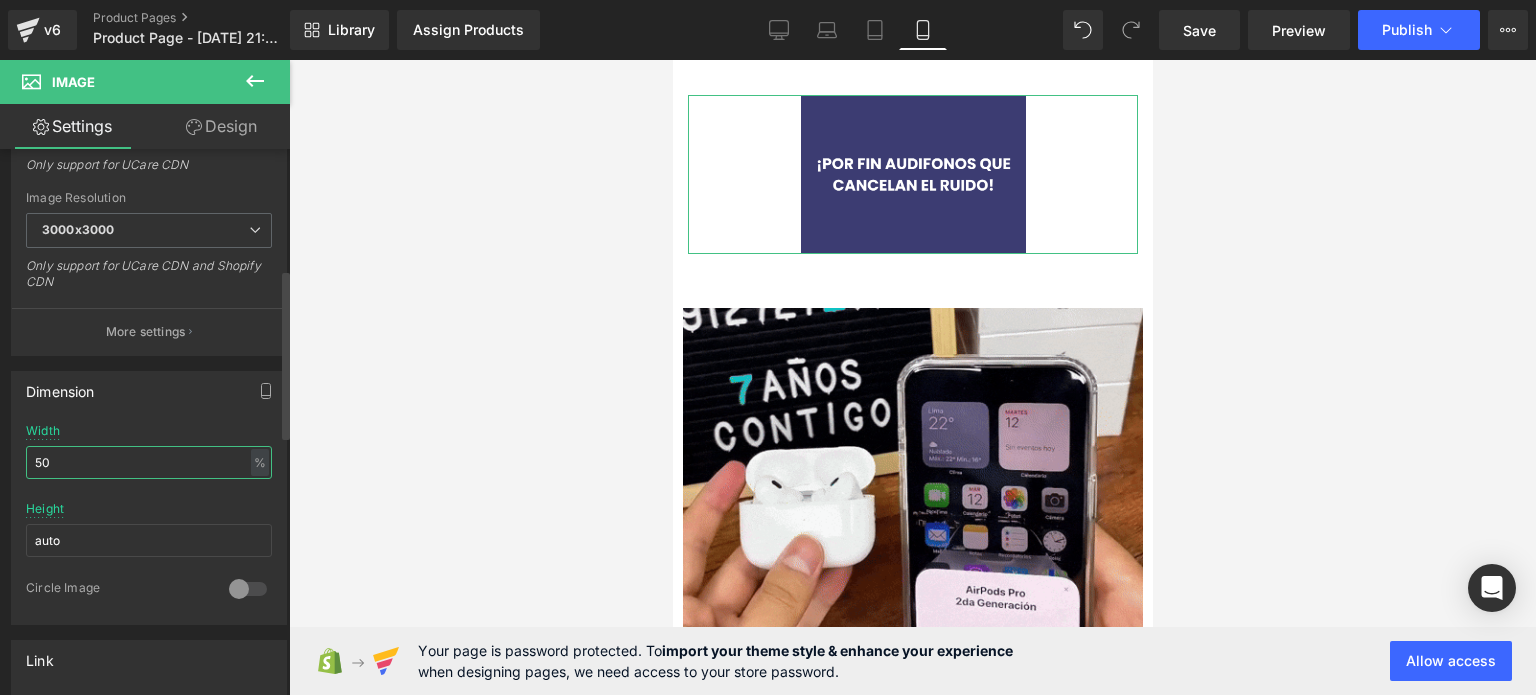 click on "50" at bounding box center [149, 462] 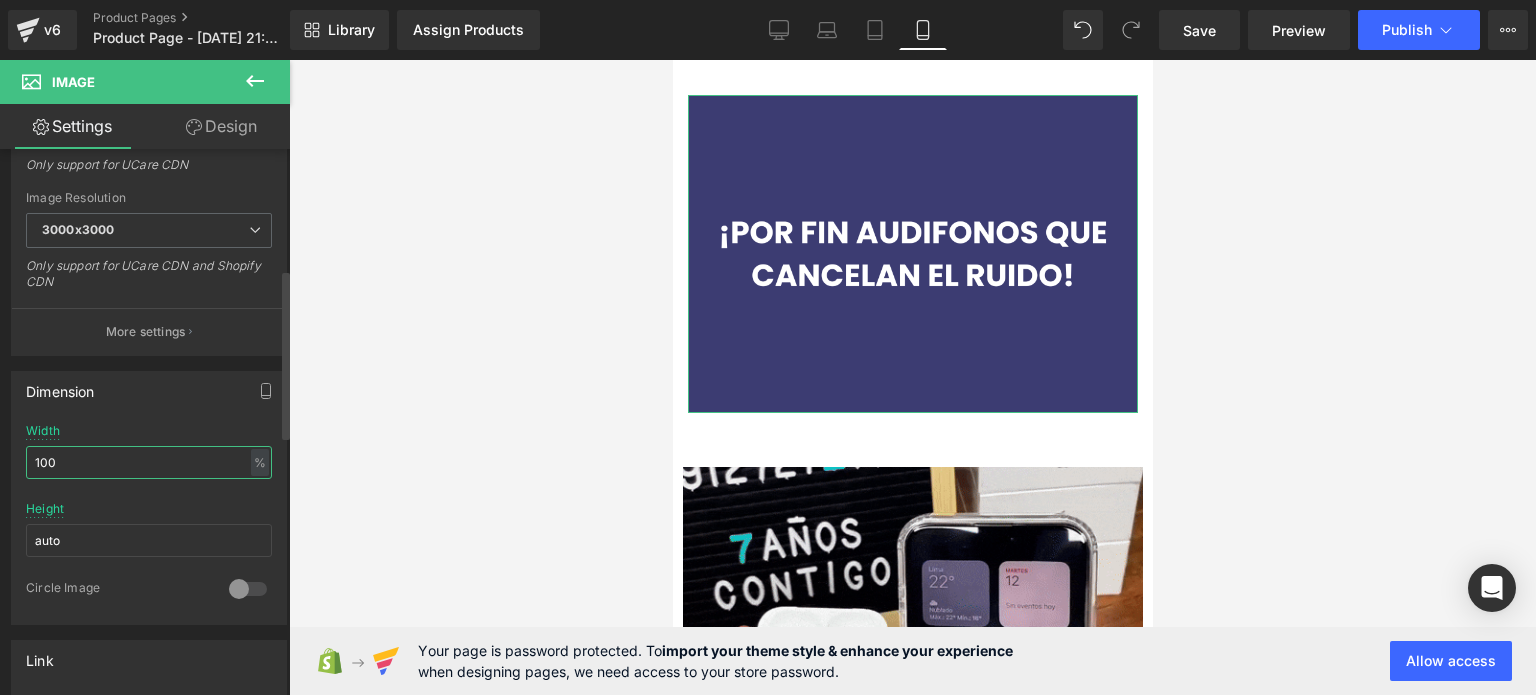 type on "100" 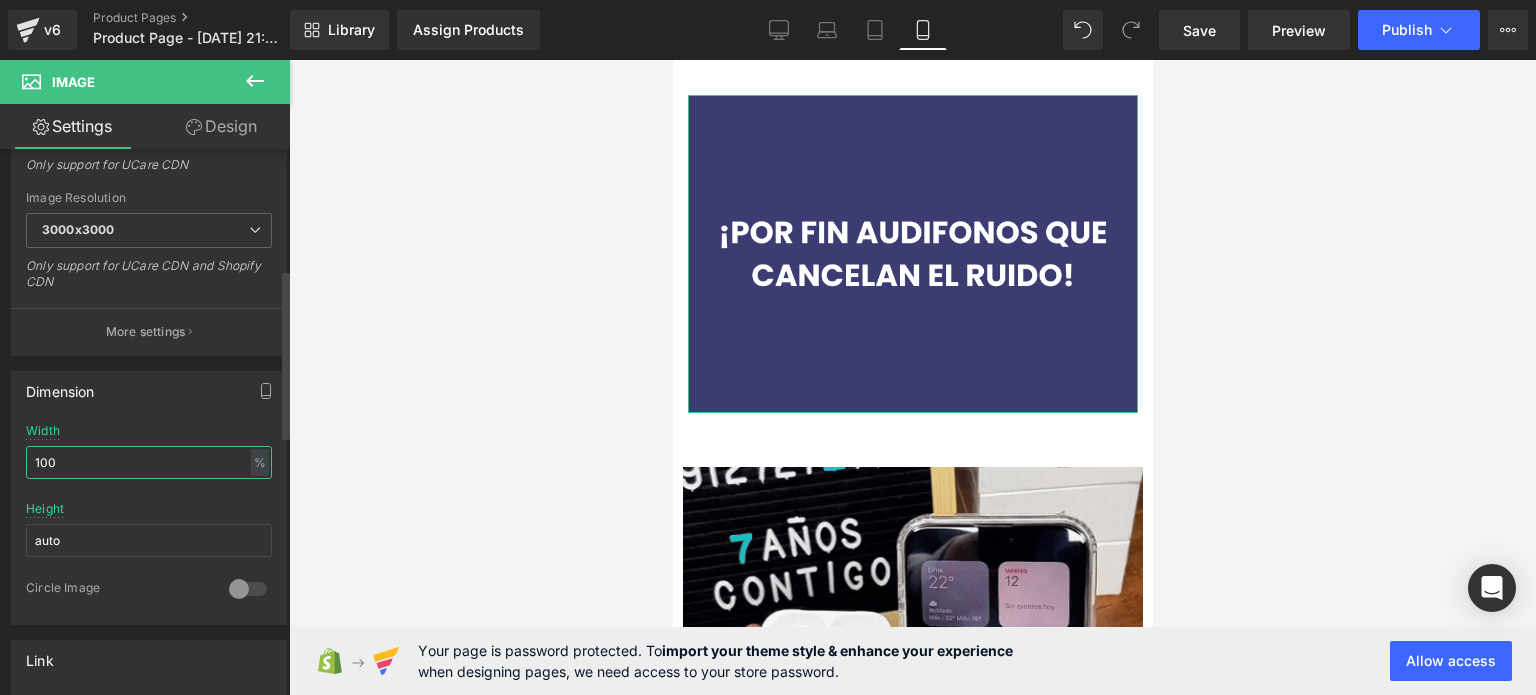 click on "100" at bounding box center (149, 462) 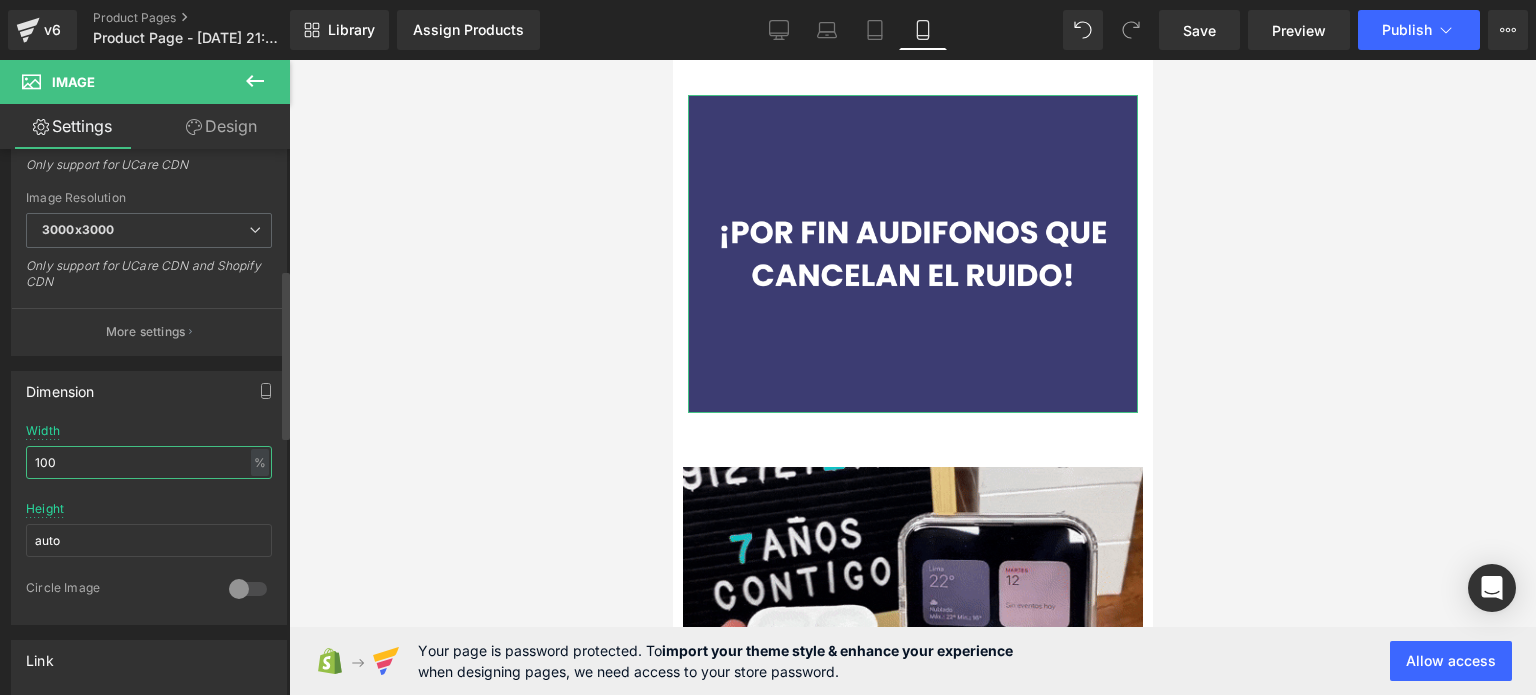 click on "100" at bounding box center (149, 462) 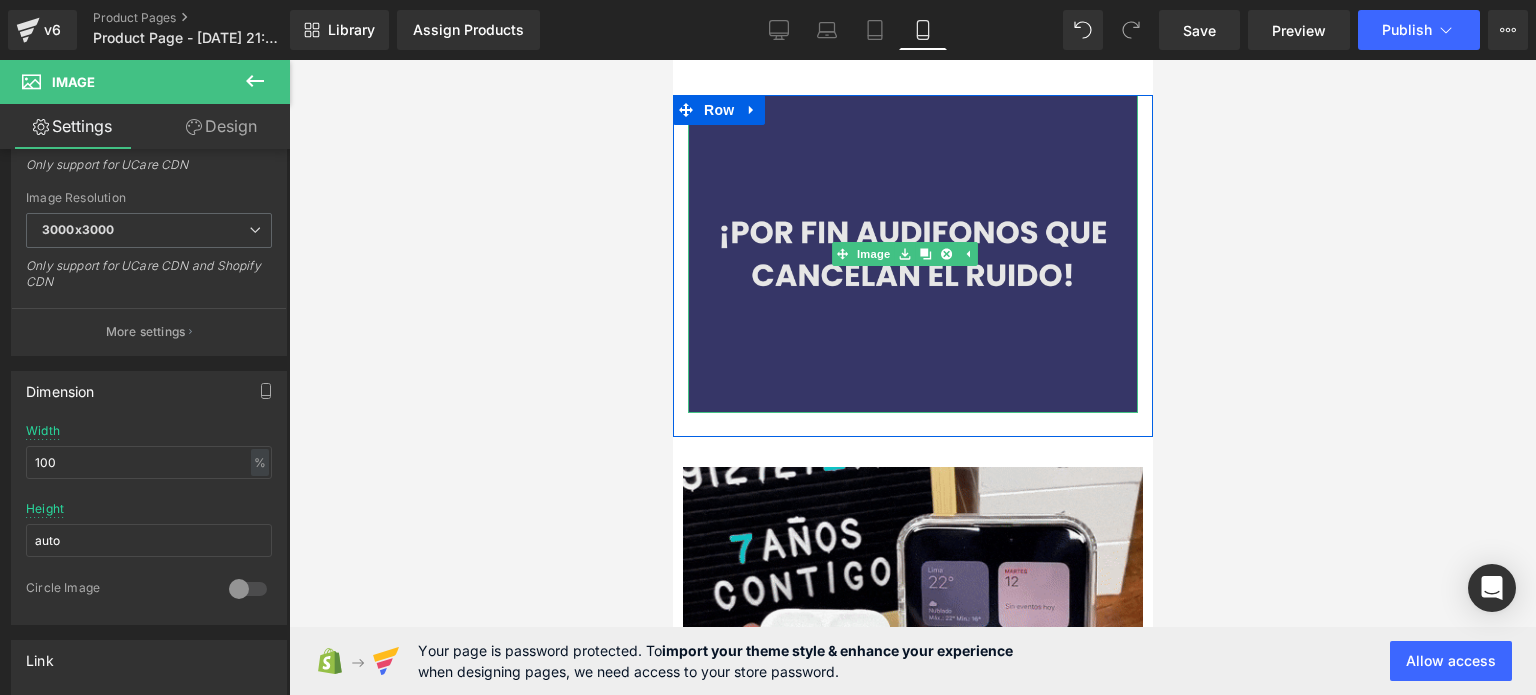 click at bounding box center [912, 254] 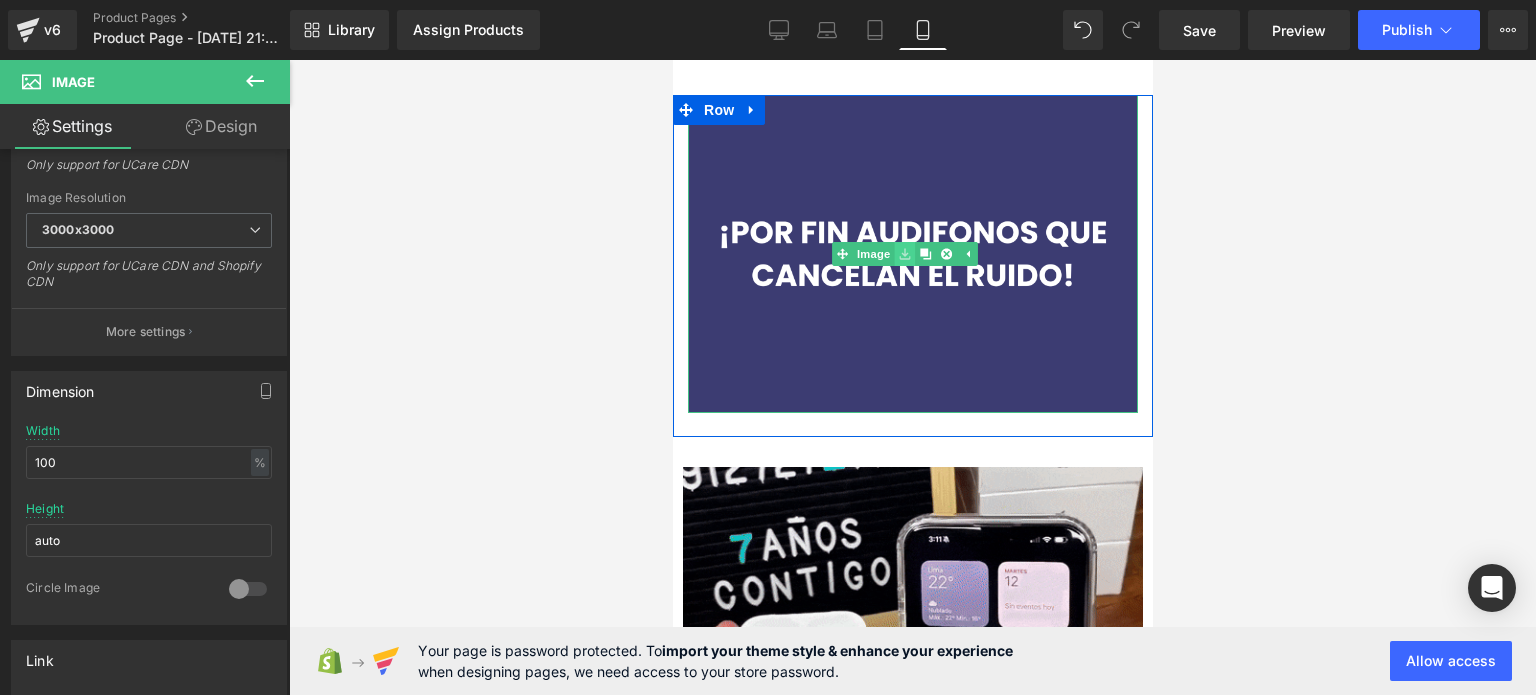 click 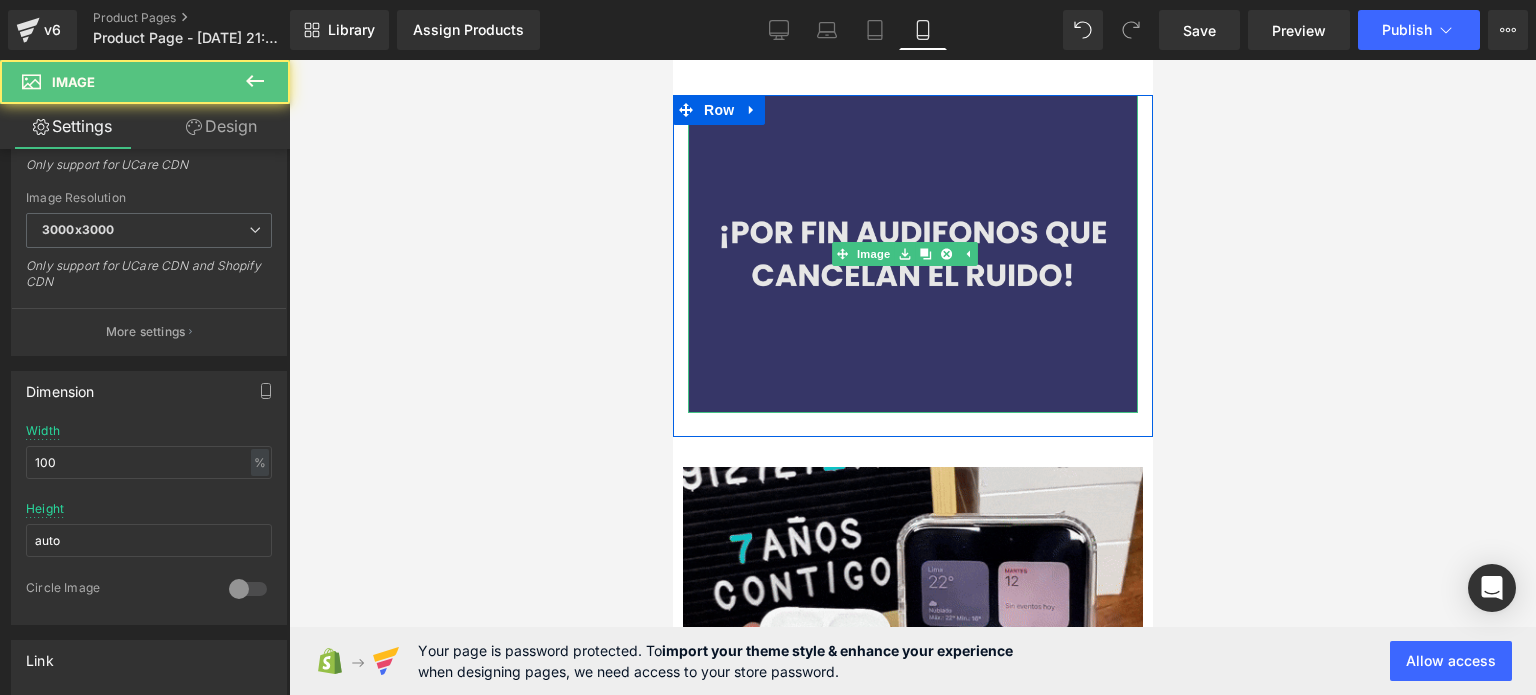 click at bounding box center (912, 254) 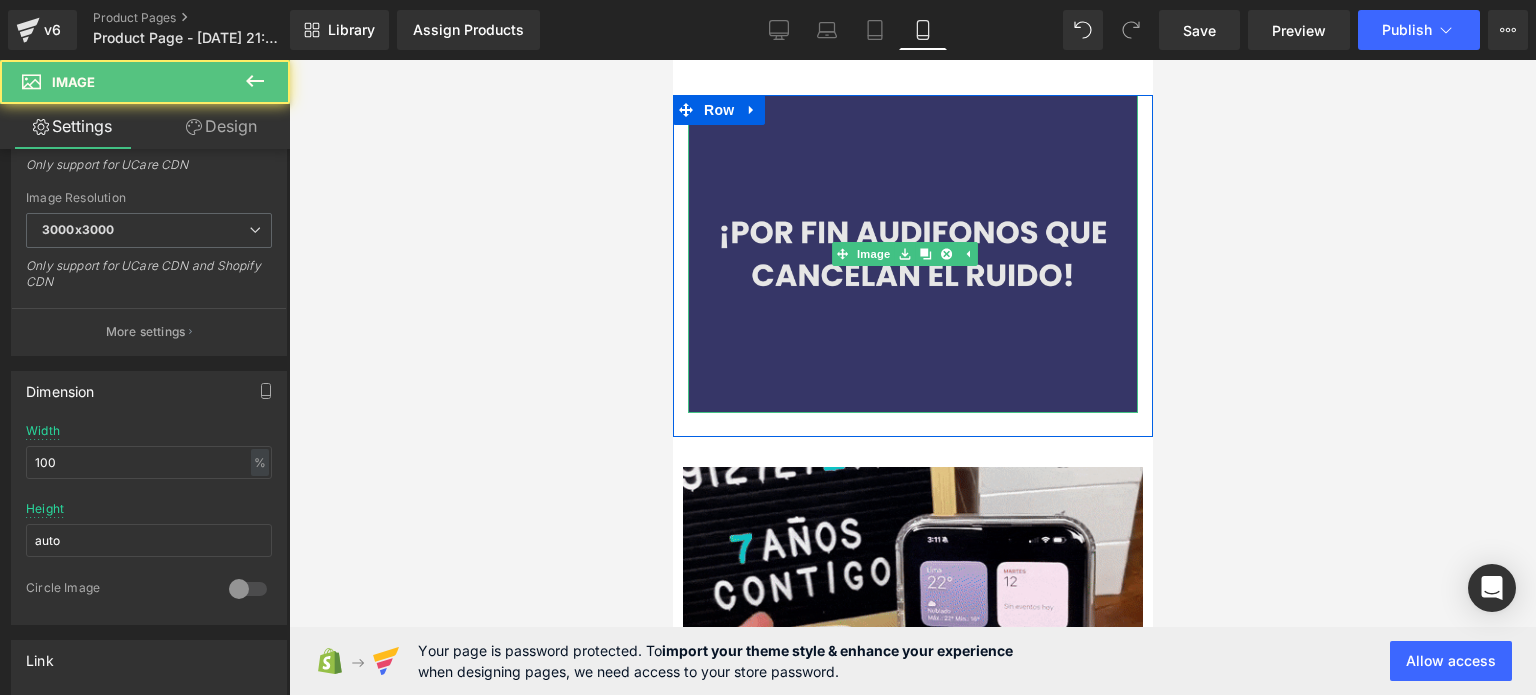 click at bounding box center (912, 254) 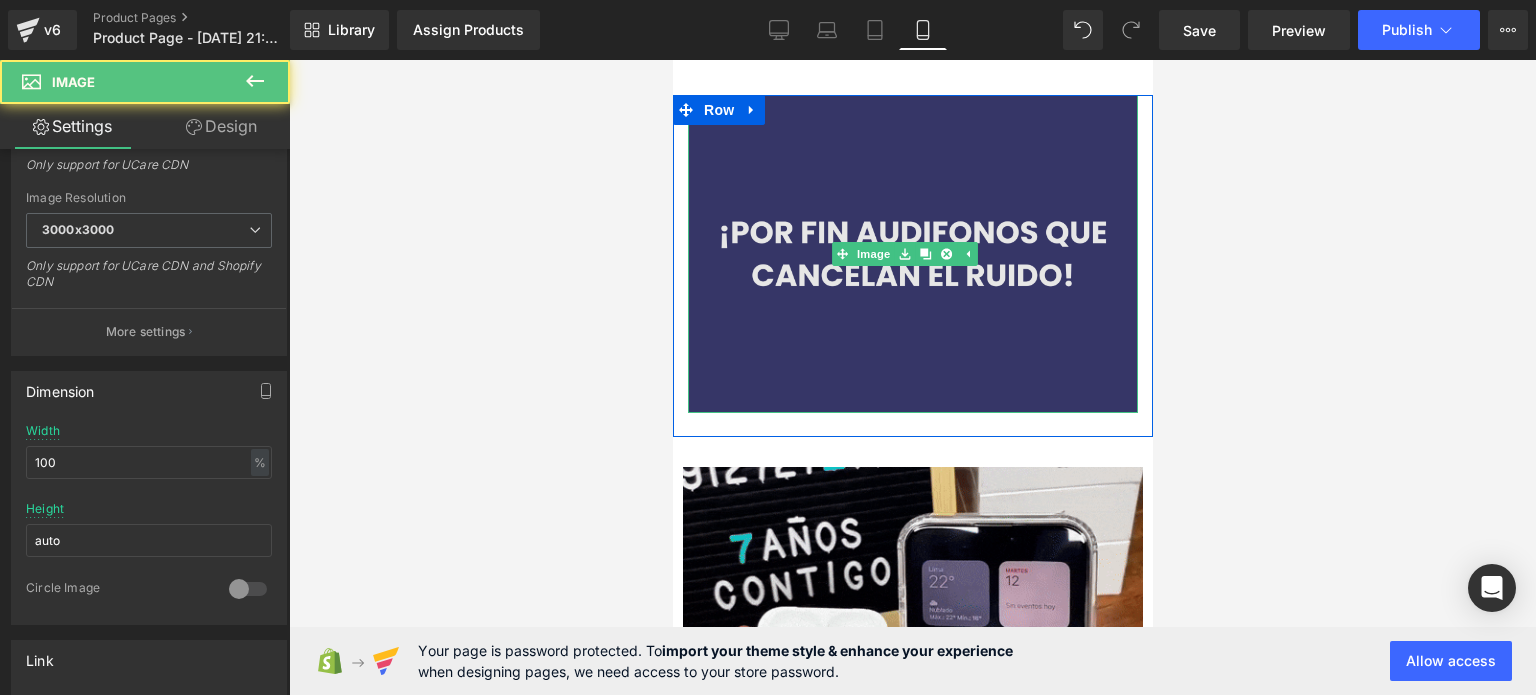 click at bounding box center (912, 254) 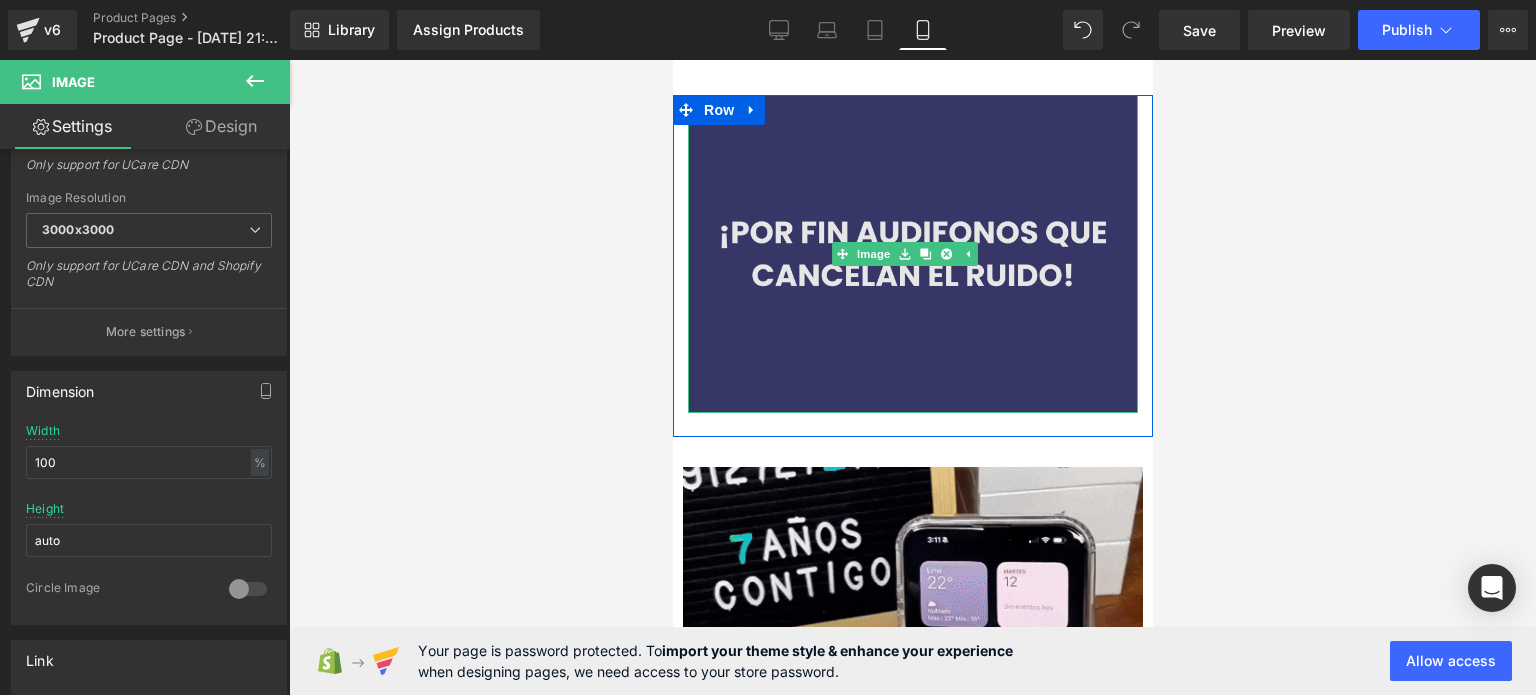 click at bounding box center [912, 254] 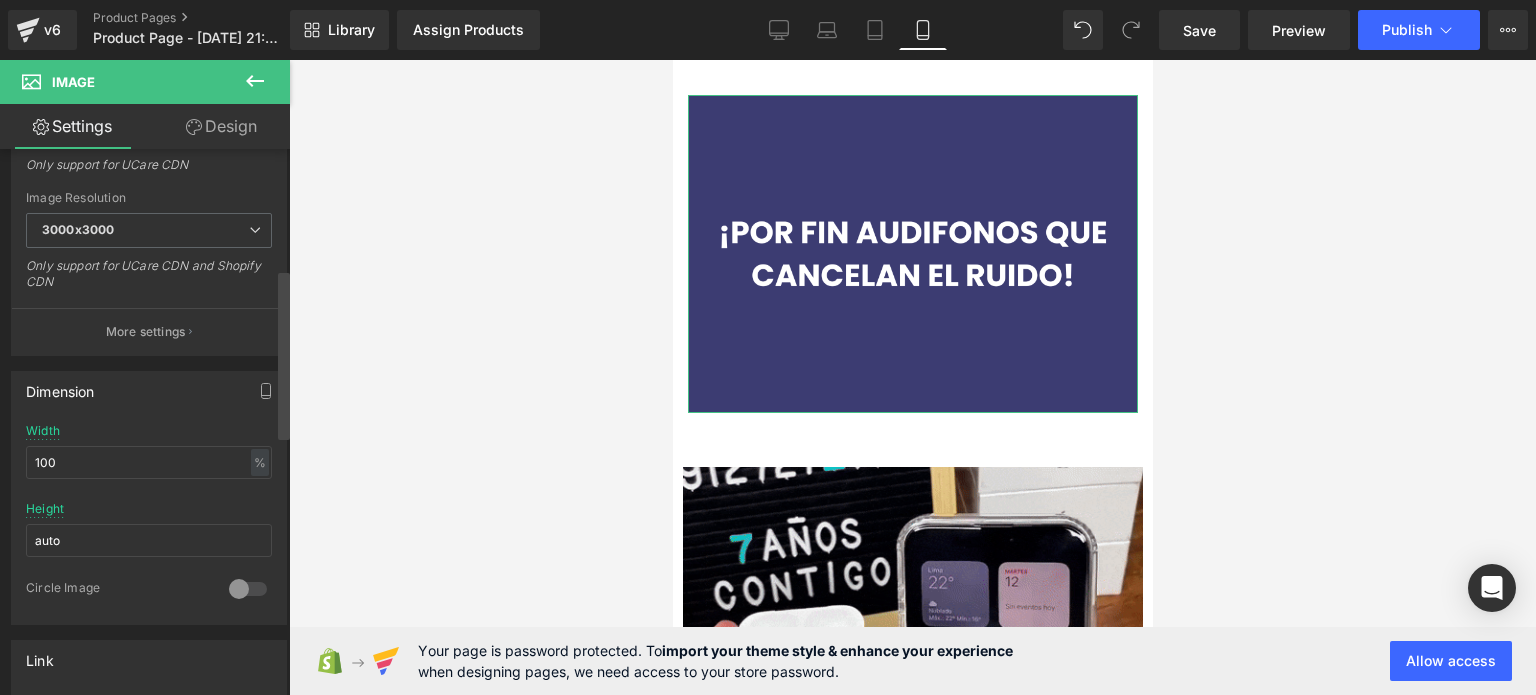 drag, startPoint x: 285, startPoint y: 187, endPoint x: 285, endPoint y: 172, distance: 15 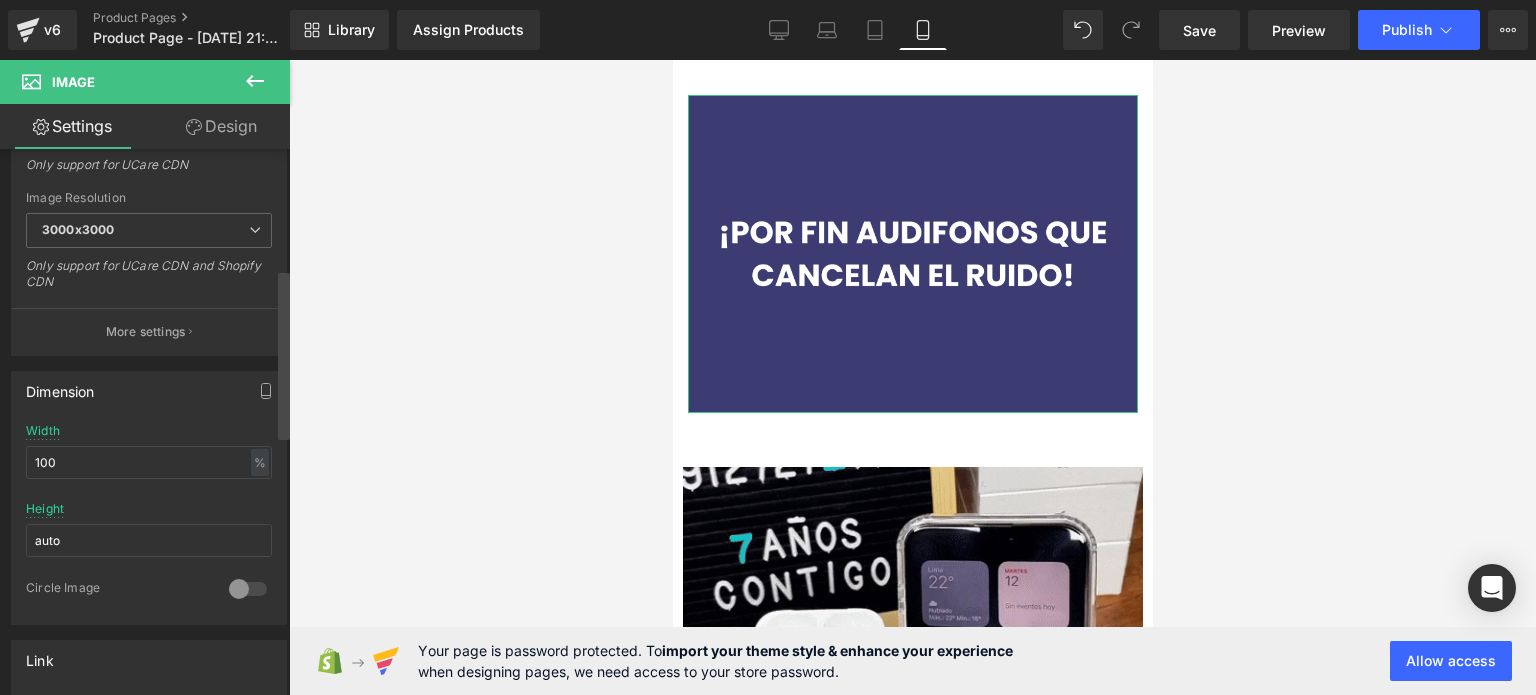 click at bounding box center [284, 426] 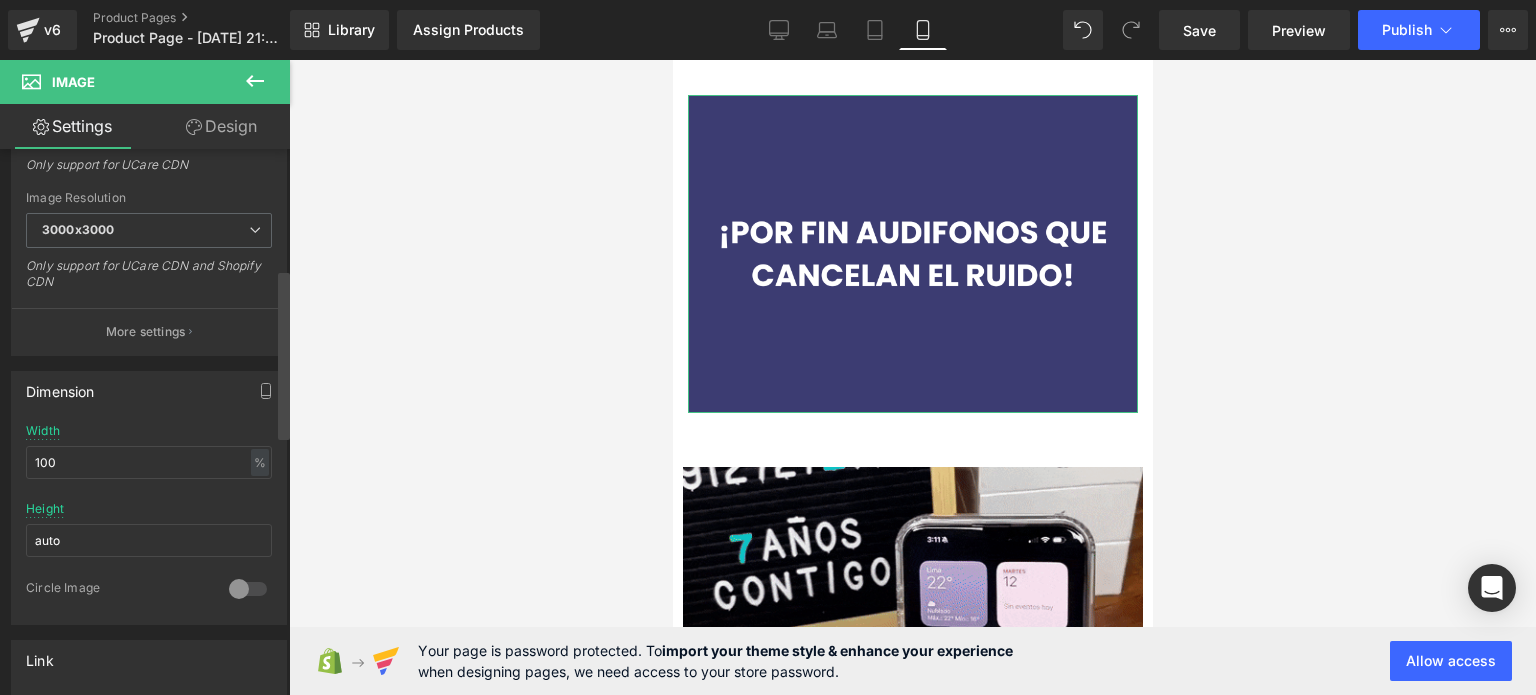 click at bounding box center [284, 426] 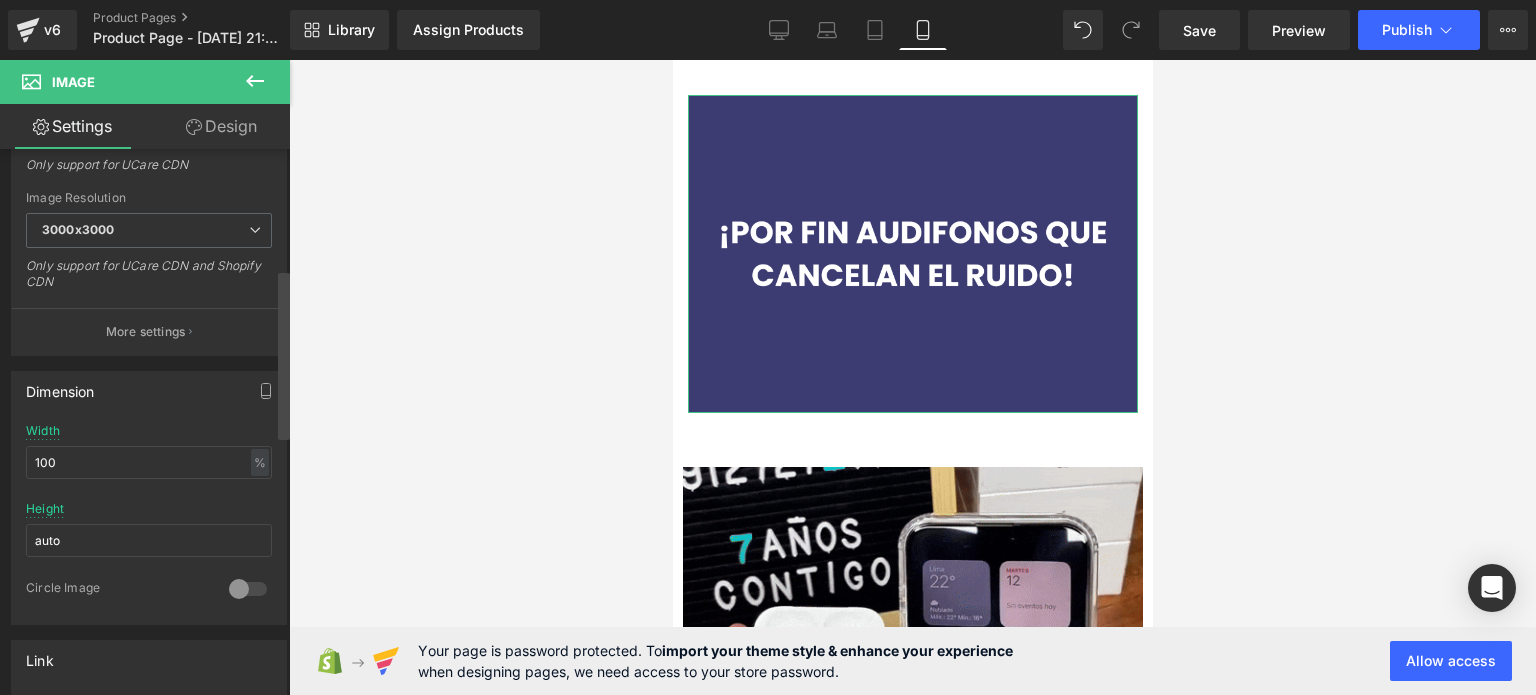 click at bounding box center (284, 426) 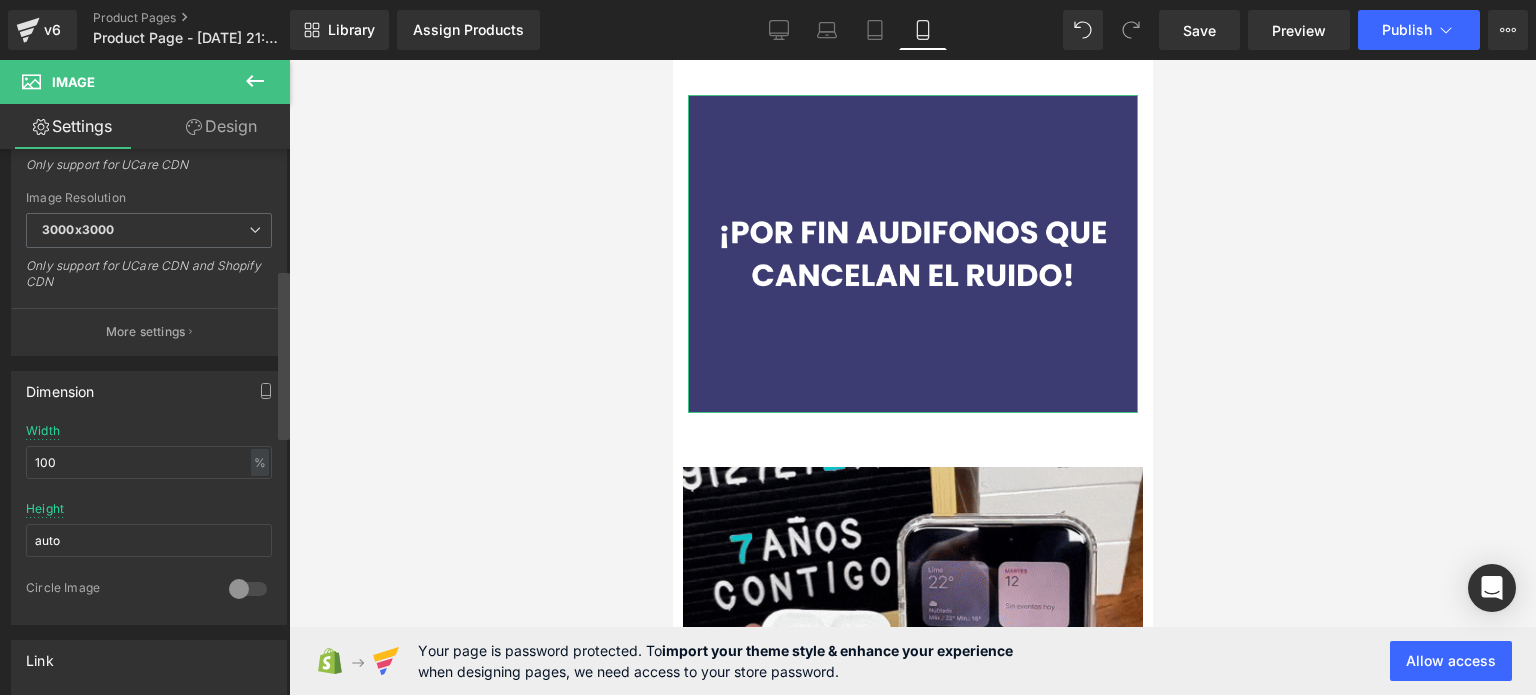 click at bounding box center [284, 426] 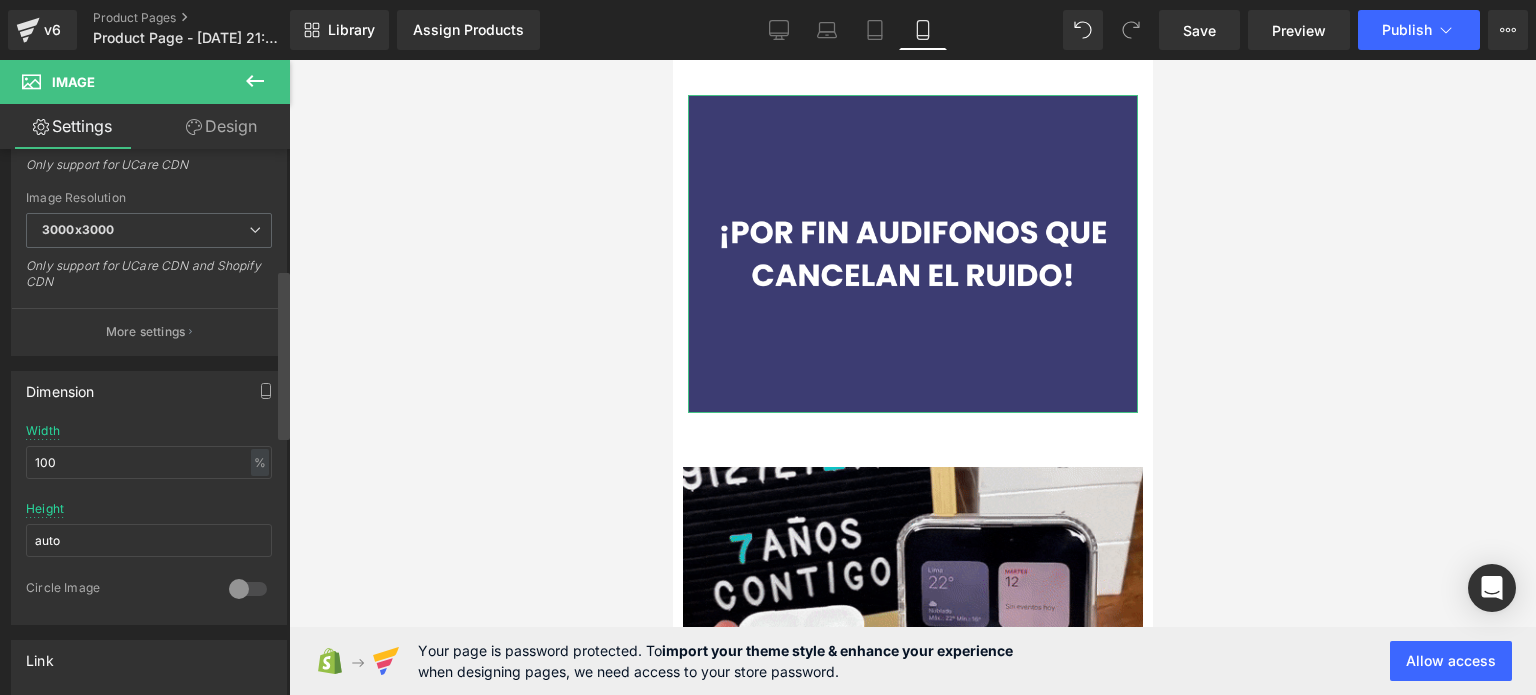 click at bounding box center [284, 426] 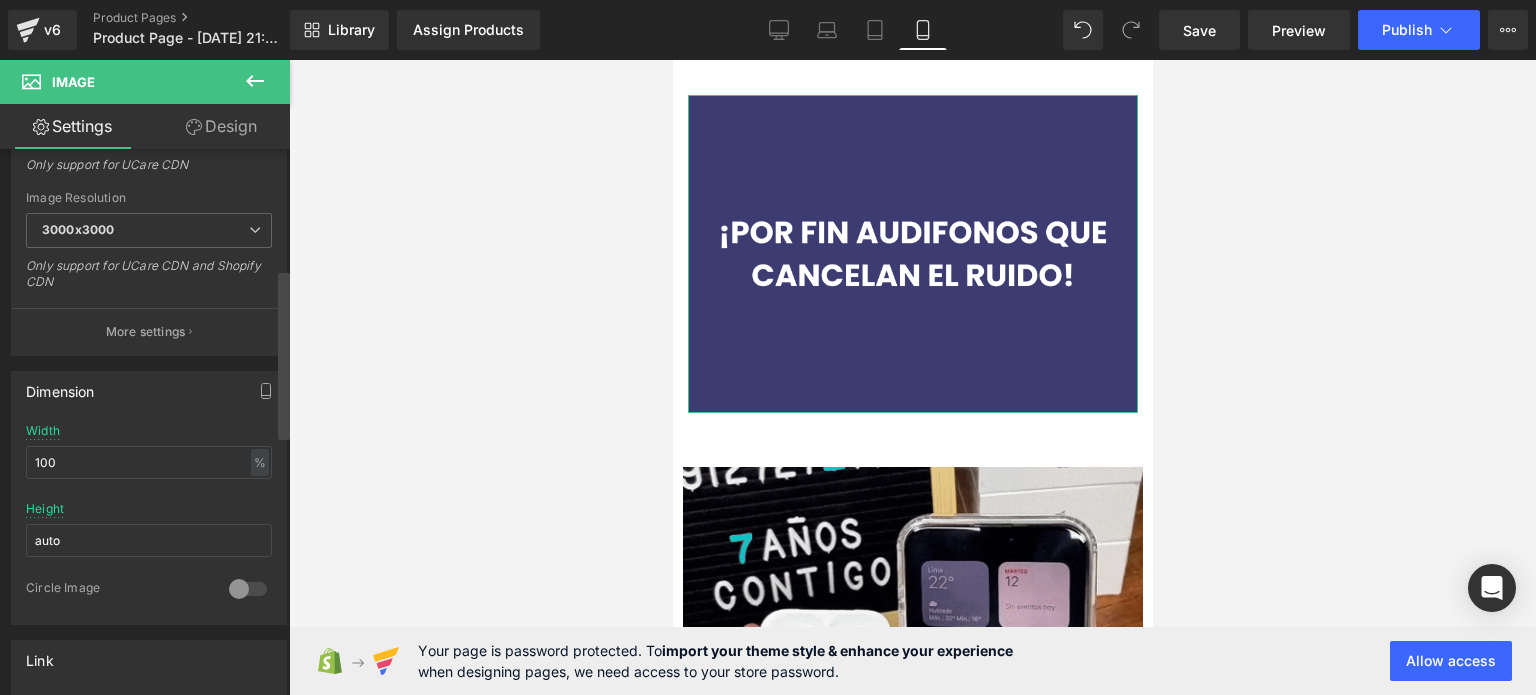 click at bounding box center (284, 426) 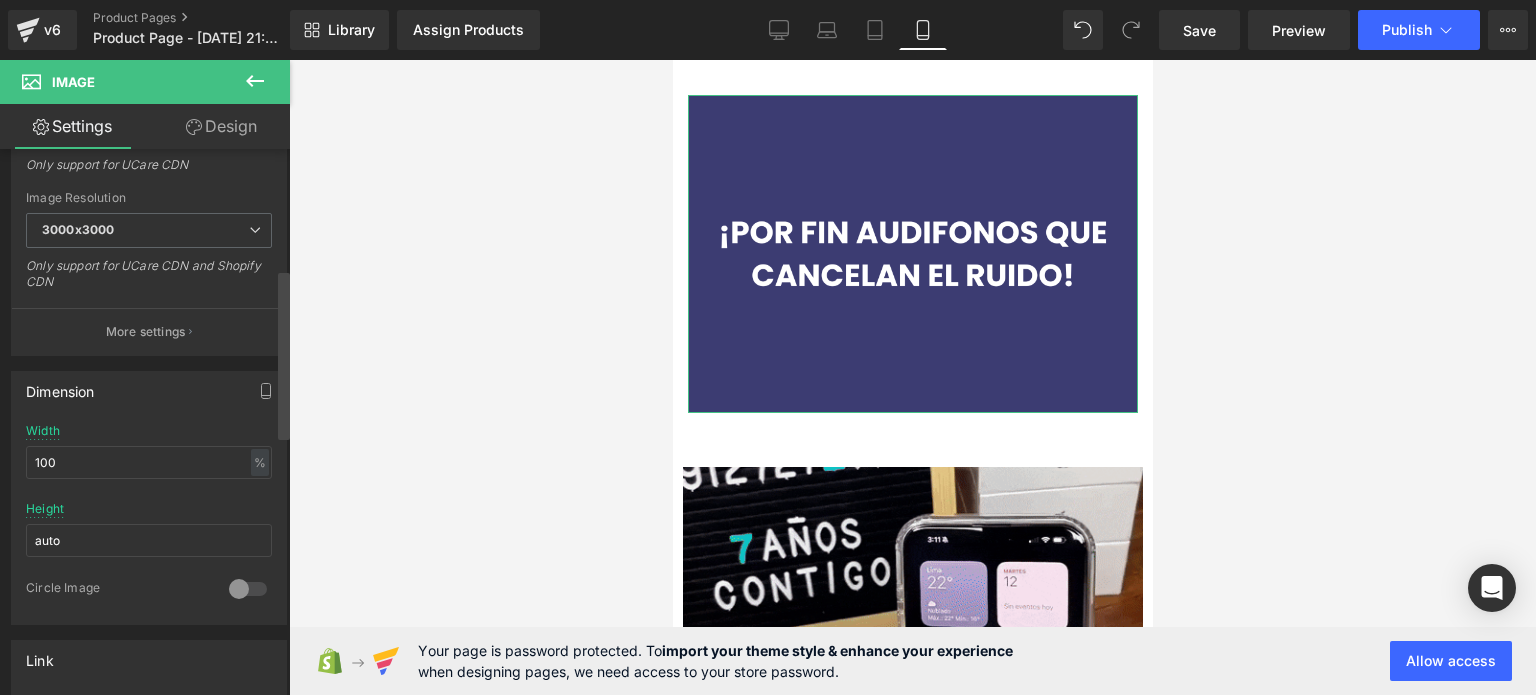 click at bounding box center (284, 426) 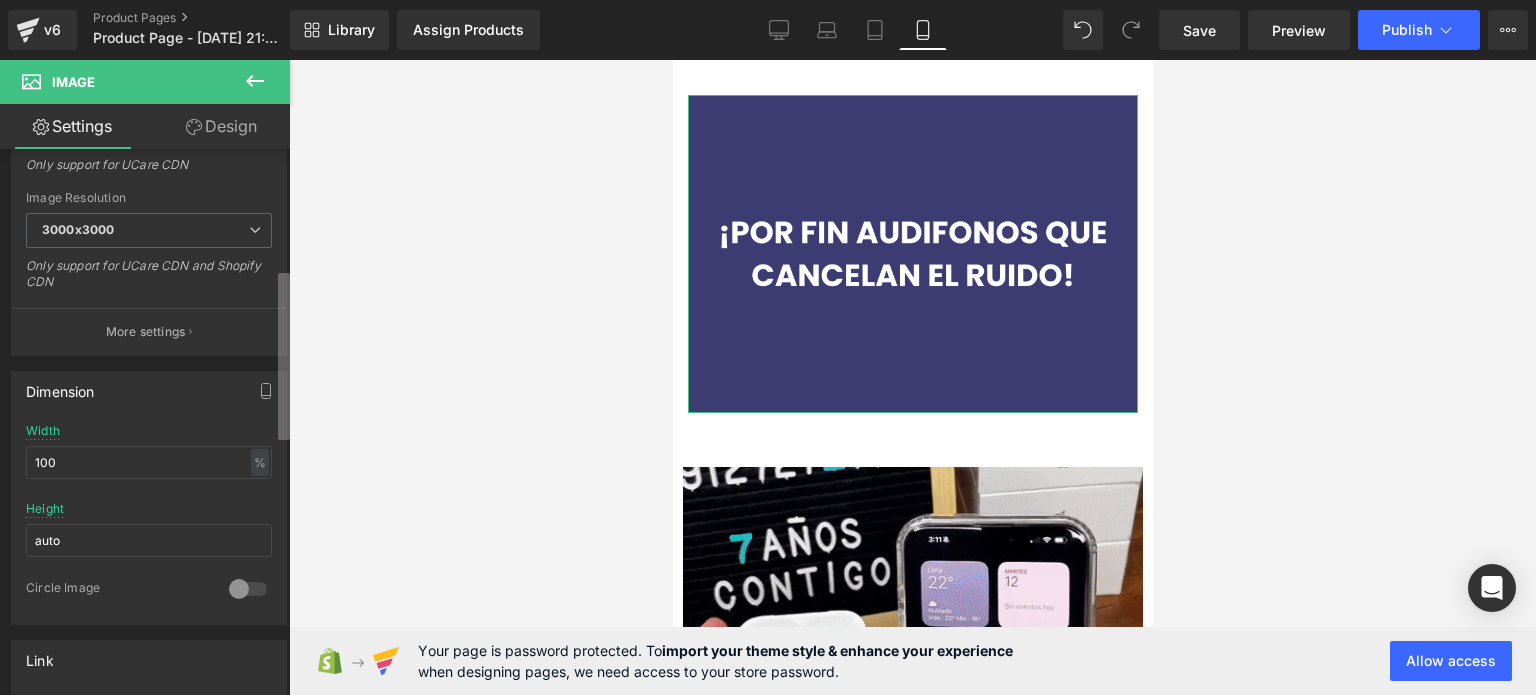 scroll, scrollTop: 0, scrollLeft: 0, axis: both 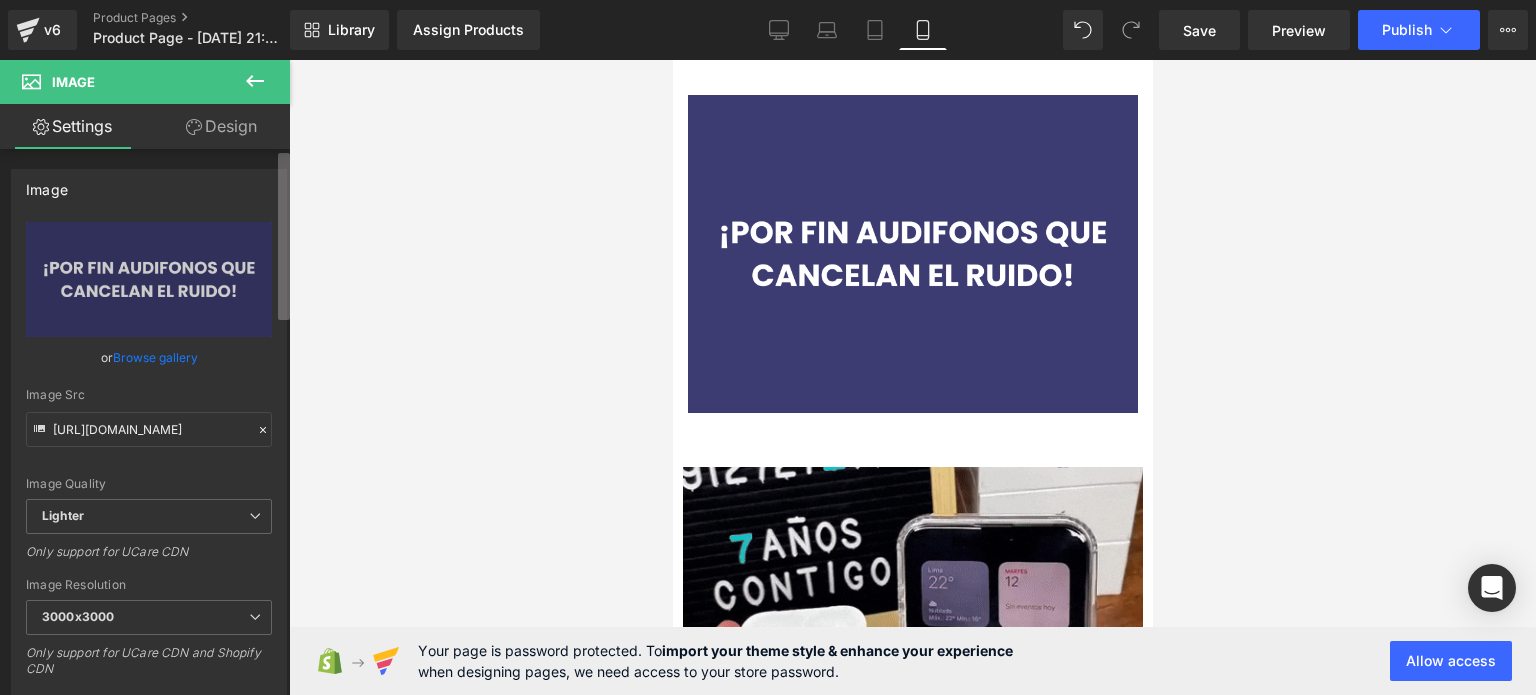 click on "Row  You are previewing how the   will restyle your page. You can not edit Elements in Preset Preview Mode.  v6 Product Pages Product Page - [DATE] 21:34:10 Library Assign Products  Product Preview
No product match your search.  Please try another keyword  Manage assigned products Mobile Desktop Laptop Tablet Mobile Save Preview Publish Scheduled Upgrade Plan View Live Page View with current Template Save Template to Library Schedule Publish  Optimize  Publish Settings Shortcuts  Your page can’t be published   You've reached the maximum number of published pages on your plan  (0/1).  You need to upgrade your plan or unpublish all your pages to get 1 publish slot.   Unpublish pages   Upgrade plan  Elements Global Style Base Row  rows, columns, layouts, div Heading  headings, titles, h1,h2,h3,h4,h5,h6 Text Block  texts, paragraphs, contents, blocks Image  images, photos, alts, uploads Icon  icons, symbols Button  button, call to action, cta Separator  separators, dividers, horizontal lines Stack" at bounding box center (768, 364) 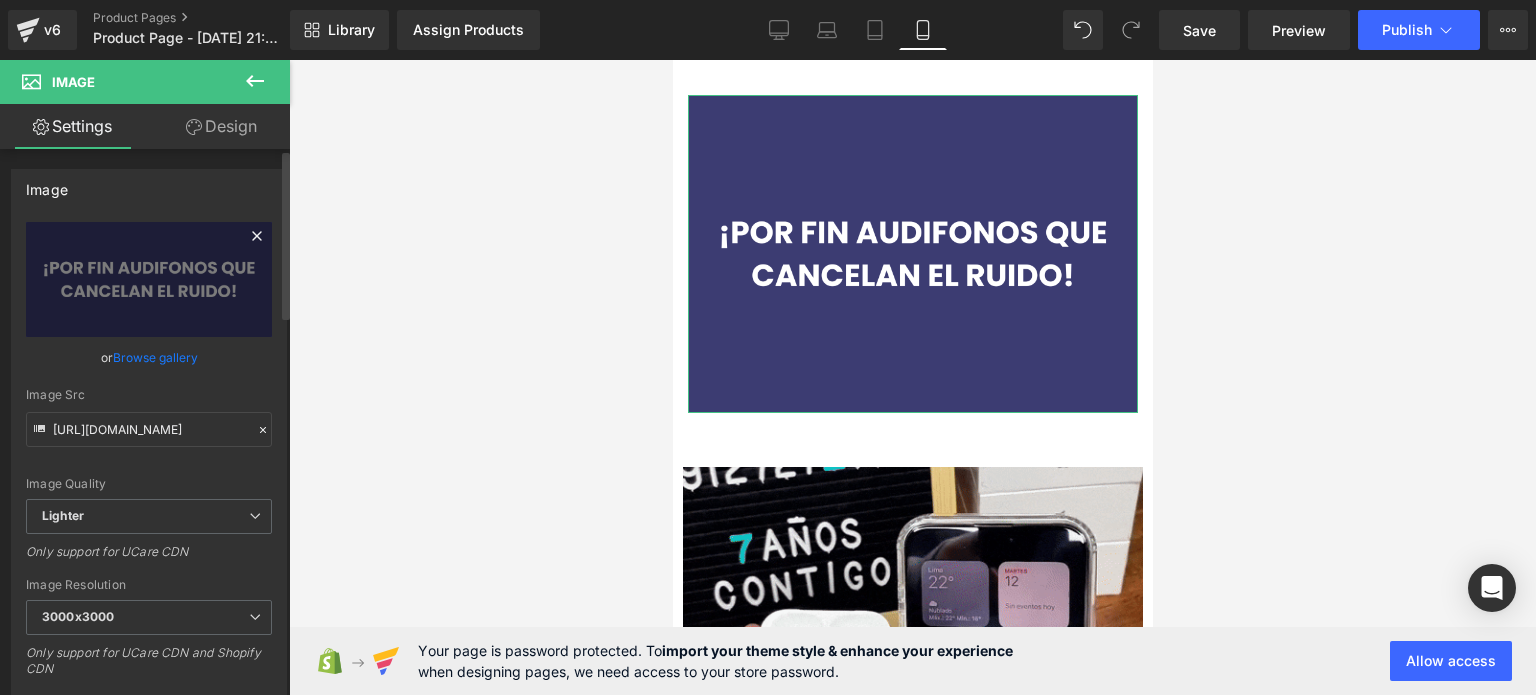 click 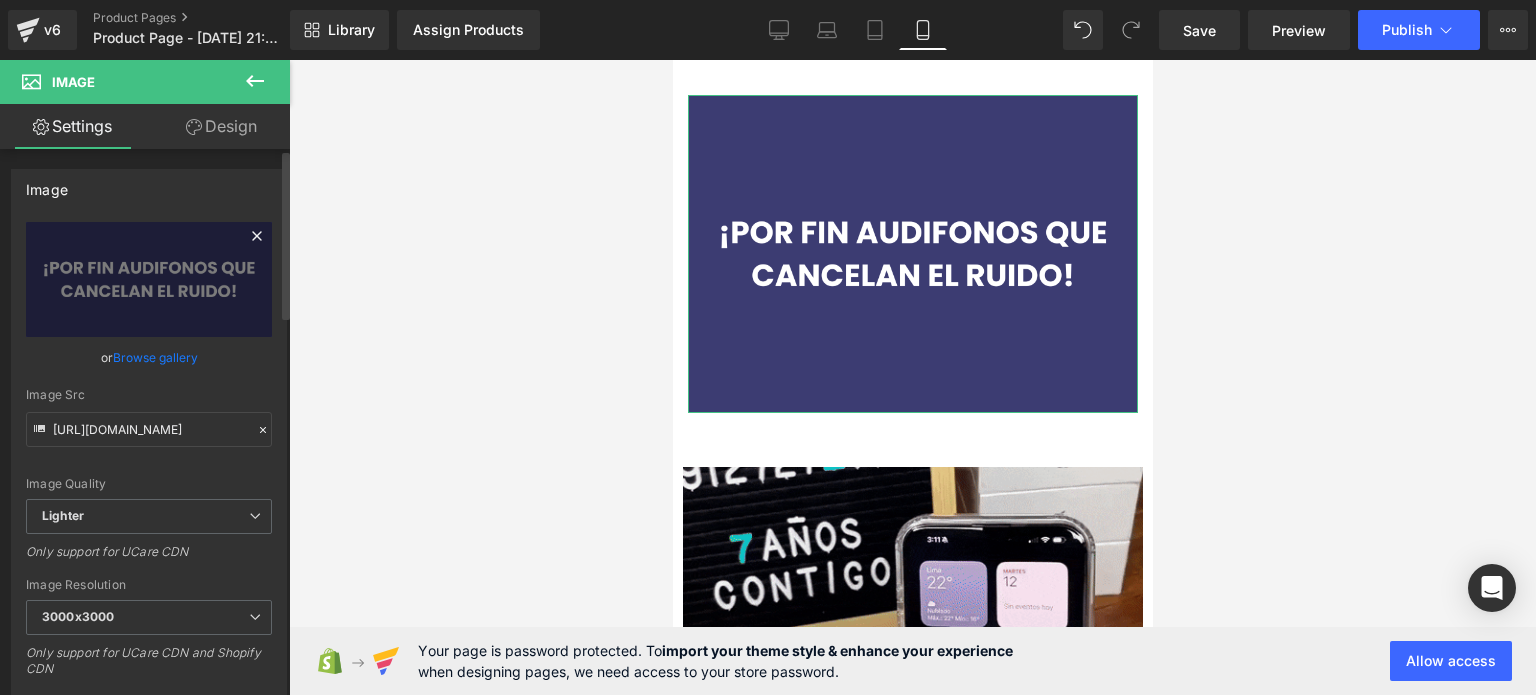 type 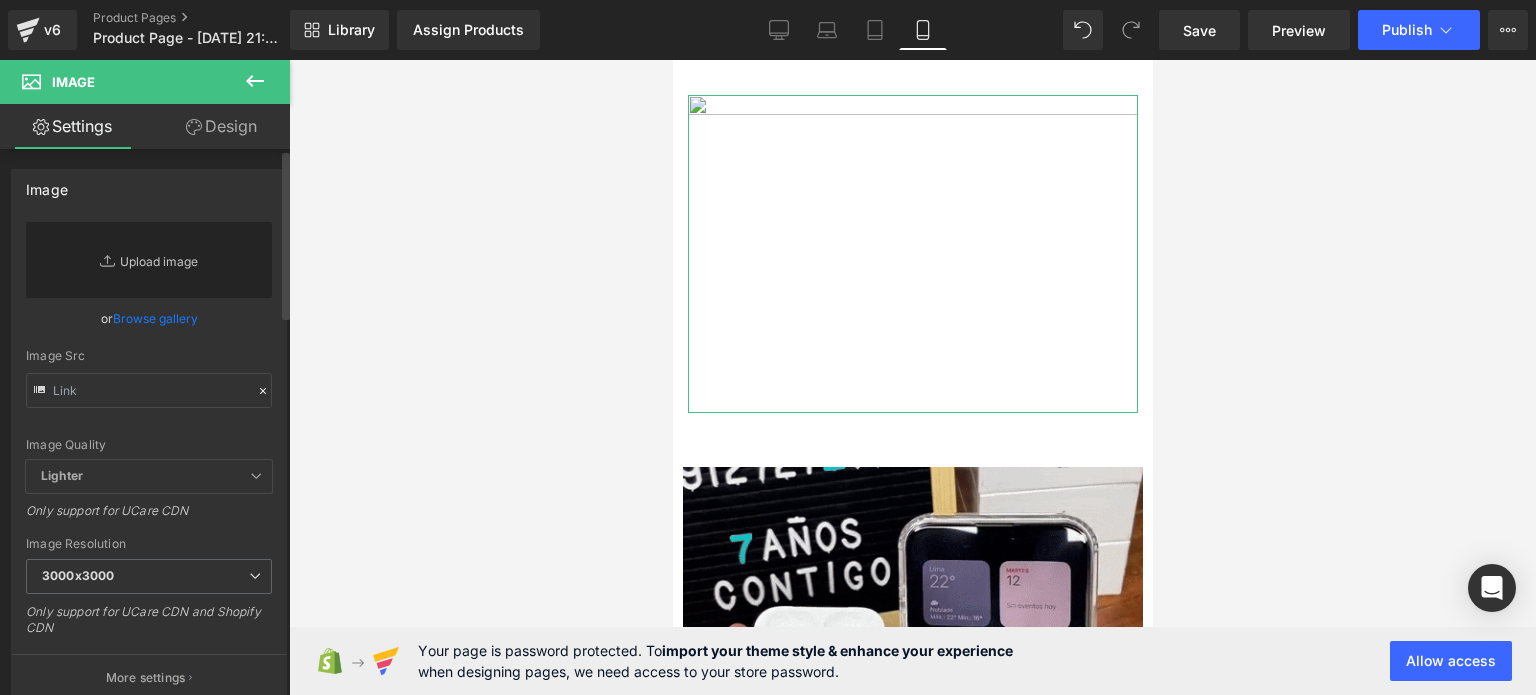 click on "Replace Image" at bounding box center (149, 260) 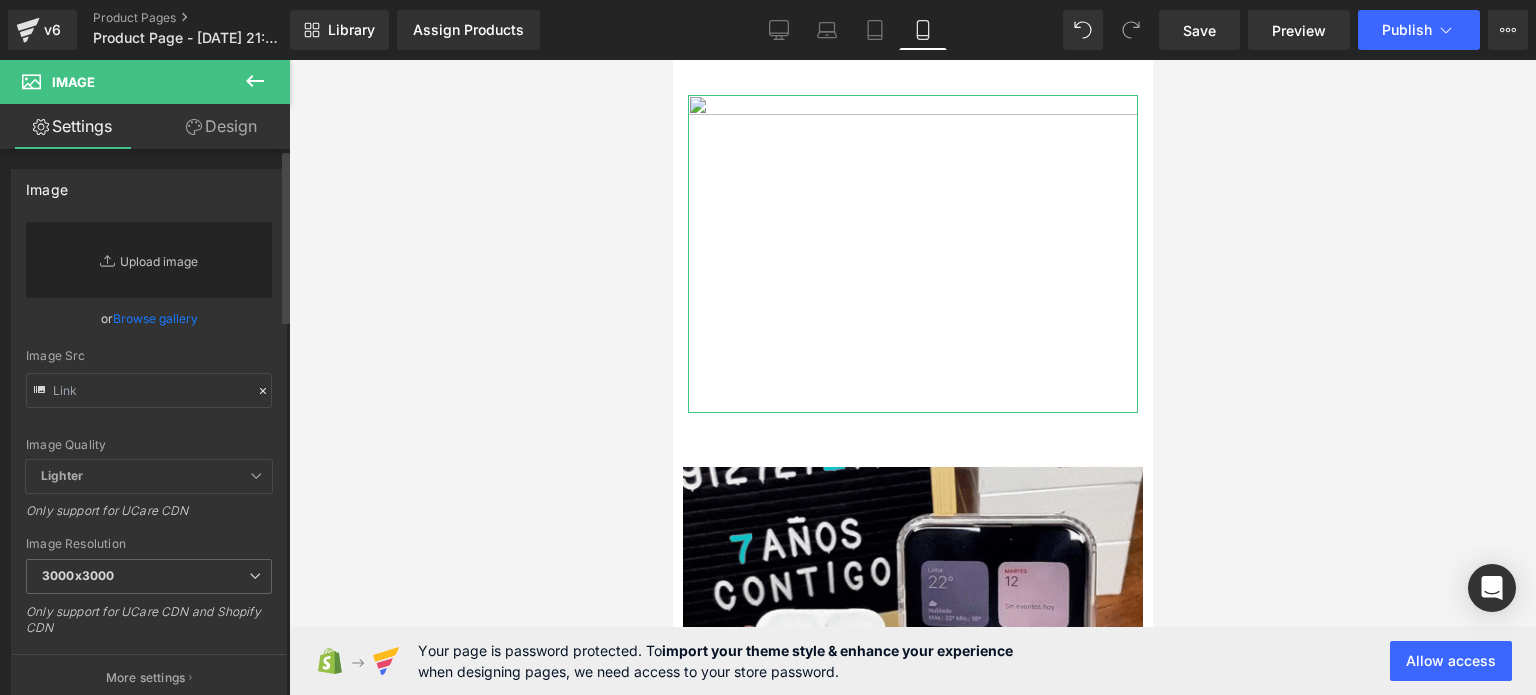 type on "C:\fakepath\¡POR FIN AUDIFONOS QUE CANCELAN EL RUIDO!.png" 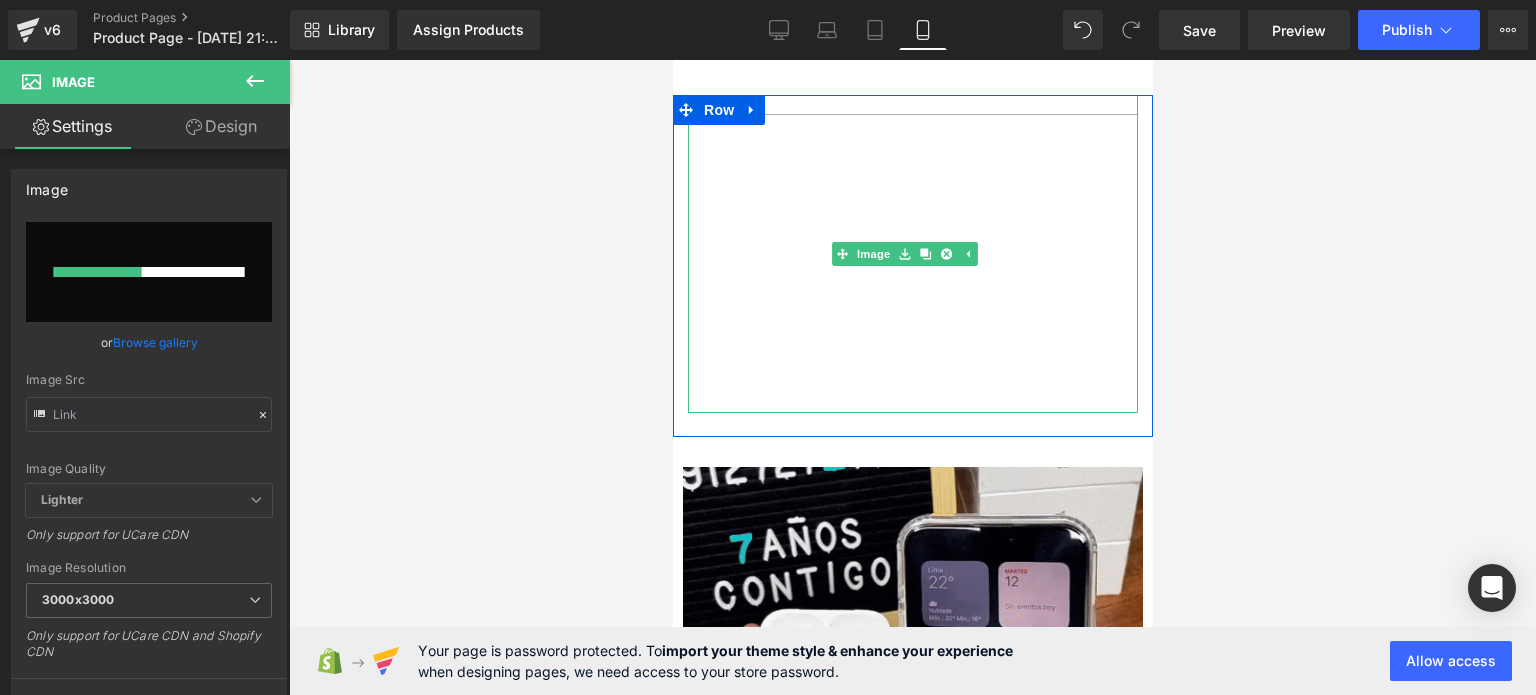 type 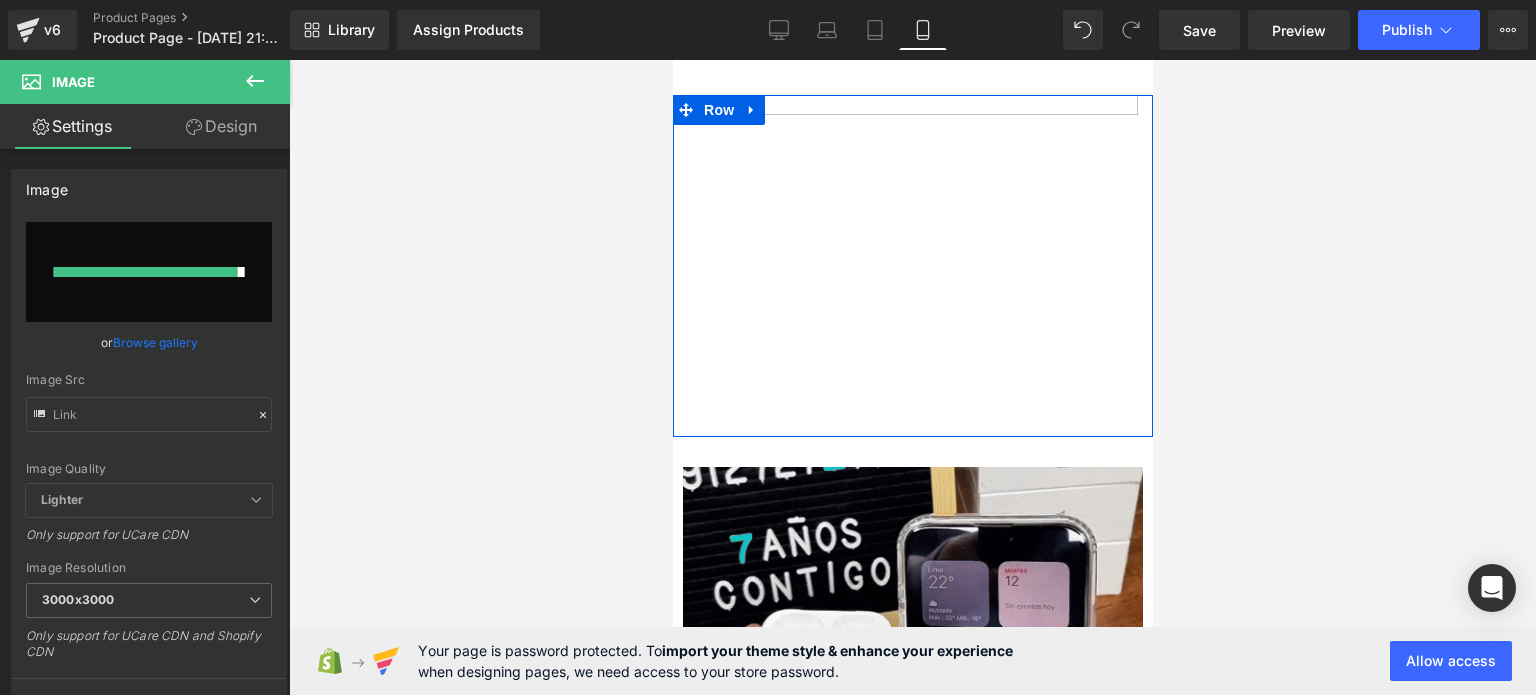type on "[URL][DOMAIN_NAME]" 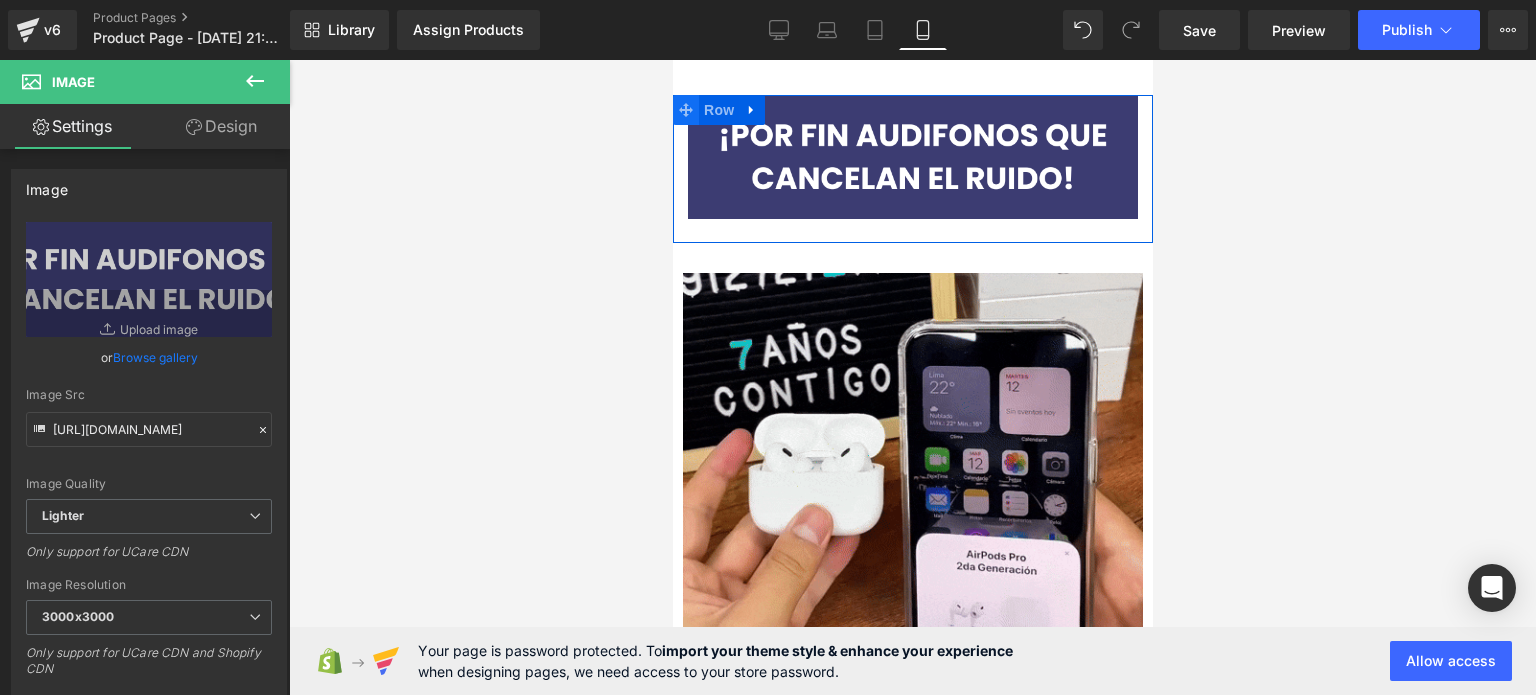 click at bounding box center [685, 110] 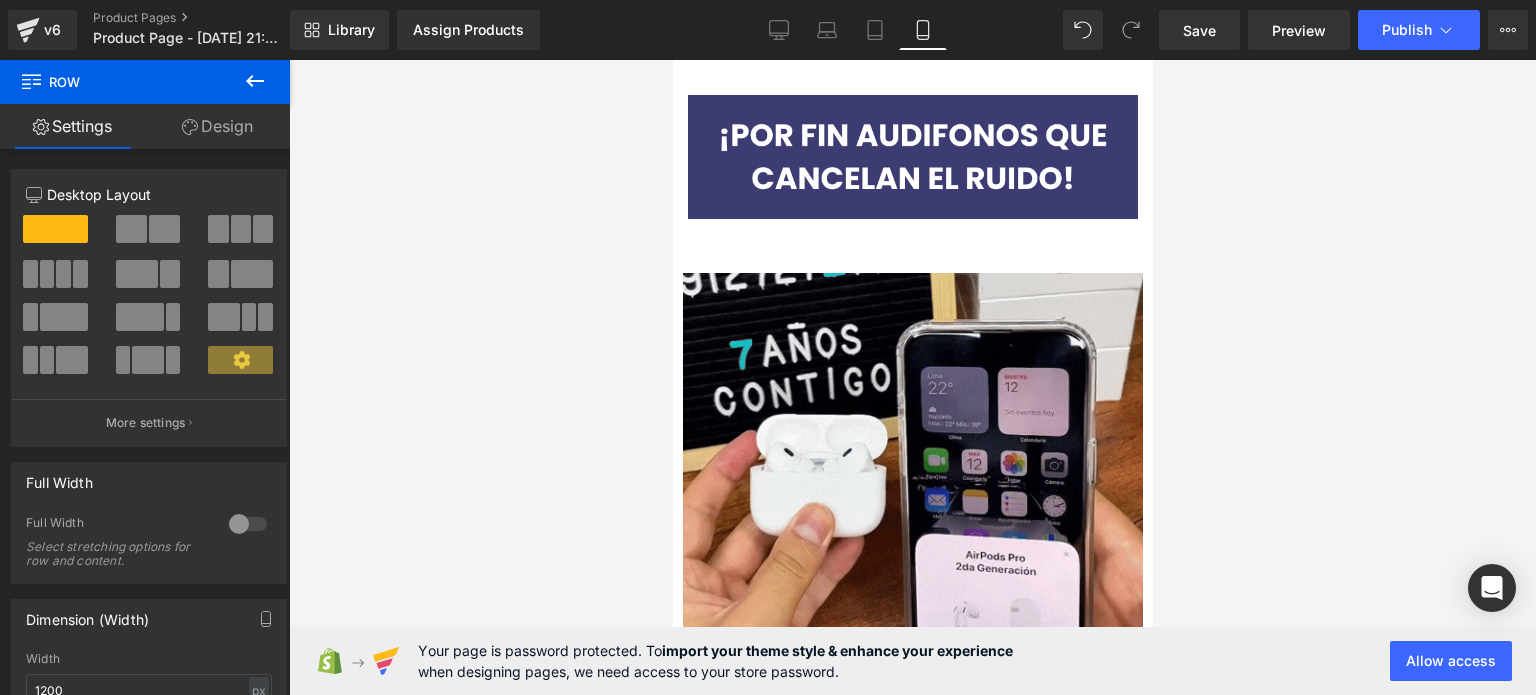 click at bounding box center (912, 377) 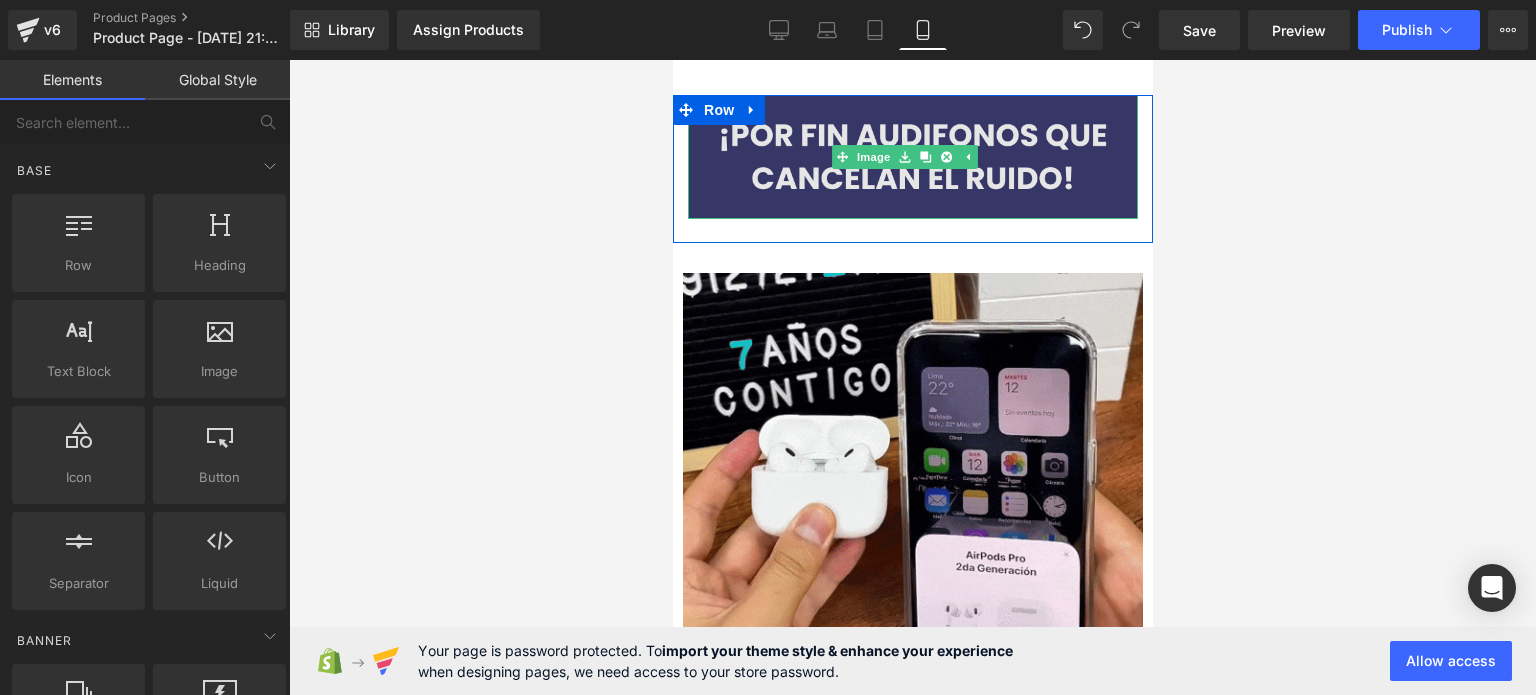 click at bounding box center (912, 157) 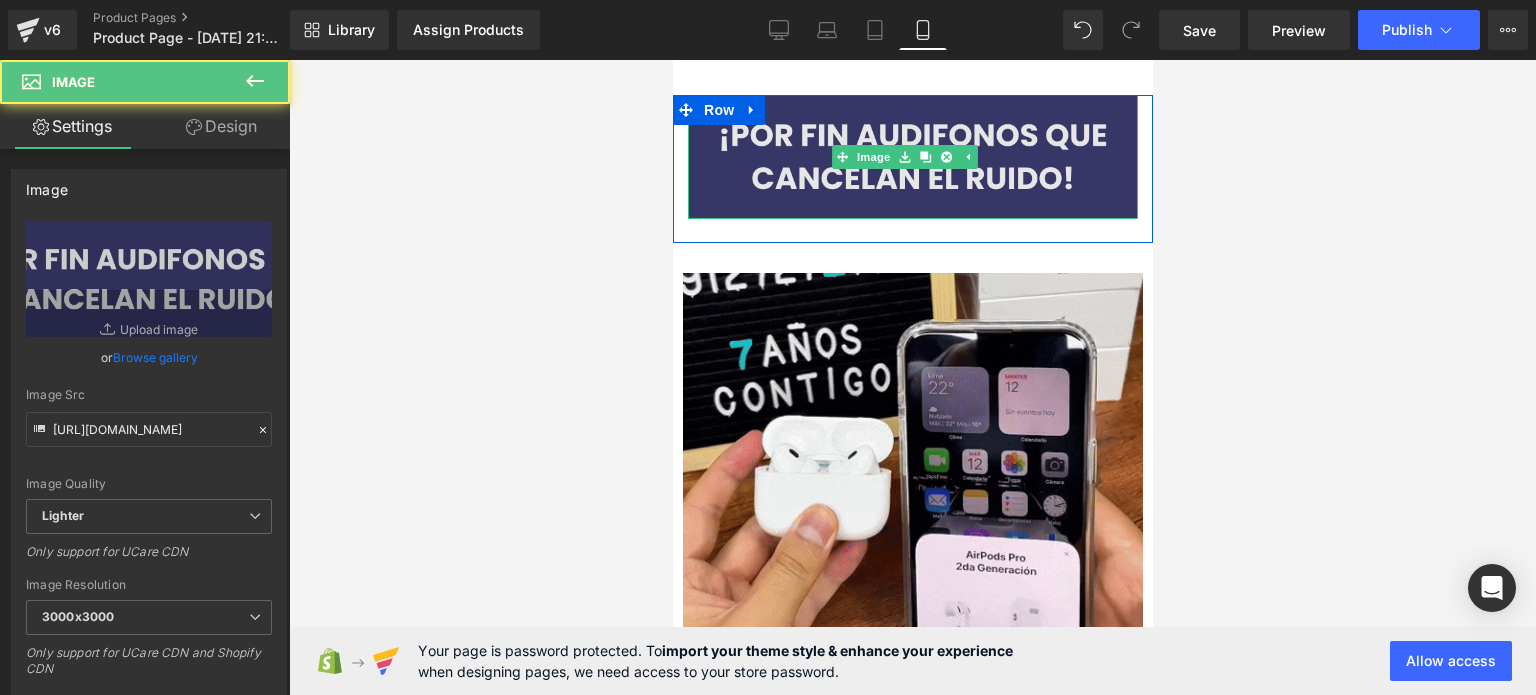 click at bounding box center (912, 157) 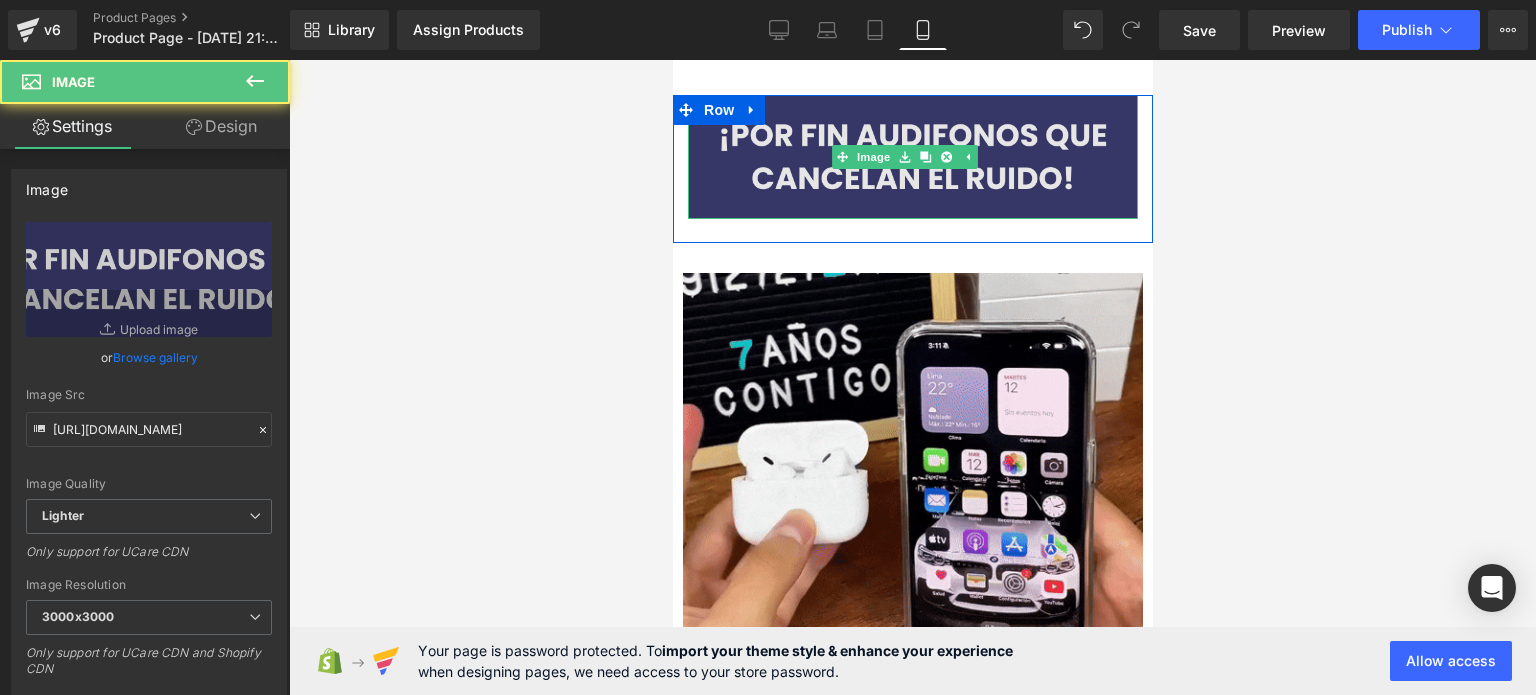 click at bounding box center (912, 157) 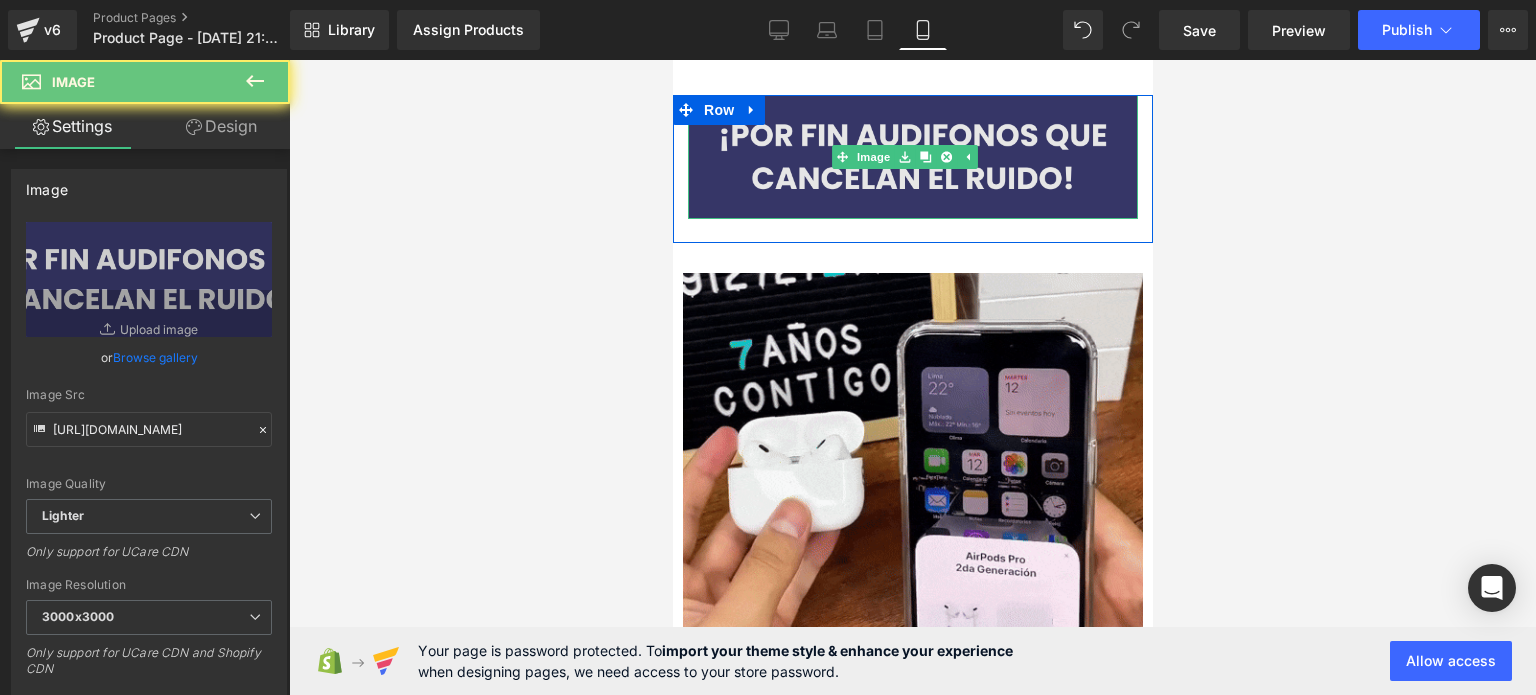 click at bounding box center (912, 157) 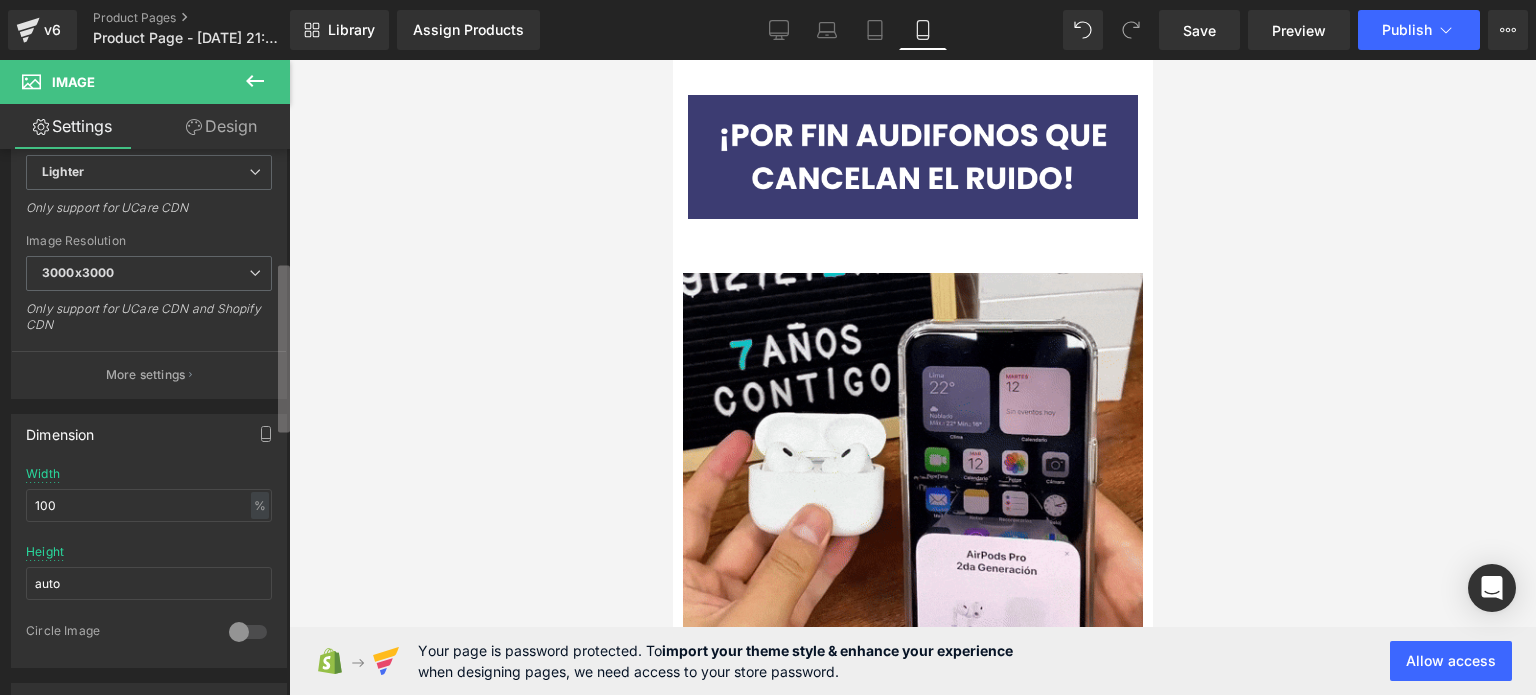 click on "Row  You are previewing how the   will restyle your page. You can not edit Elements in Preset Preview Mode.  v6 Product Pages Product Page - [DATE] 21:34:10 Library Assign Products  Product Preview
No product match your search.  Please try another keyword  Manage assigned products Mobile Desktop Laptop Tablet Mobile Save Preview Publish Scheduled Upgrade Plan View Live Page View with current Template Save Template to Library Schedule Publish  Optimize  Publish Settings Shortcuts  Your page can’t be published   You've reached the maximum number of published pages on your plan  (0/1).  You need to upgrade your plan or unpublish all your pages to get 1 publish slot.   Unpublish pages   Upgrade plan  Elements Global Style Base Row  rows, columns, layouts, div Heading  headings, titles, h1,h2,h3,h4,h5,h6 Text Block  texts, paragraphs, contents, blocks Image  images, photos, alts, uploads Icon  icons, symbols Button  button, call to action, cta Separator  separators, dividers, horizontal lines Stack" at bounding box center [768, 364] 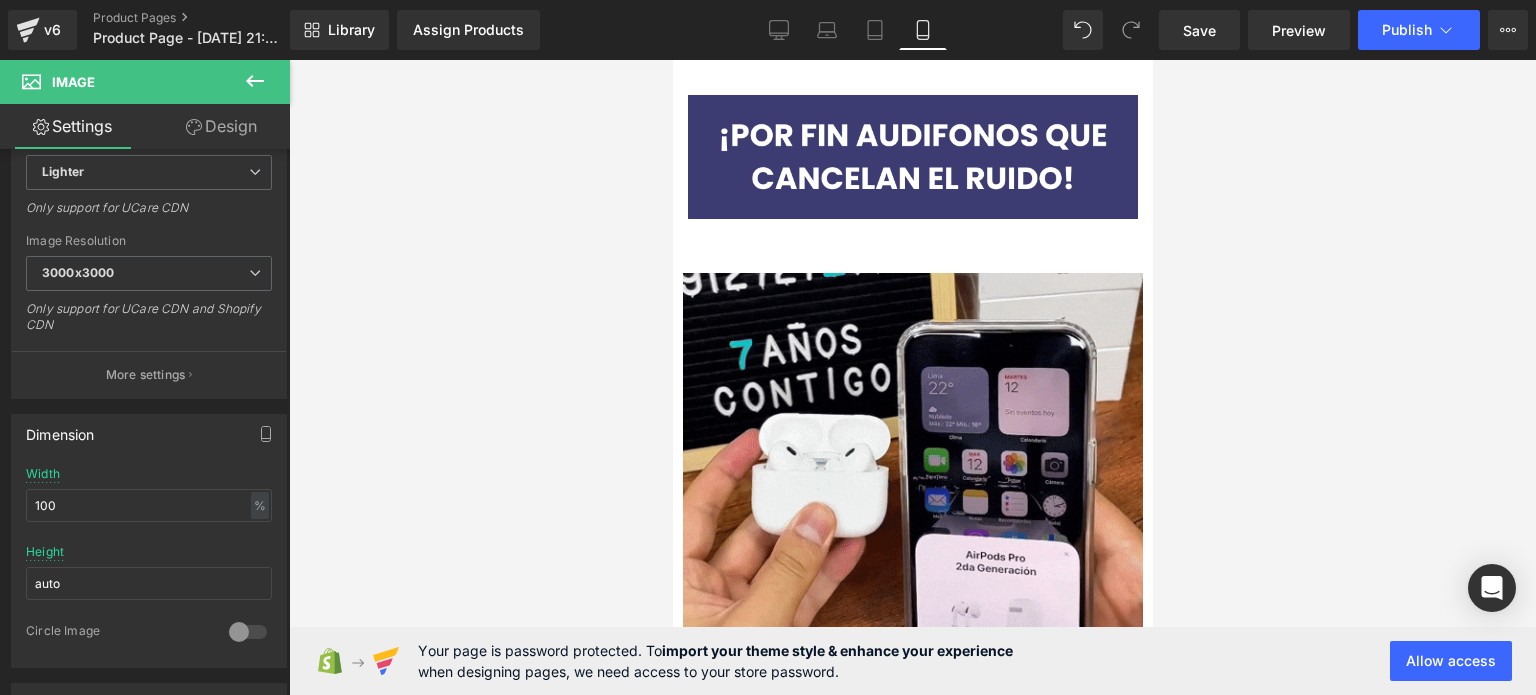 scroll, scrollTop: 366, scrollLeft: 0, axis: vertical 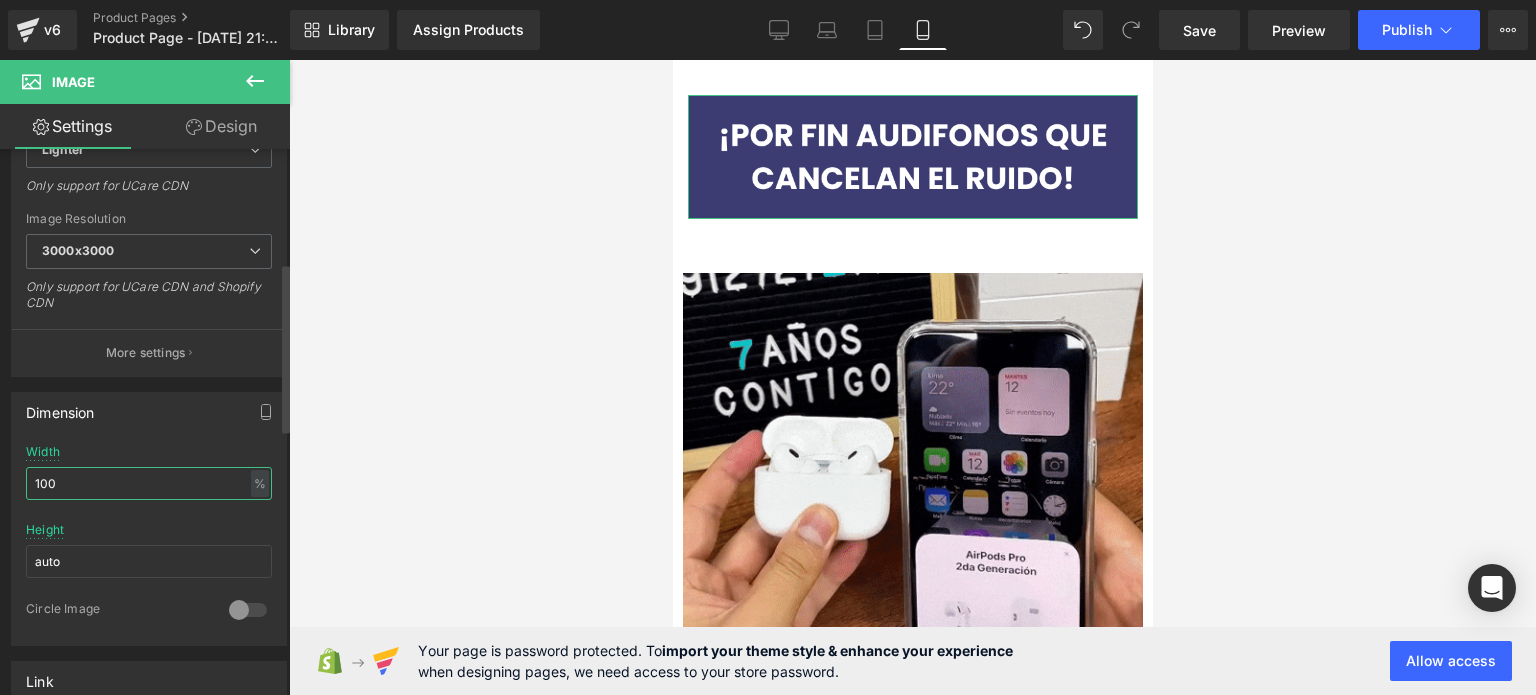 click on "100" at bounding box center [149, 483] 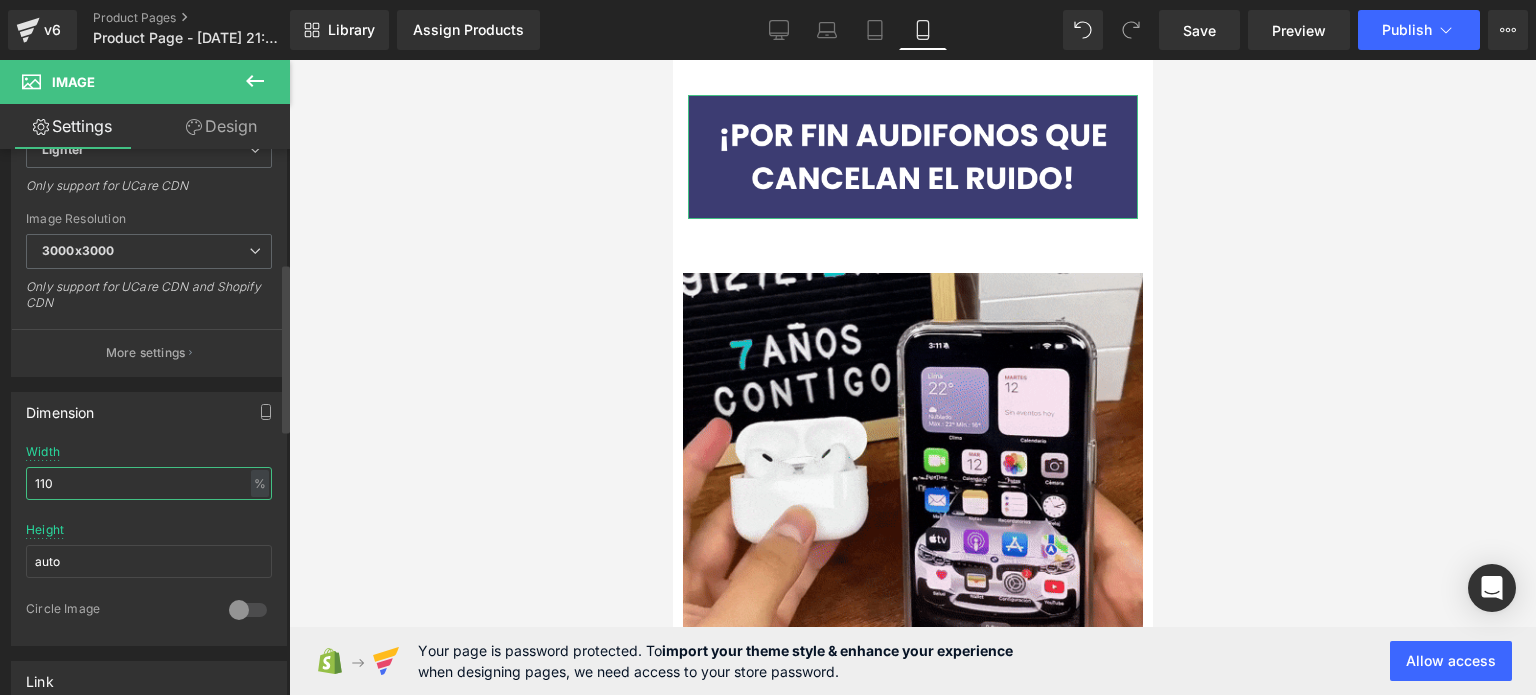 click on "110" at bounding box center [149, 483] 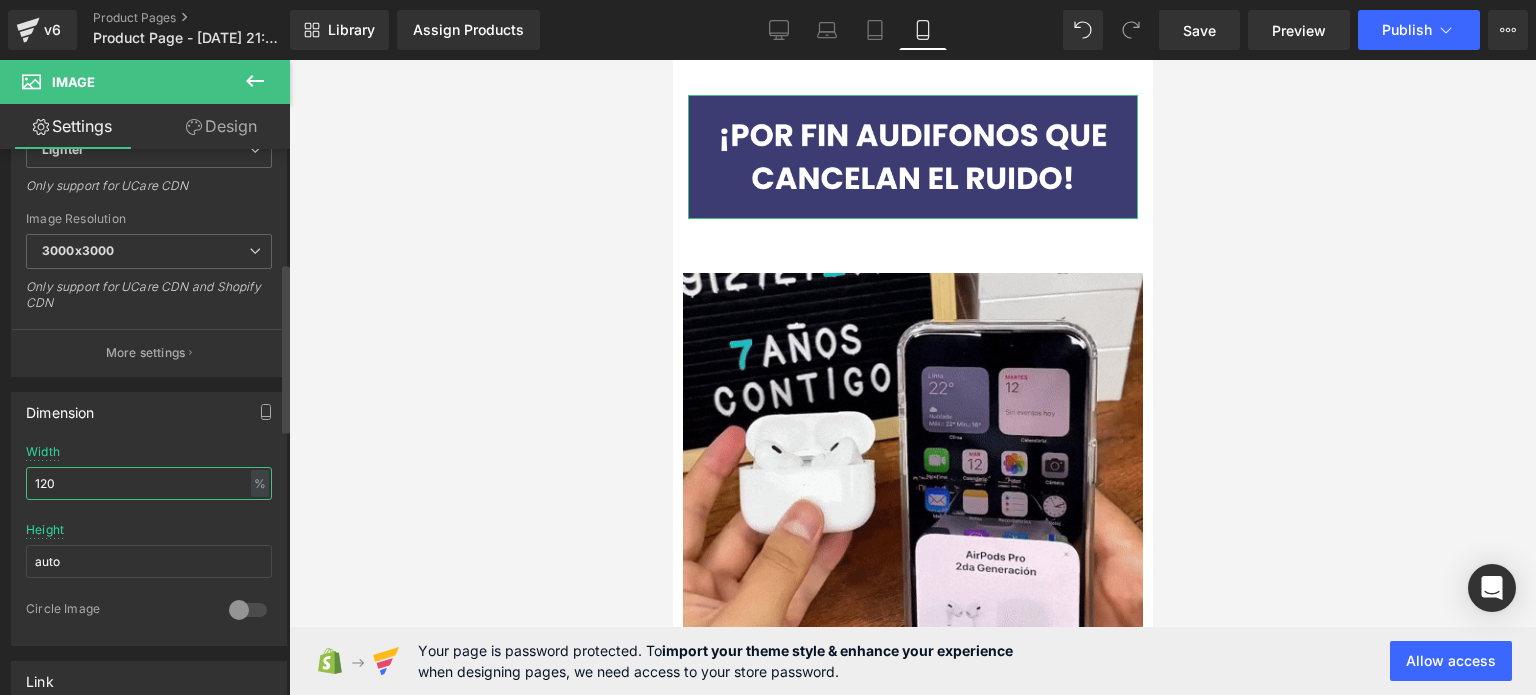 click on "120" at bounding box center [149, 483] 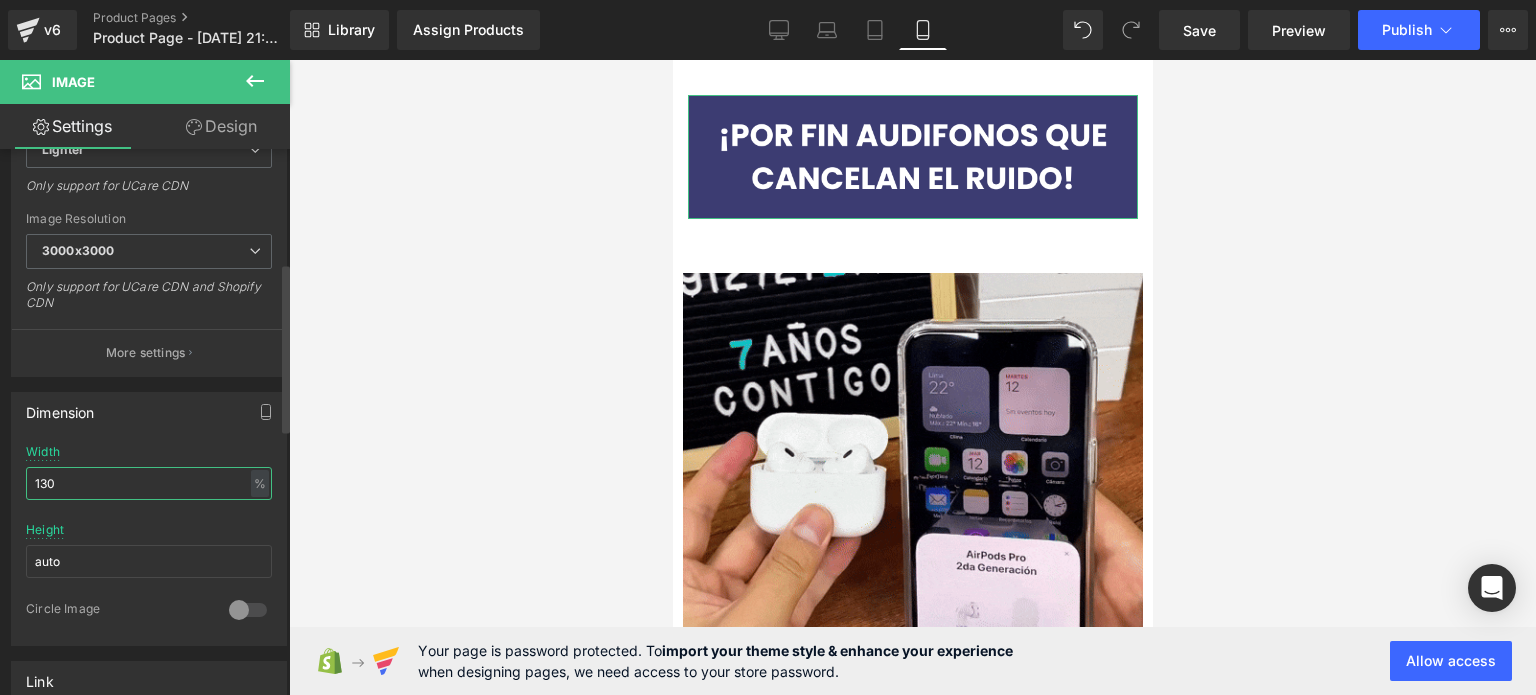 click on "130" at bounding box center (149, 483) 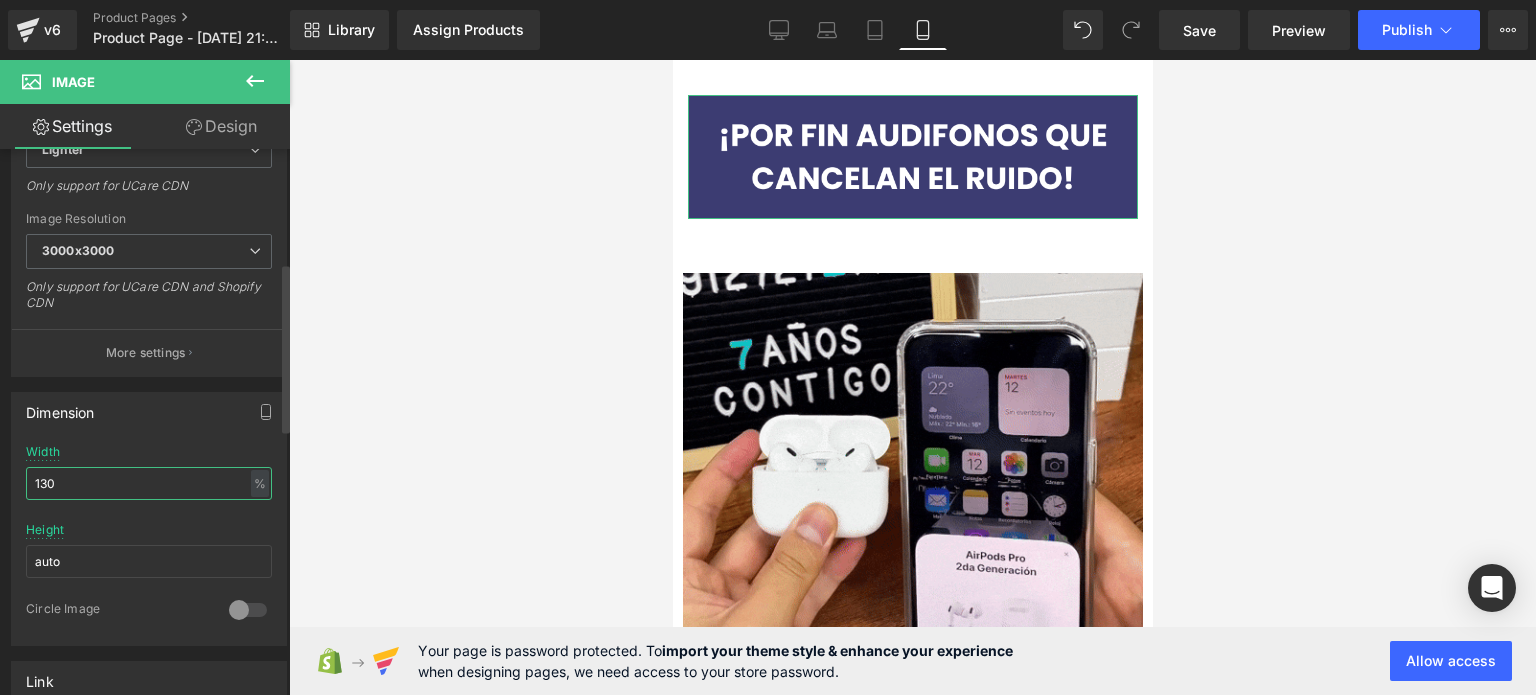 click on "130" at bounding box center [149, 483] 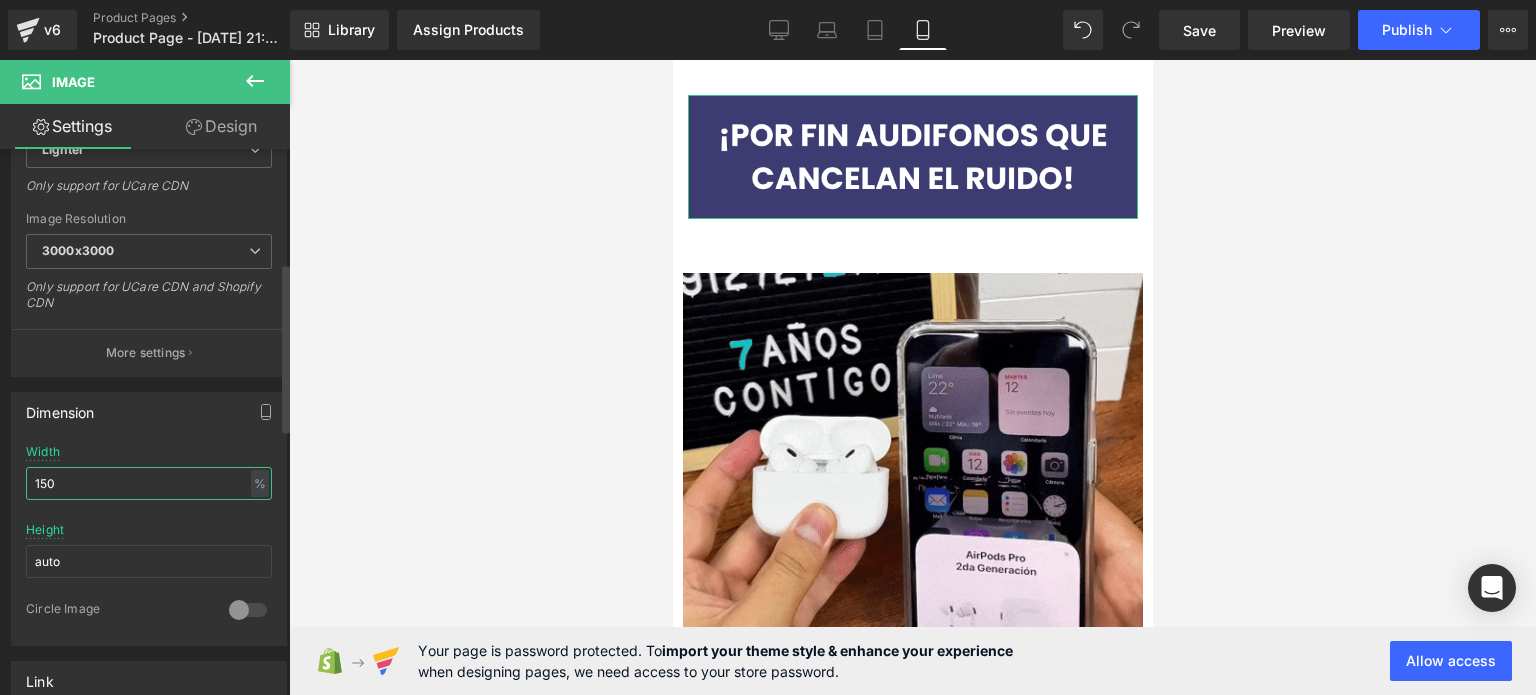 click on "150" at bounding box center (149, 483) 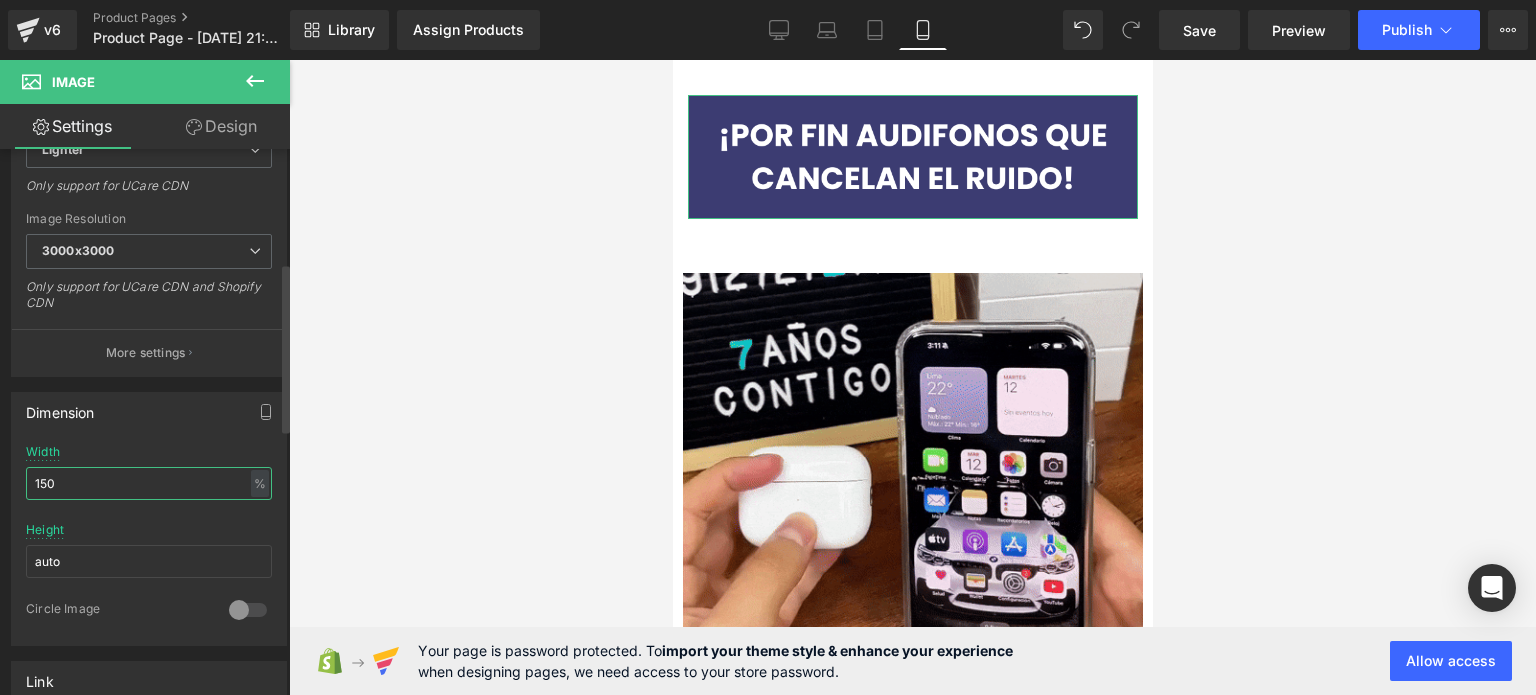 click on "150" at bounding box center (149, 483) 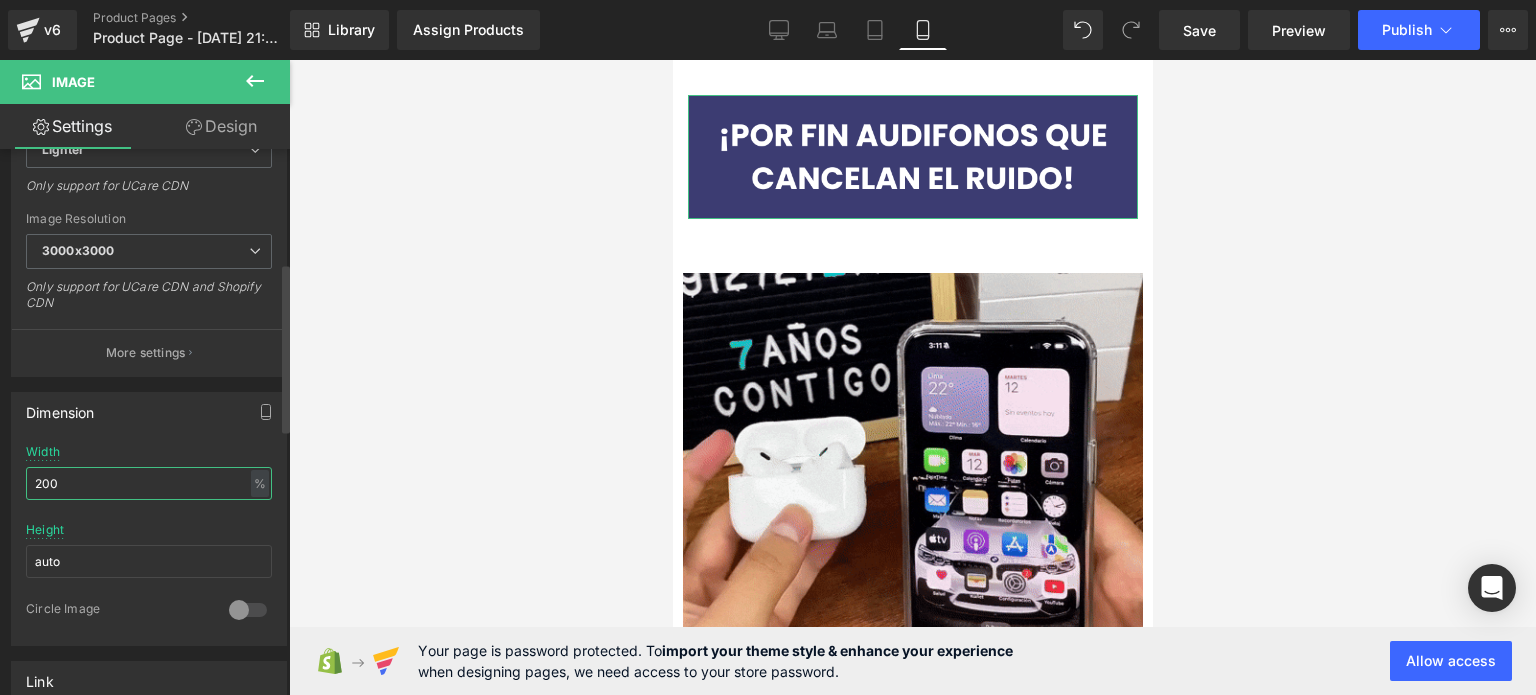 type on "200" 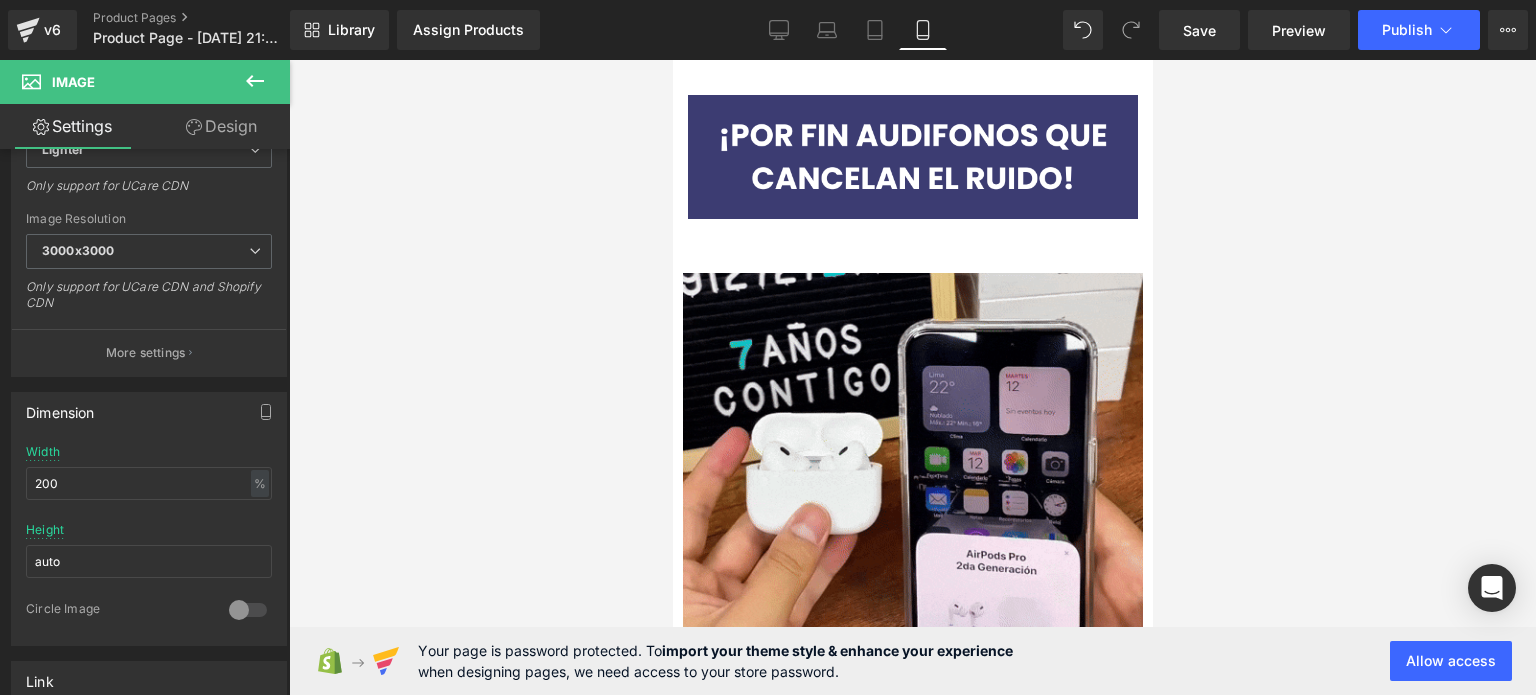 click at bounding box center [912, 377] 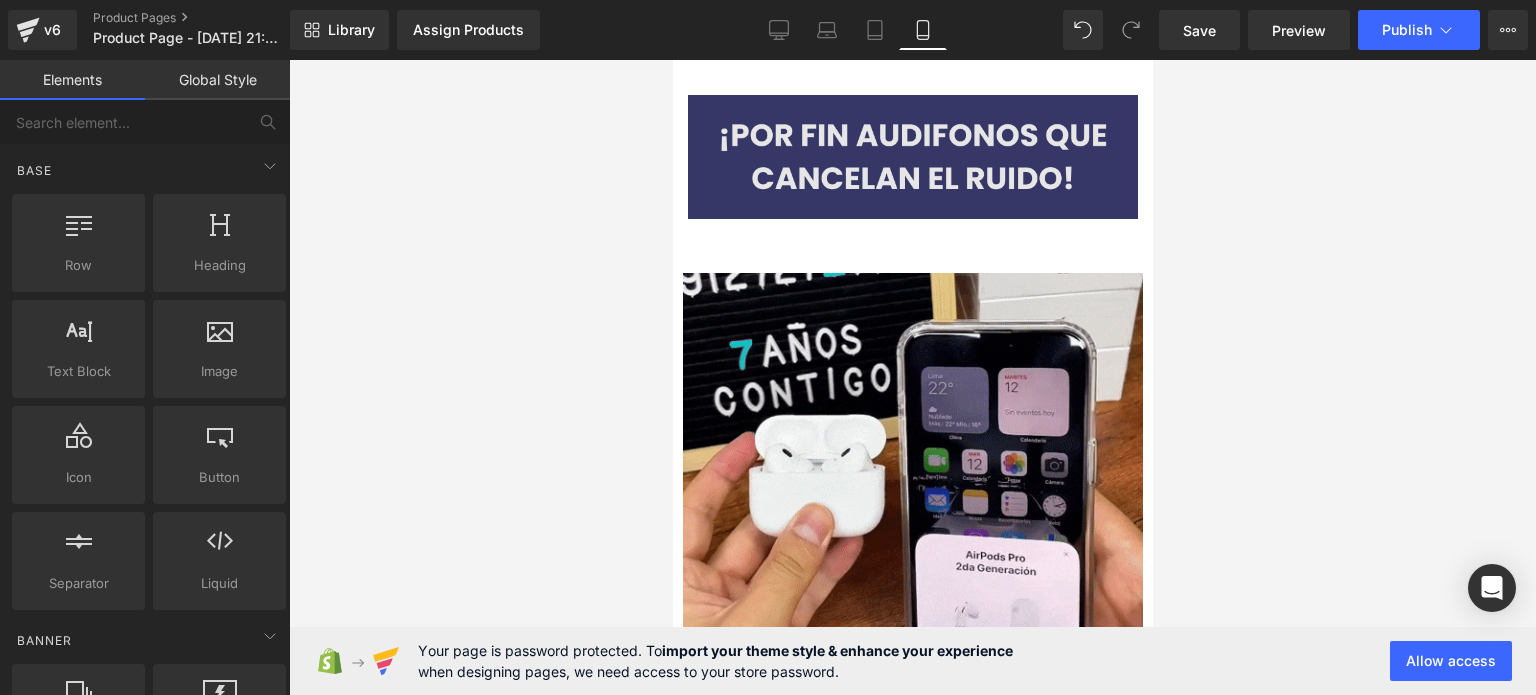 click at bounding box center [912, 157] 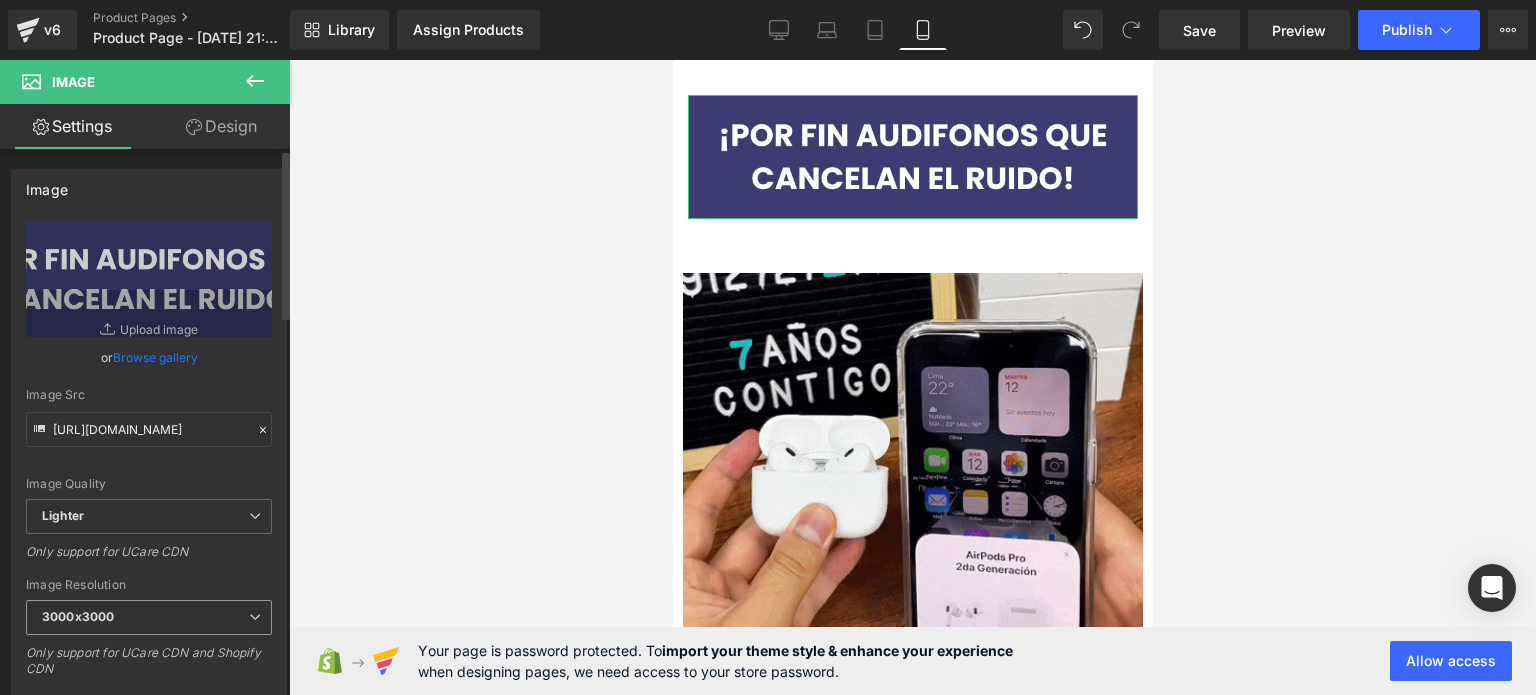 click on "3000x3000" at bounding box center [149, 617] 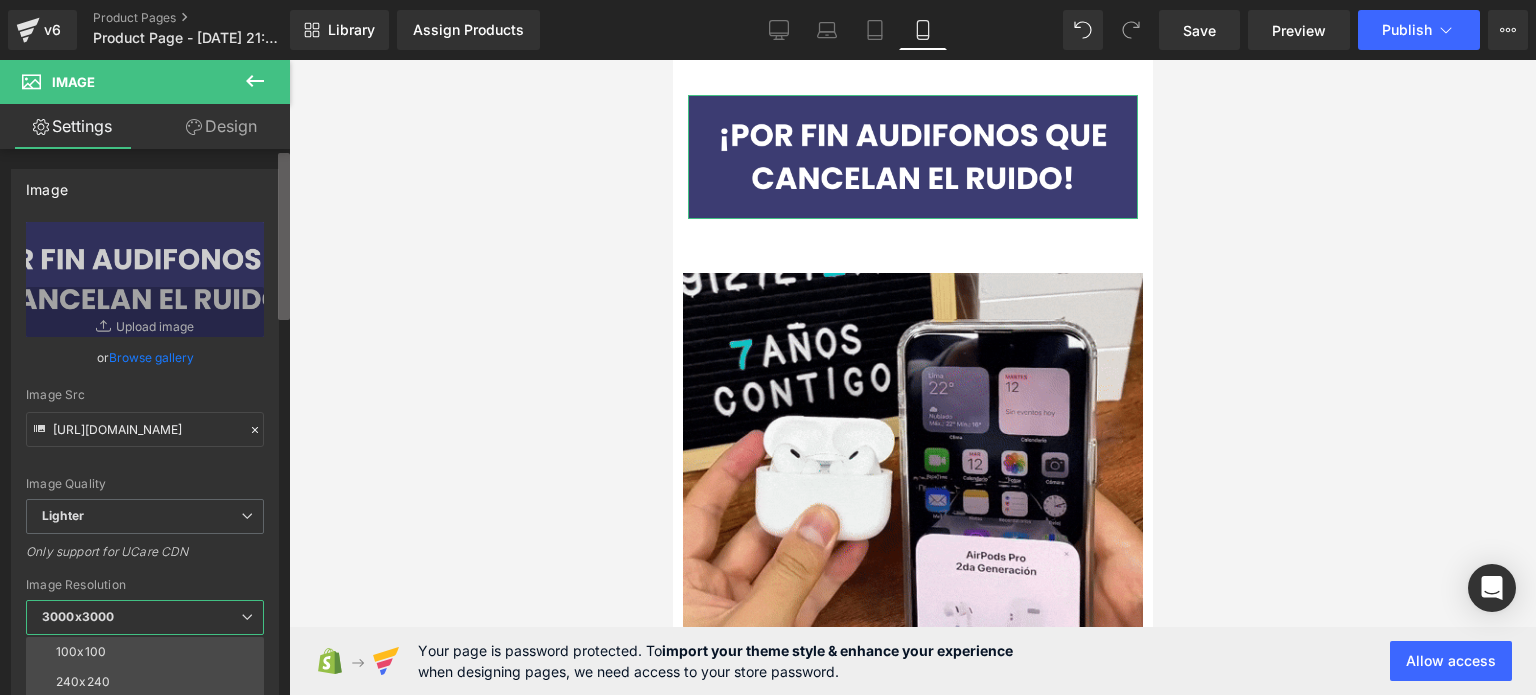 click at bounding box center (284, 236) 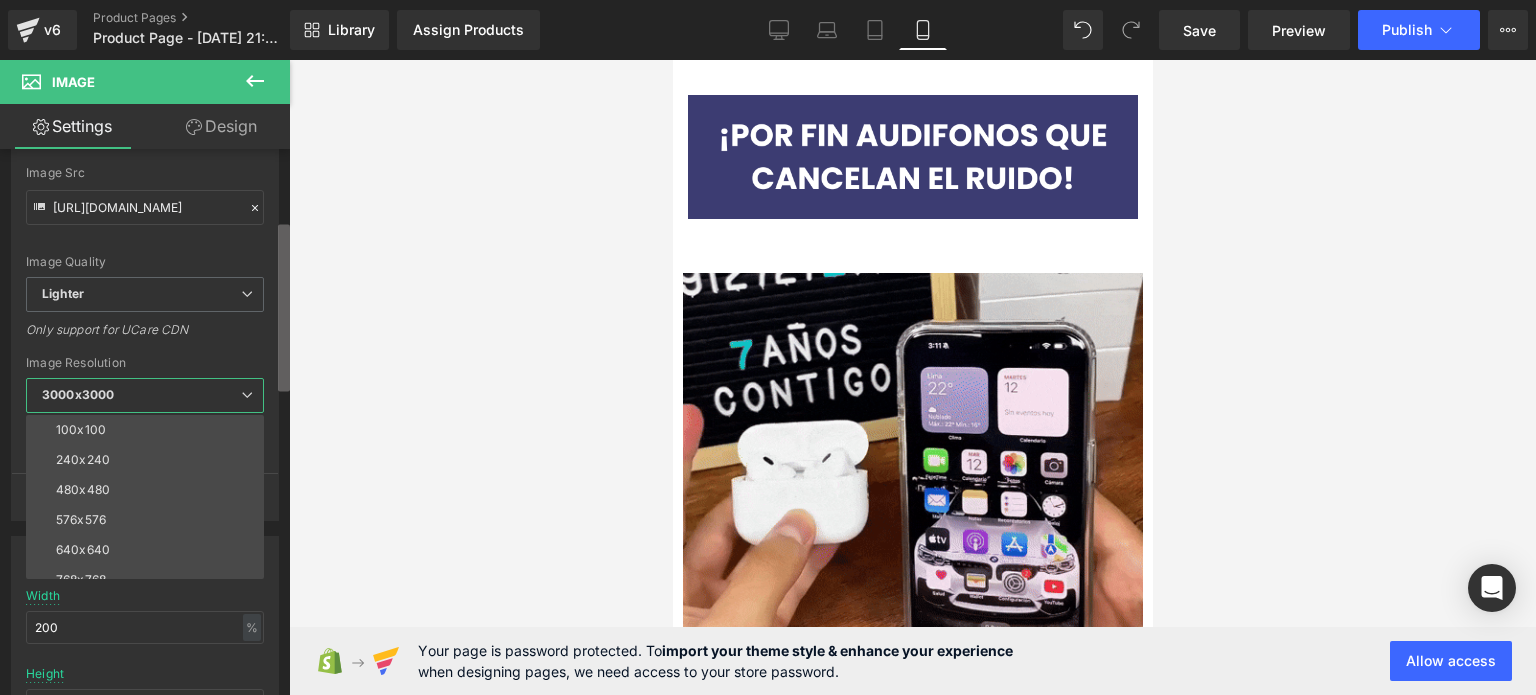 scroll, scrollTop: 232, scrollLeft: 0, axis: vertical 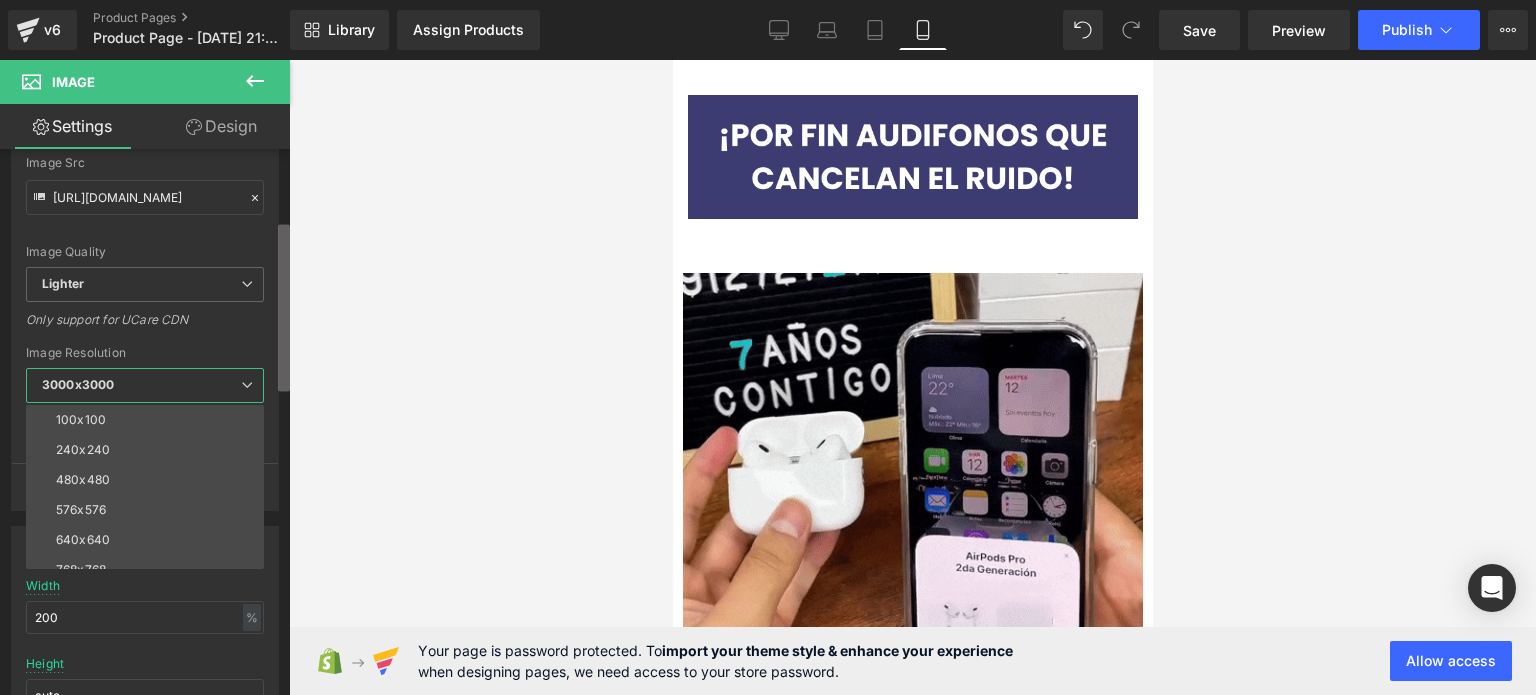 click on "Row  You are previewing how the   will restyle your page. You can not edit Elements in Preset Preview Mode.  v6 Product Pages Product Page - [DATE] 21:34:10 Library Assign Products  Product Preview
No product match your search.  Please try another keyword  Manage assigned products Mobile Desktop Laptop Tablet Mobile Save Preview Publish Scheduled Upgrade Plan View Live Page View with current Template Save Template to Library Schedule Publish  Optimize  Publish Settings Shortcuts  Your page can’t be published   You've reached the maximum number of published pages on your plan  (0/1).  You need to upgrade your plan or unpublish all your pages to get 1 publish slot.   Unpublish pages   Upgrade plan  Elements Global Style Base Row  rows, columns, layouts, div Heading  headings, titles, h1,h2,h3,h4,h5,h6 Text Block  texts, paragraphs, contents, blocks Image  images, photos, alts, uploads Icon  icons, symbols Button  button, call to action, cta Separator  separators, dividers, horizontal lines Stack" at bounding box center (768, 364) 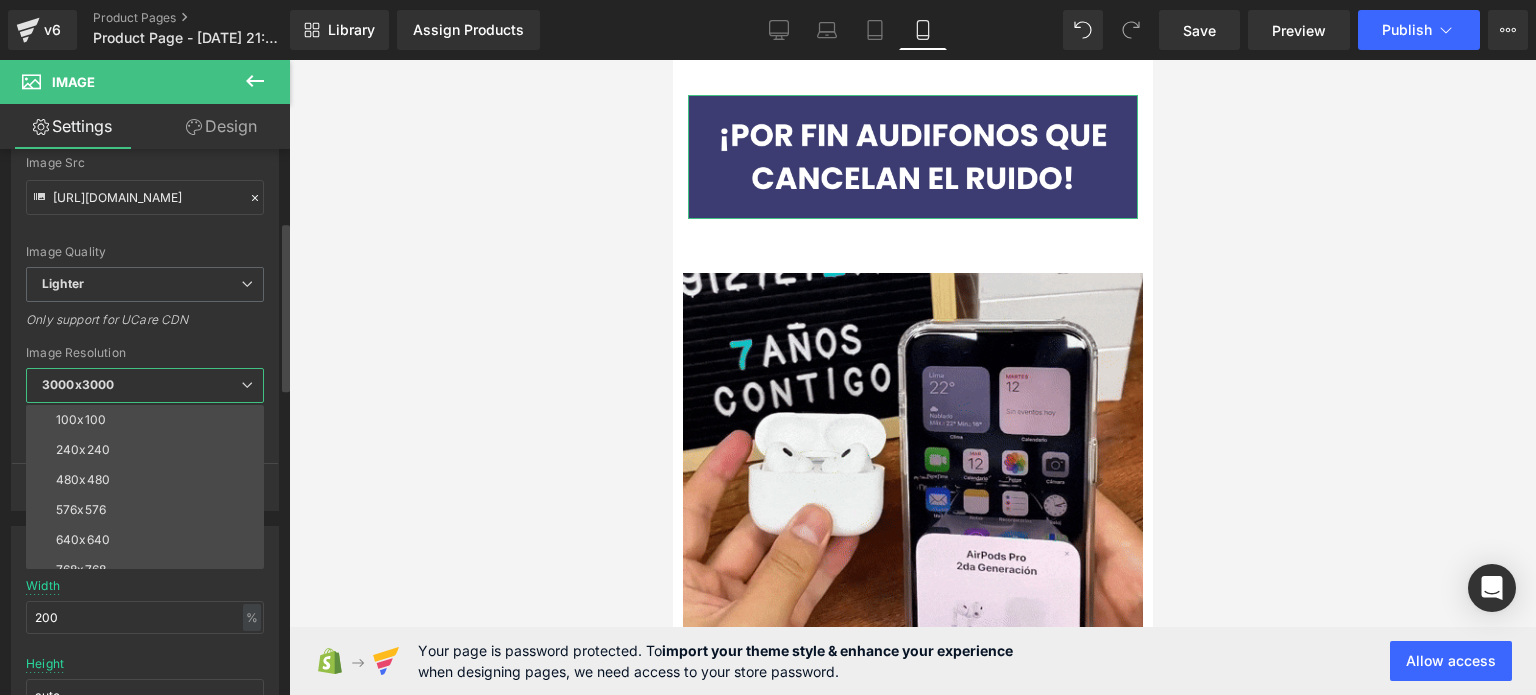 click on "3000x3000" at bounding box center (145, 385) 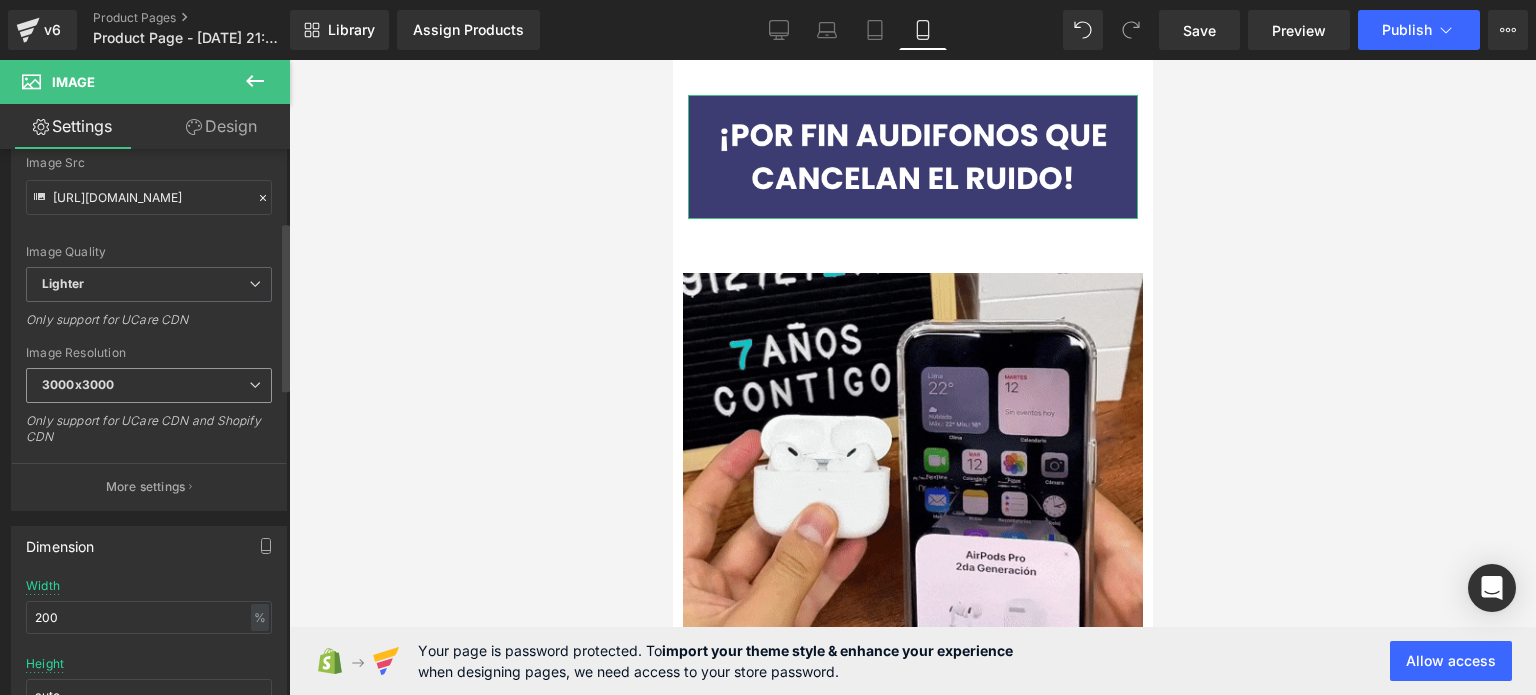 click on "3000x3000" at bounding box center [149, 385] 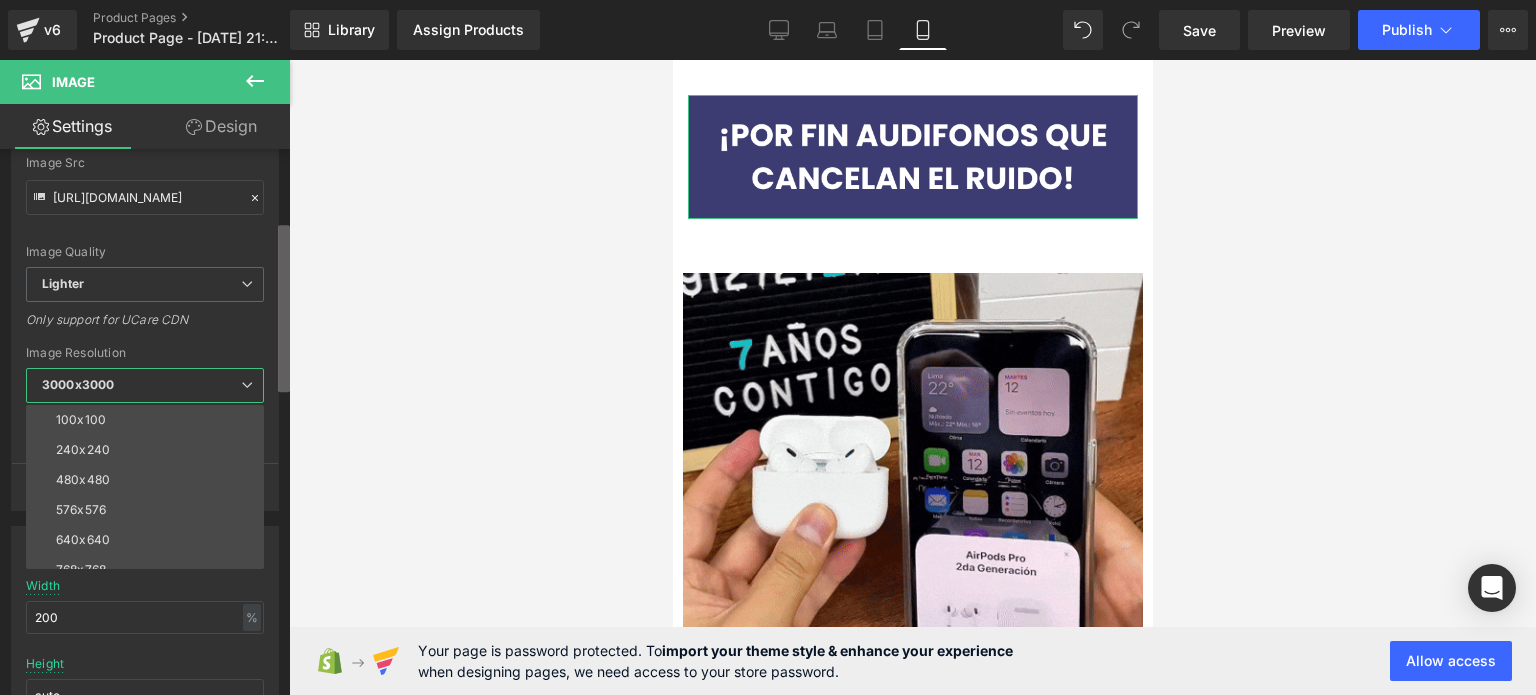 click at bounding box center (284, 308) 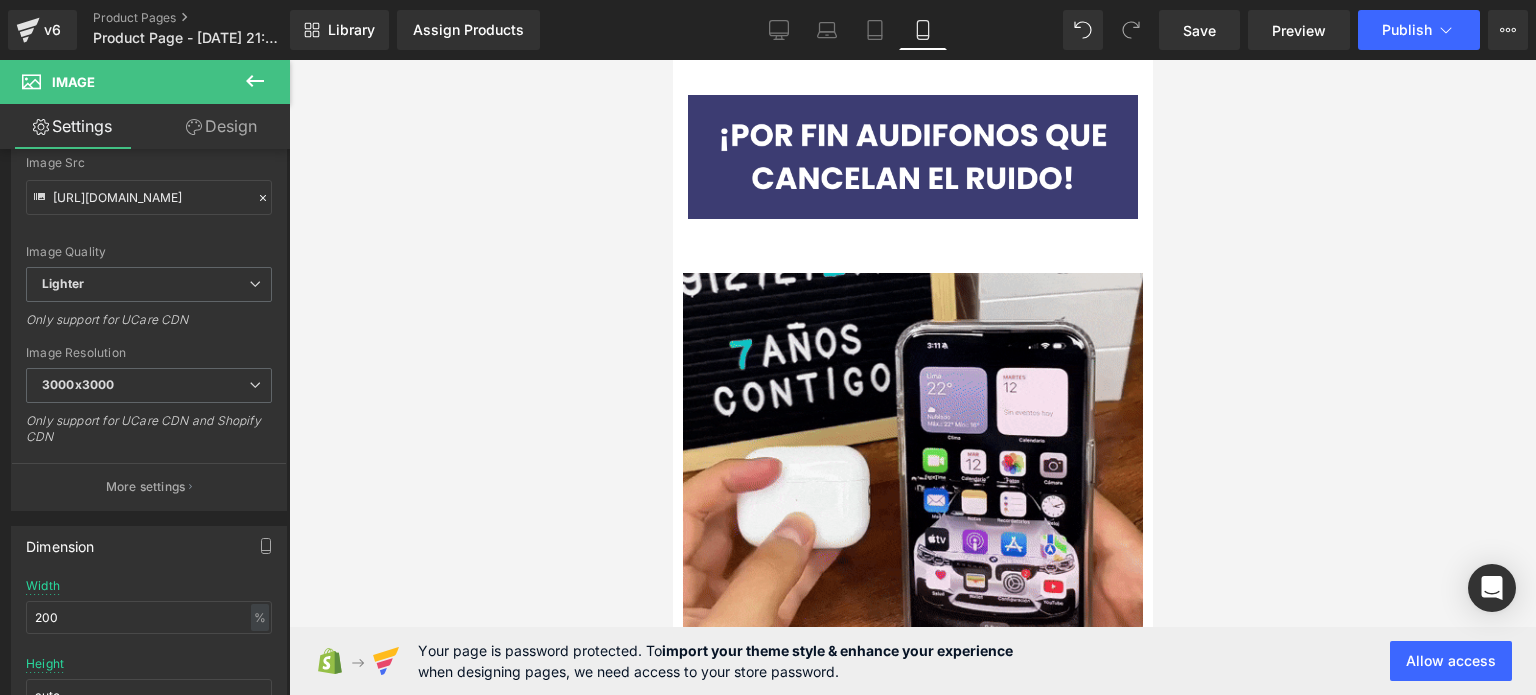 click at bounding box center [912, 377] 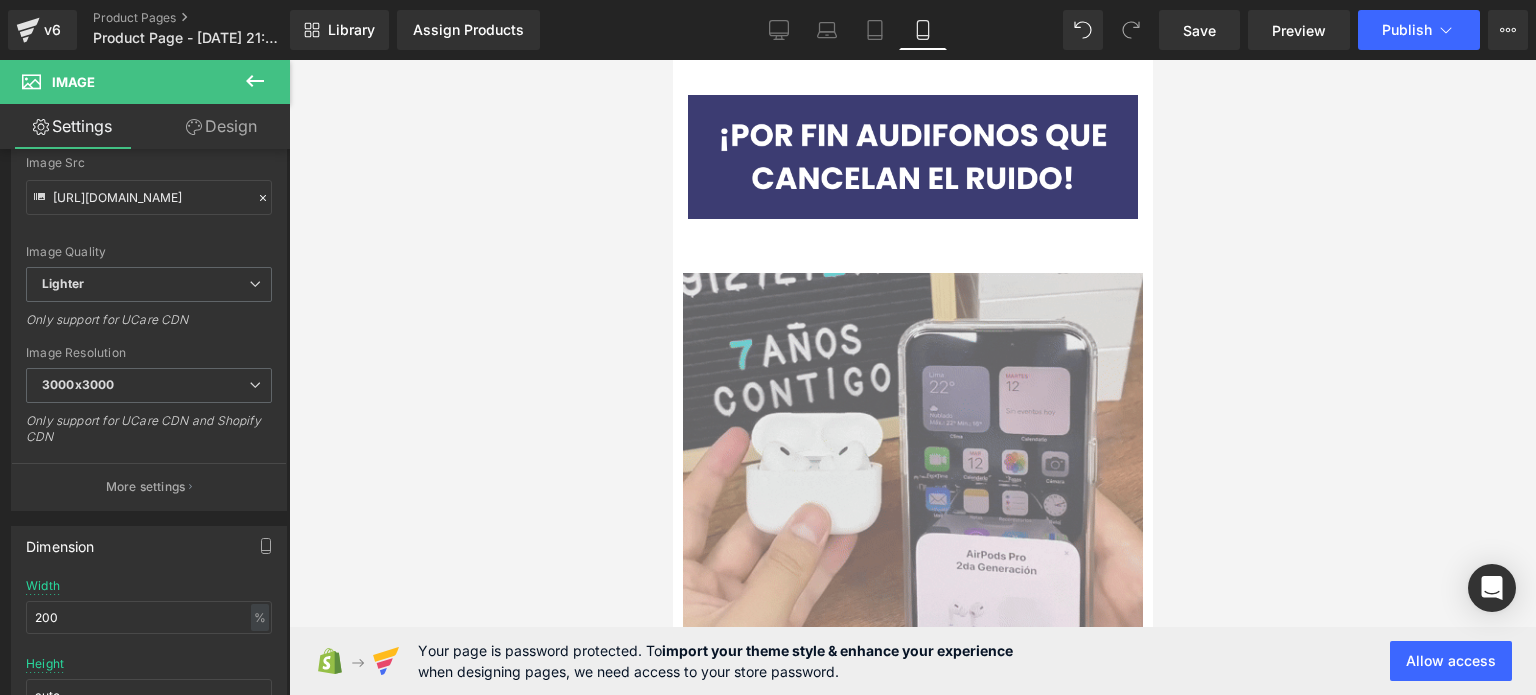 click at bounding box center [912, 503] 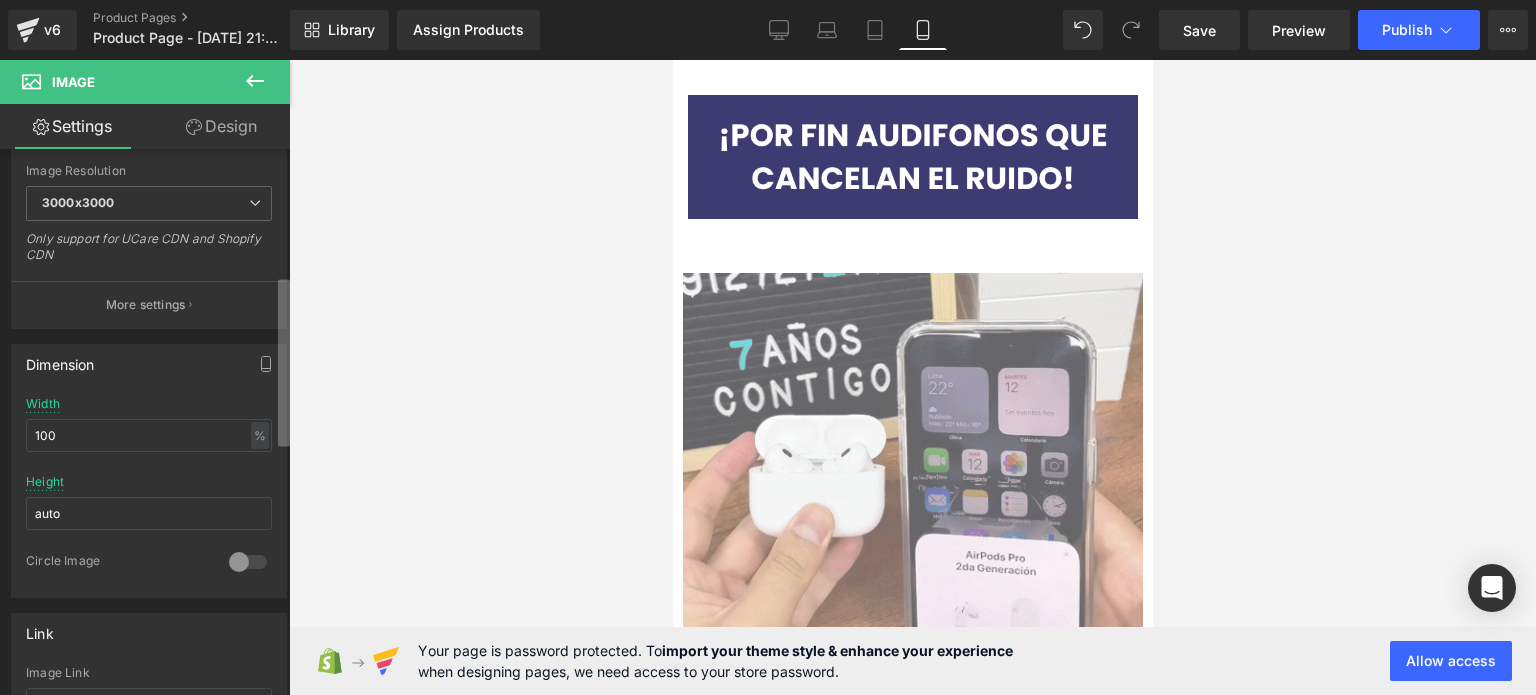 click on "Row  You are previewing how the   will restyle your page. You can not edit Elements in Preset Preview Mode.  v6 Product Pages Product Page - [DATE] 21:34:10 Library Assign Products  Product Preview
No product match your search.  Please try another keyword  Manage assigned products Mobile Desktop Laptop Tablet Mobile Save Preview Publish Scheduled Upgrade Plan View Live Page View with current Template Save Template to Library Schedule Publish  Optimize  Publish Settings Shortcuts  Your page can’t be published   You've reached the maximum number of published pages on your plan  (0/1).  You need to upgrade your plan or unpublish all your pages to get 1 publish slot.   Unpublish pages   Upgrade plan  Elements Global Style Base Row  rows, columns, layouts, div Heading  headings, titles, h1,h2,h3,h4,h5,h6 Text Block  texts, paragraphs, contents, blocks Image  images, photos, alts, uploads Icon  icons, symbols Button  button, call to action, cta Separator  separators, dividers, horizontal lines Stack" at bounding box center [768, 364] 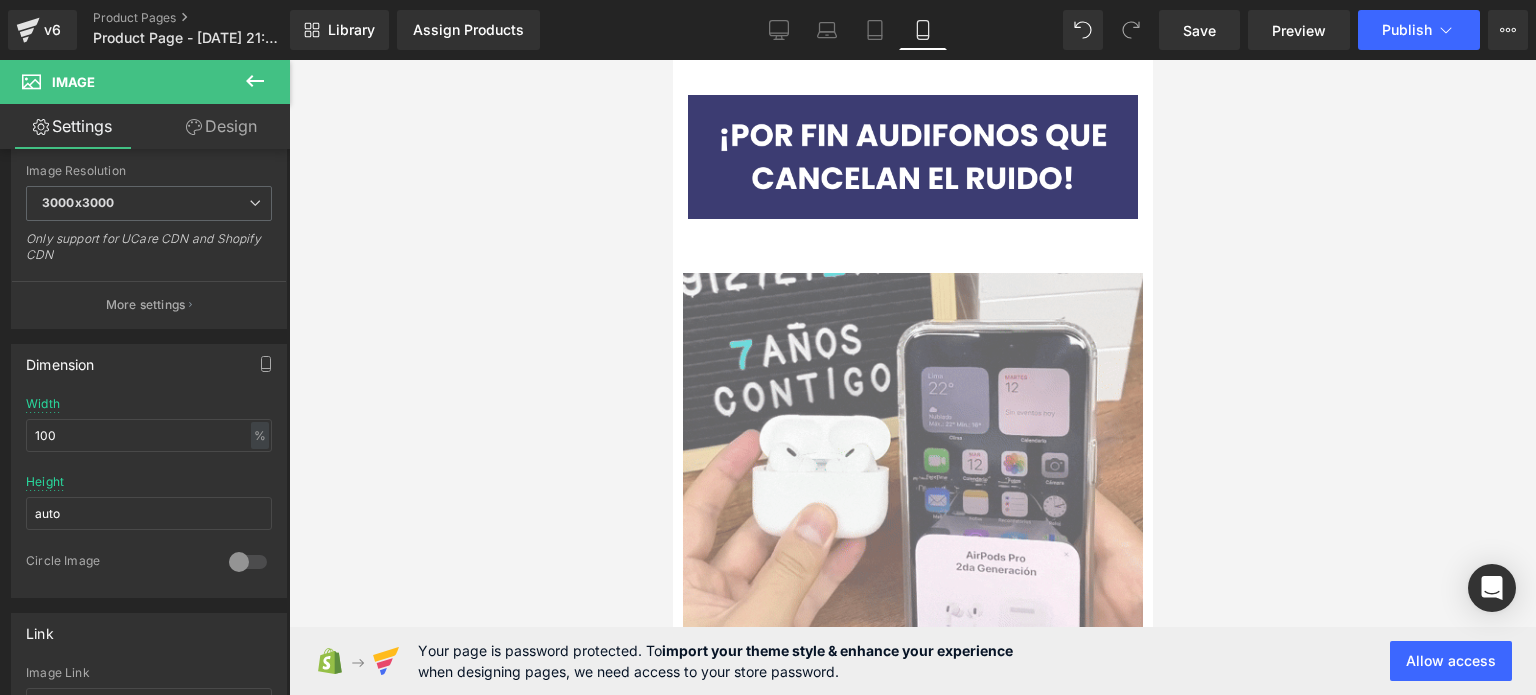 scroll, scrollTop: 415, scrollLeft: 0, axis: vertical 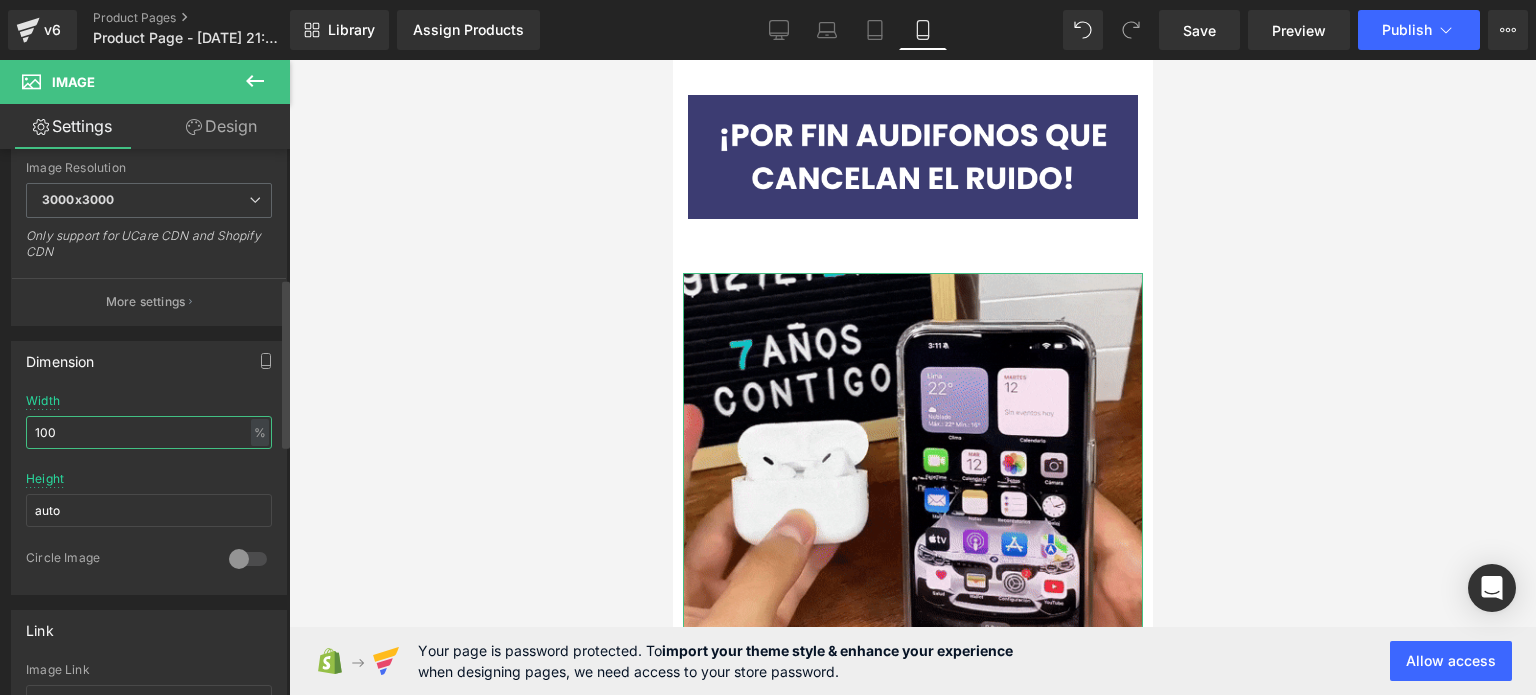 click on "100" at bounding box center [149, 432] 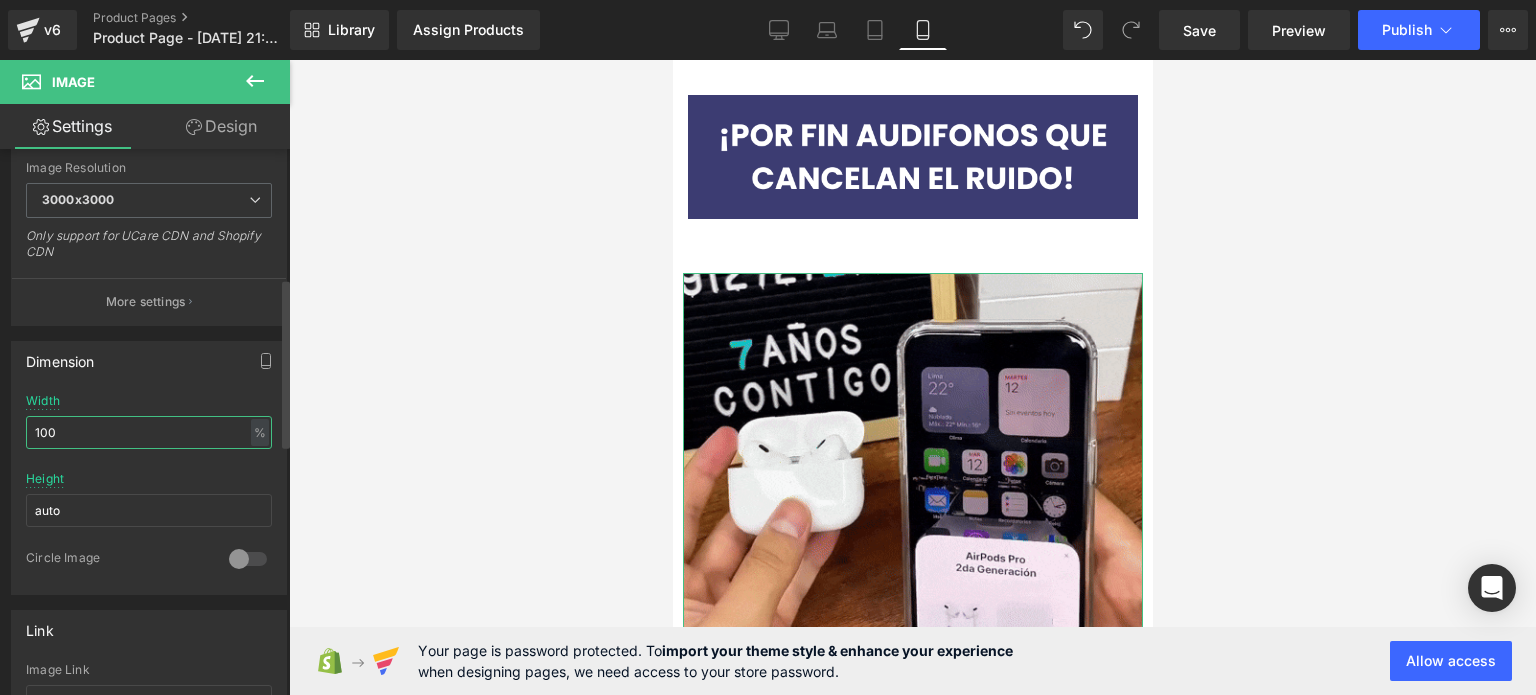 click on "100" at bounding box center (149, 432) 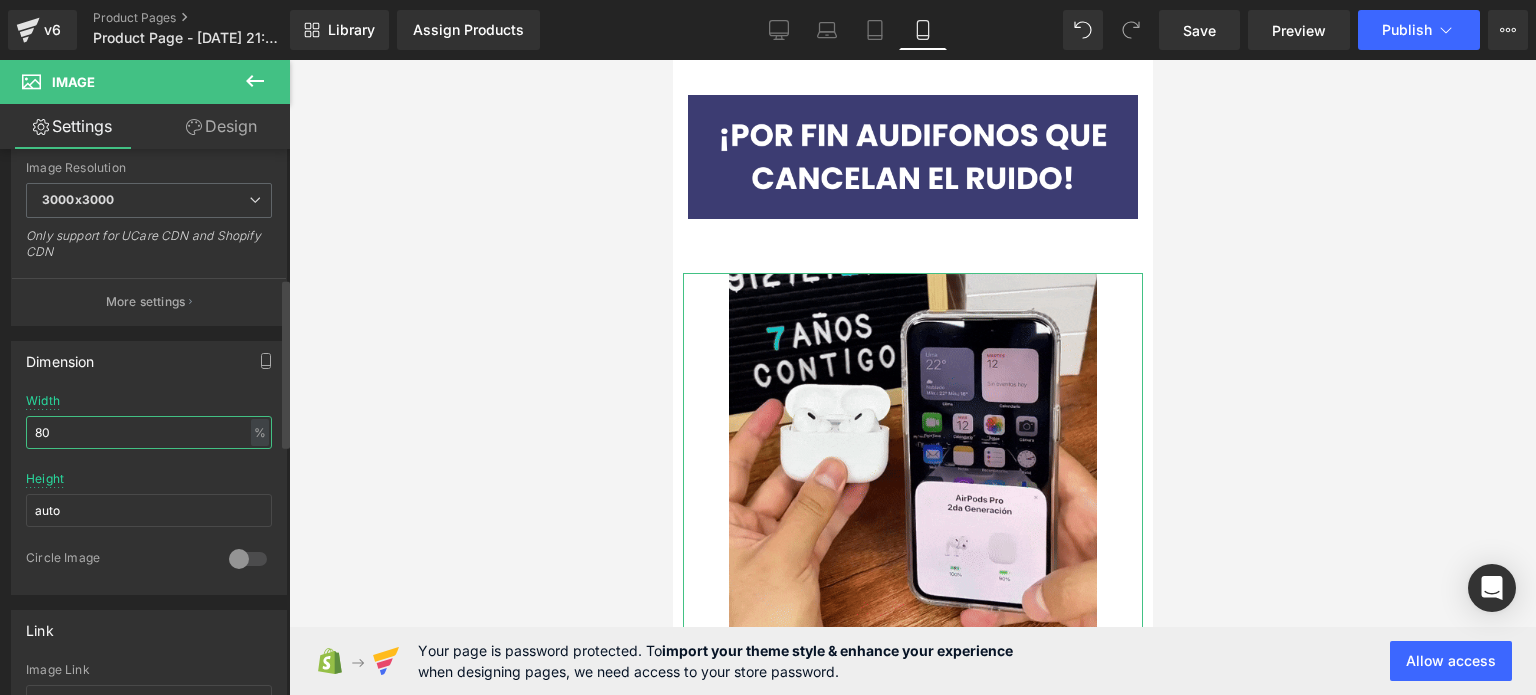 click on "80" at bounding box center [149, 432] 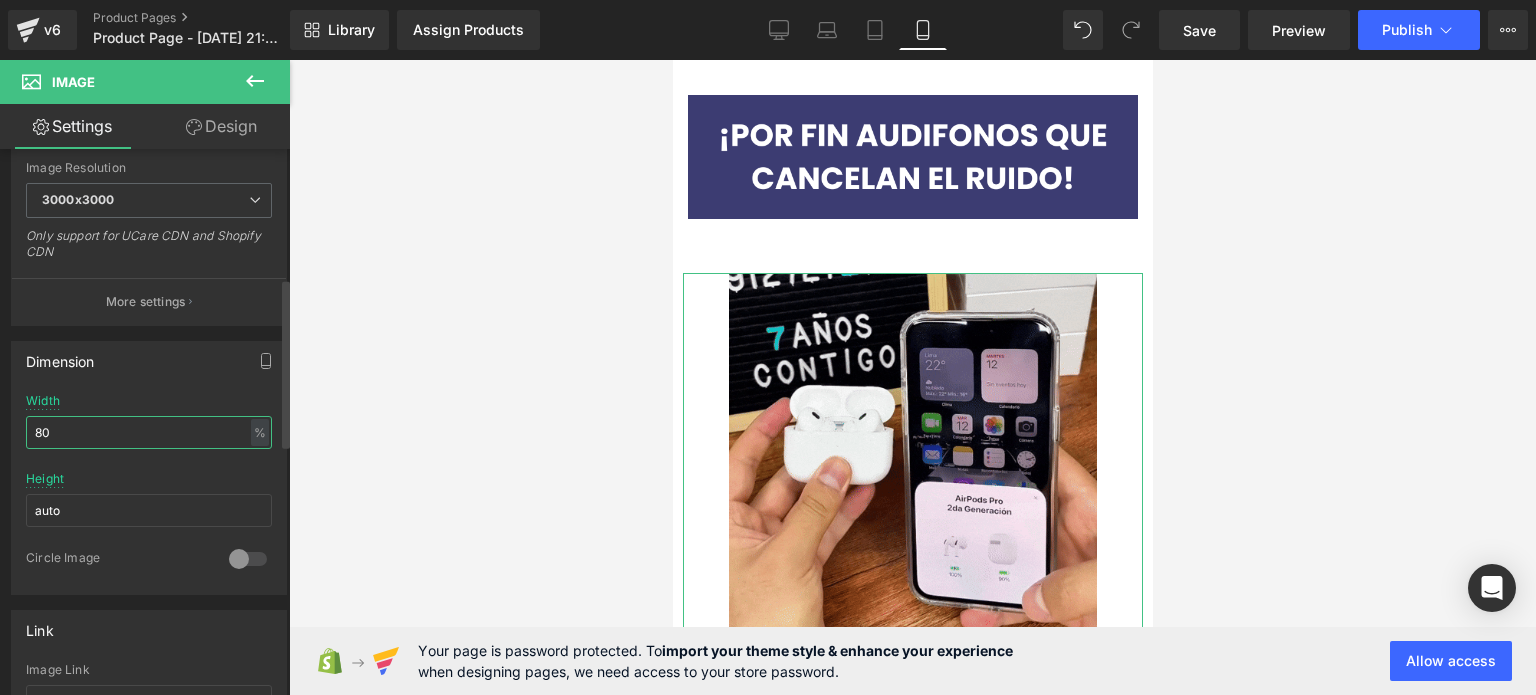 type on "8" 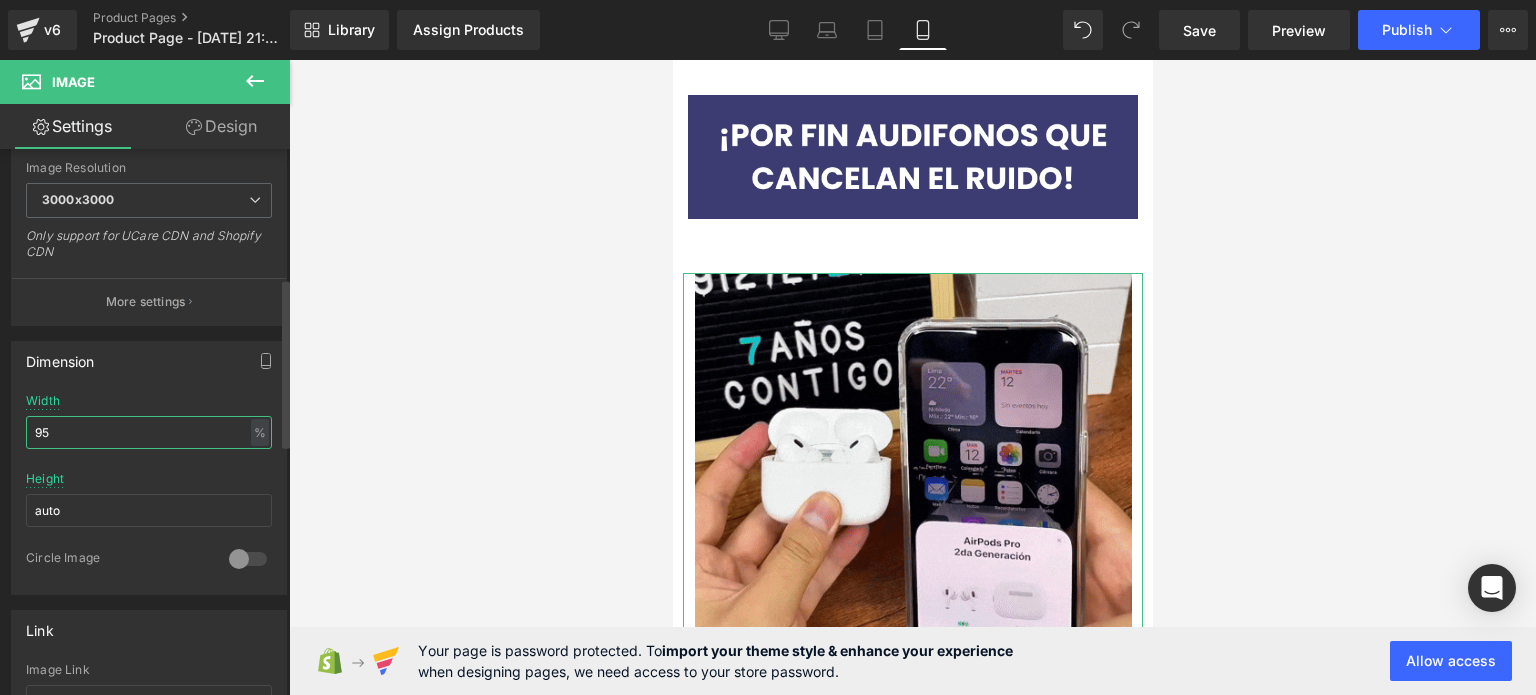 type on "9" 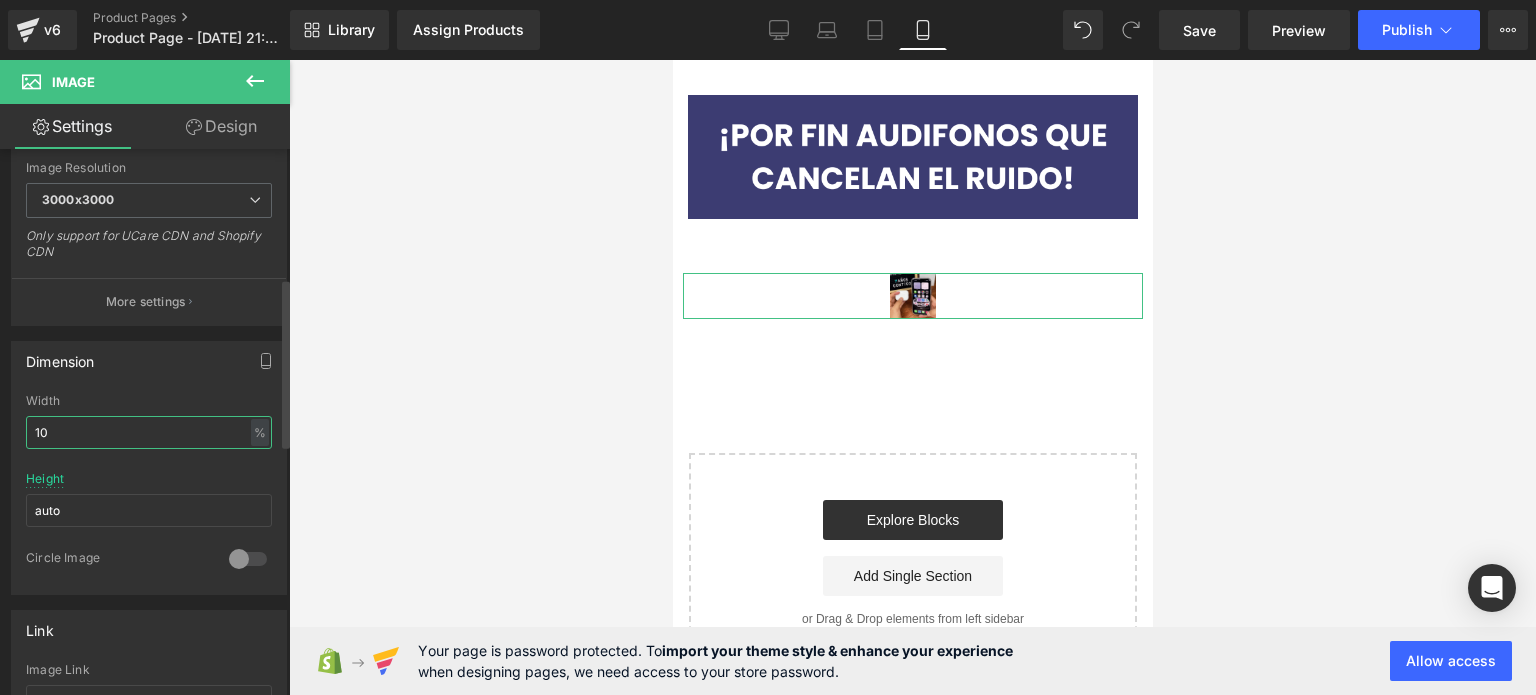 type on "100" 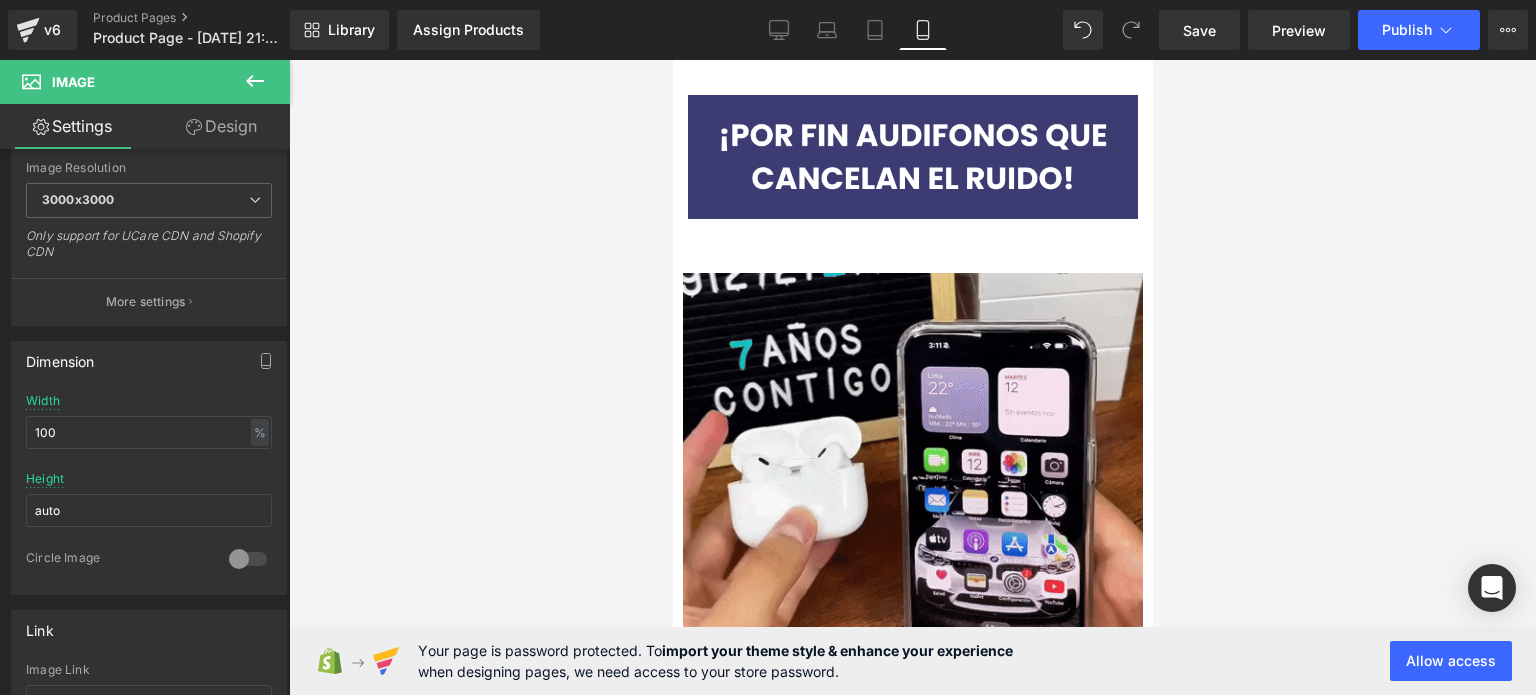 click at bounding box center (912, 377) 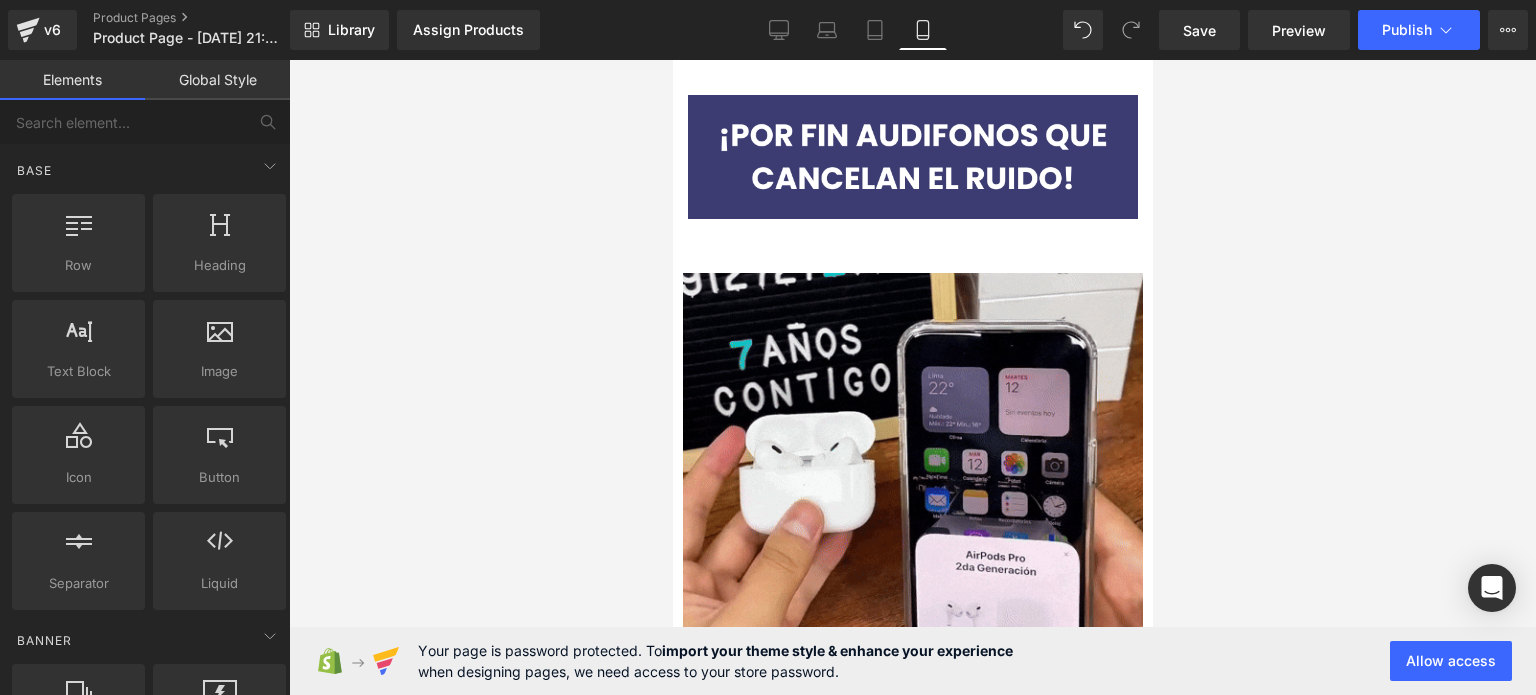 click at bounding box center [912, 377] 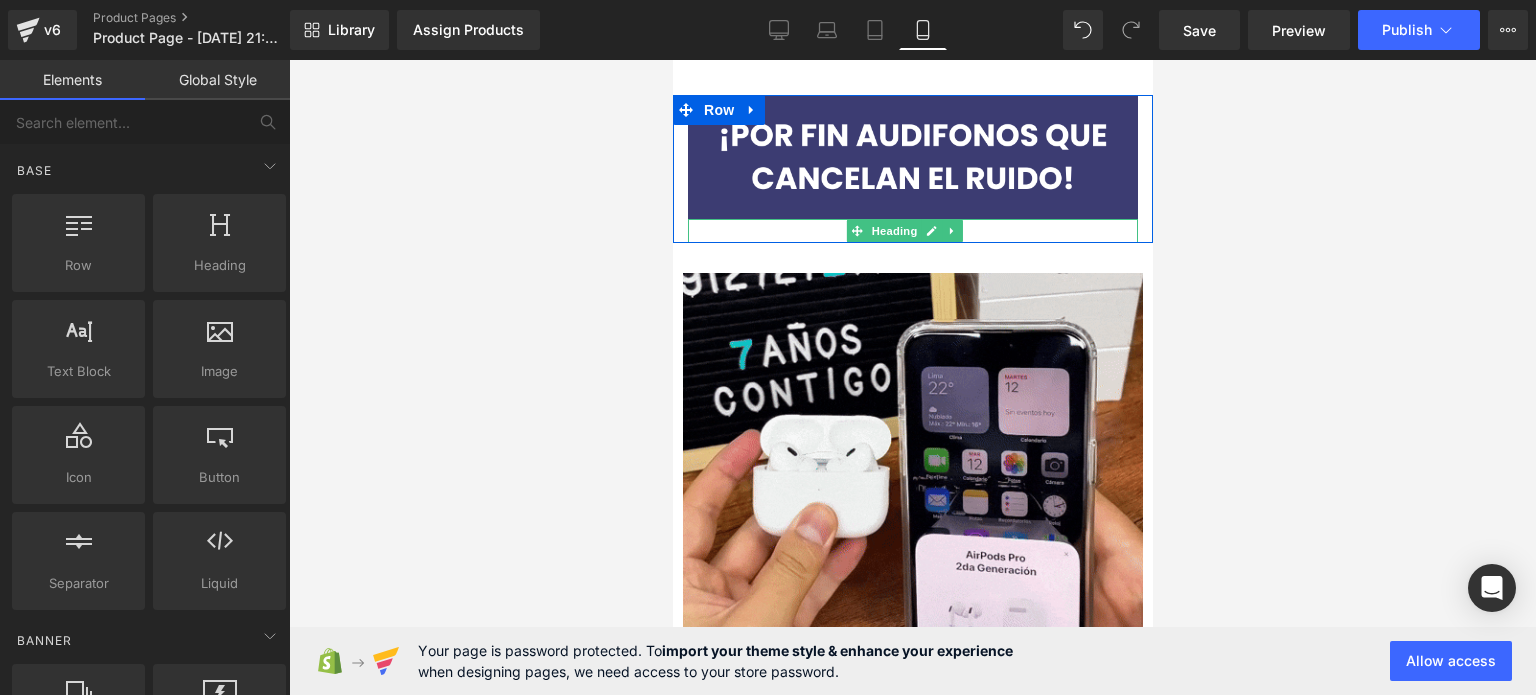 click at bounding box center (912, 231) 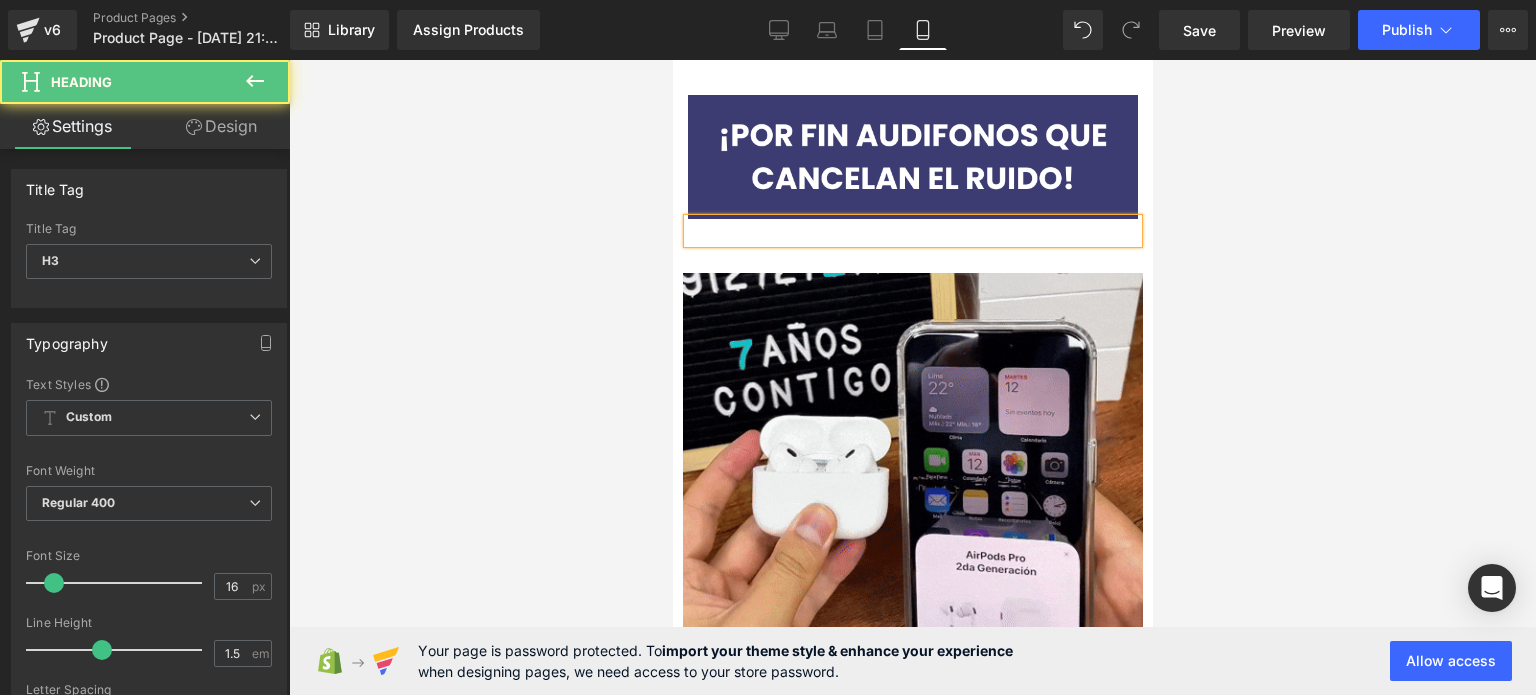 click at bounding box center [912, 231] 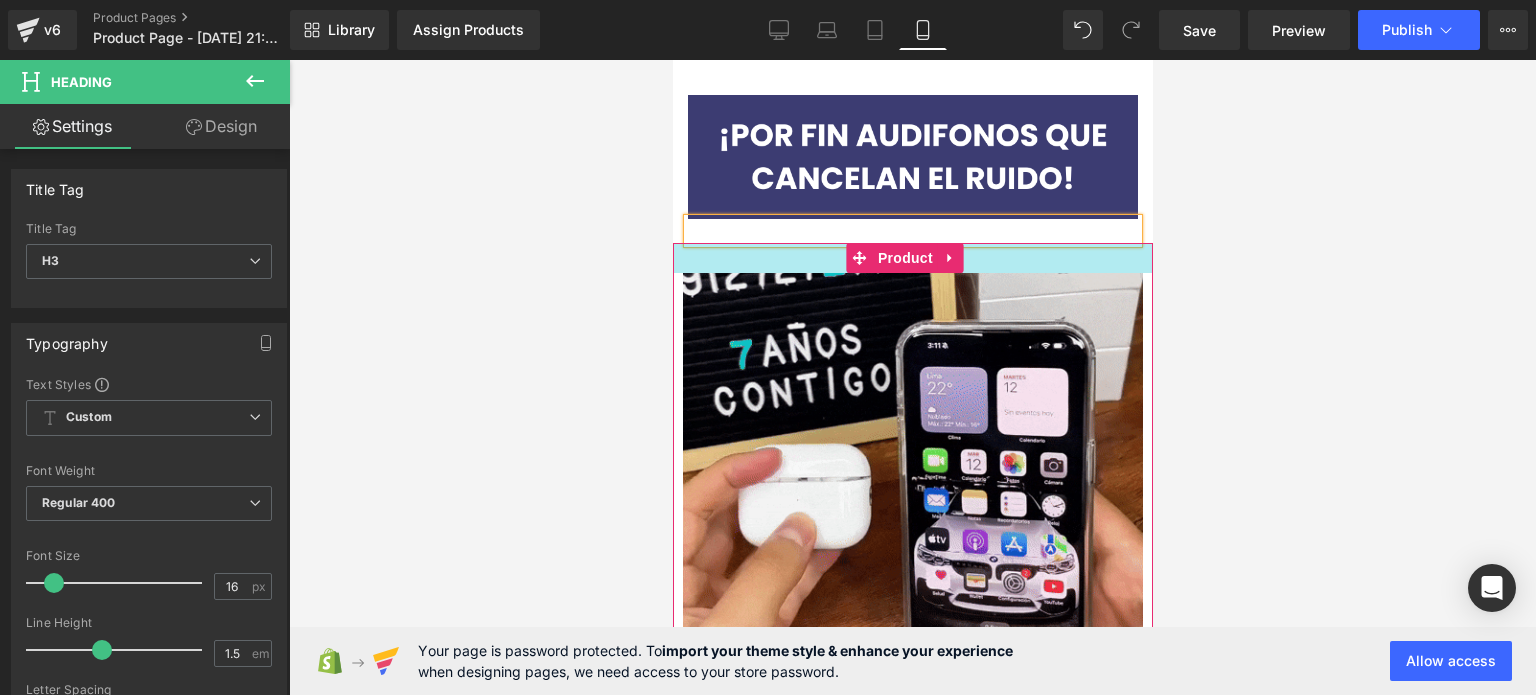 click at bounding box center (912, 258) 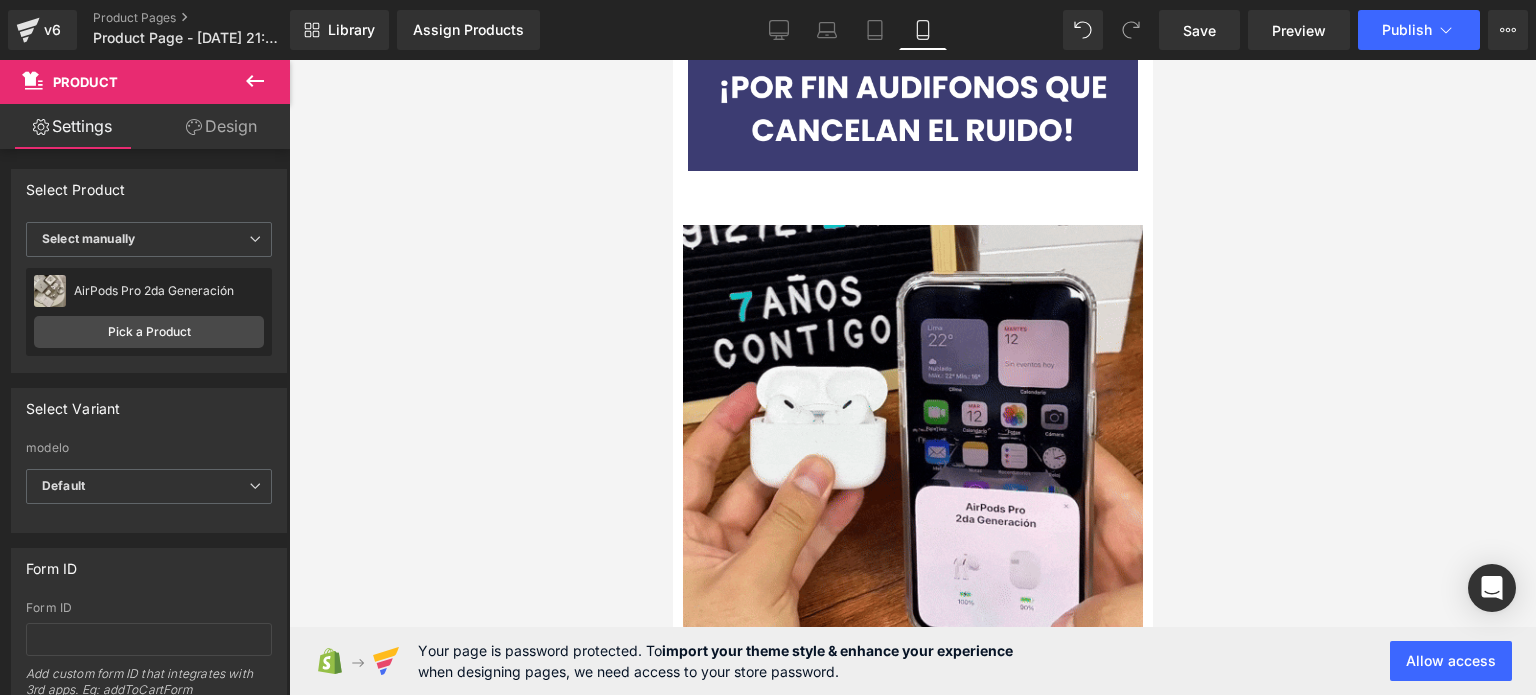 scroll, scrollTop: 0, scrollLeft: 0, axis: both 